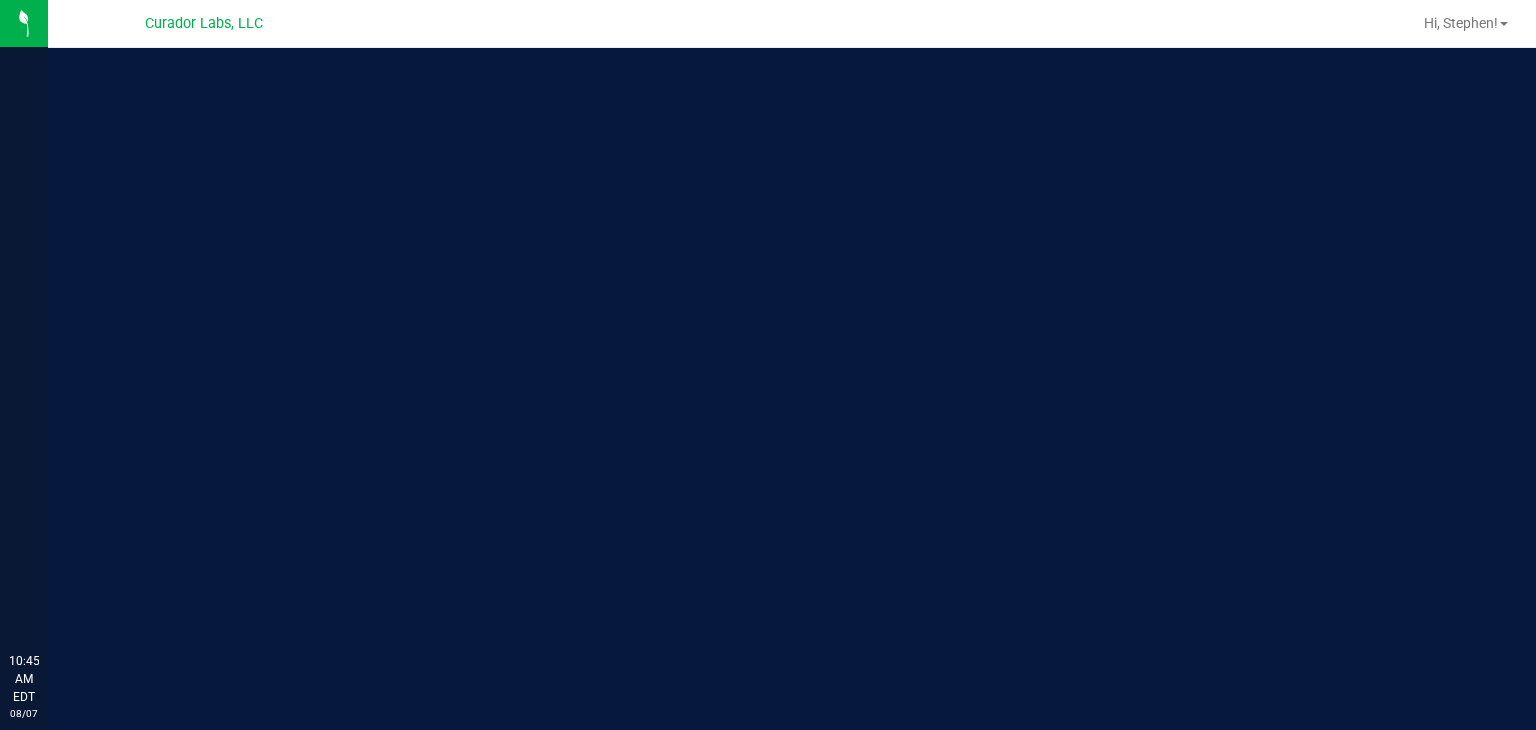 scroll, scrollTop: 0, scrollLeft: 0, axis: both 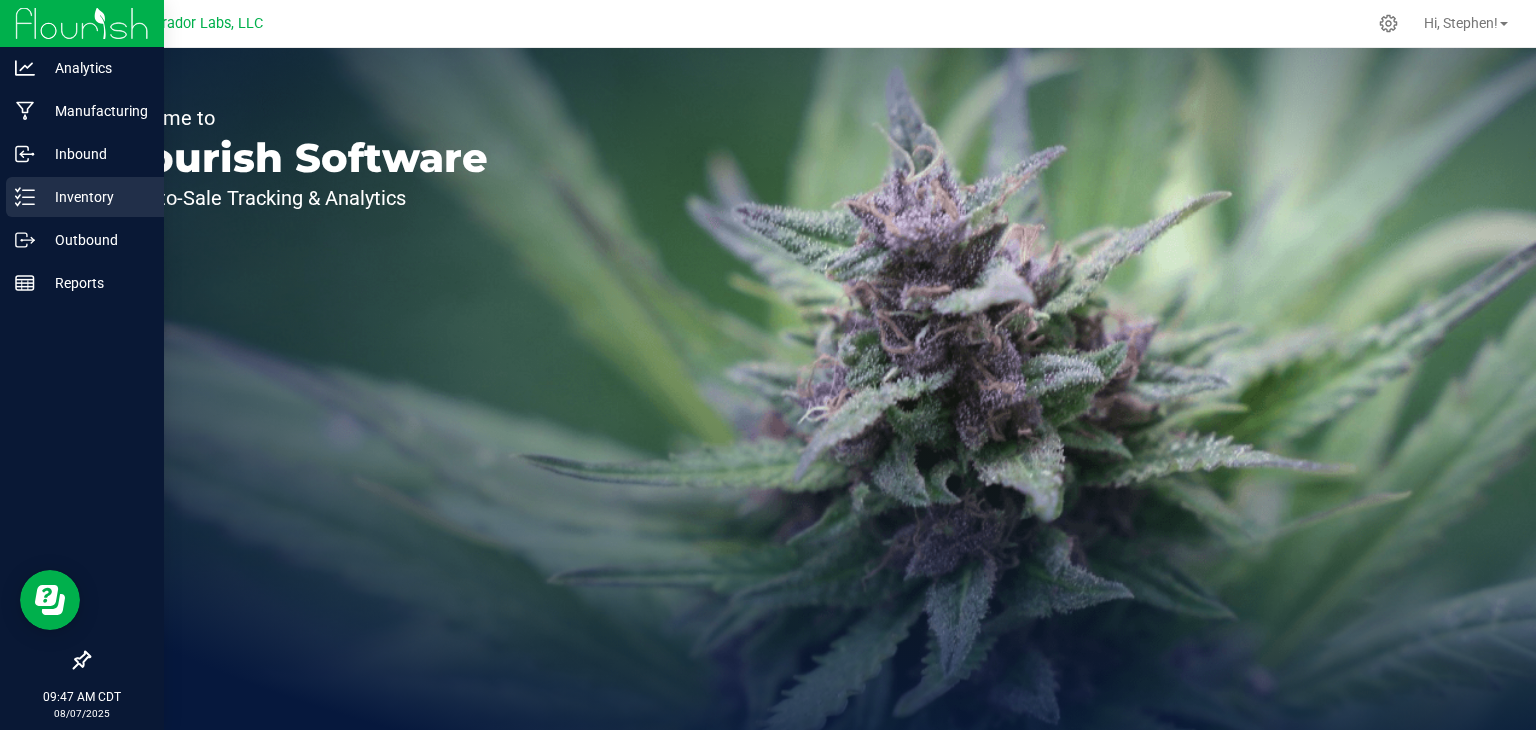 click on "Inventory" at bounding box center [85, 197] 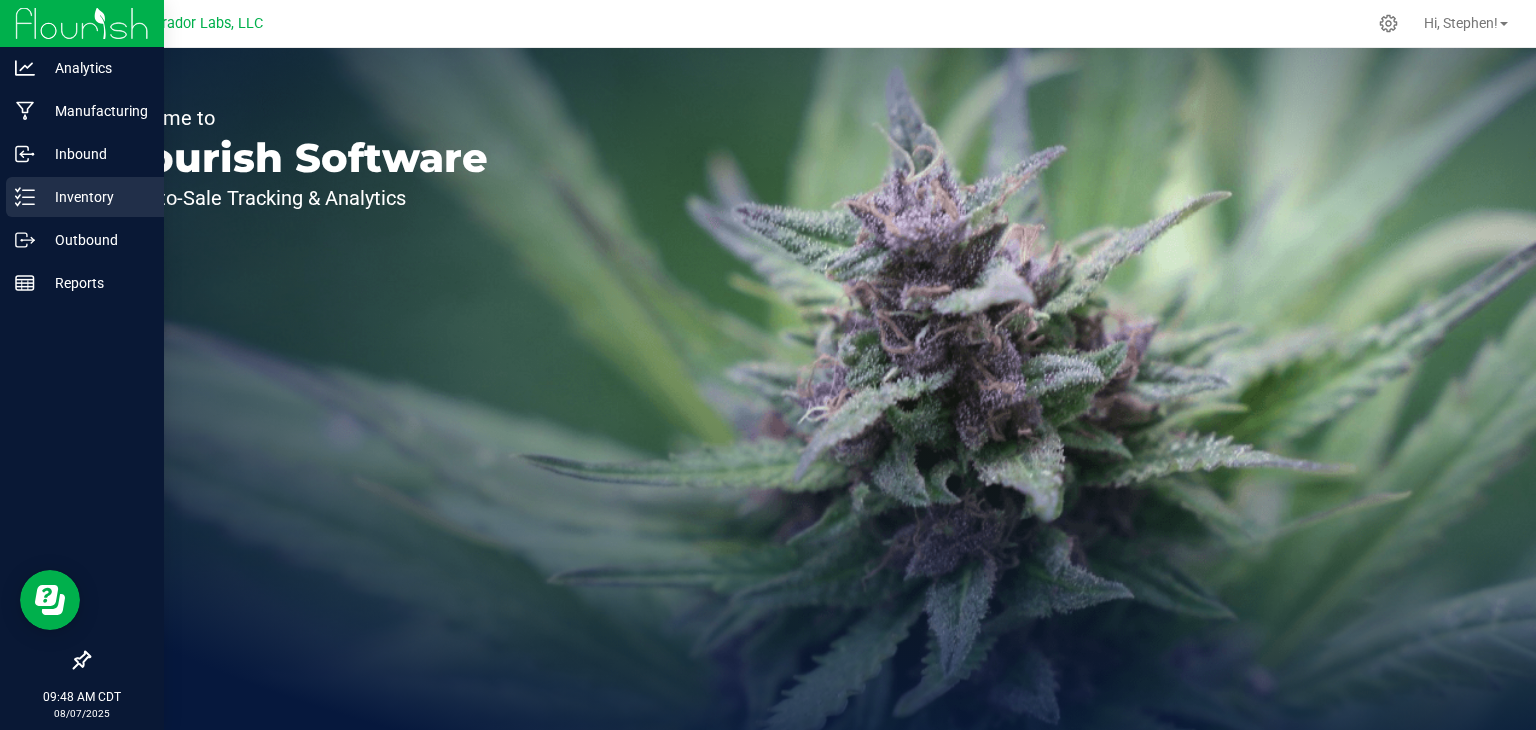 click 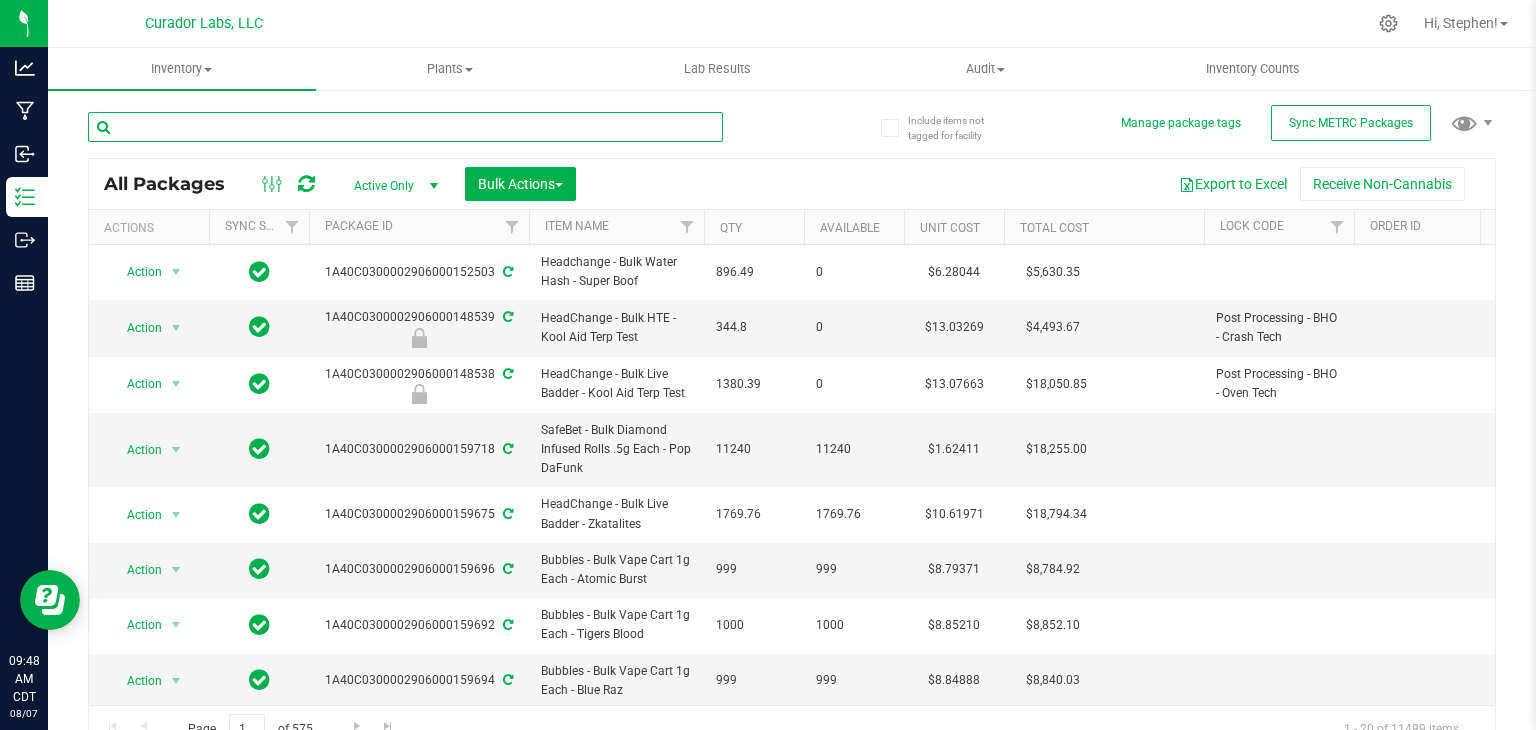 click at bounding box center [405, 127] 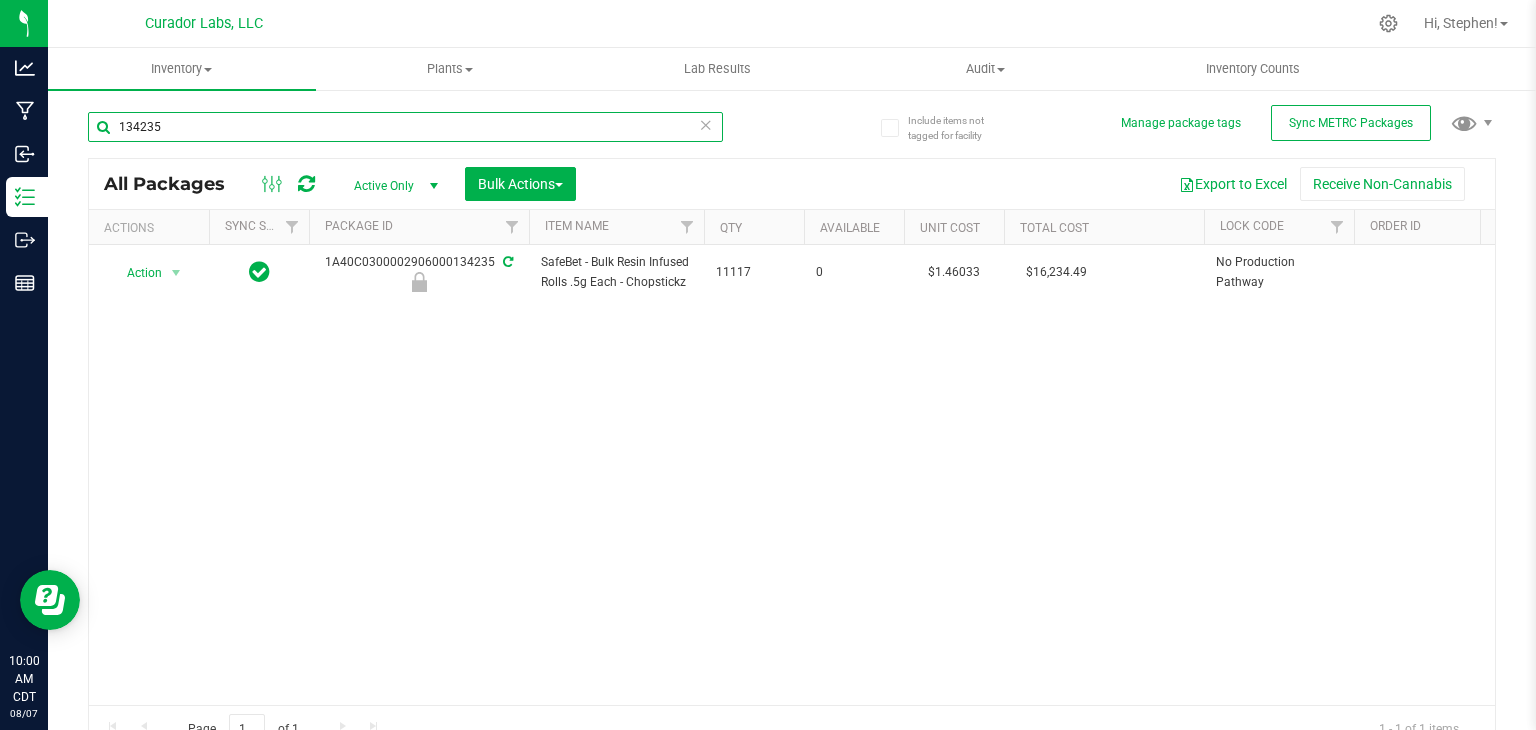 click on "134235" at bounding box center (405, 127) 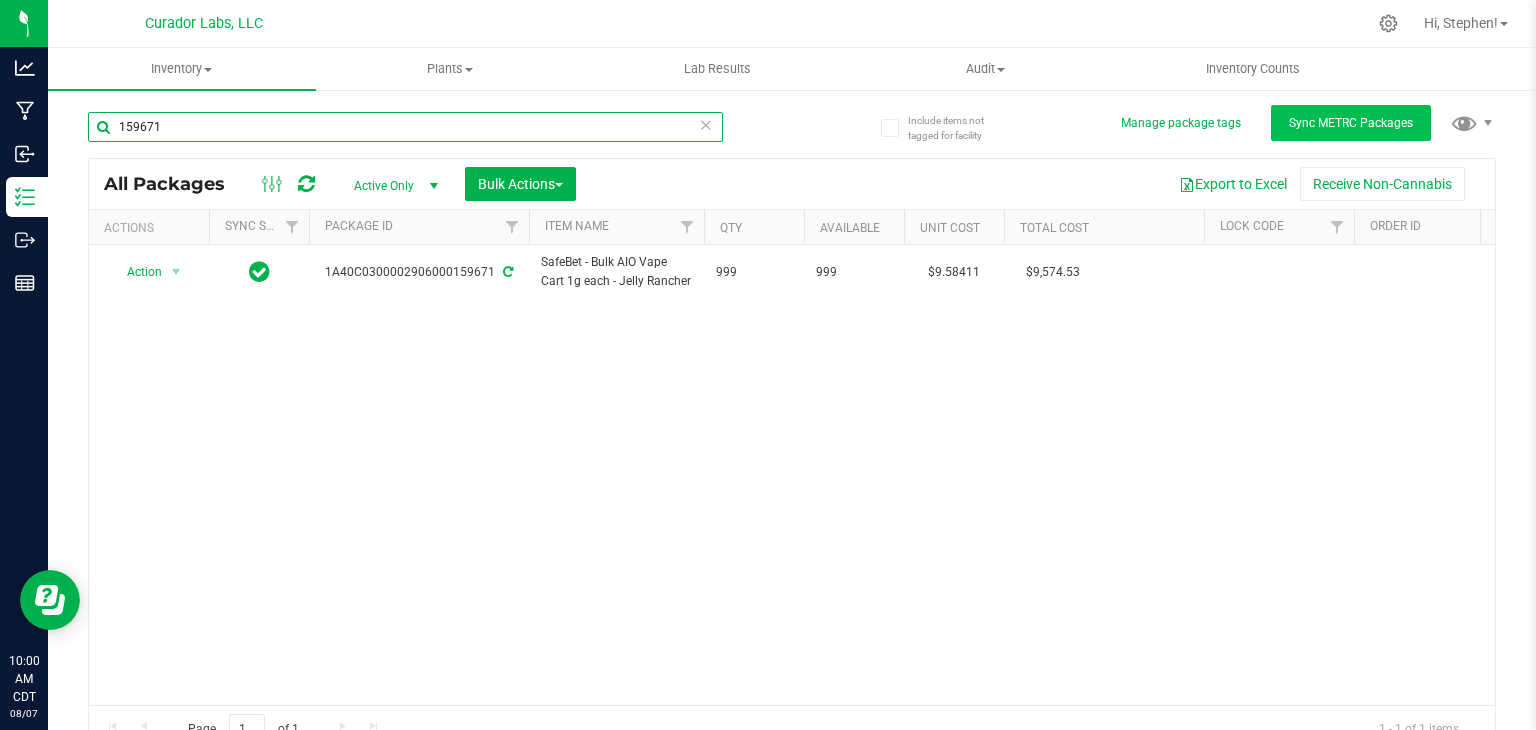 type on "159671" 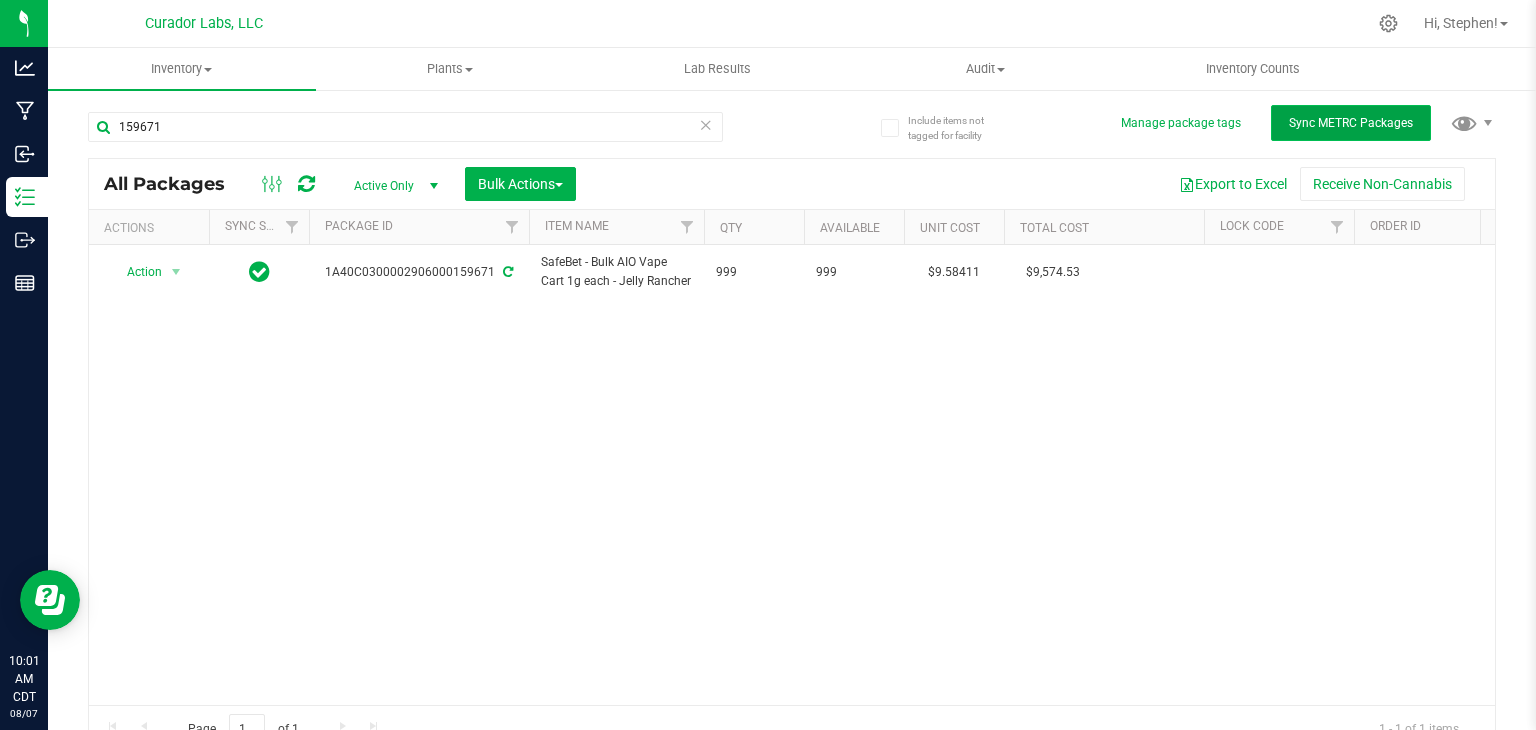 click on "Sync METRC Packages" at bounding box center (1351, 123) 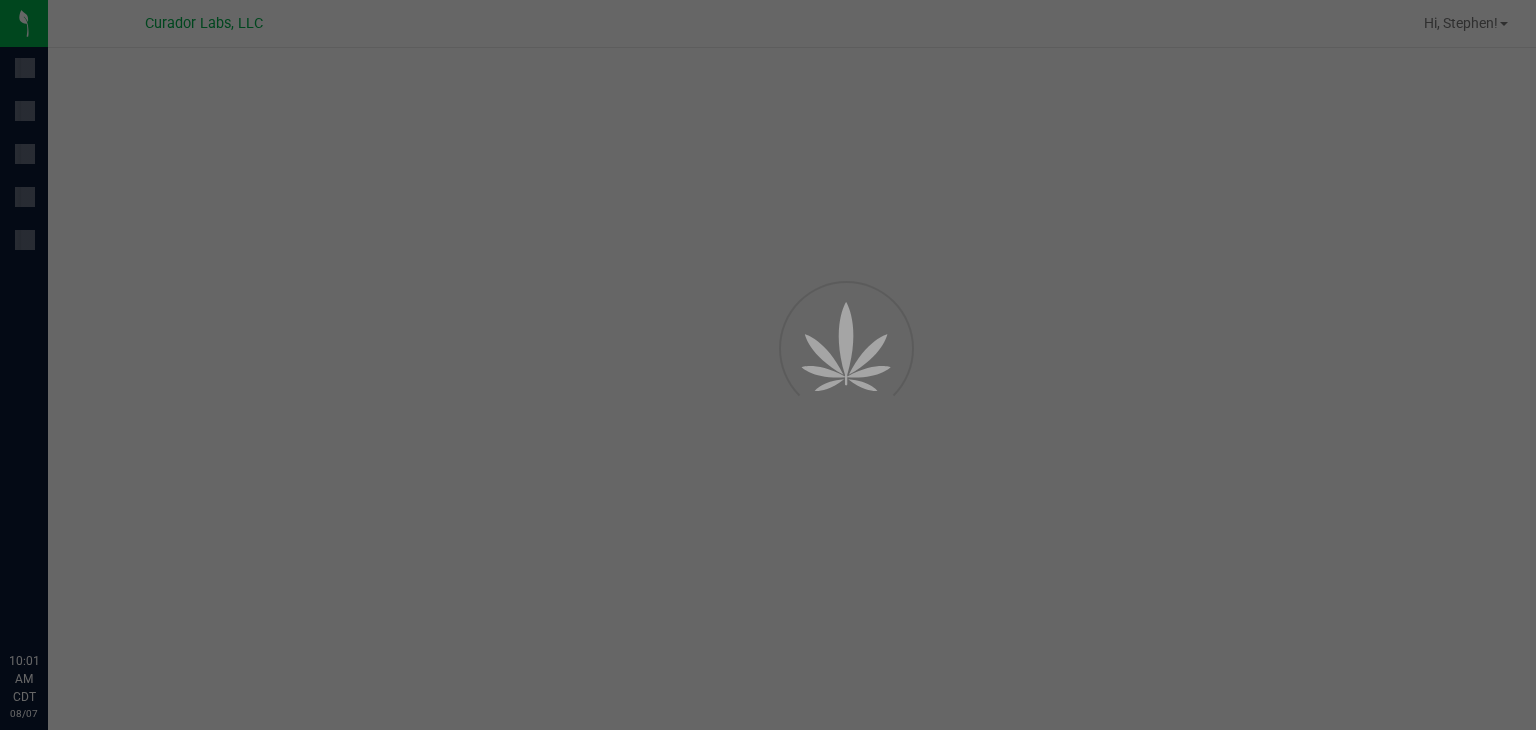 scroll, scrollTop: 0, scrollLeft: 0, axis: both 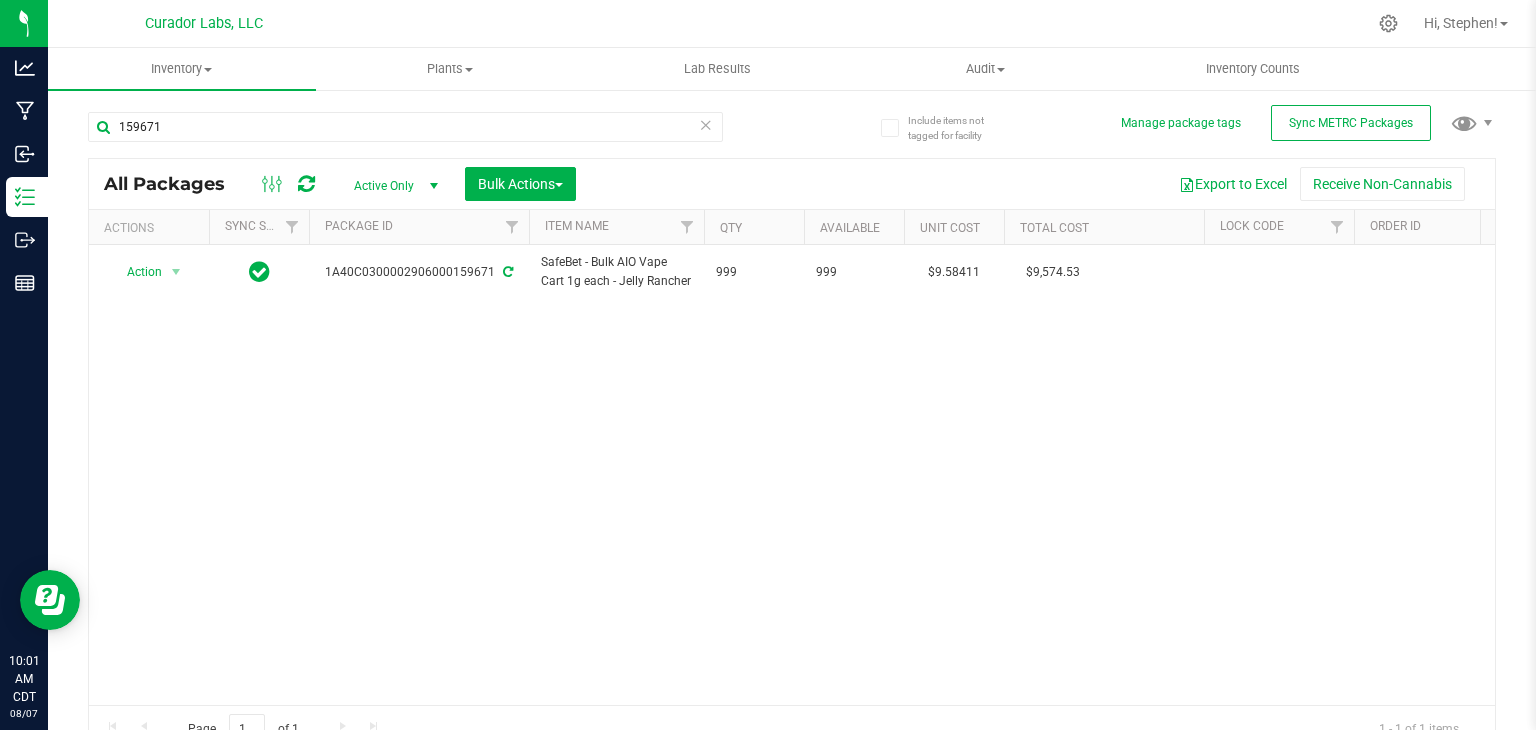 click at bounding box center [306, 184] 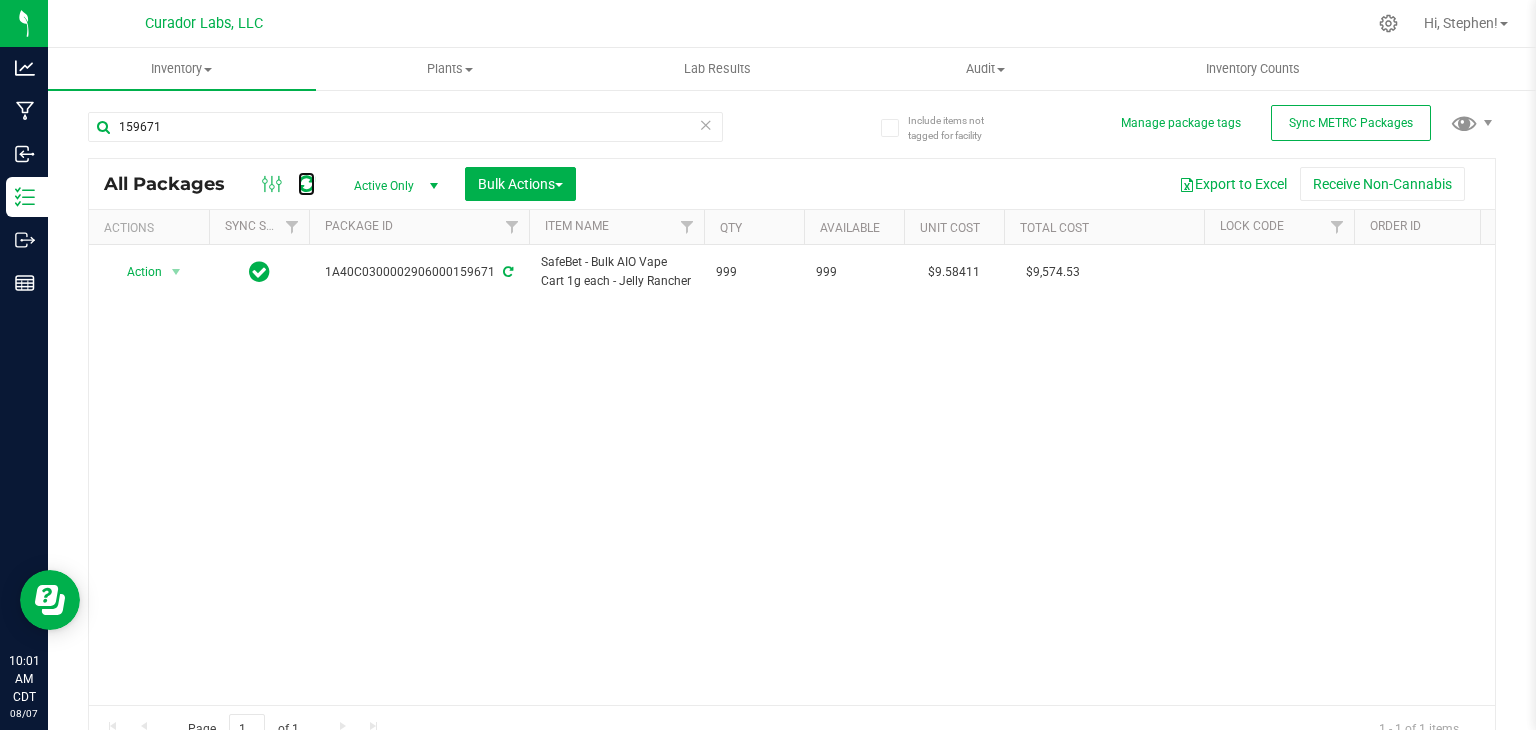 click at bounding box center (306, 184) 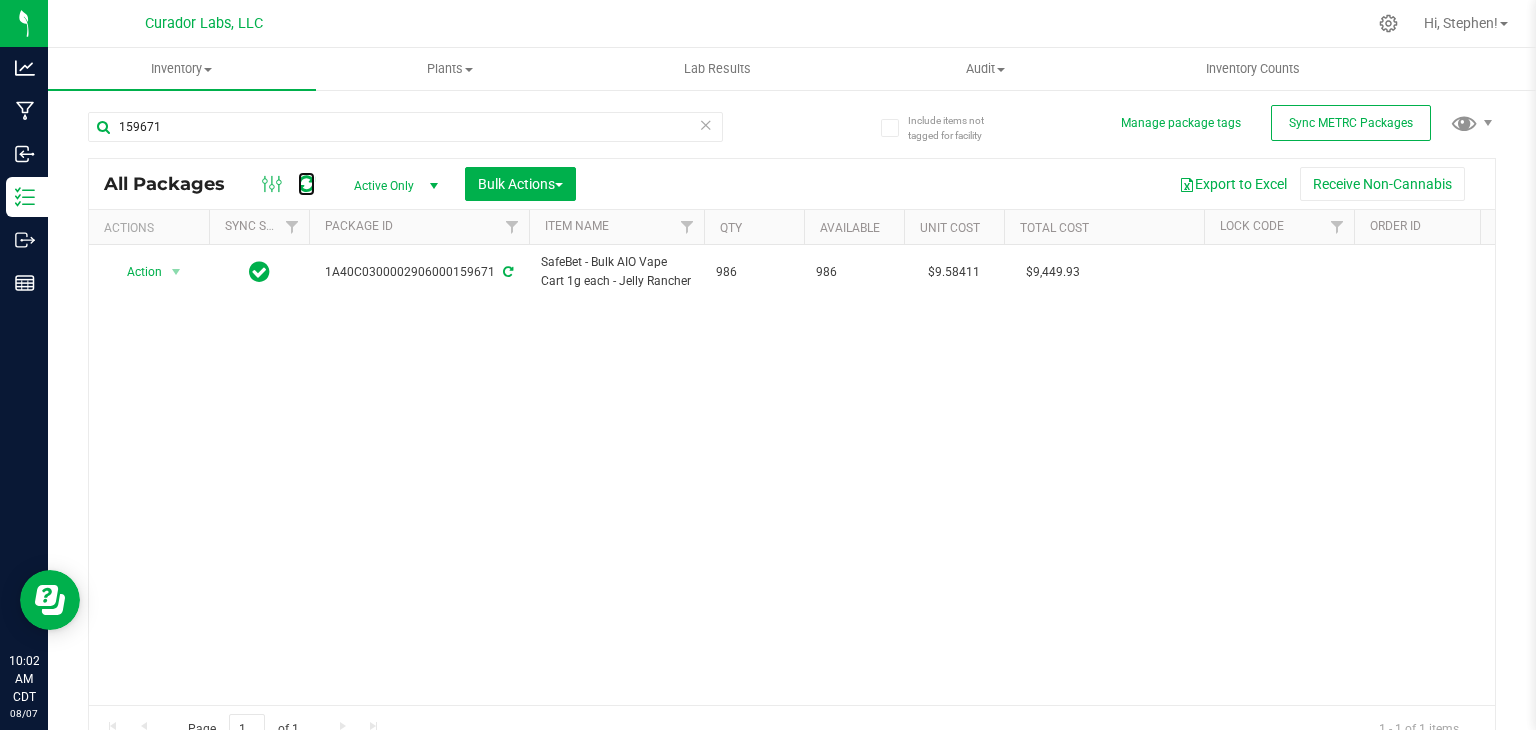 click at bounding box center [306, 184] 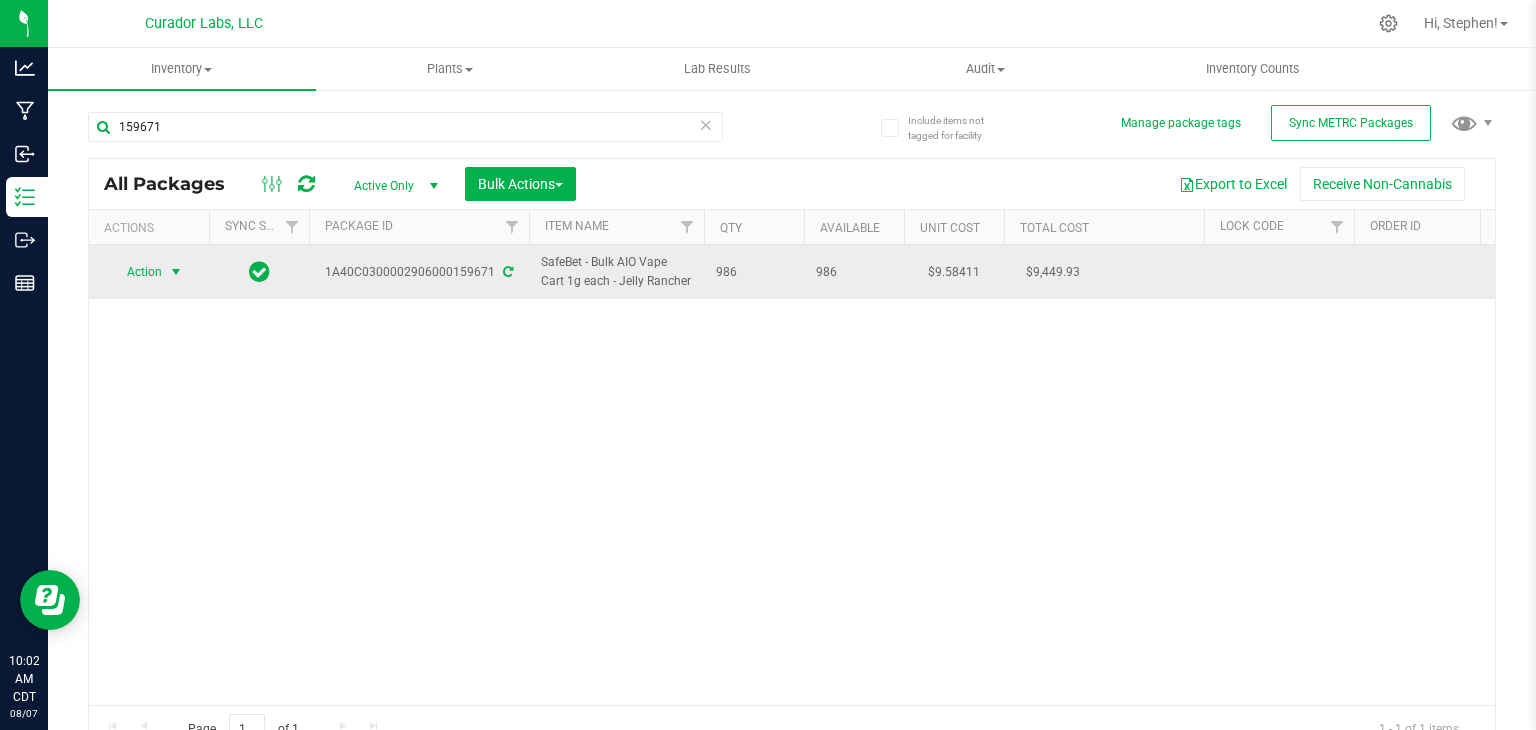 click on "Action" at bounding box center (136, 272) 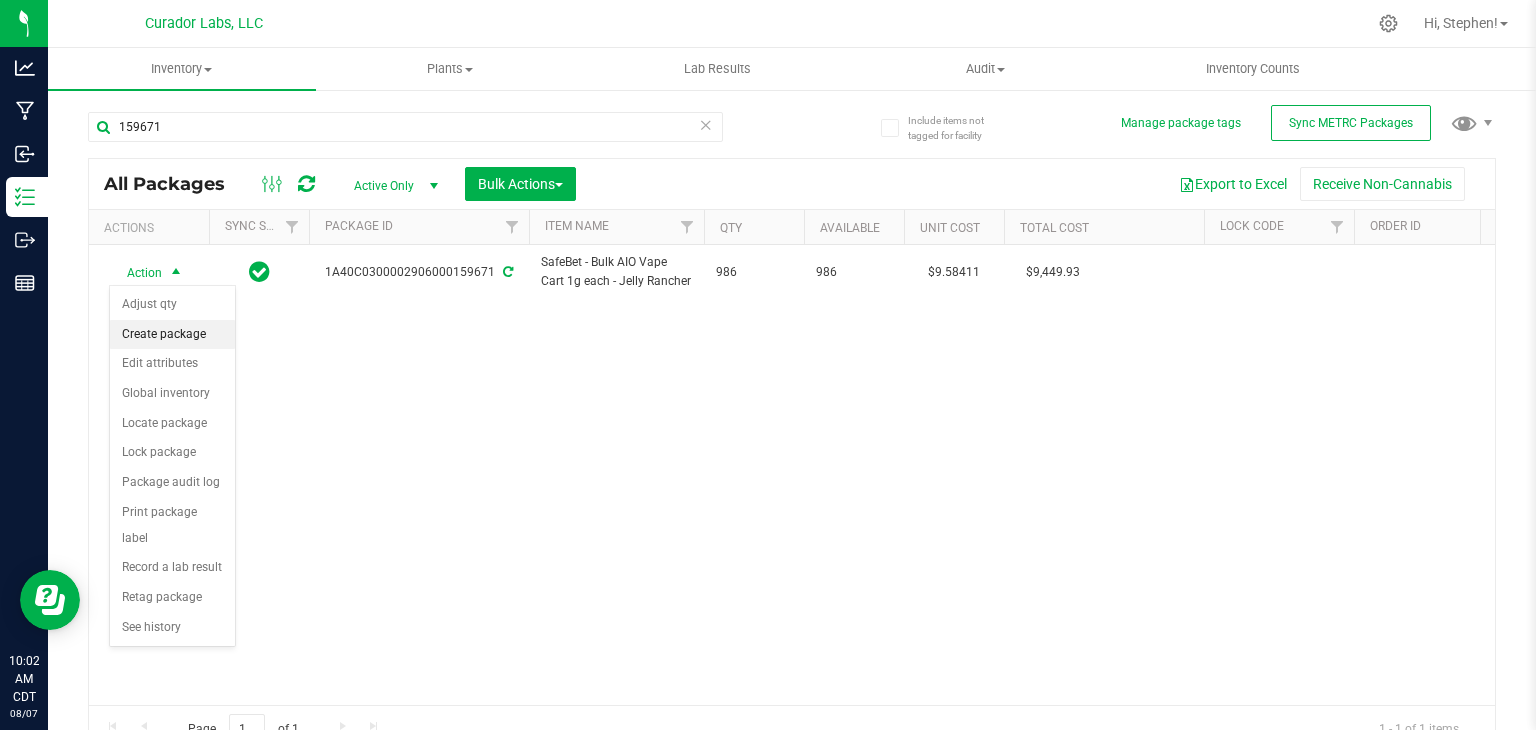 click on "Create package" at bounding box center (172, 335) 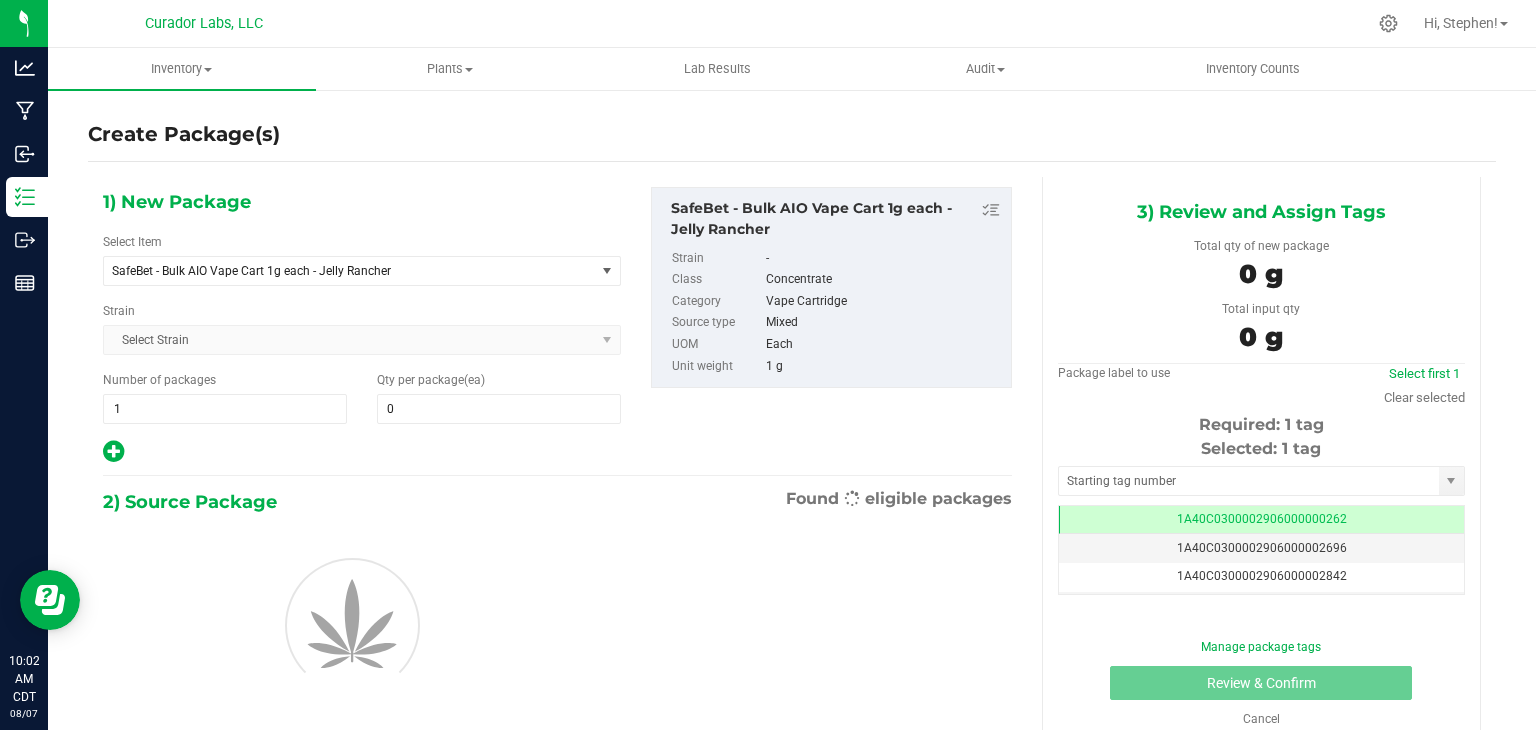 scroll, scrollTop: 0, scrollLeft: 0, axis: both 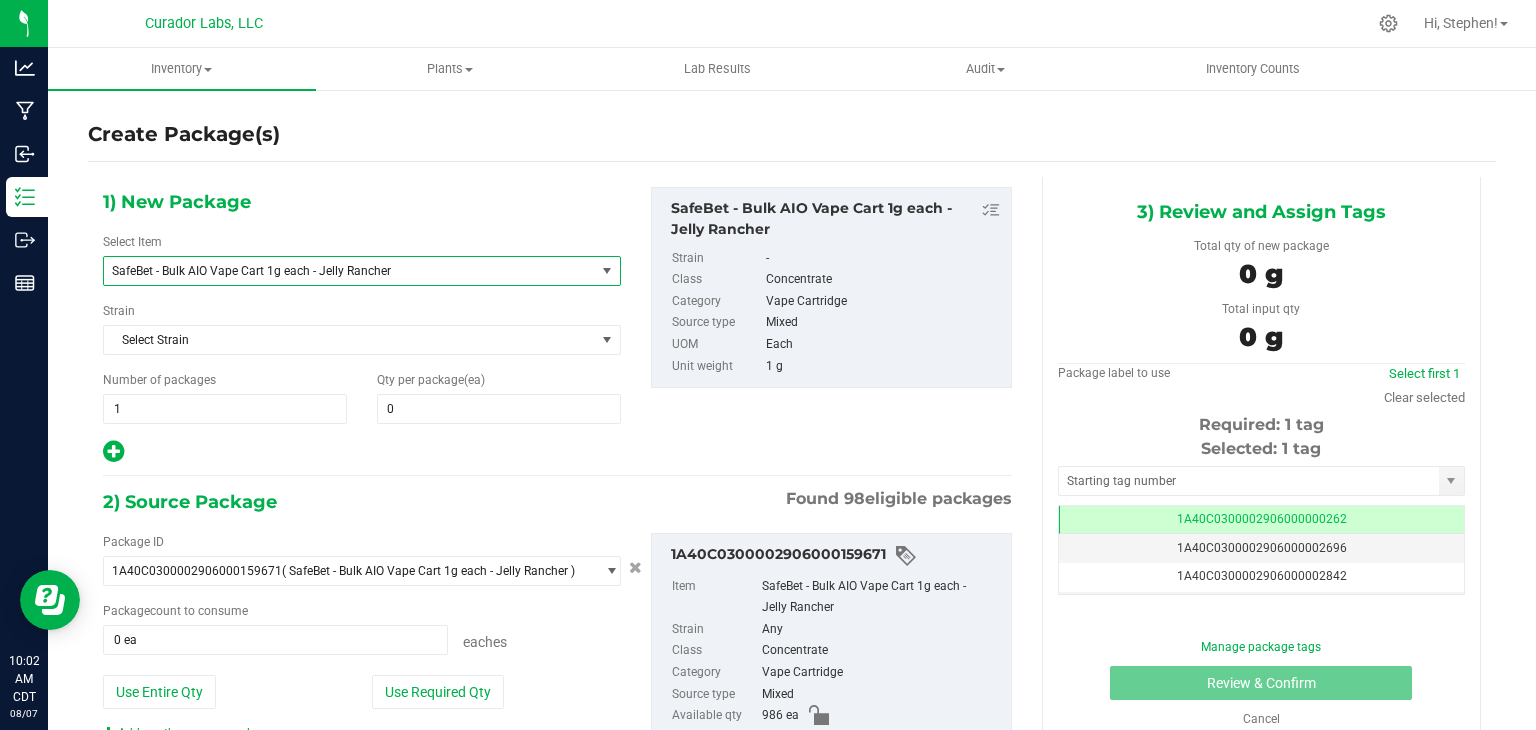 click on "SafeBet - Bulk AIO Vape Cart 1g each - Jelly Rancher" at bounding box center [349, 271] 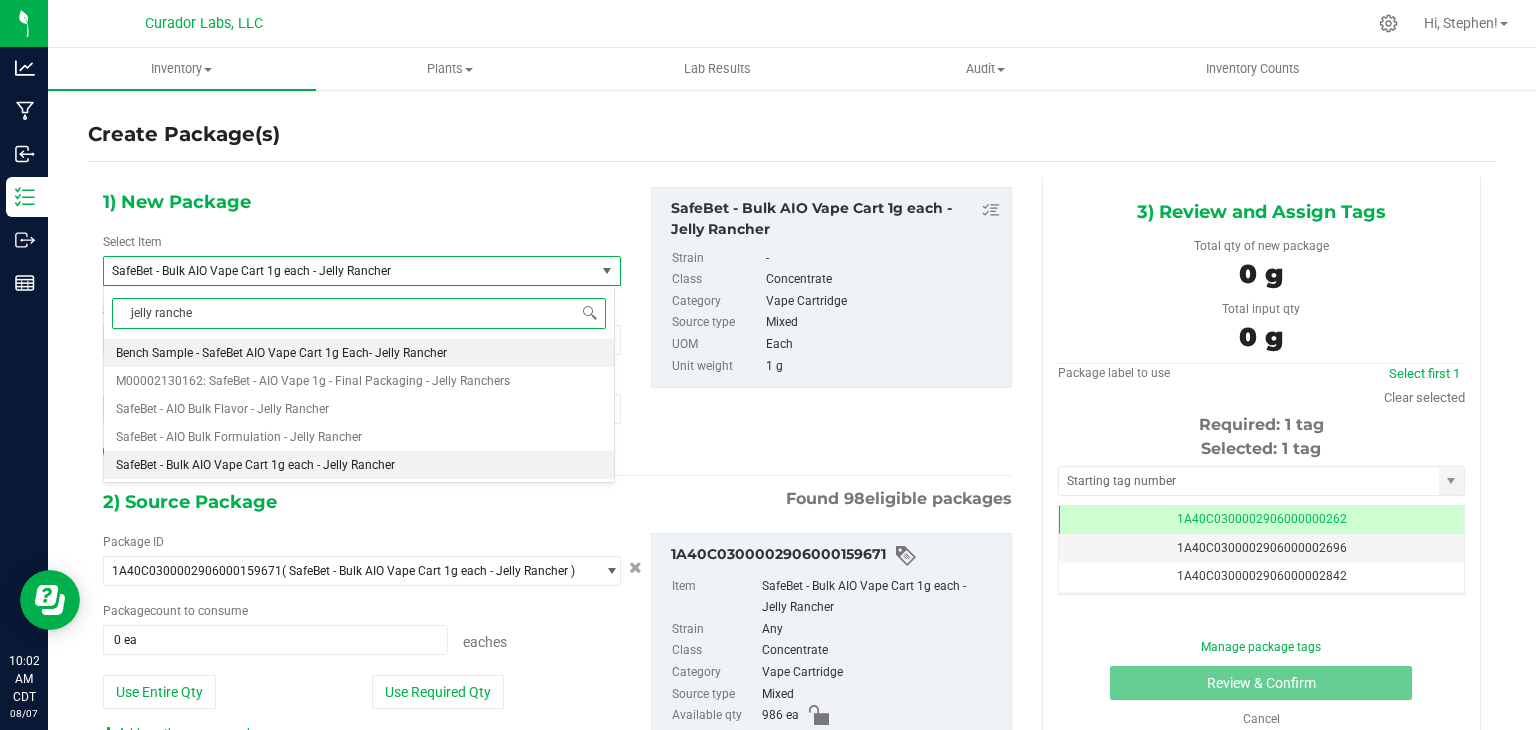 type on "jelly rancher" 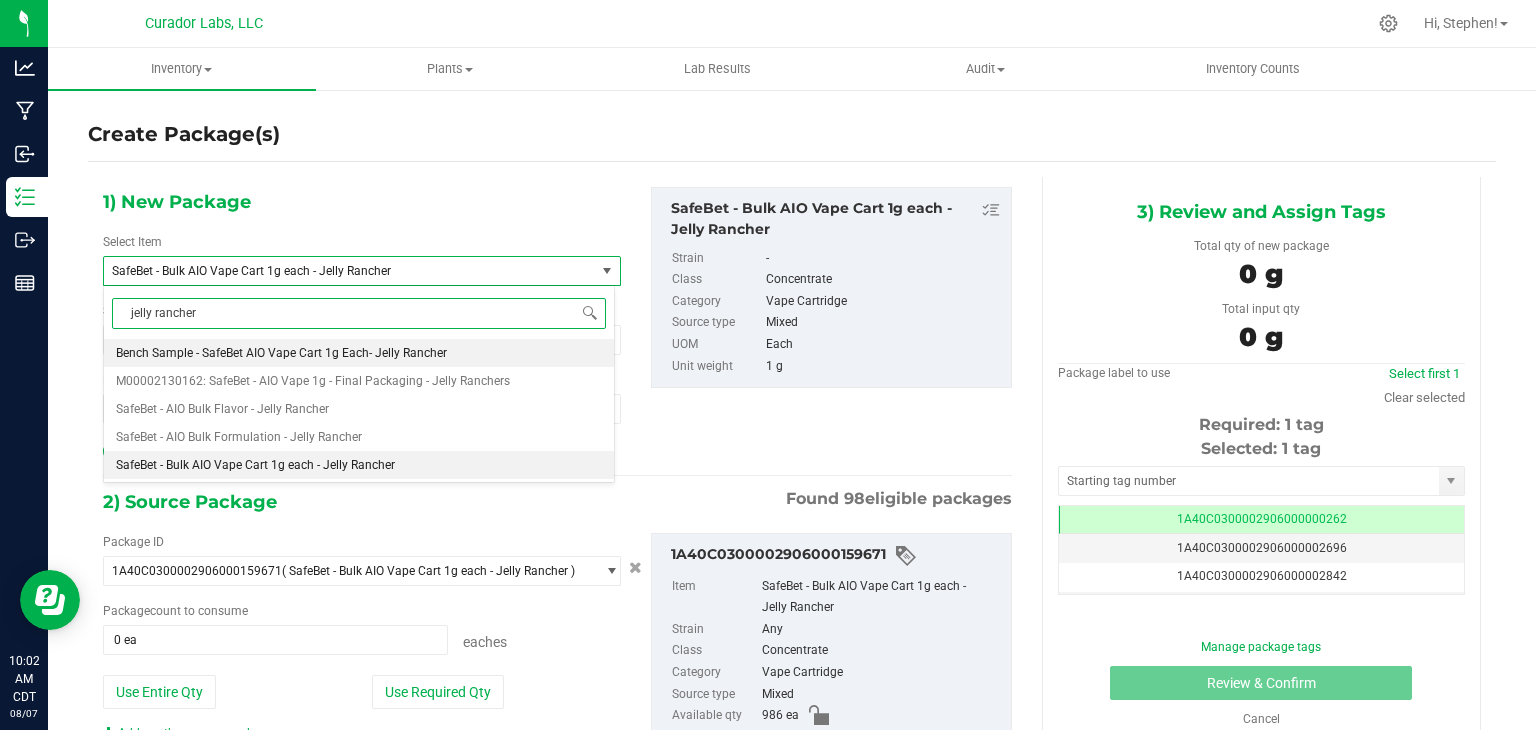 click on "Bench Sample - SafeBet AIO Vape Cart 1g Each- Jelly Rancher" at bounding box center [281, 353] 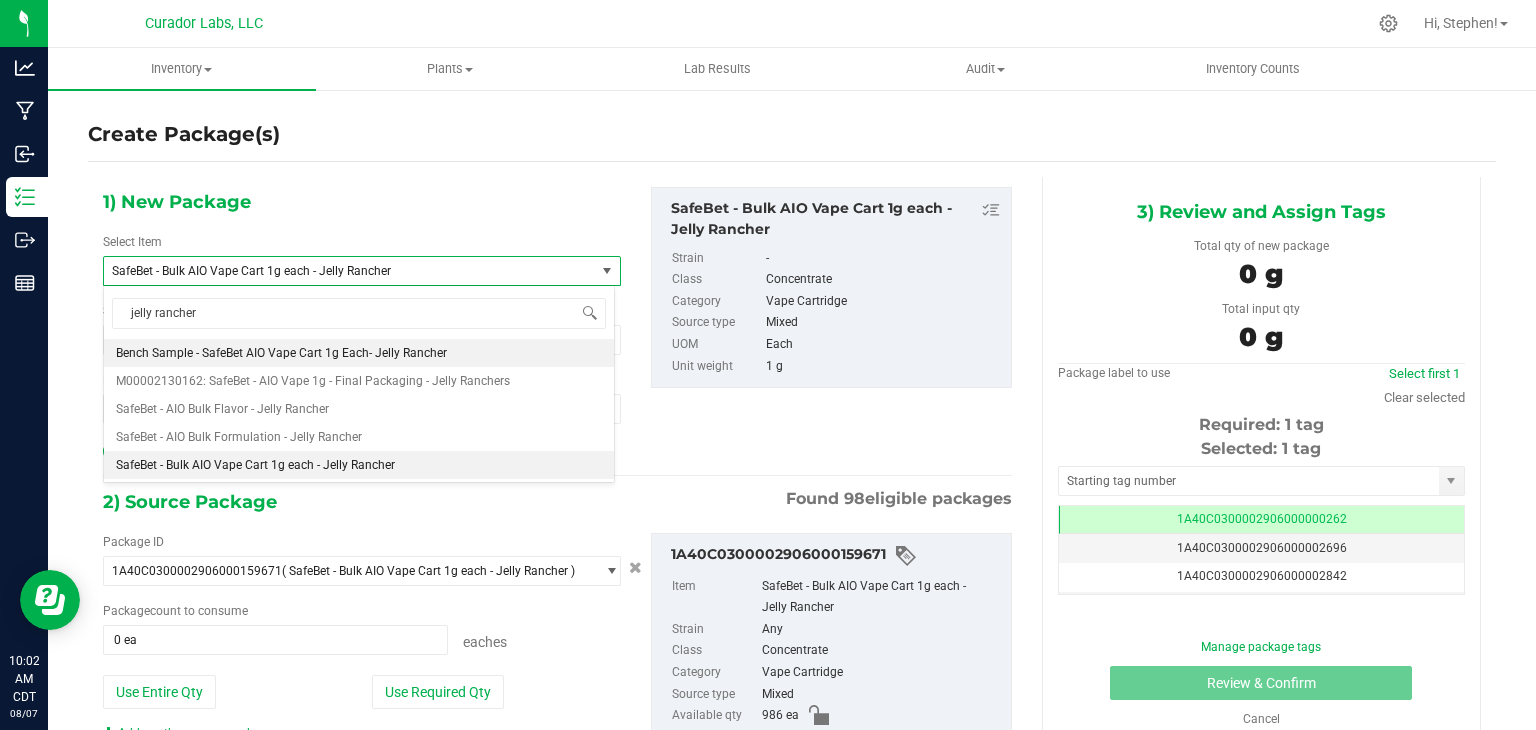 type 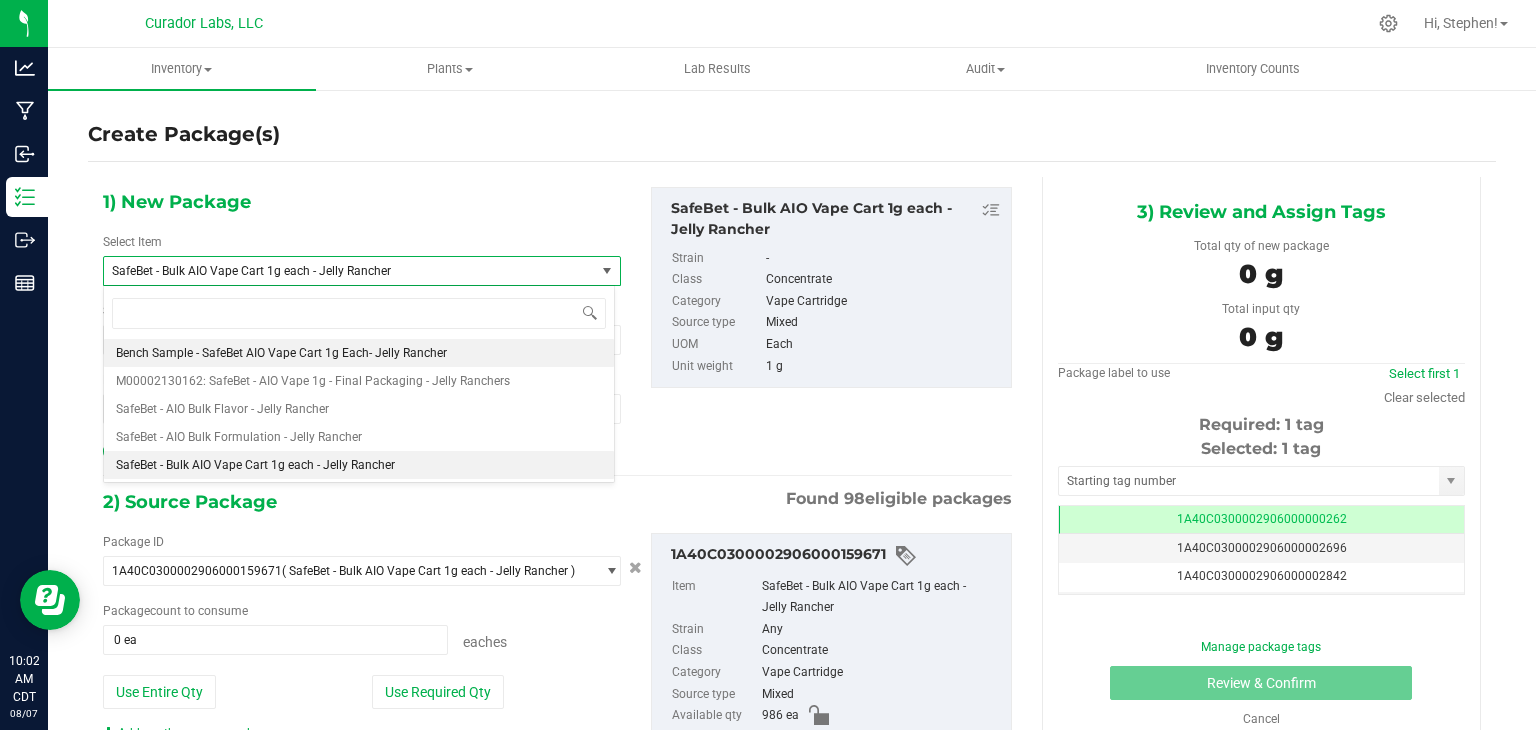 type on "0" 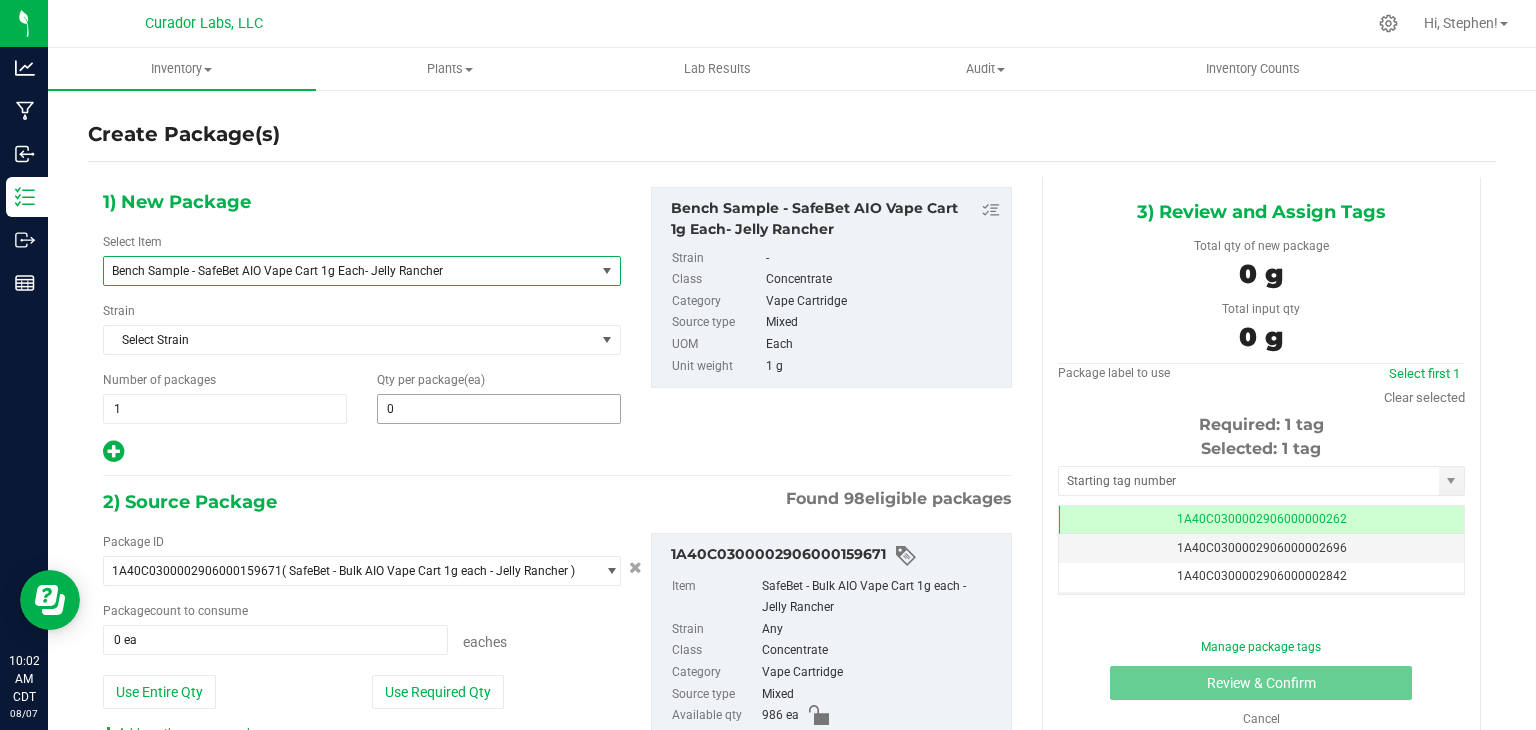 type 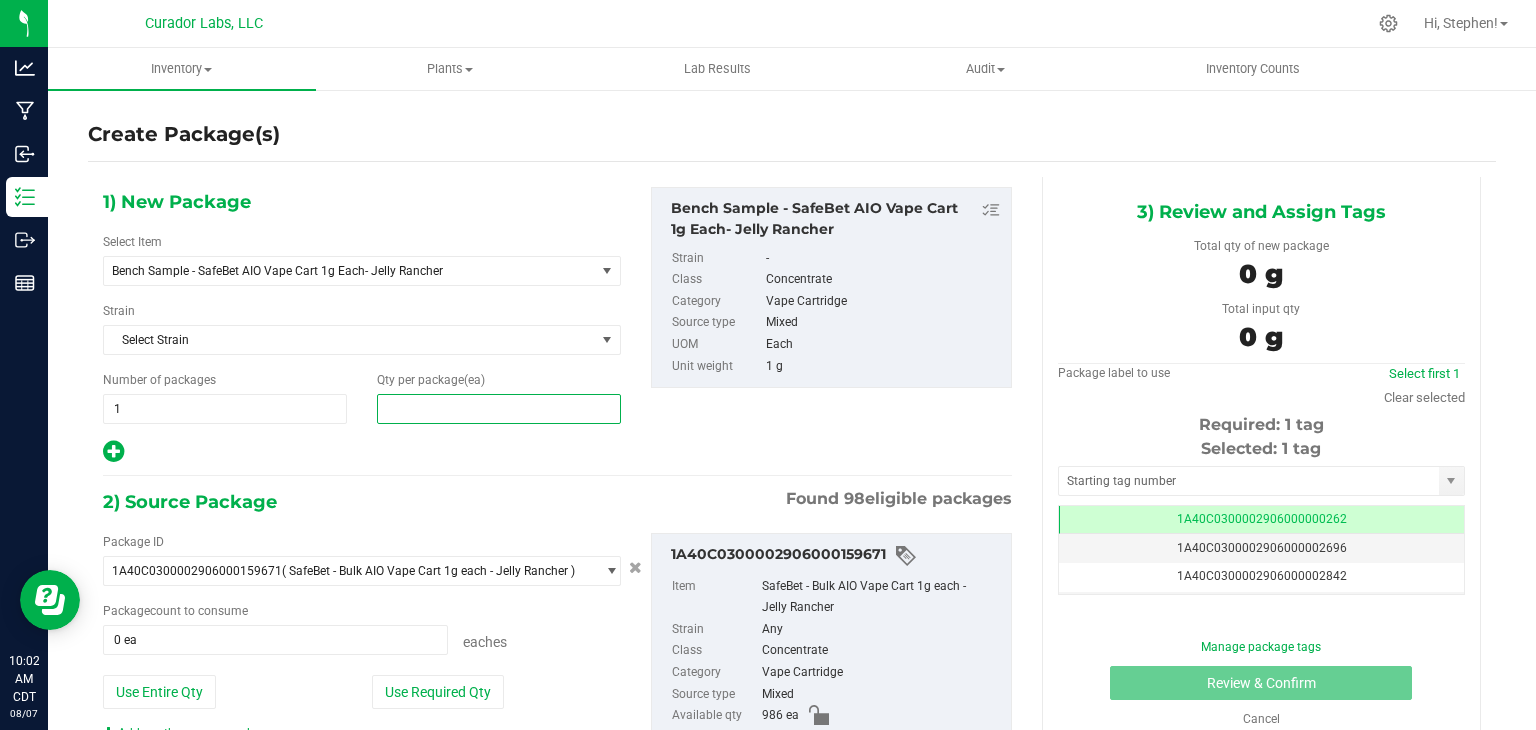 click at bounding box center [499, 409] 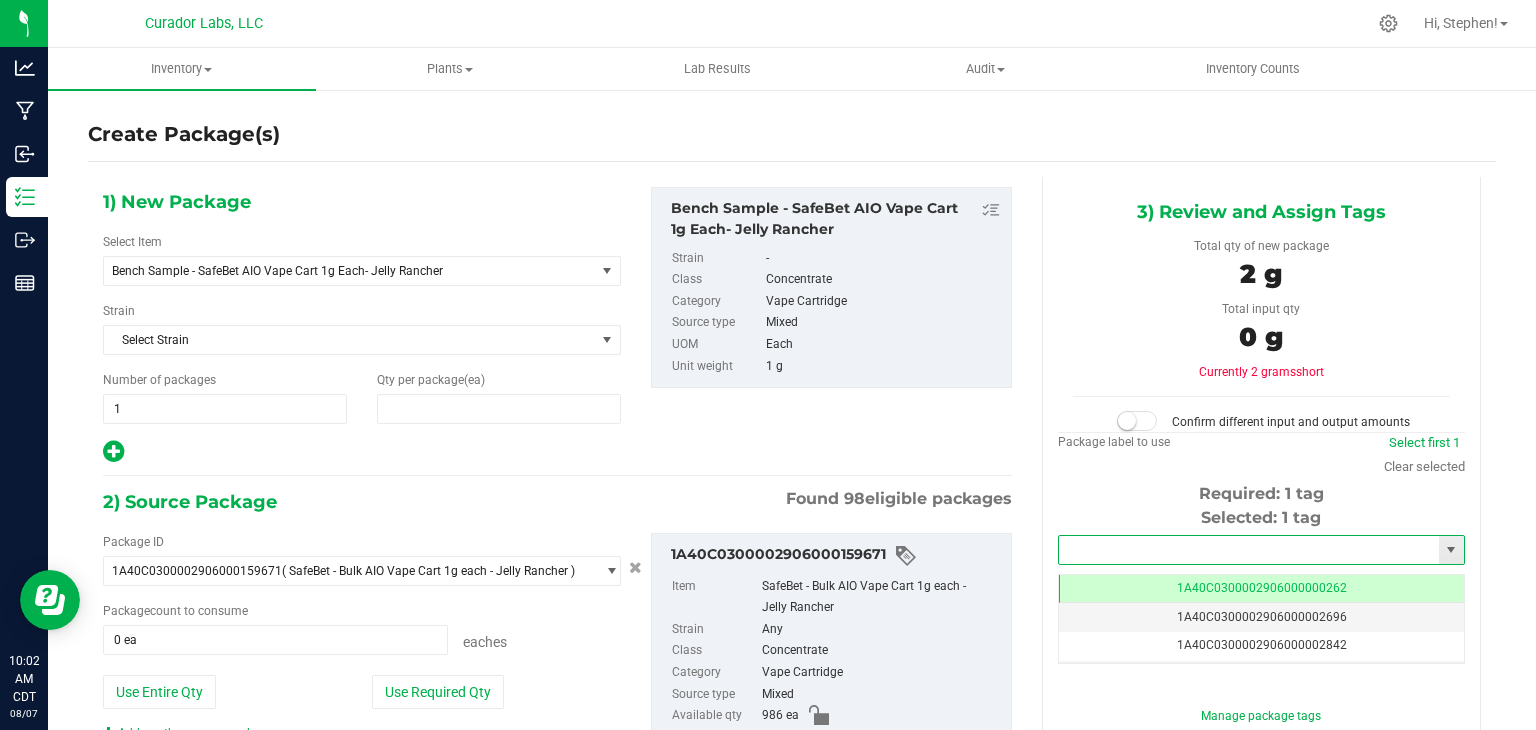 type on "2" 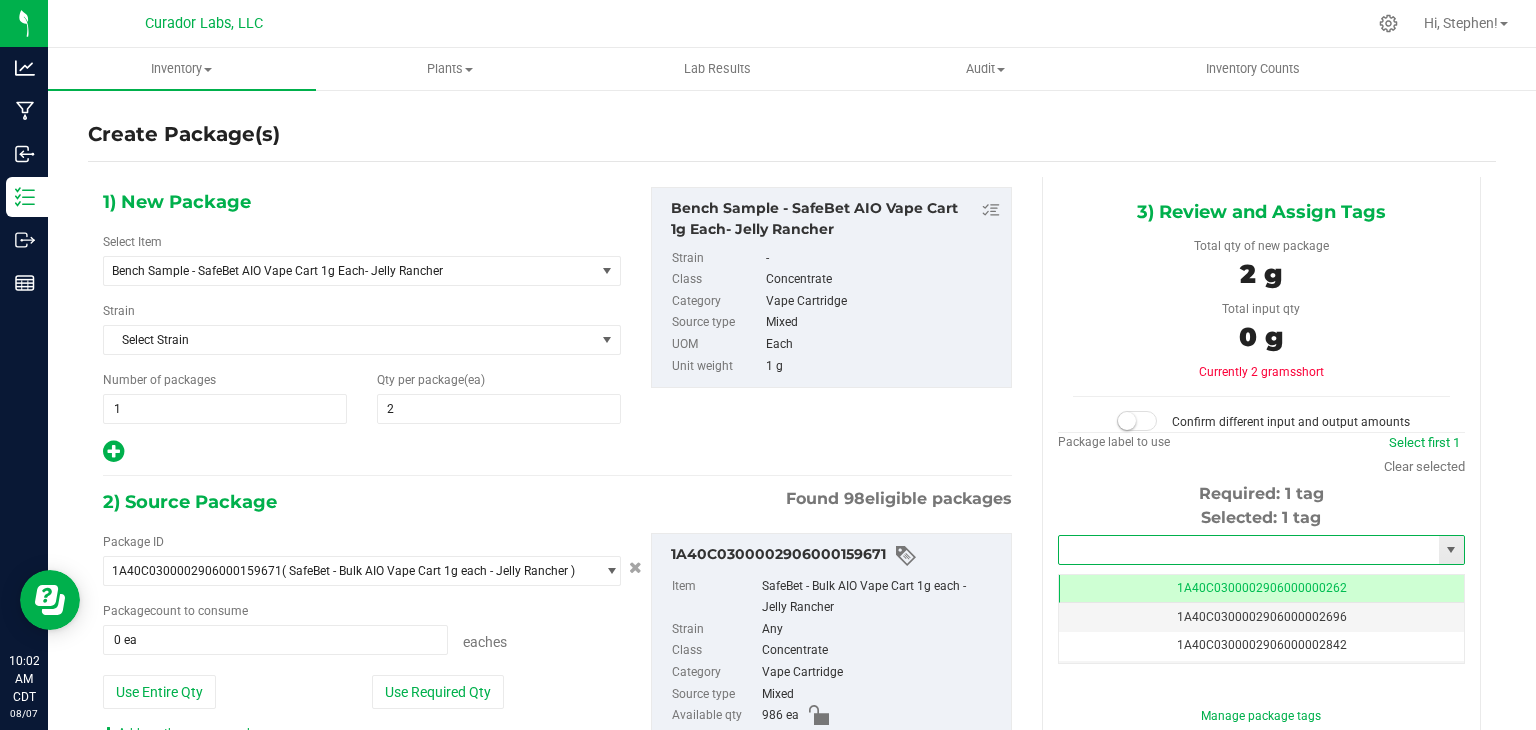 click at bounding box center (1249, 550) 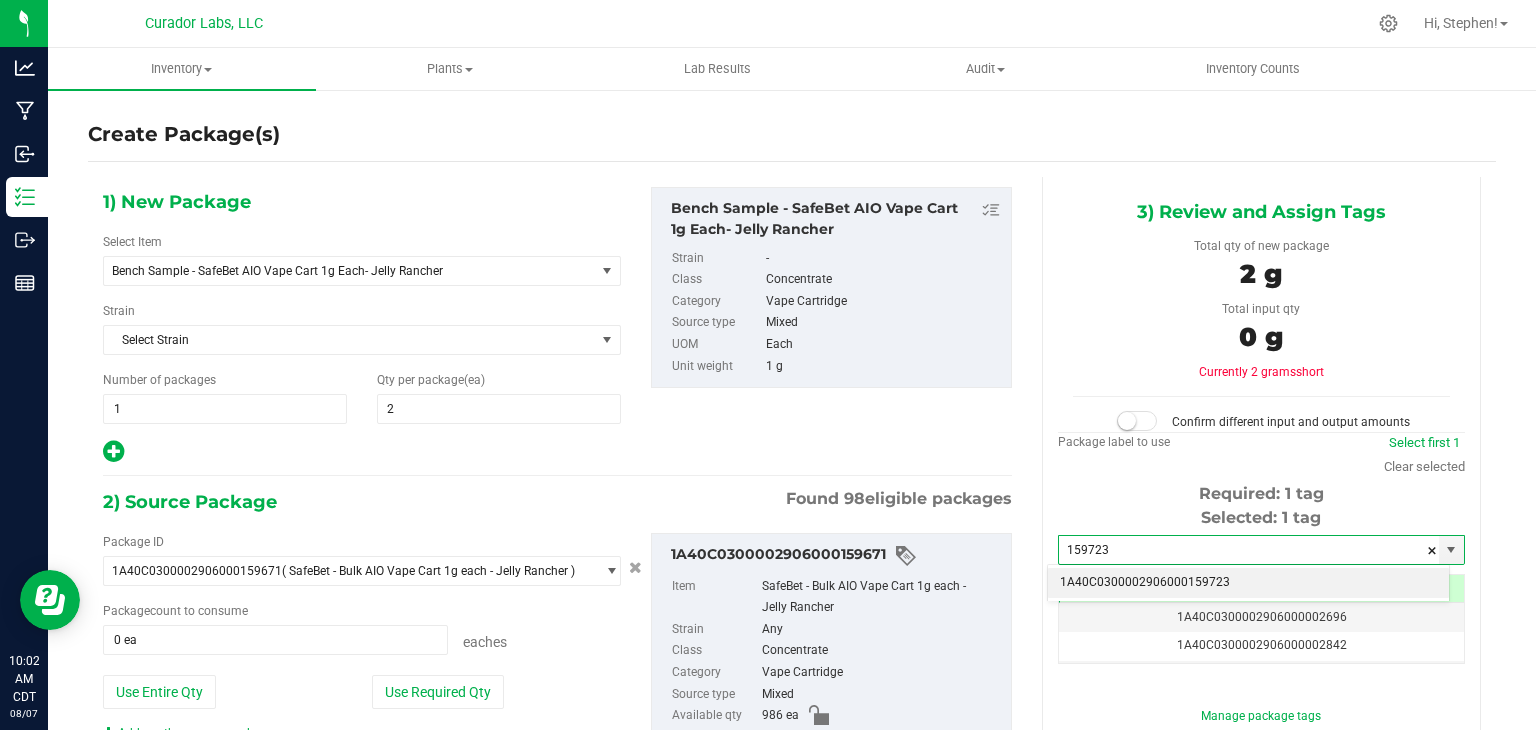 click on "1A40C0300002906000159723" at bounding box center [1248, 583] 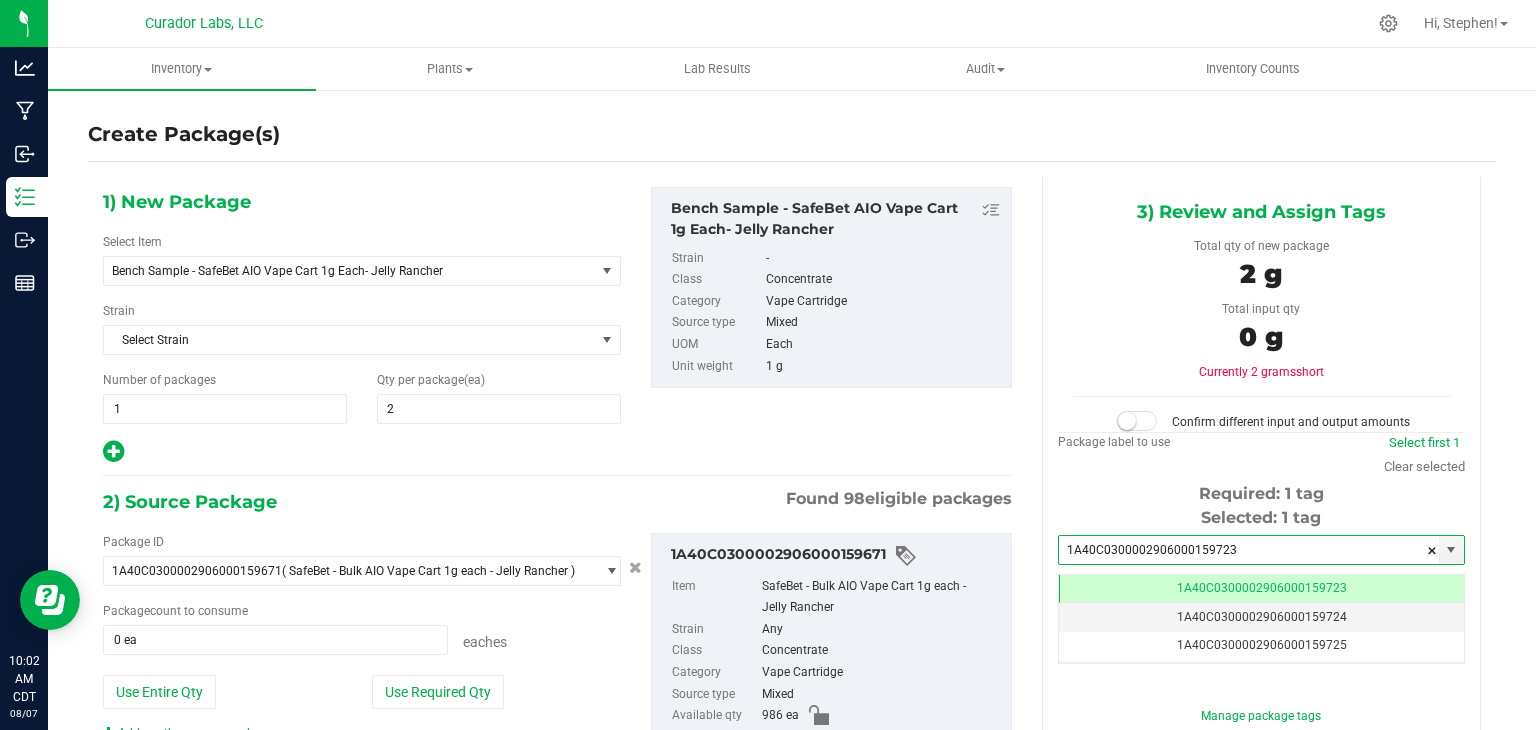 type on "1A40C0300002906000159723" 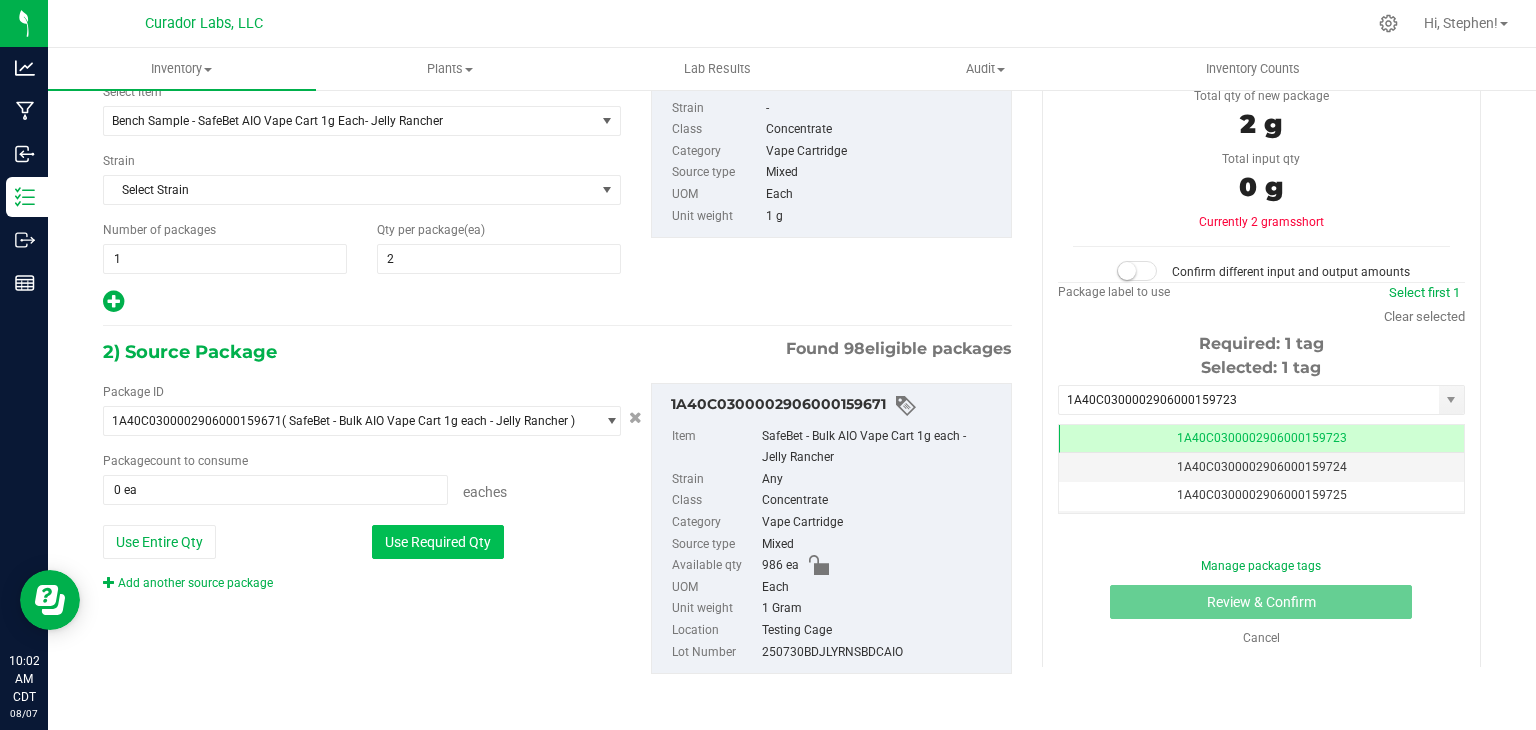 click on "Use Required Qty" at bounding box center [438, 542] 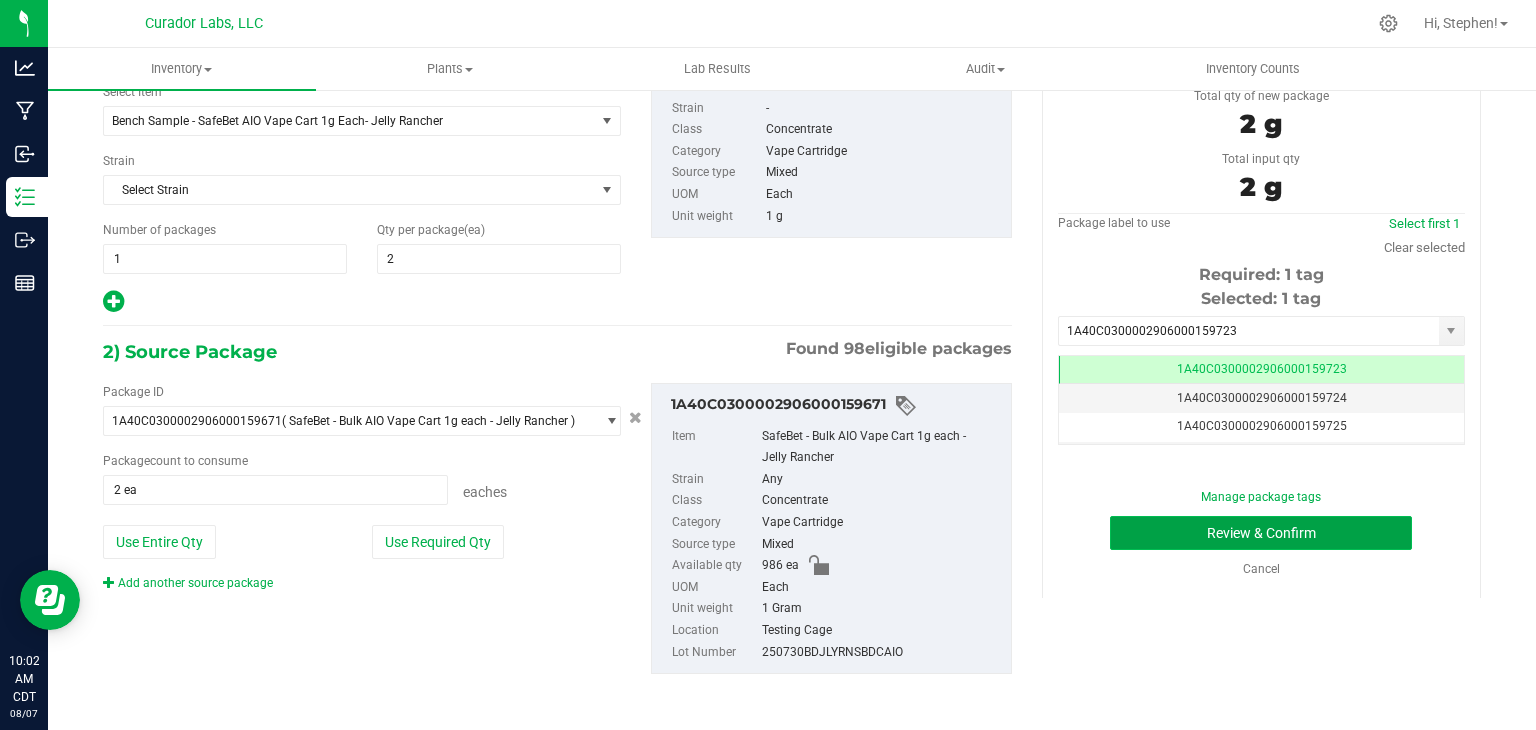 click on "Review & Confirm" at bounding box center (1261, 533) 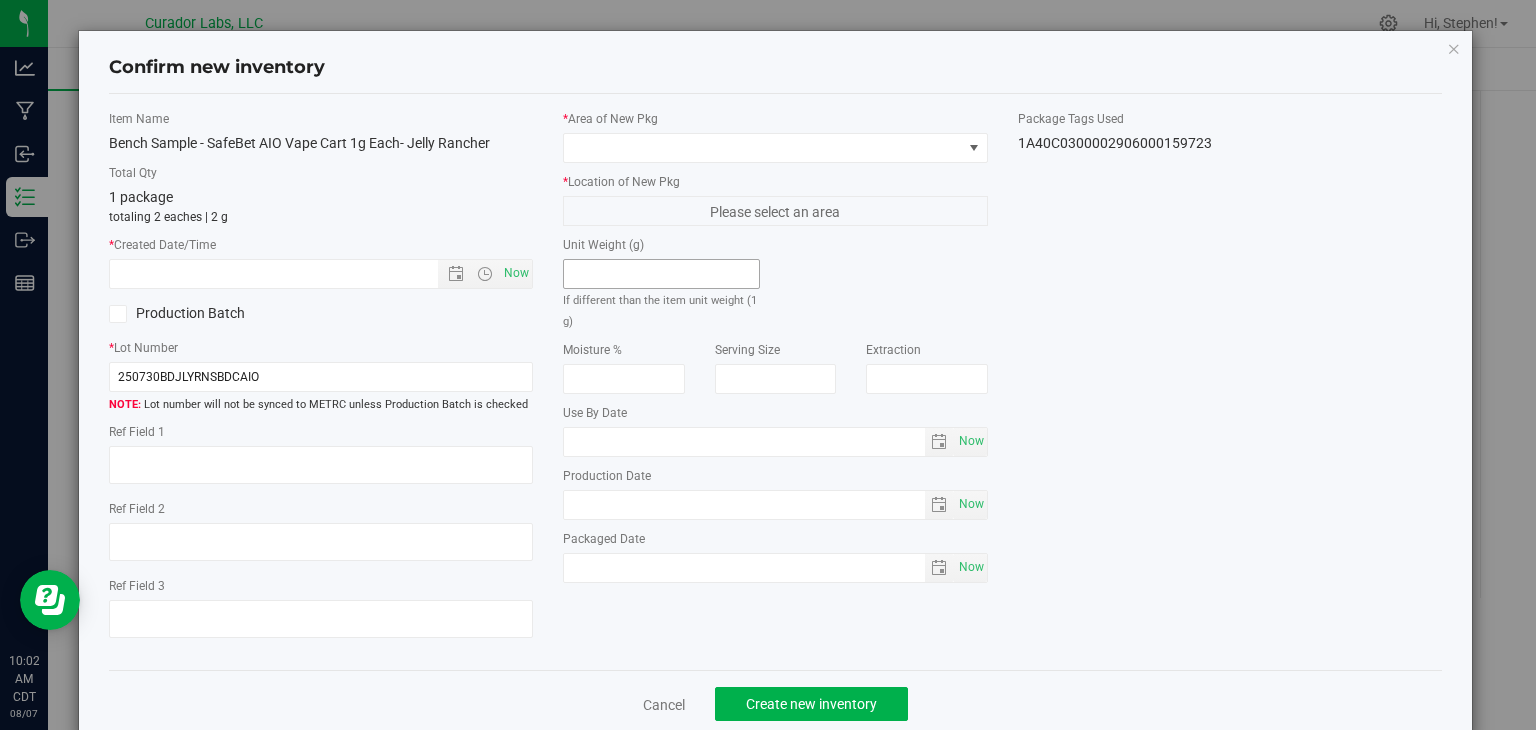 type on "2025-08-05" 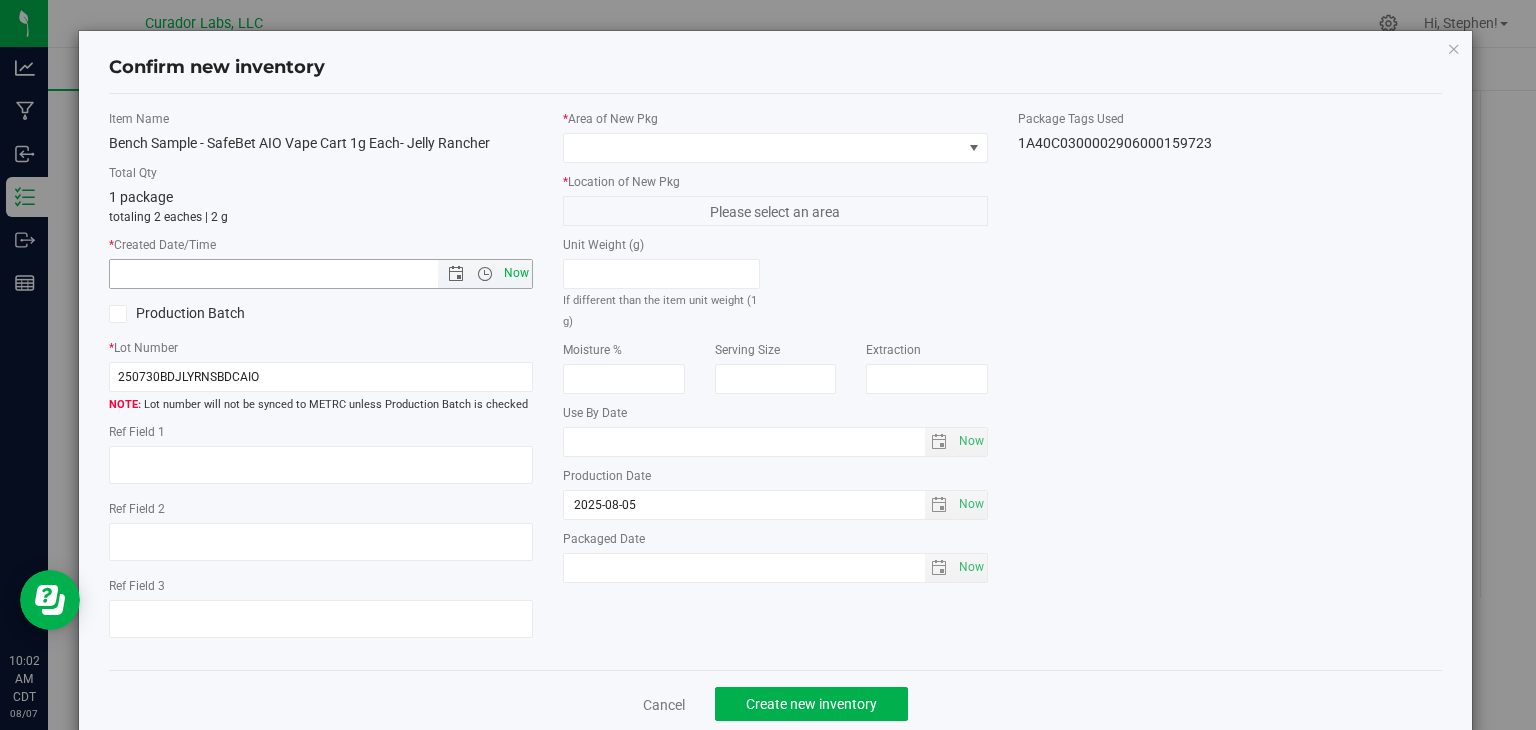 click on "Now" at bounding box center (517, 273) 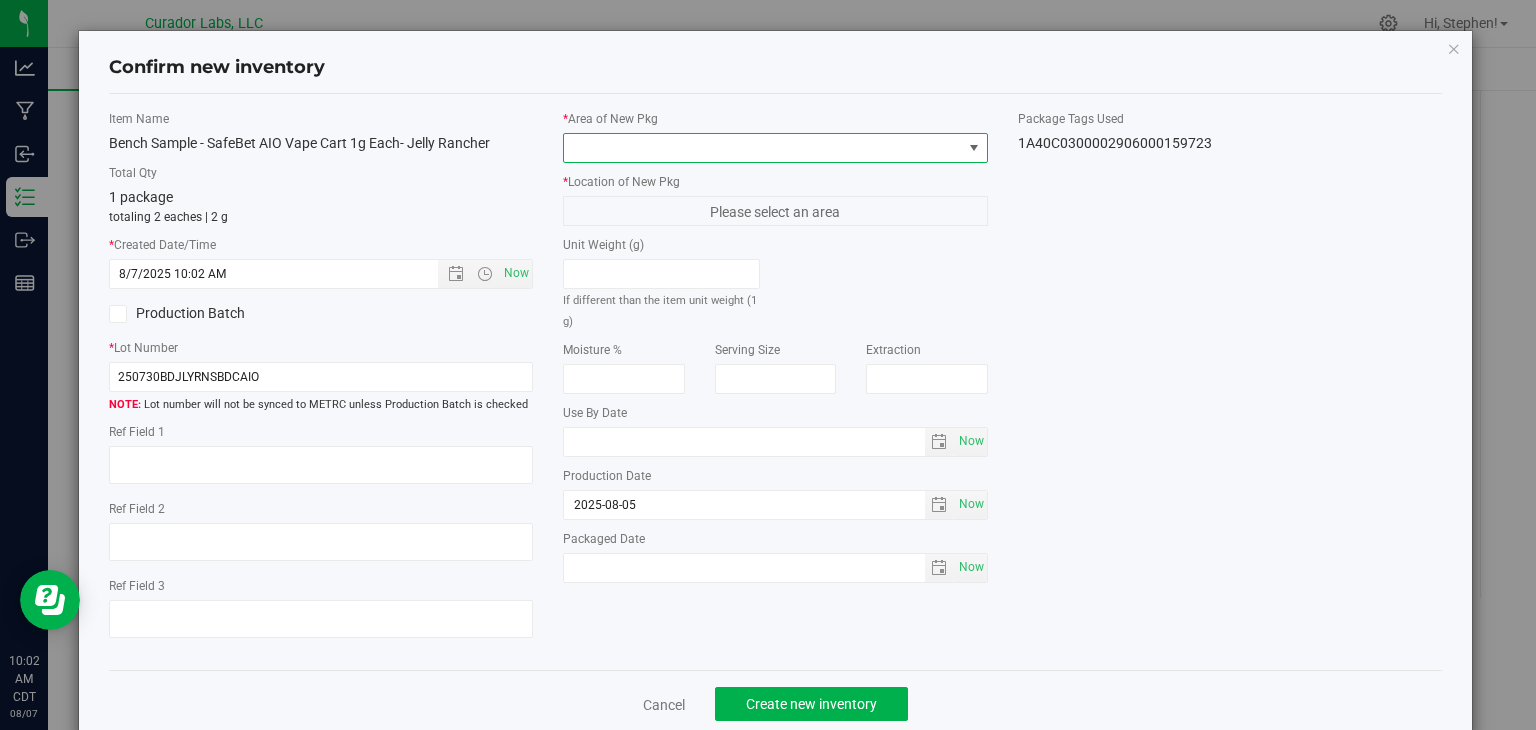 click at bounding box center [763, 148] 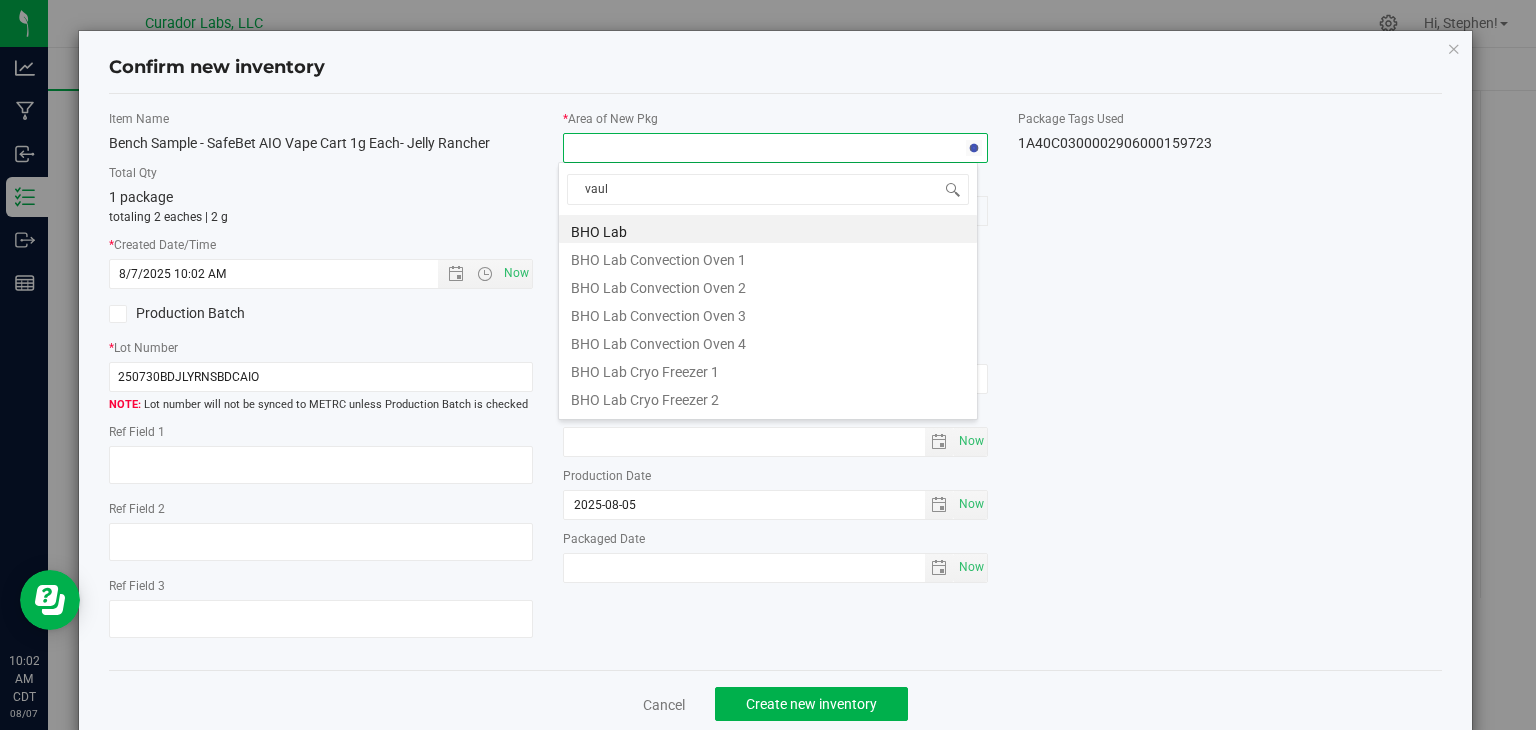 type on "vault" 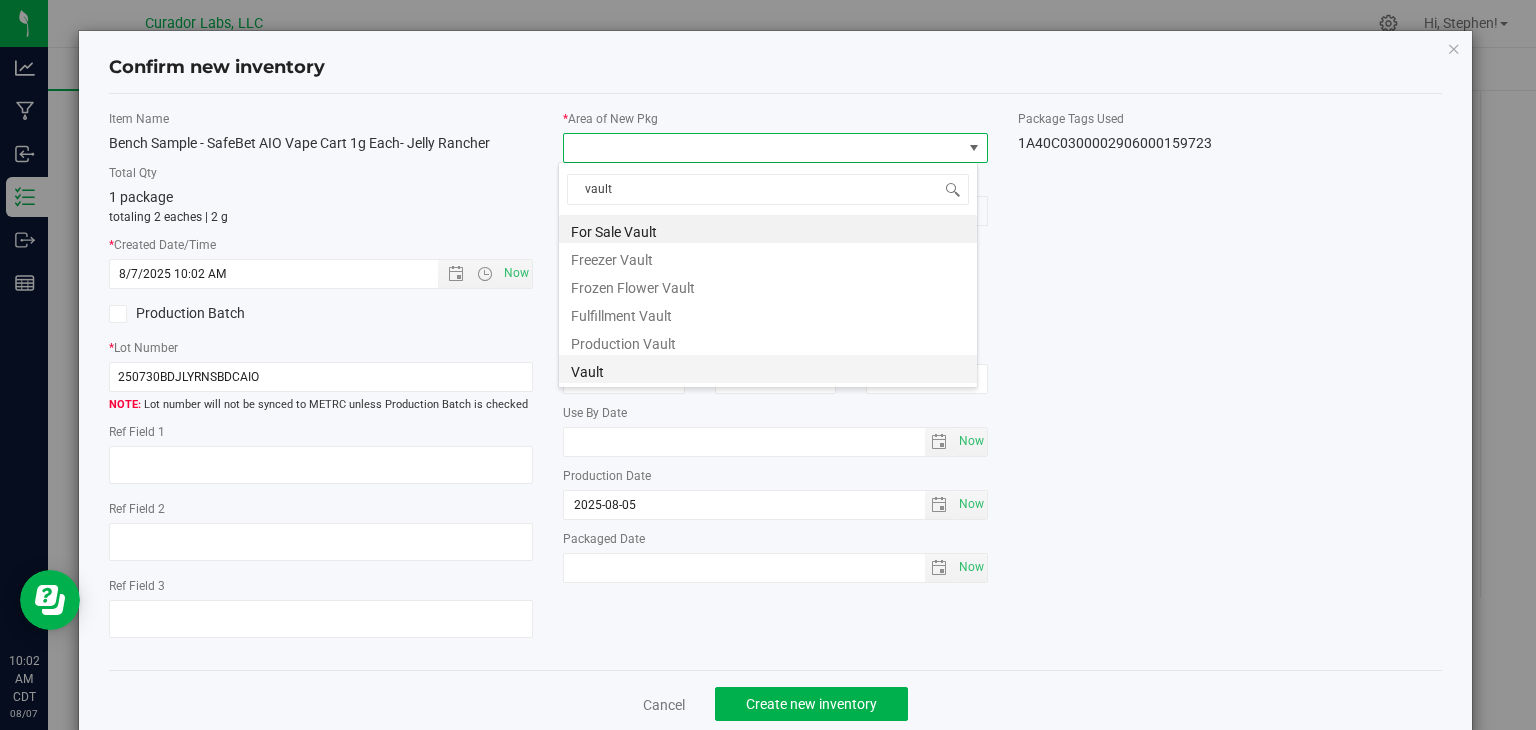 click on "Vault" at bounding box center [768, 369] 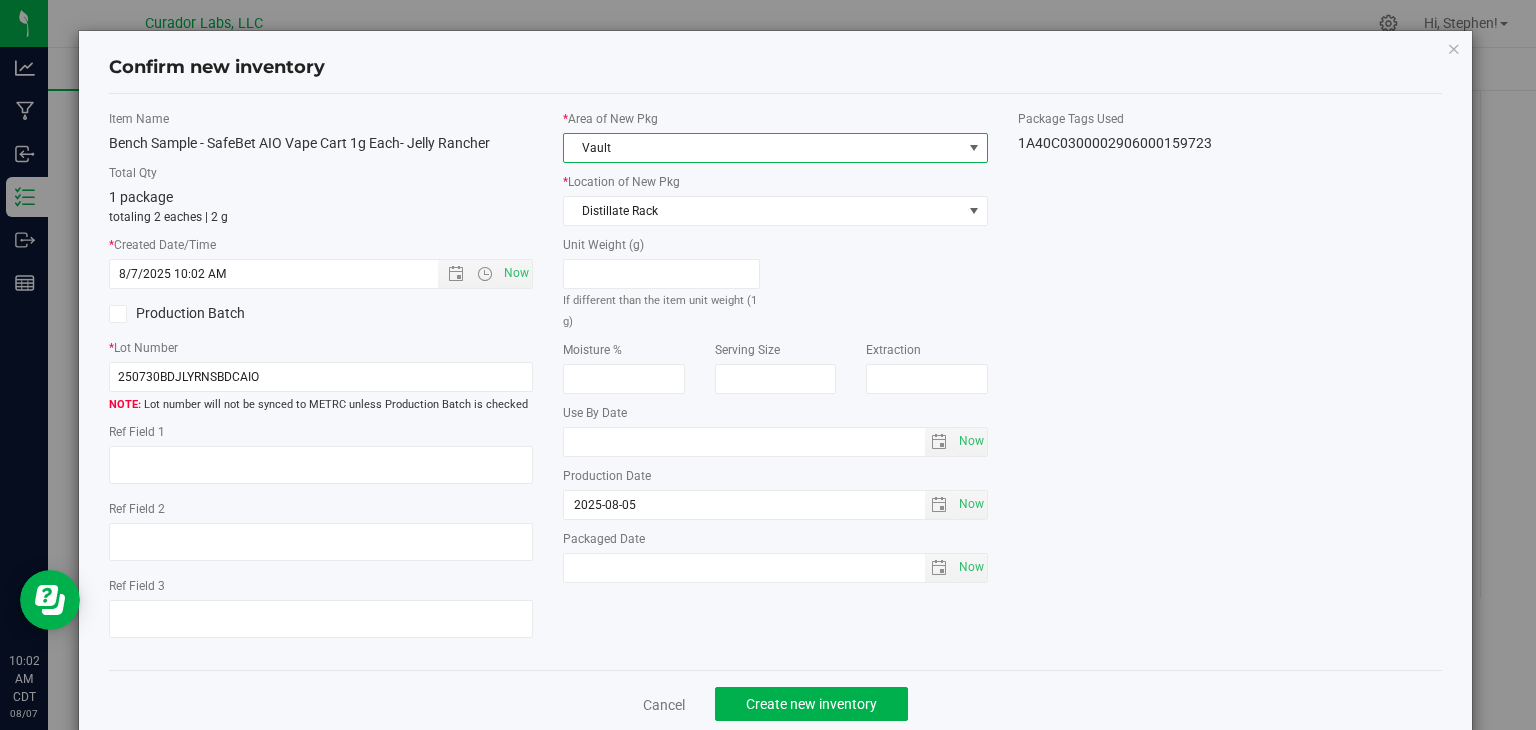 click on "2025-08-05" at bounding box center (775, 351) 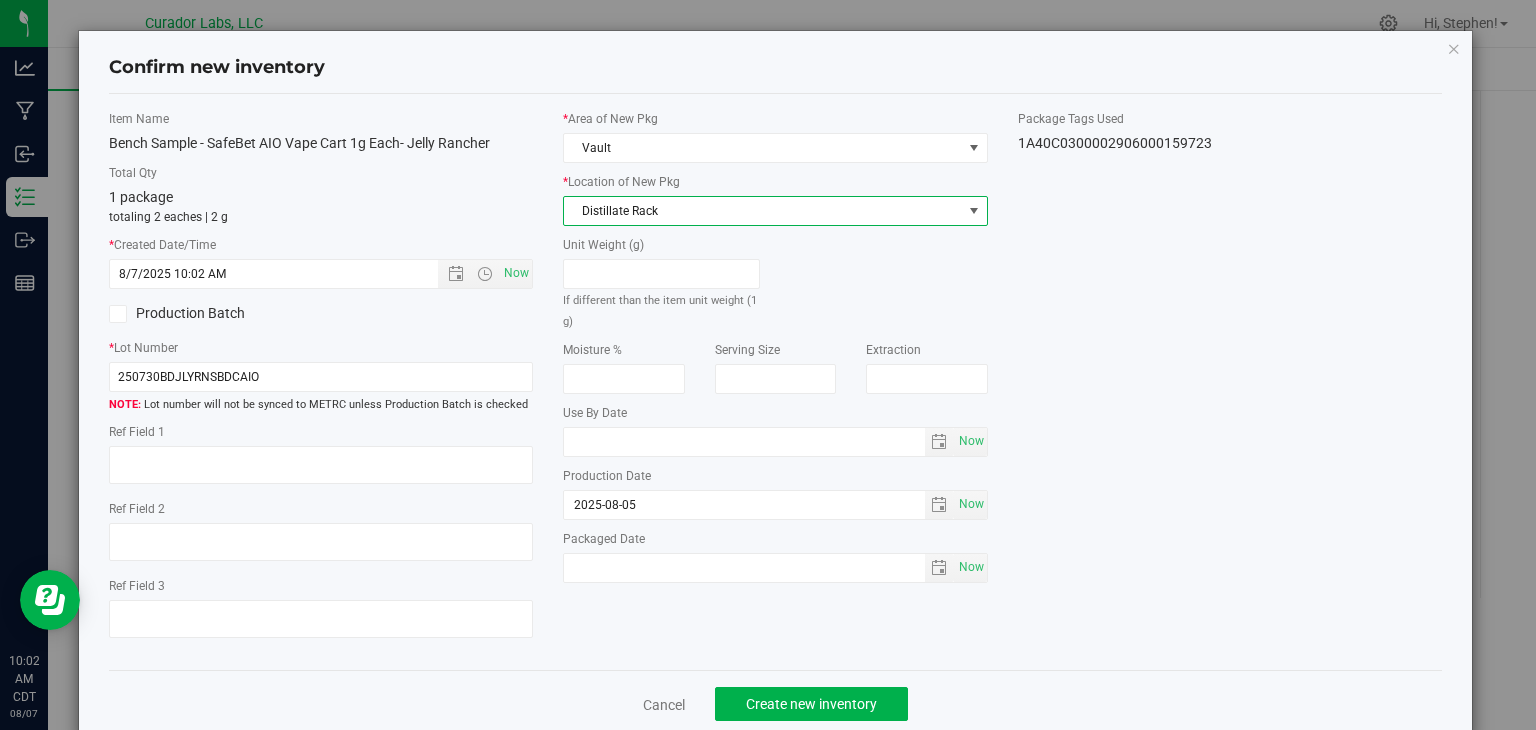 click on "Distillate Rack" at bounding box center (763, 211) 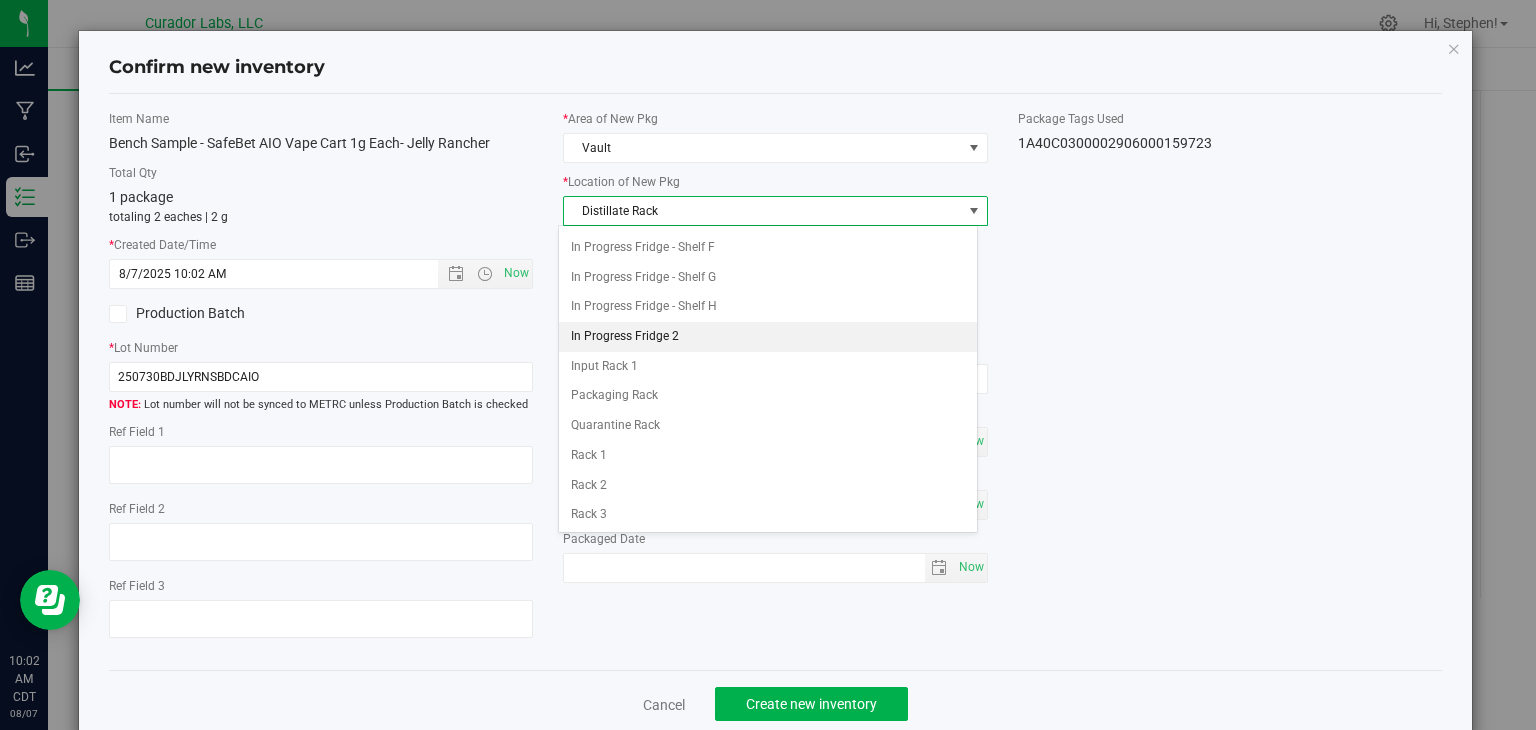 click on "In Progress Fridge 2" at bounding box center [768, 337] 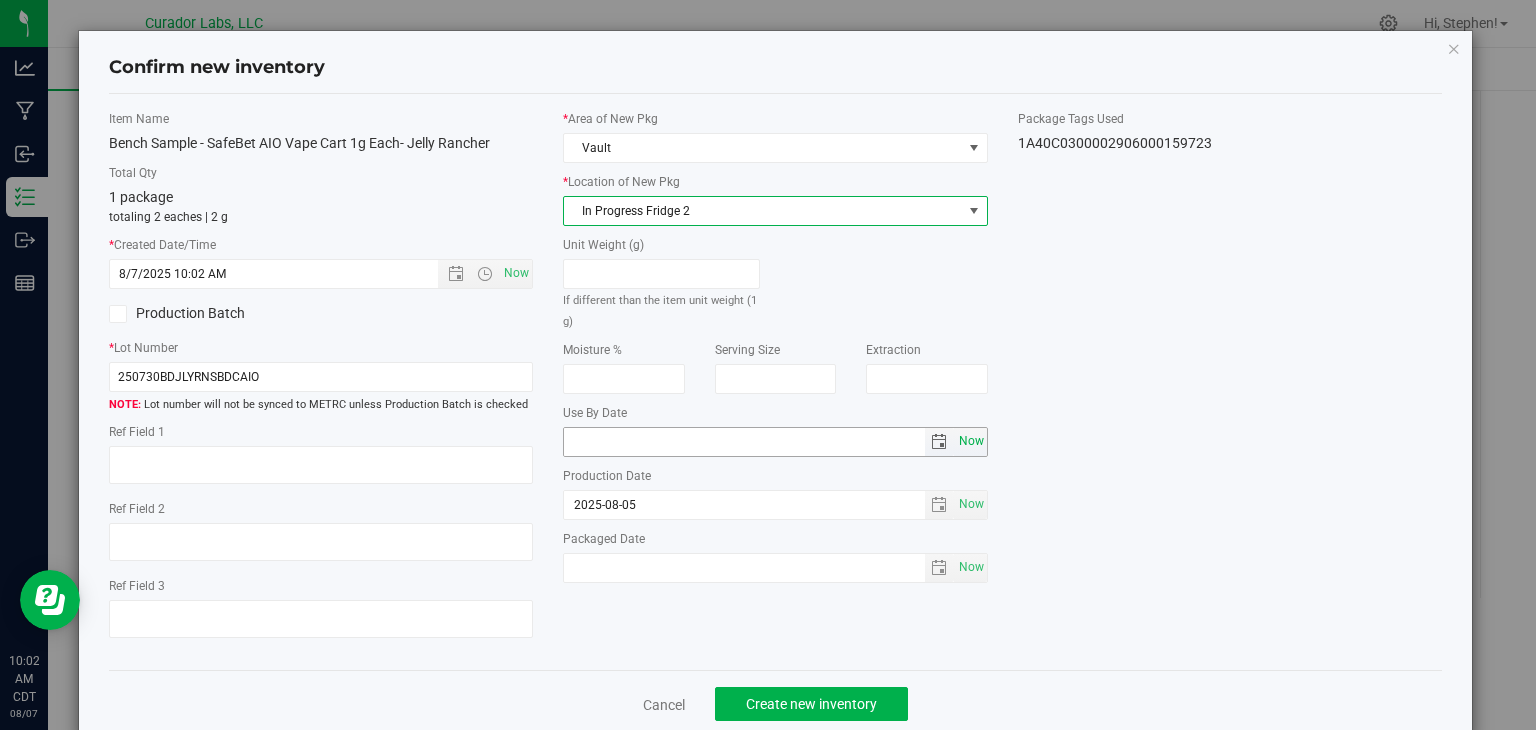 click on "Now" at bounding box center [971, 441] 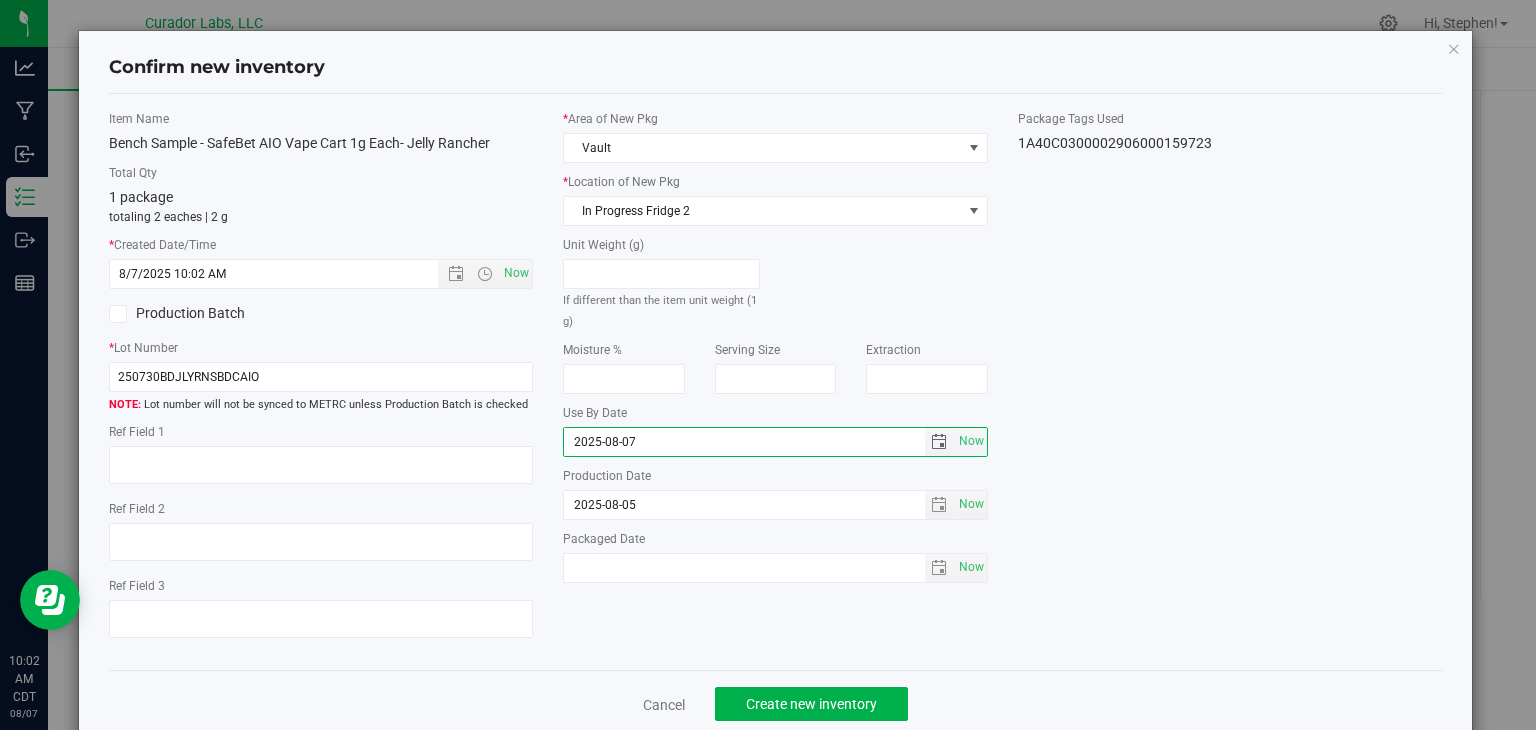 click on "2025-08-07" at bounding box center [744, 442] 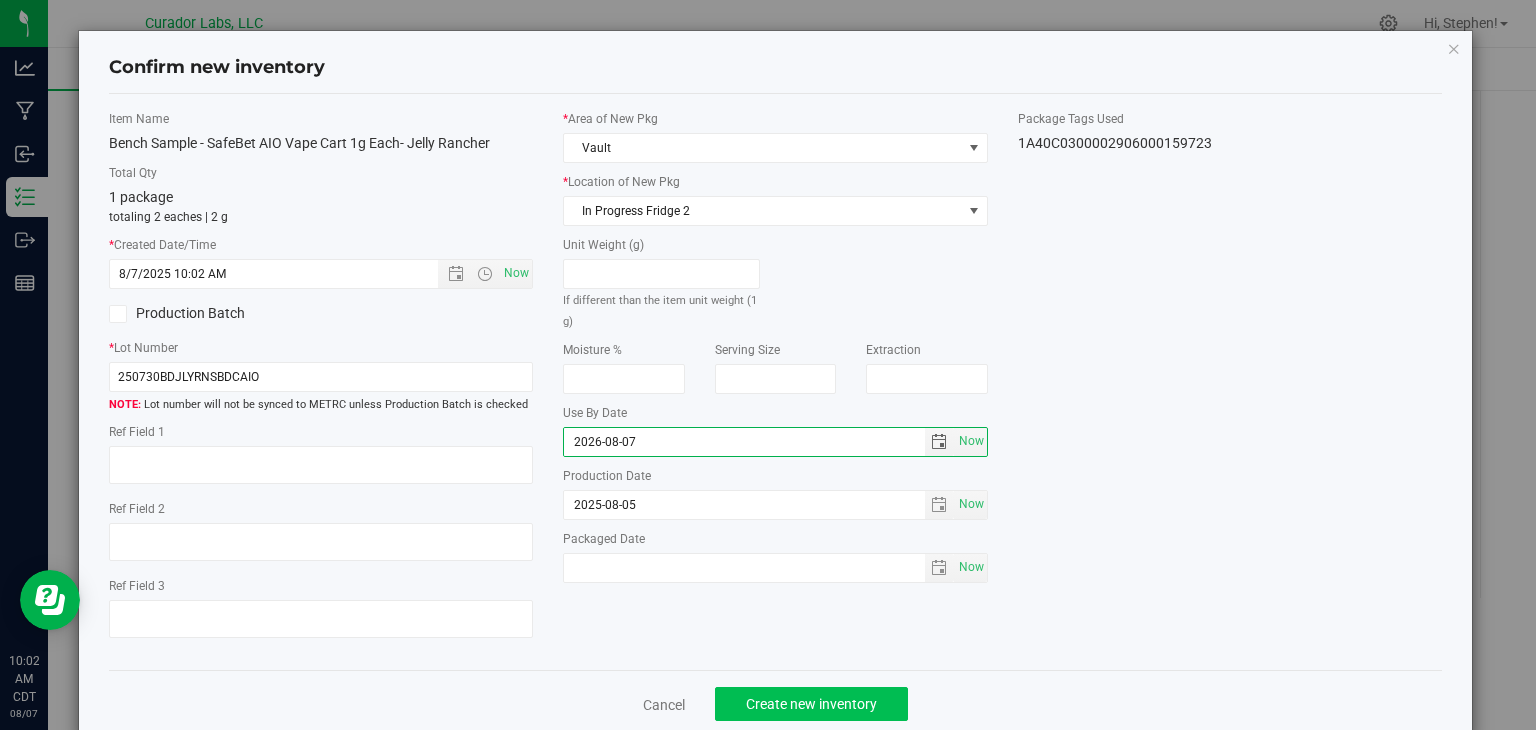 type on "2026-08-07" 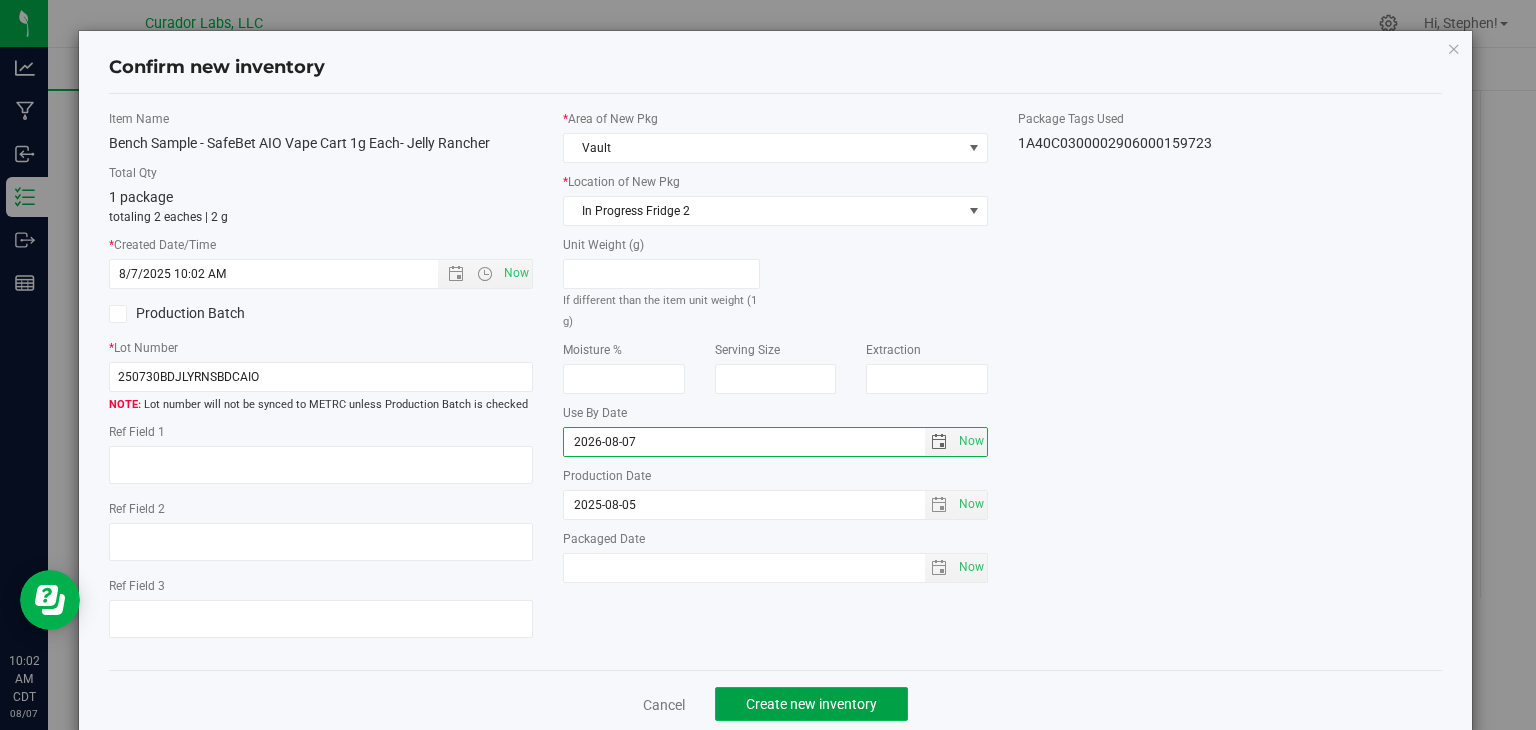 click on "Create new inventory" 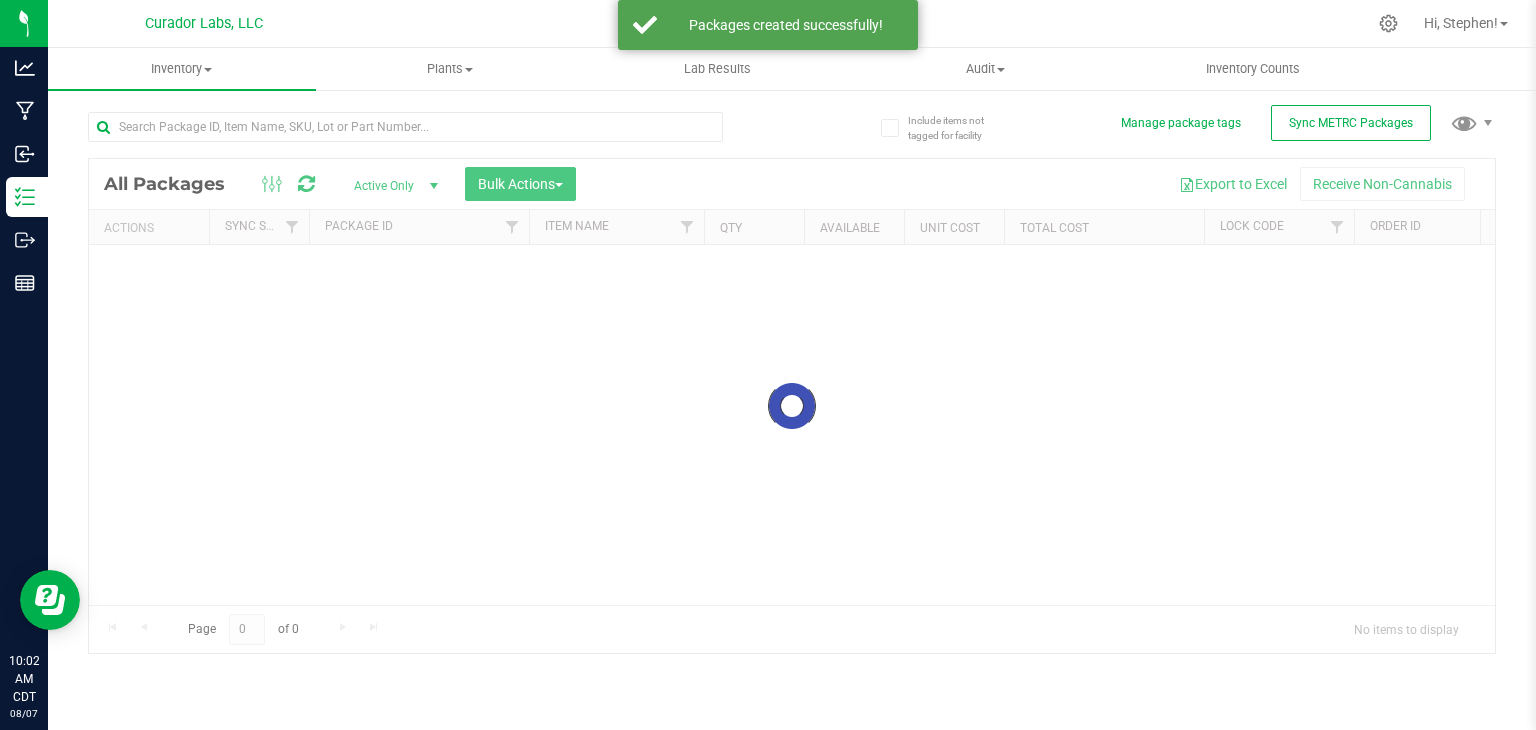 click at bounding box center [792, 406] 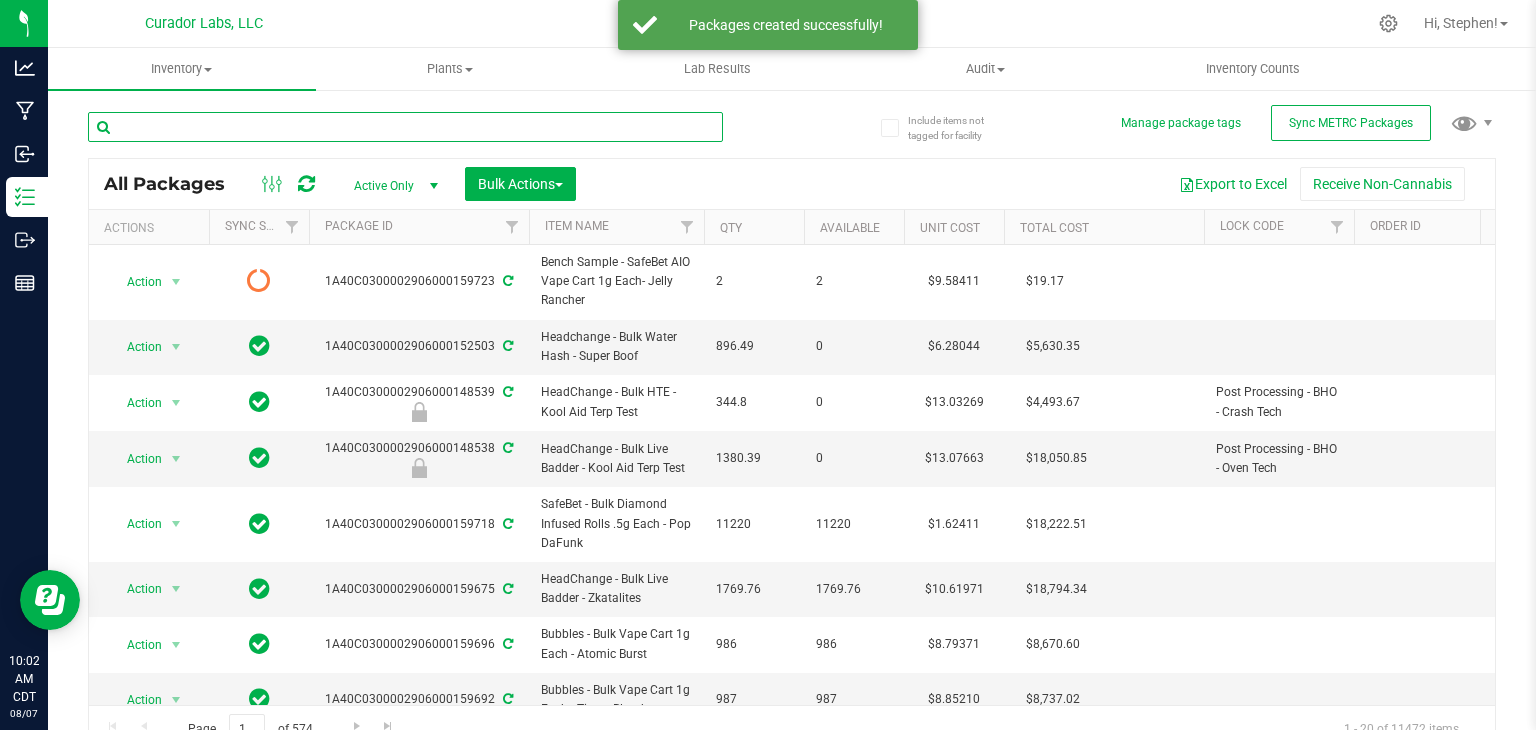 click at bounding box center (405, 127) 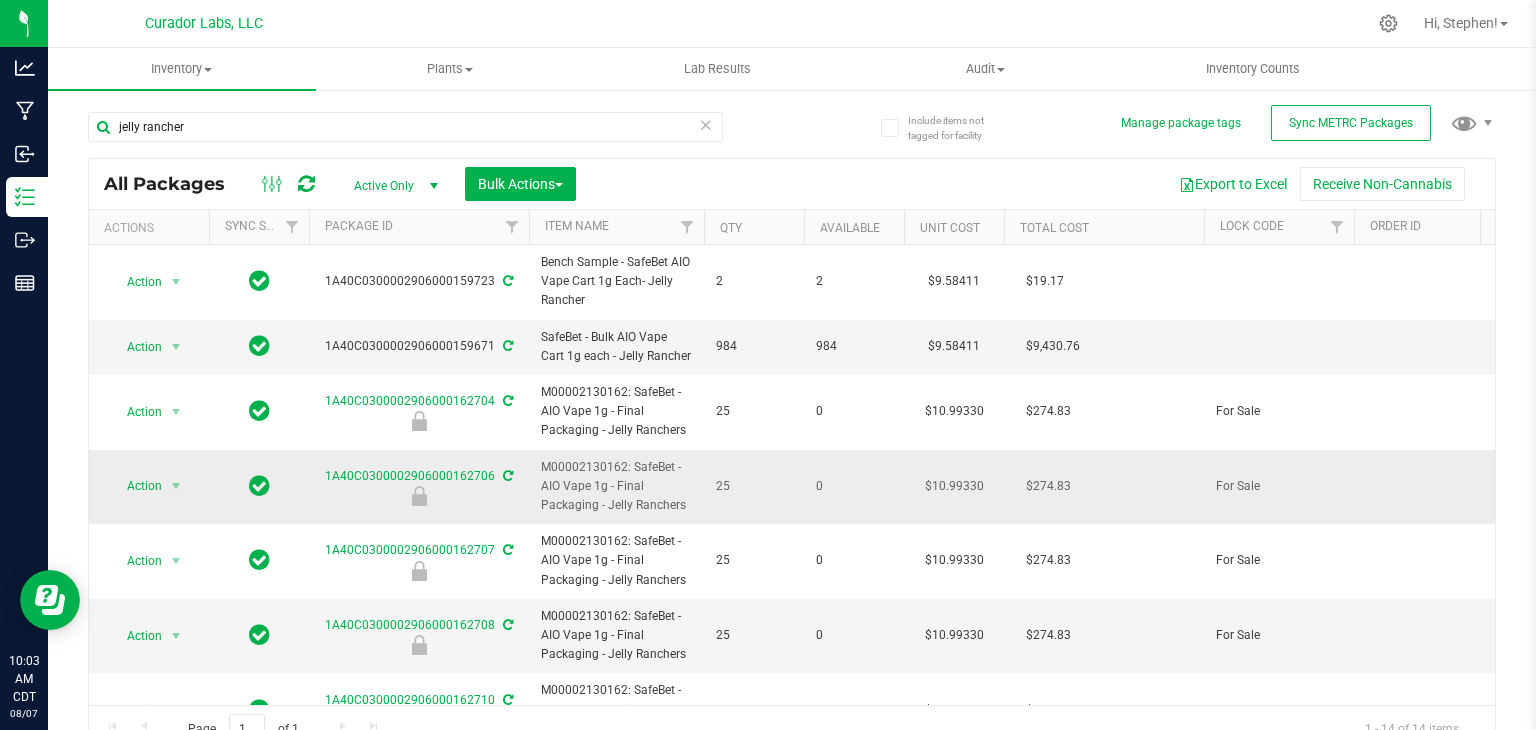 click on "$274.83" at bounding box center (1104, 487) 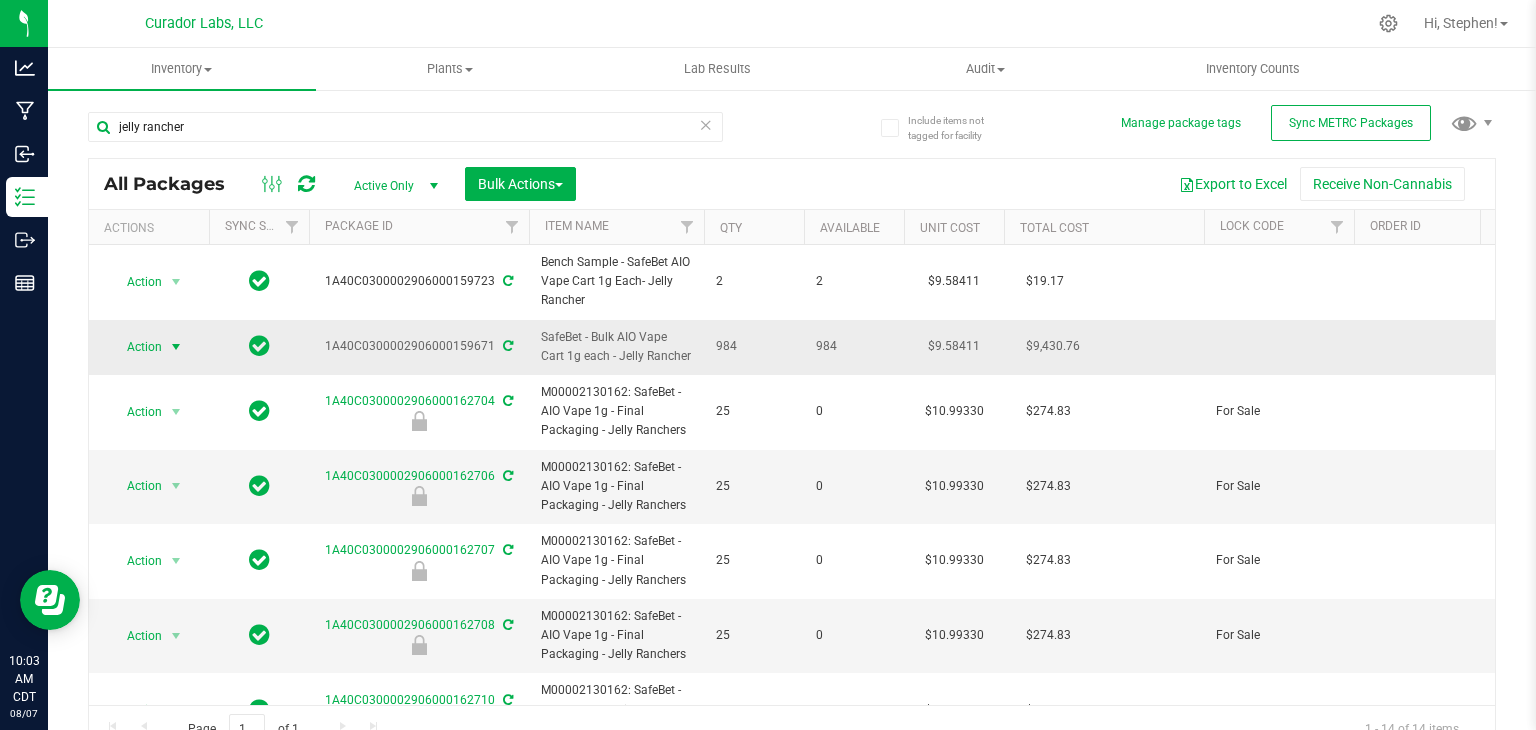 click at bounding box center (176, 347) 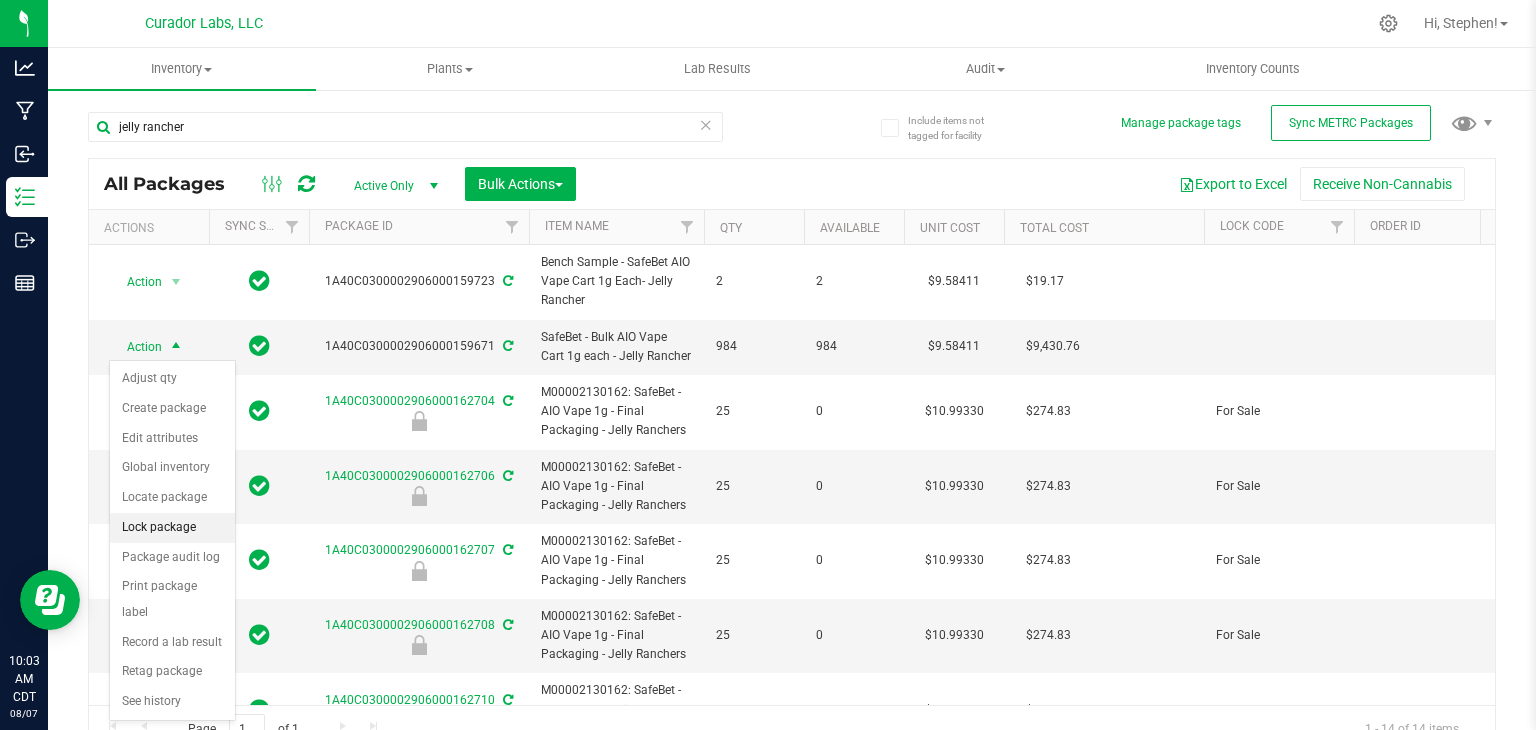 click on "Lock package" at bounding box center (172, 528) 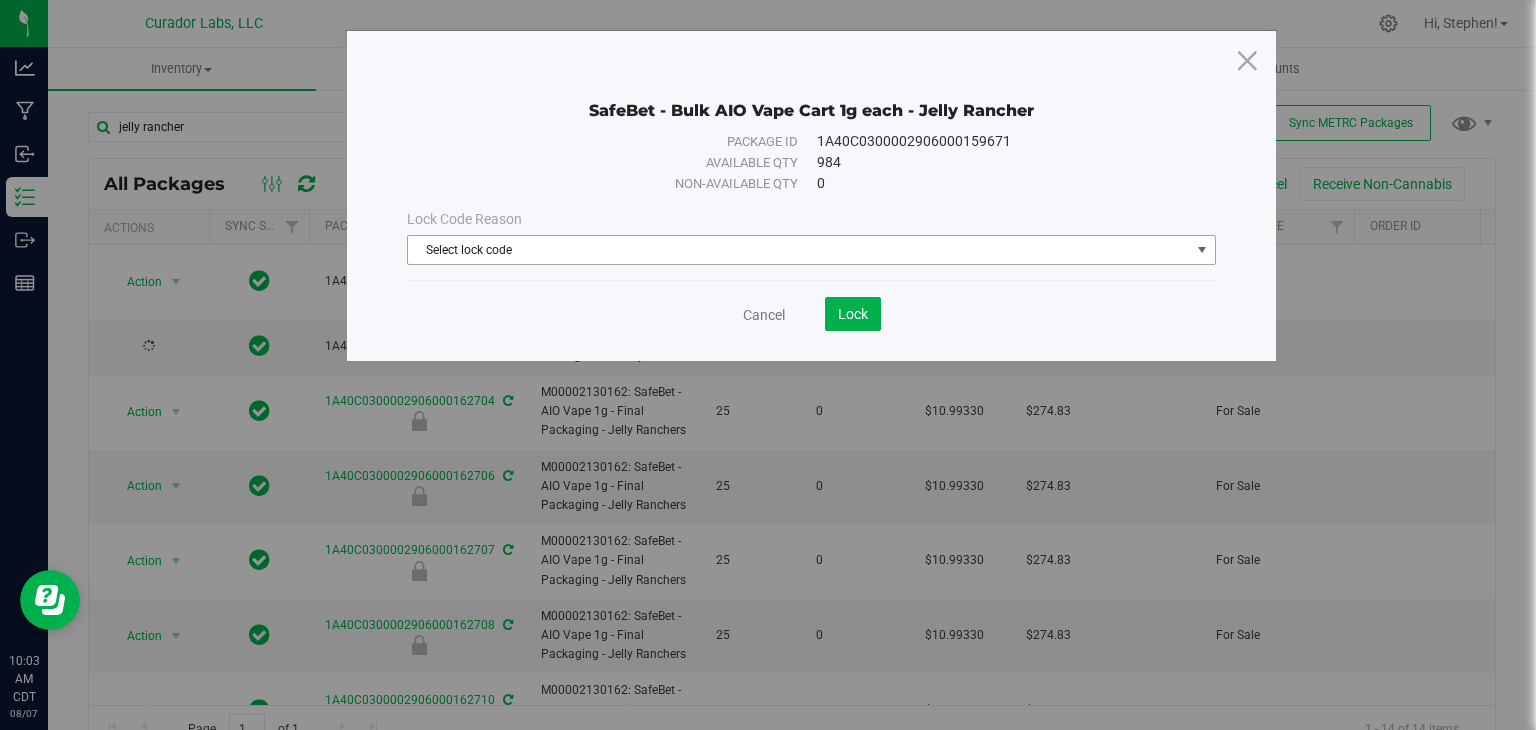 click on "Select lock code" at bounding box center [799, 250] 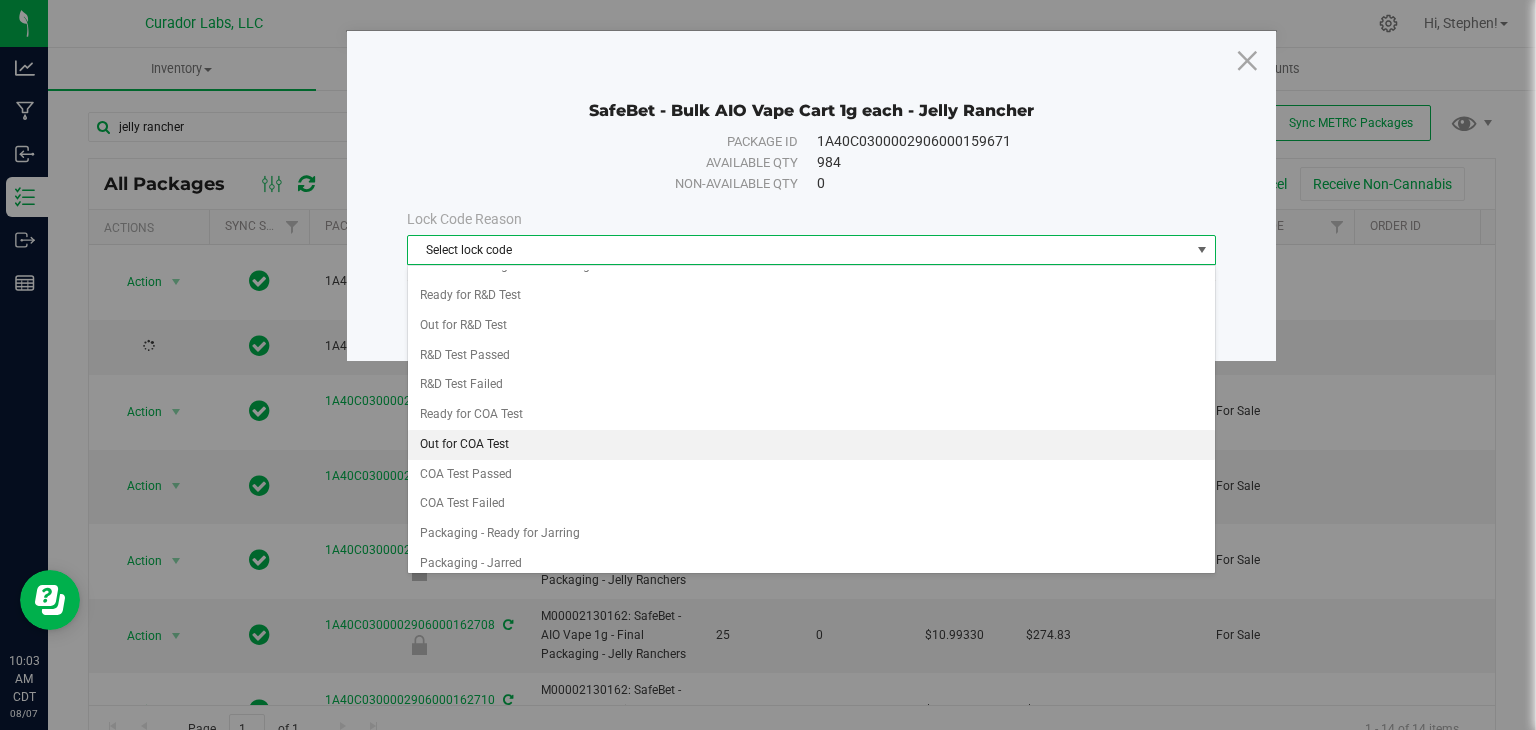 click on "Out for COA Test" at bounding box center [811, 445] 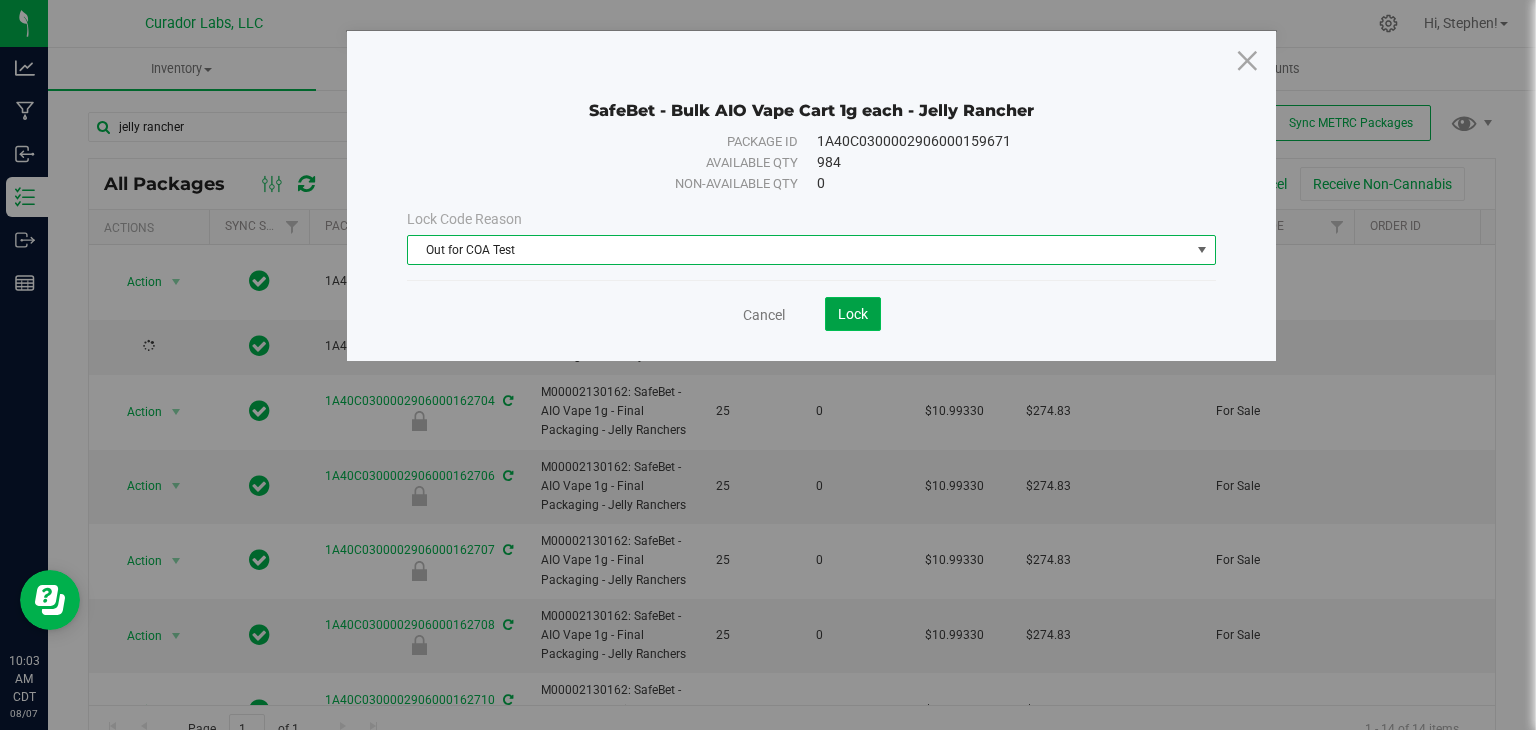click on "Lock" 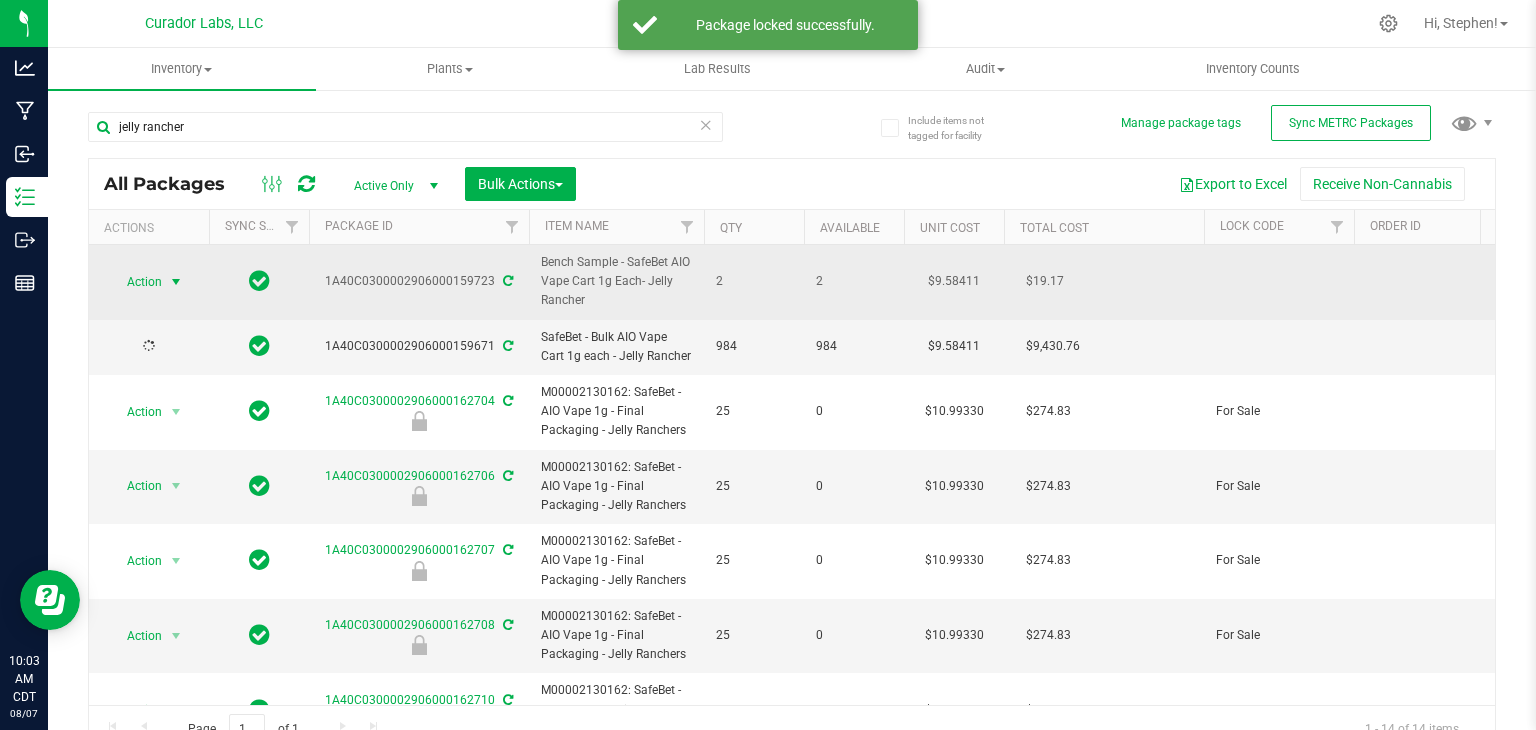 click at bounding box center [176, 282] 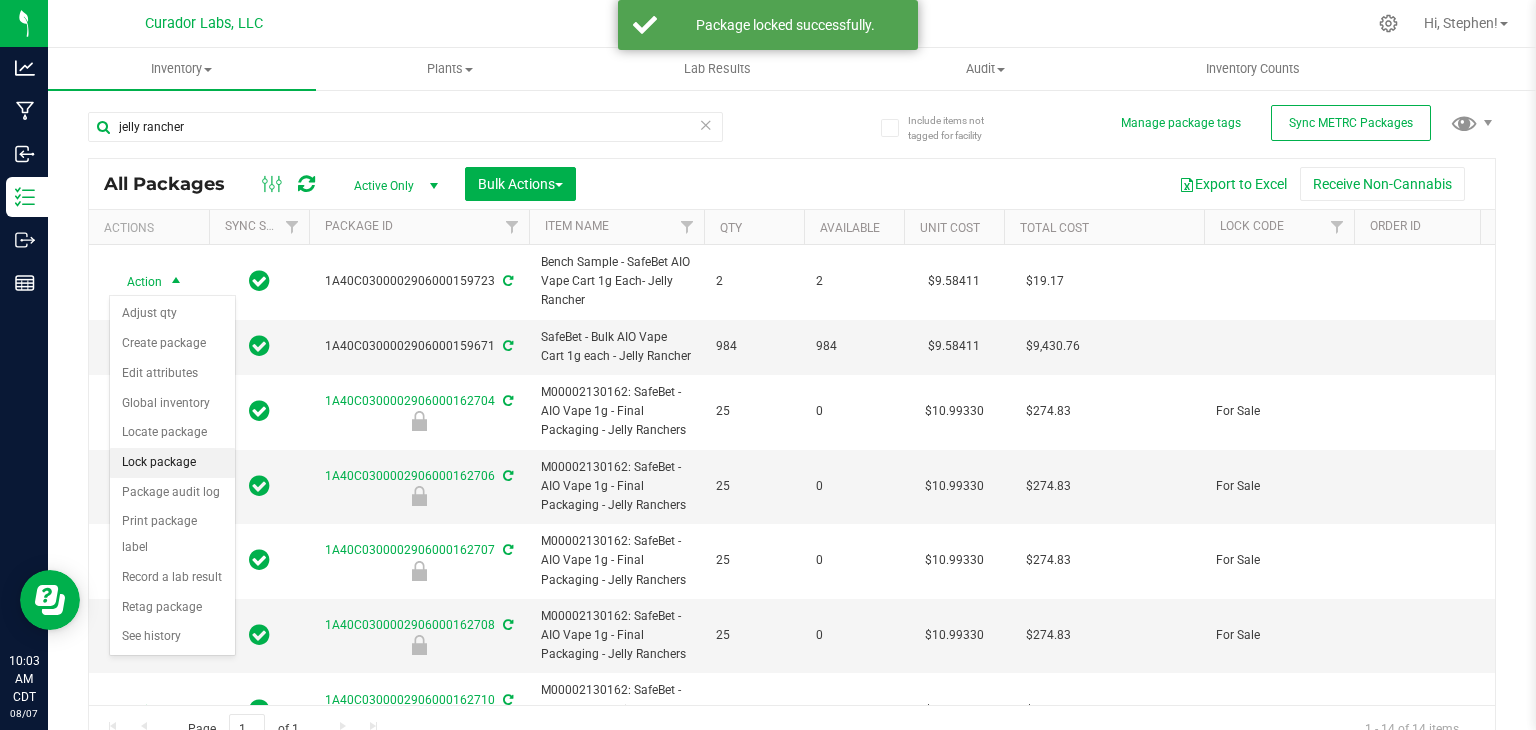 click on "Lock package" at bounding box center [172, 463] 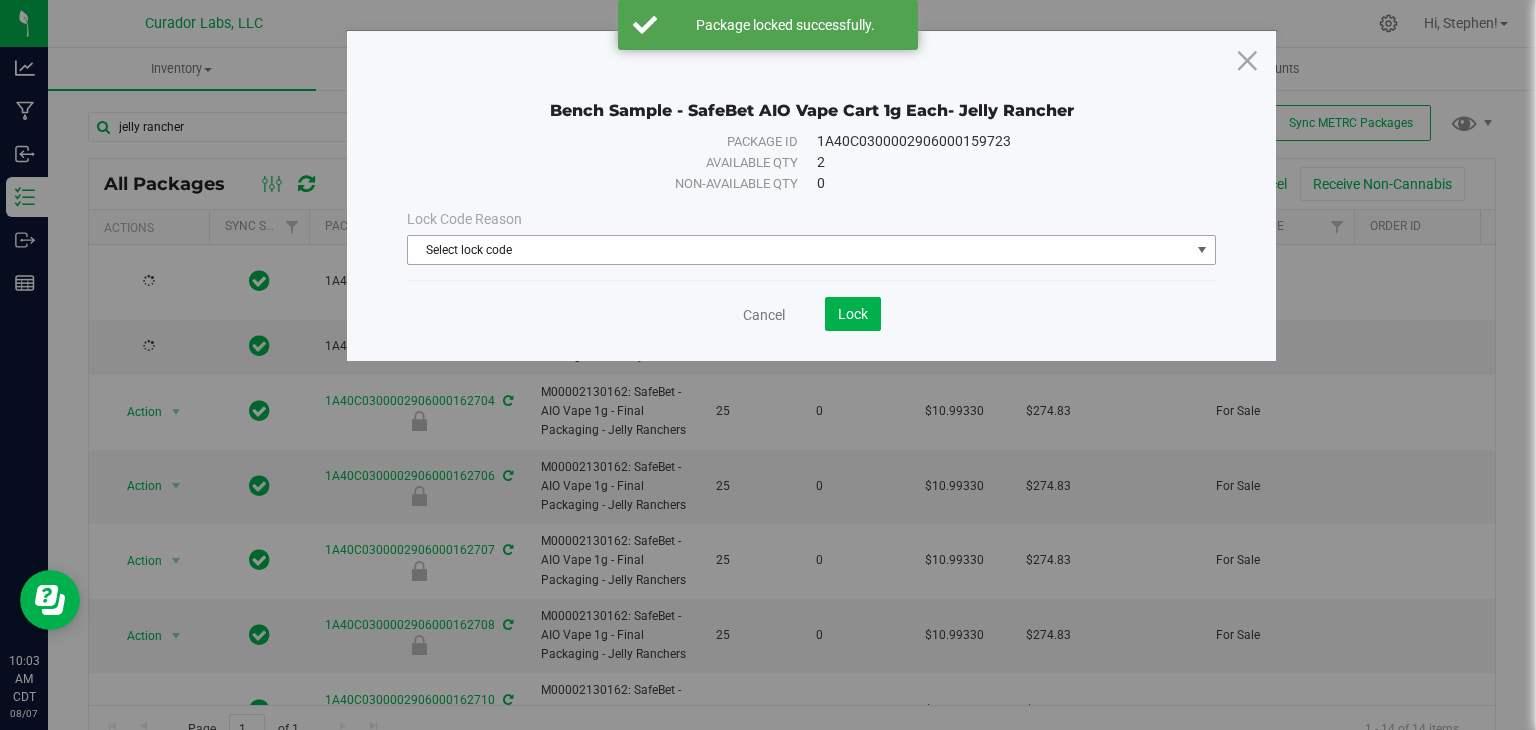 click on "Select lock code" at bounding box center [799, 250] 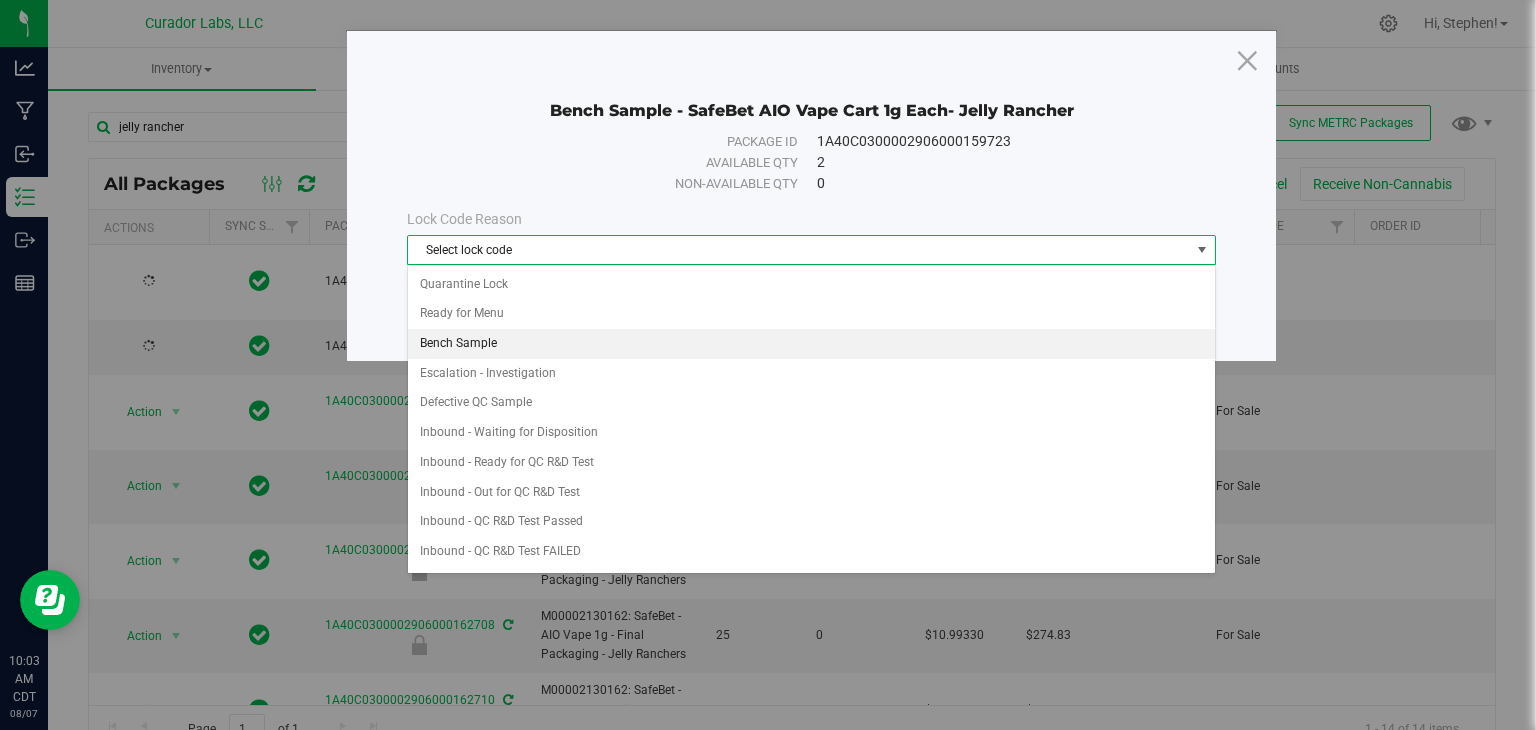 click on "Bench Sample" at bounding box center [811, 344] 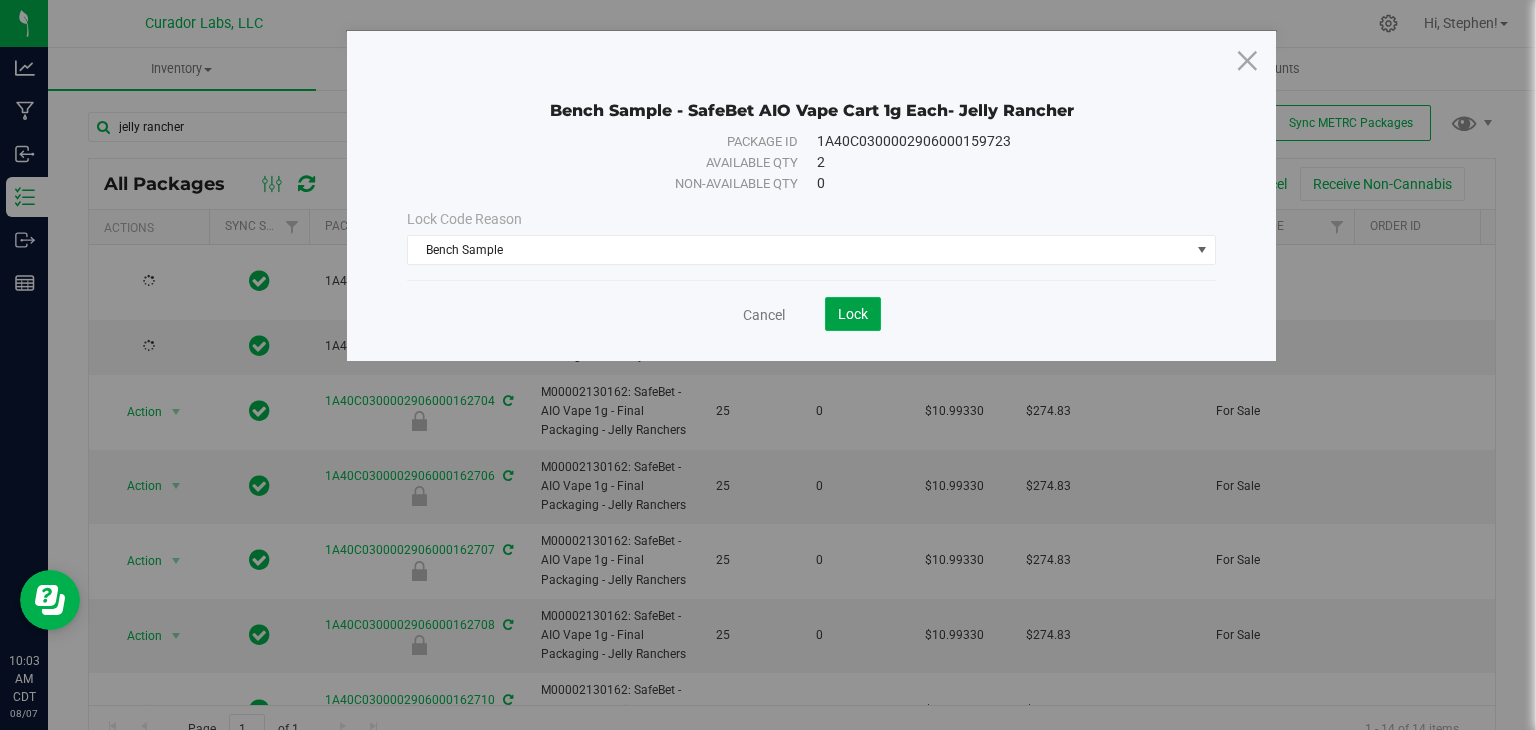 click on "Lock" 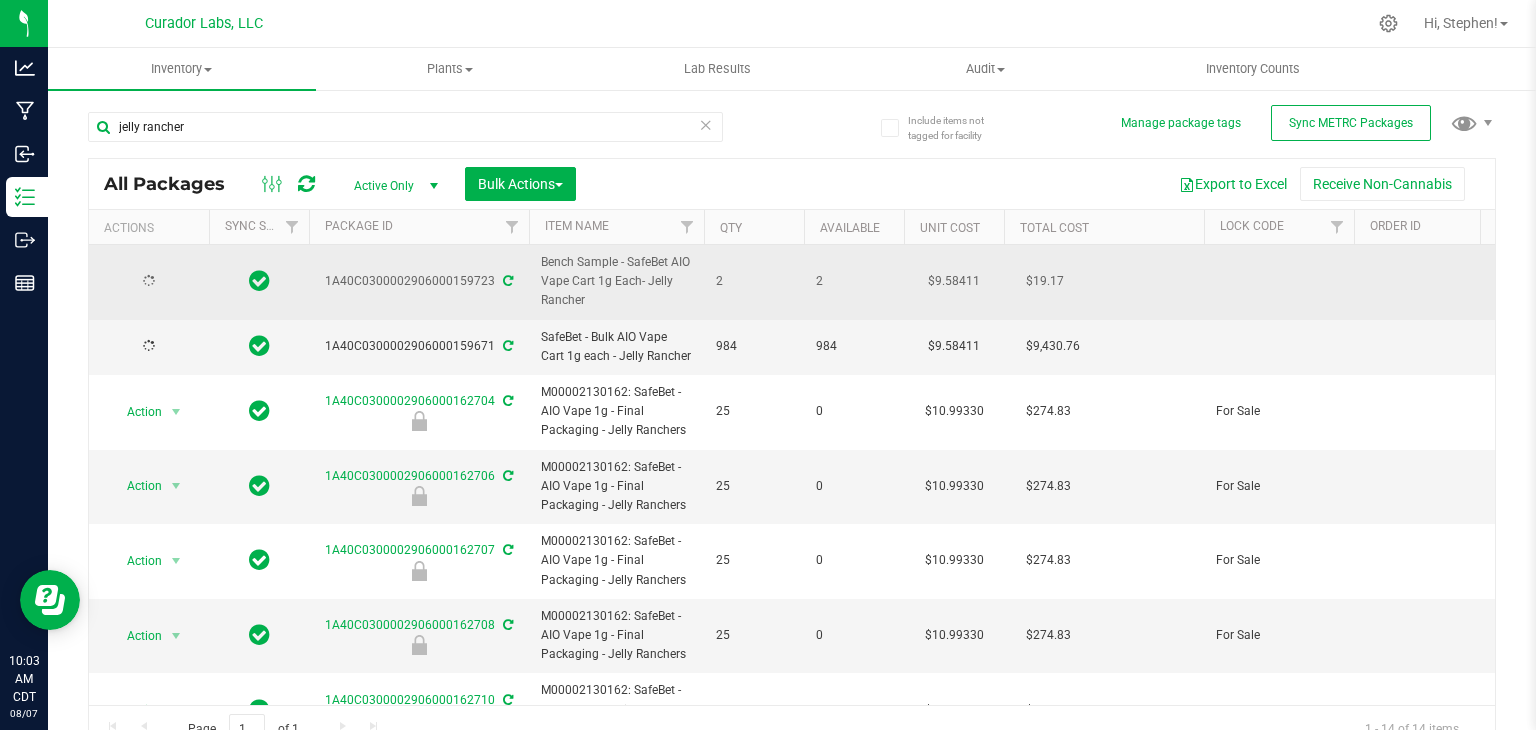 drag, startPoint x: 325, startPoint y: 289, endPoint x: 492, endPoint y: 288, distance: 167.00299 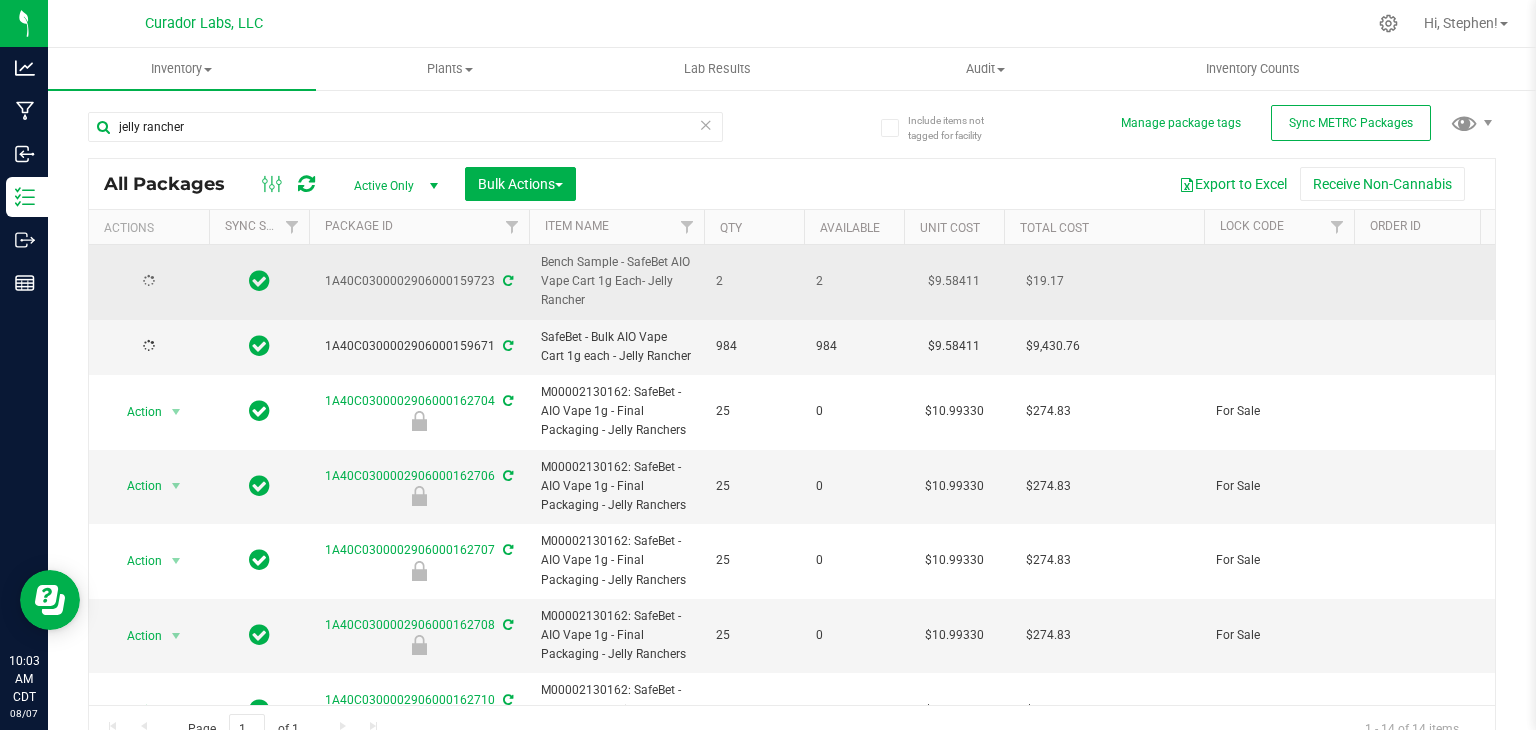 click on "1A40C0300002906000159723" at bounding box center (419, 281) 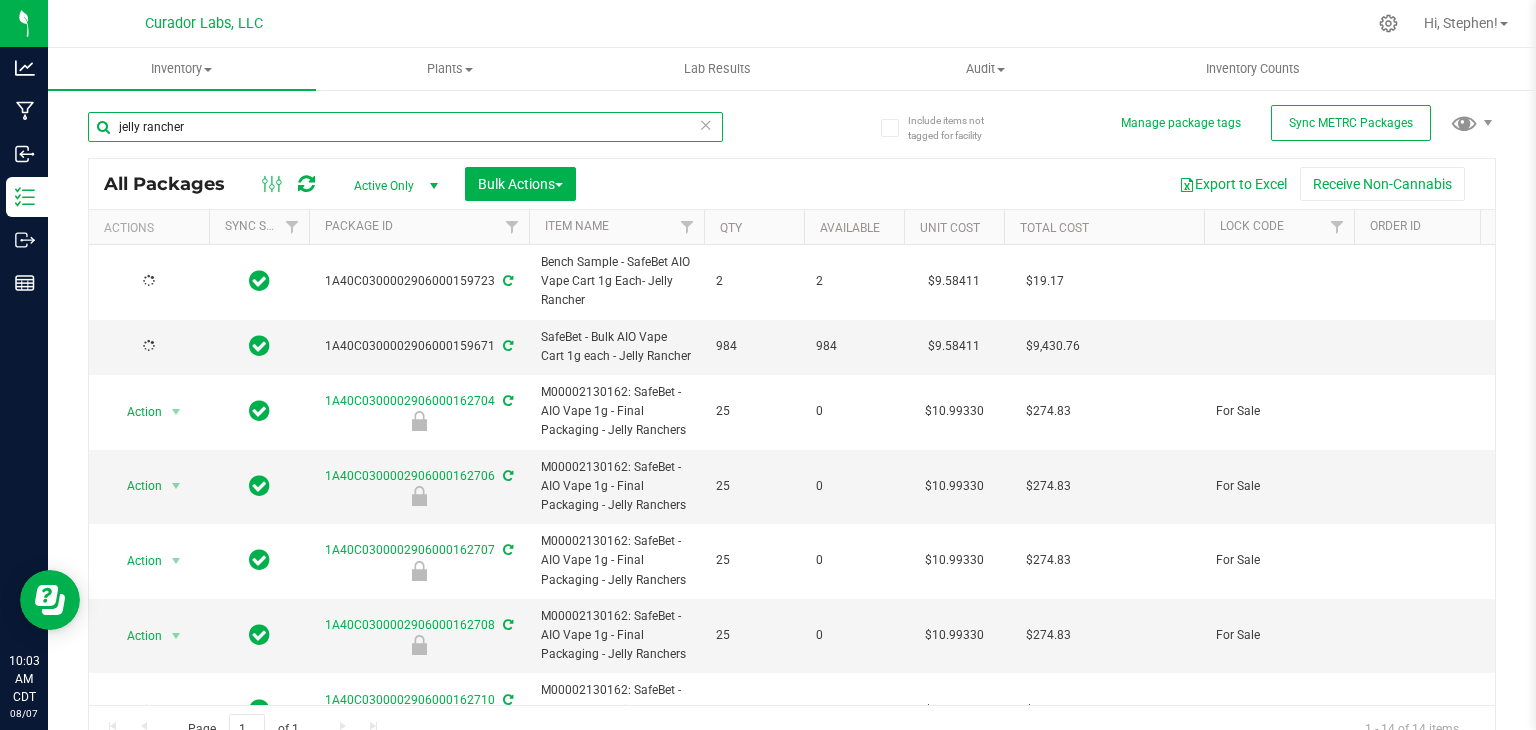 click on "jelly rancher" at bounding box center [405, 127] 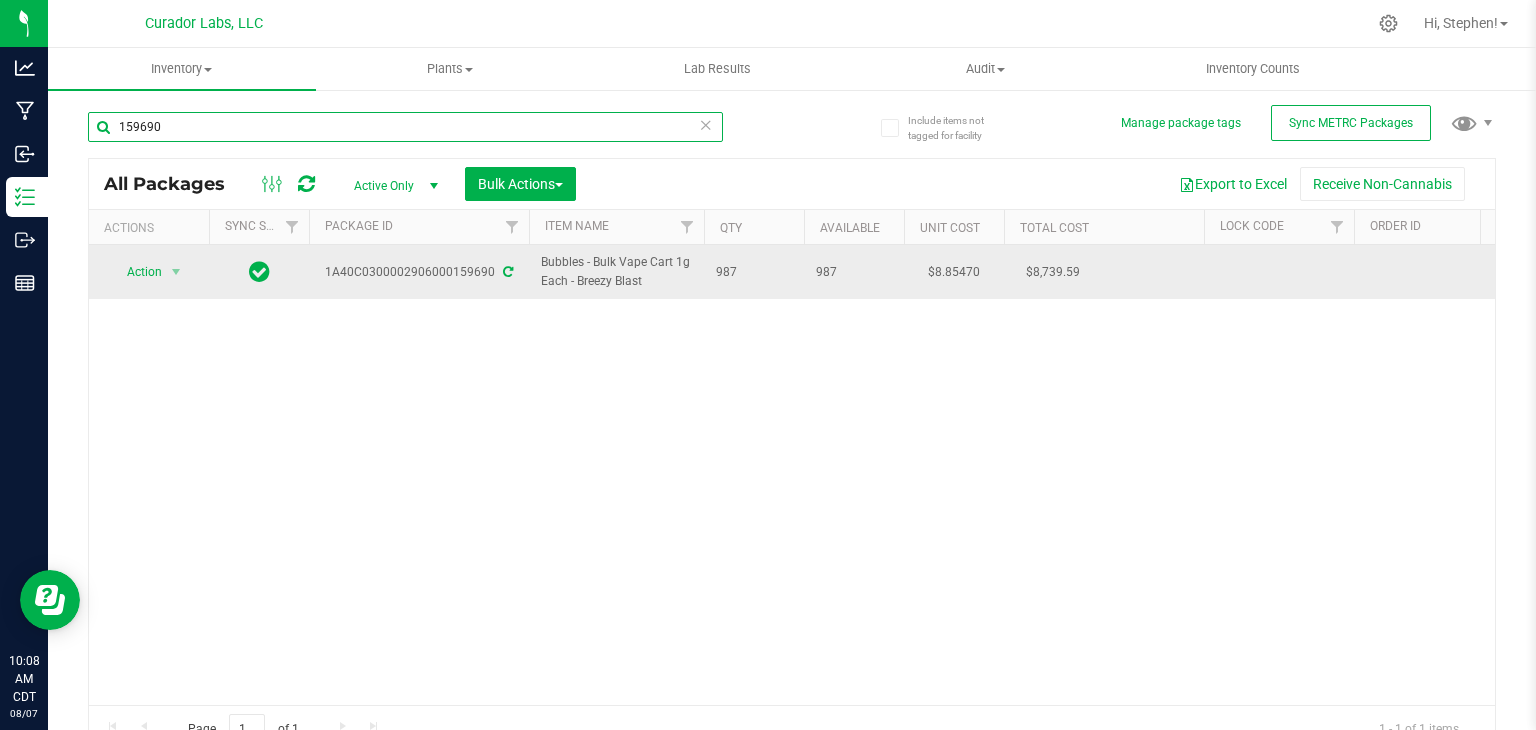 type on "159690" 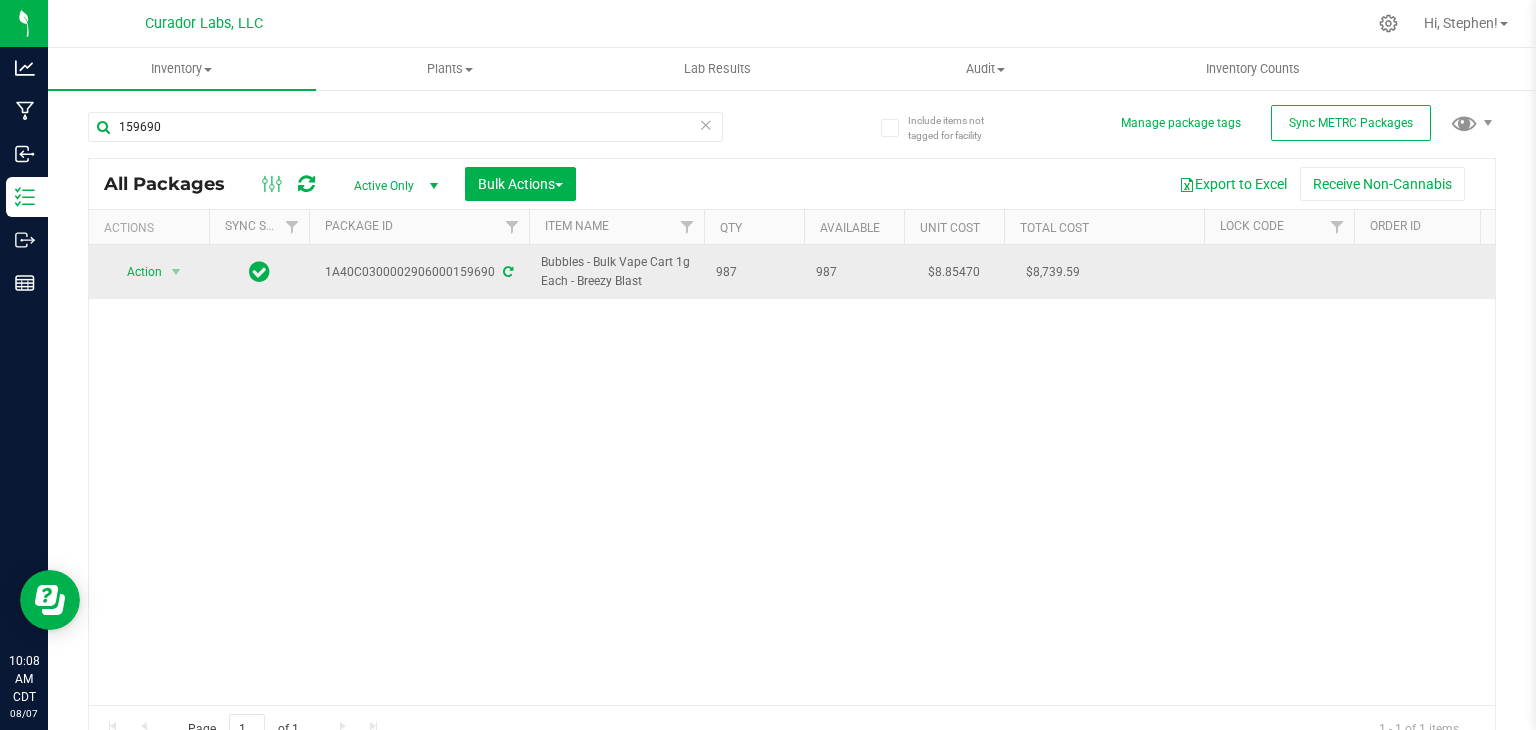 click on "Action Action Adjust qty Create package Edit attributes Global inventory Locate package Lock package Package audit log Print package label Record a lab result Retag package See history" at bounding box center [149, 272] 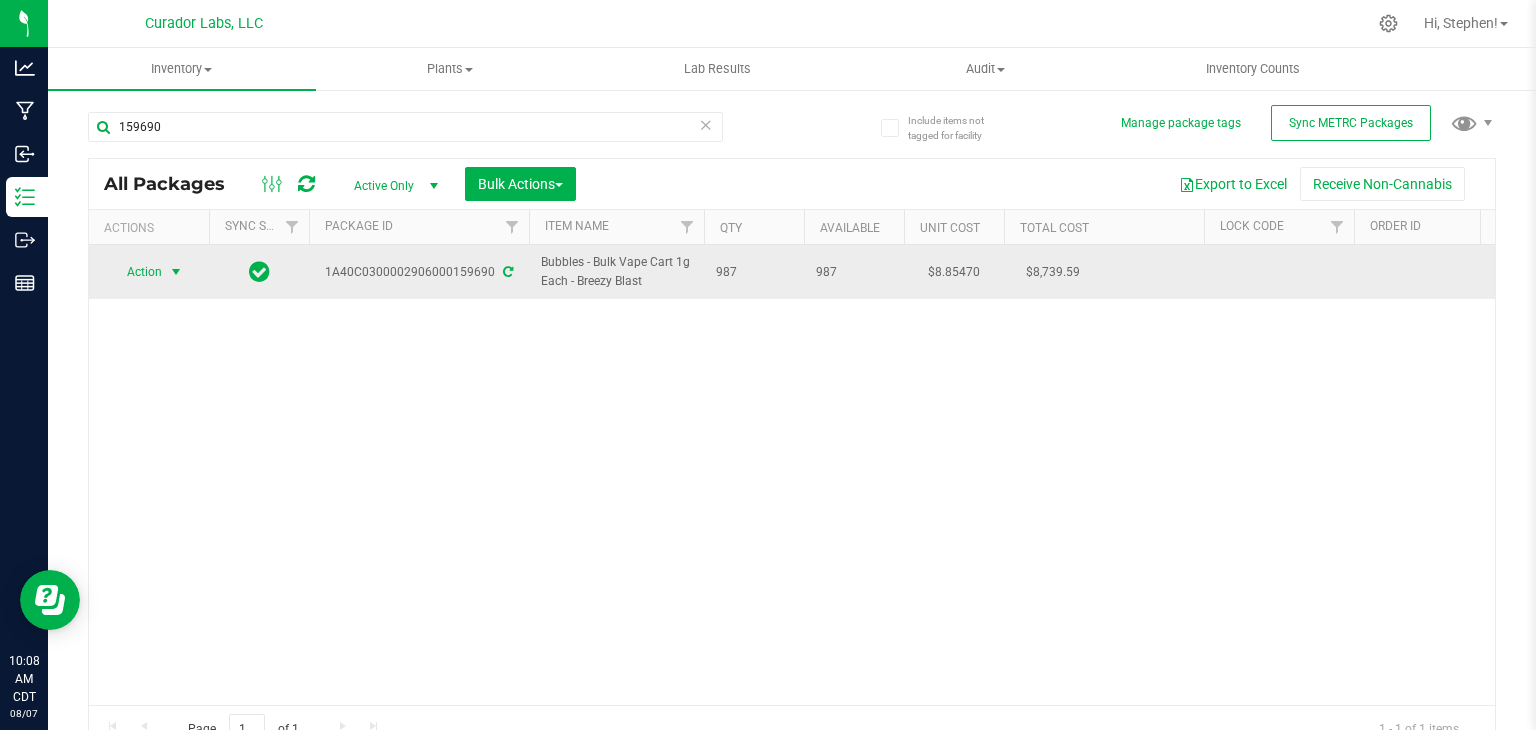 click at bounding box center (176, 272) 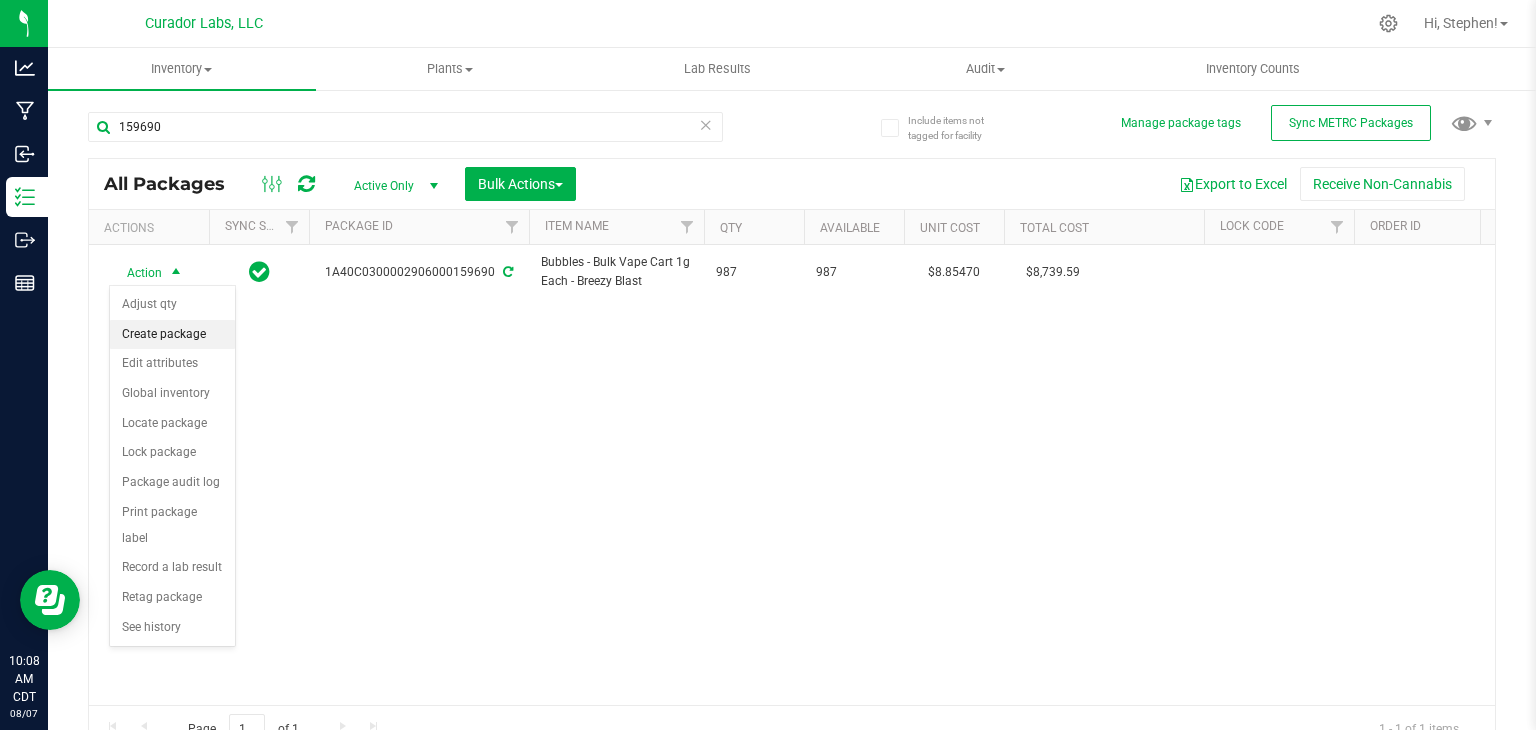 click on "Create package" at bounding box center [172, 335] 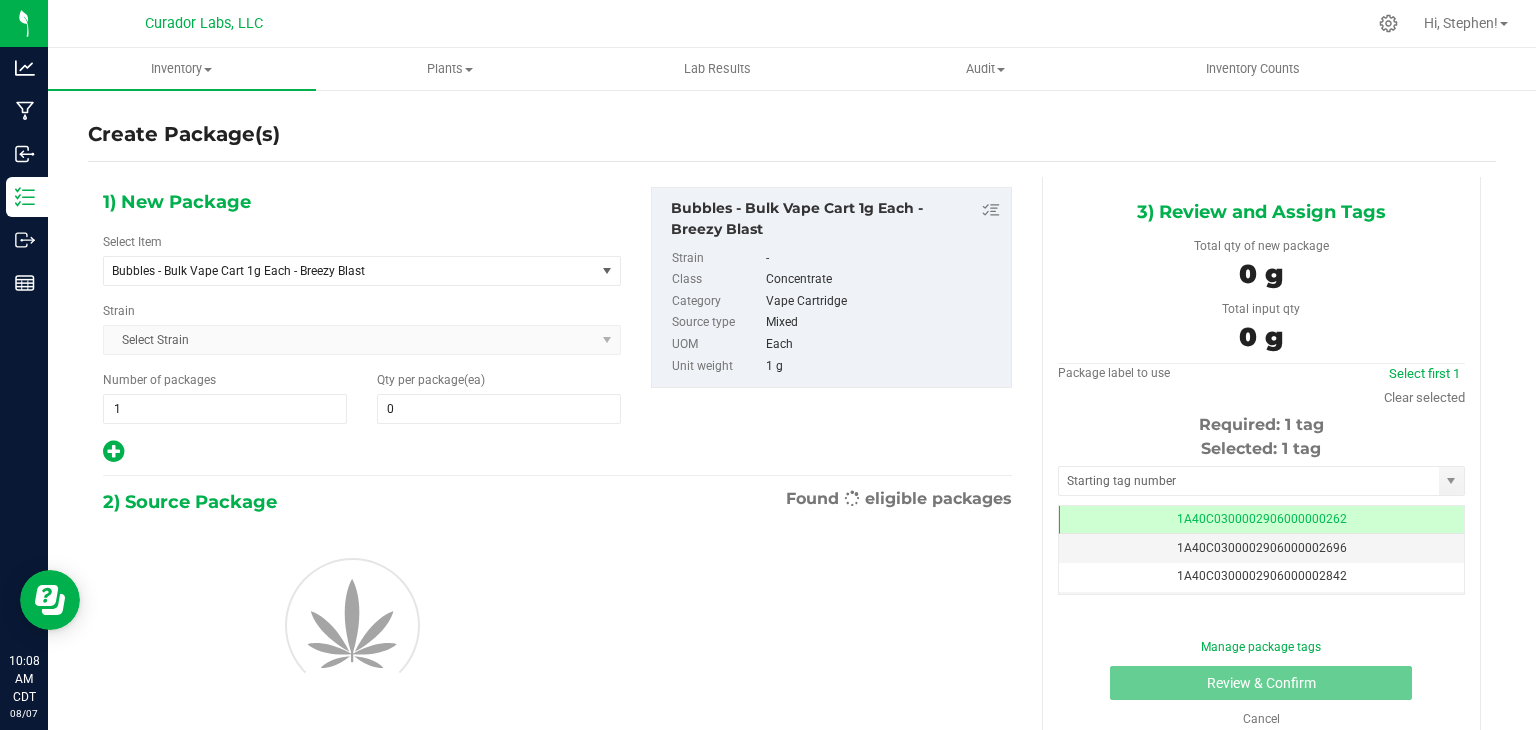 type on "0" 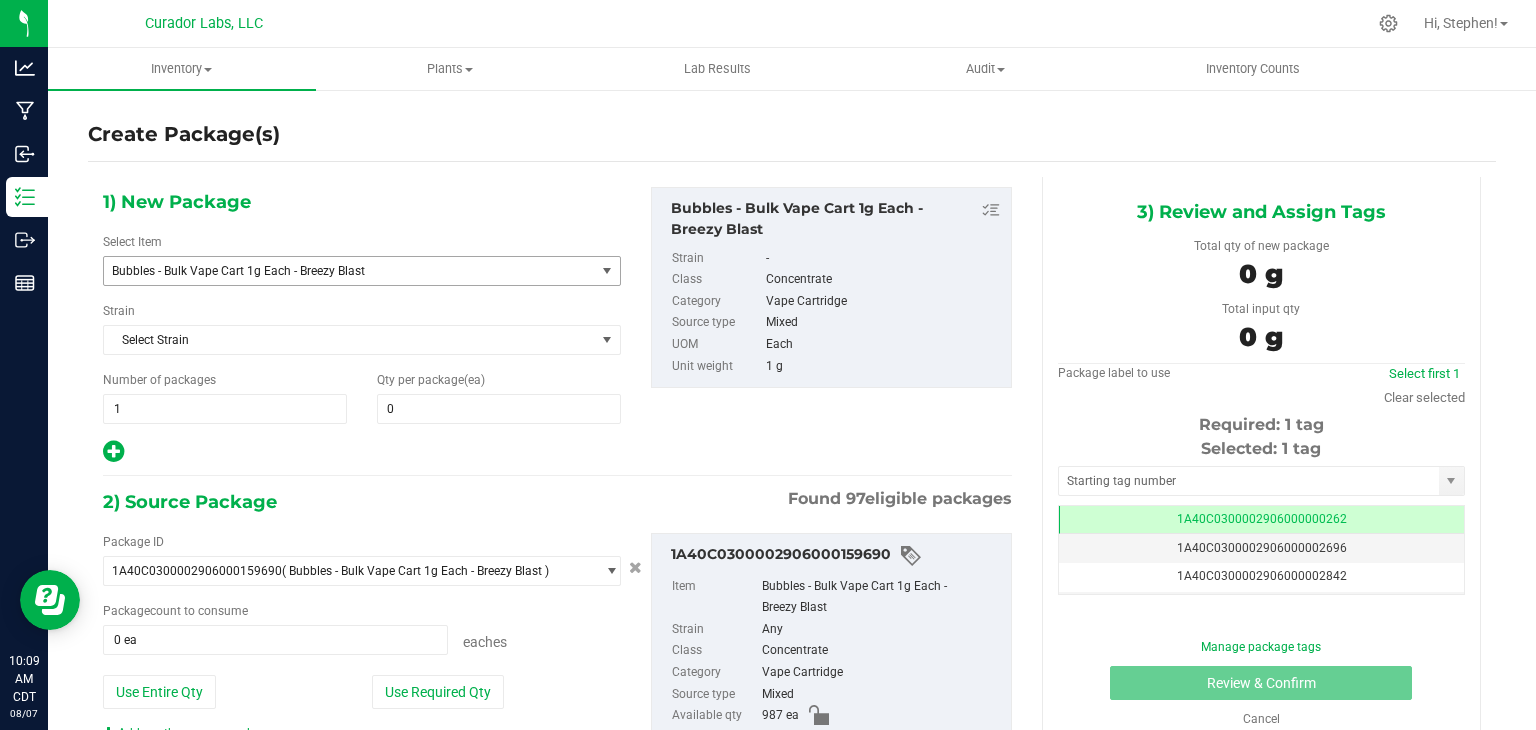 click on "Bubbles - Bulk Vape Cart 1g Each - Breezy Blast" at bounding box center [340, 271] 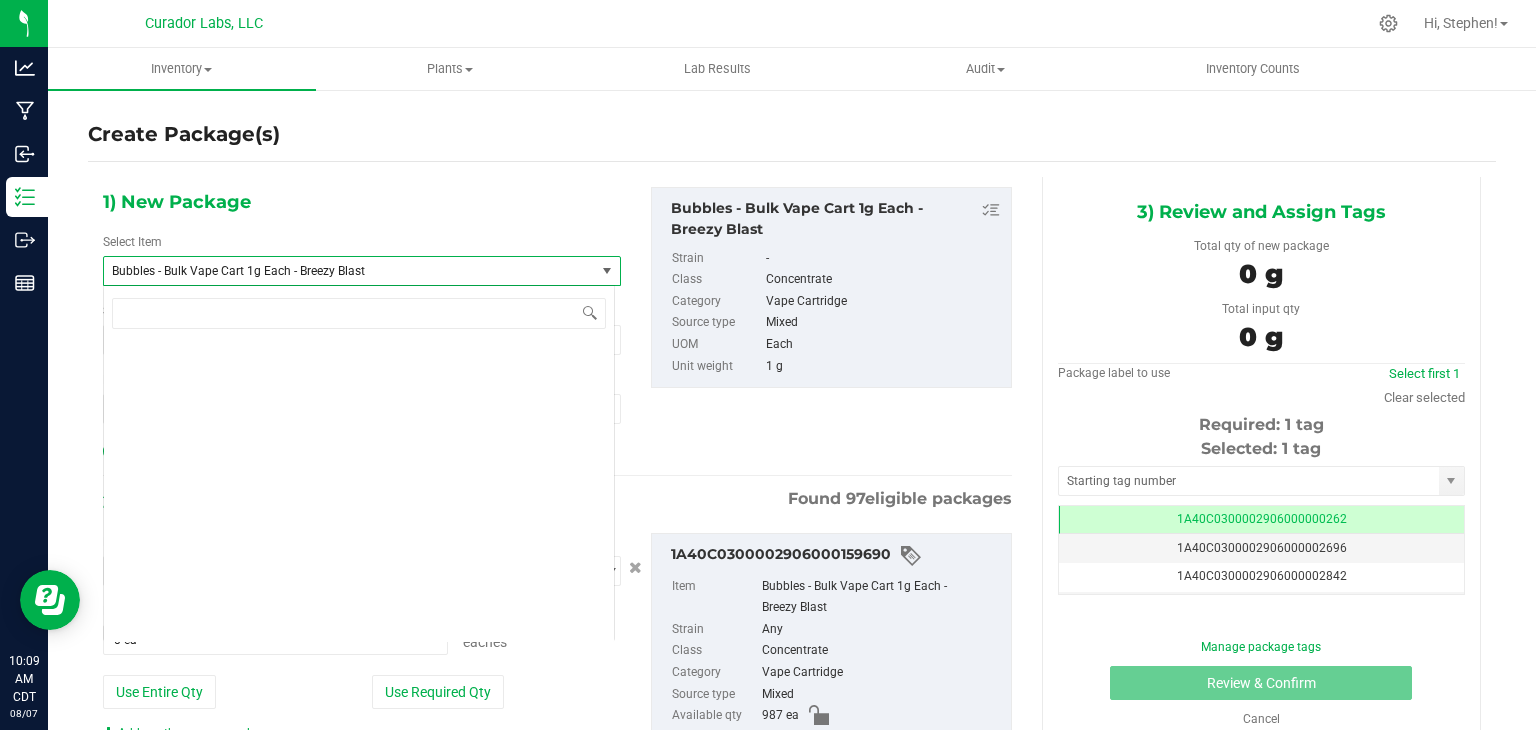 scroll, scrollTop: 38696, scrollLeft: 0, axis: vertical 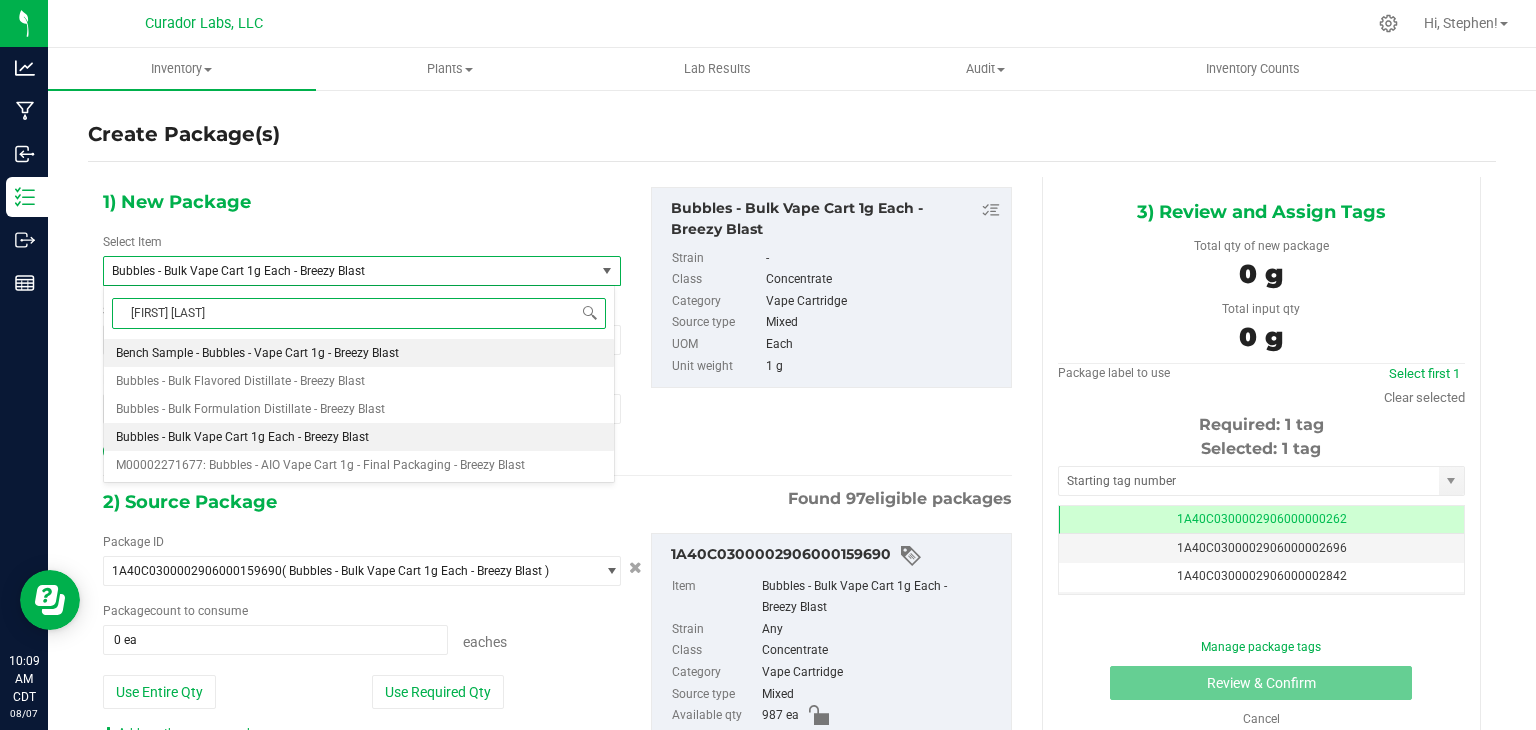 type on "[FIRST] [LAST]" 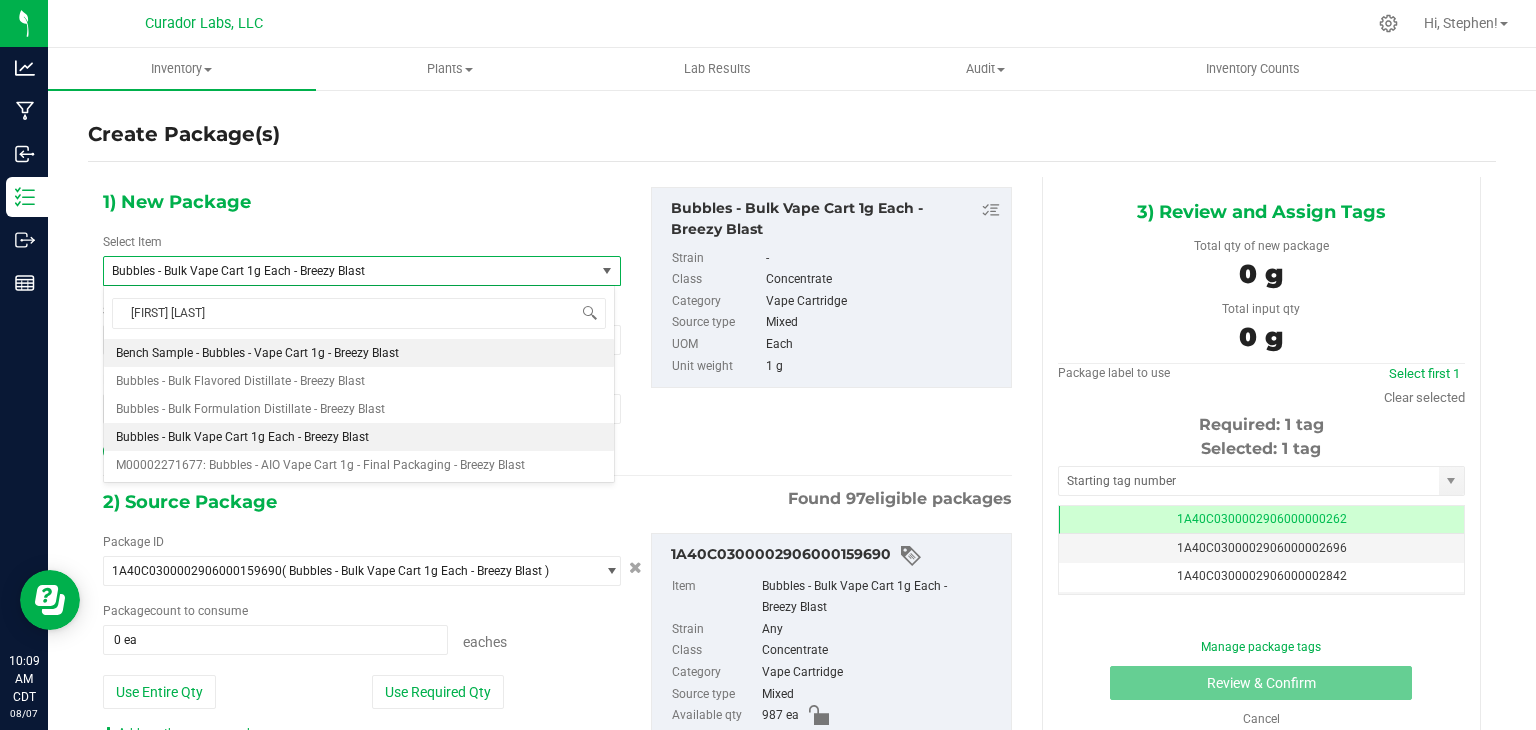 type 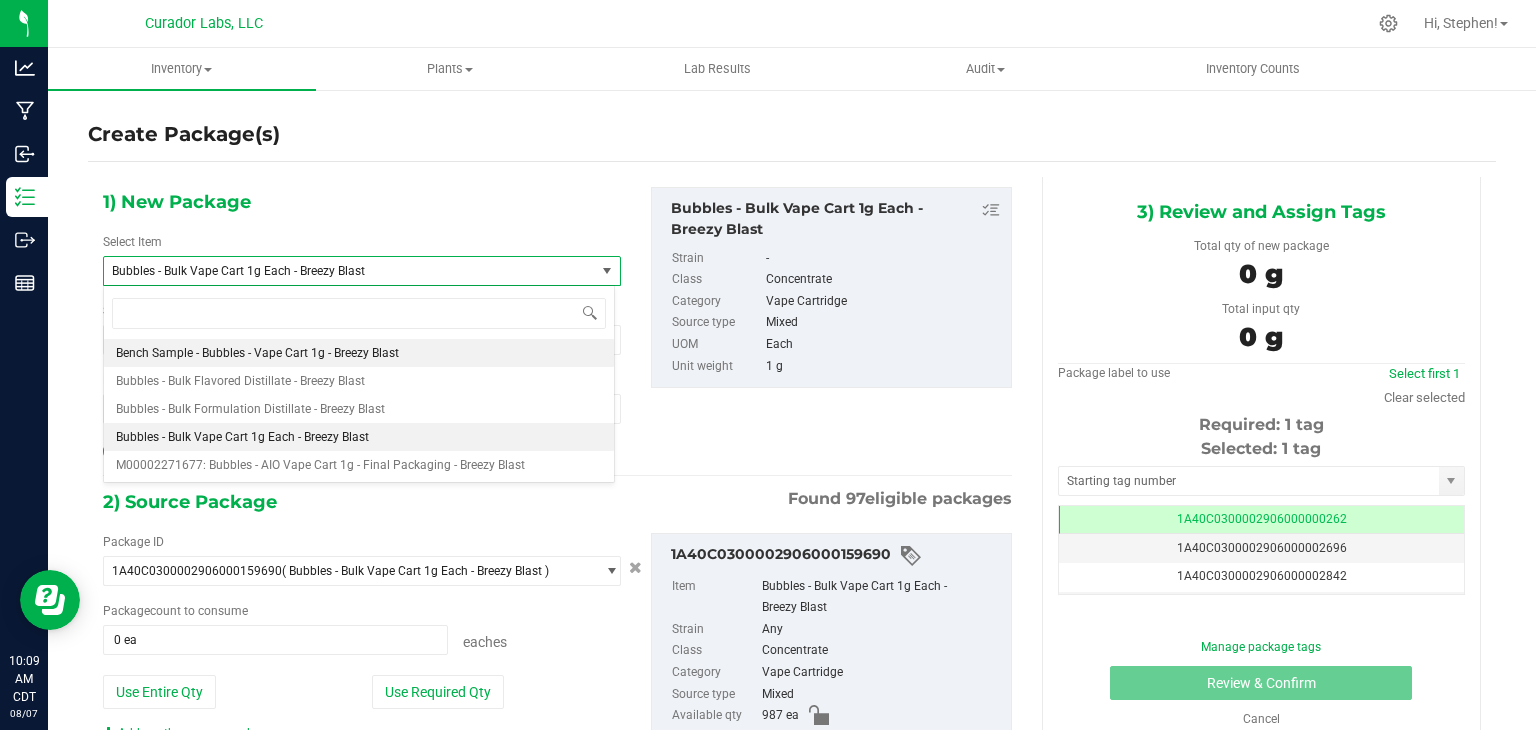type on "0" 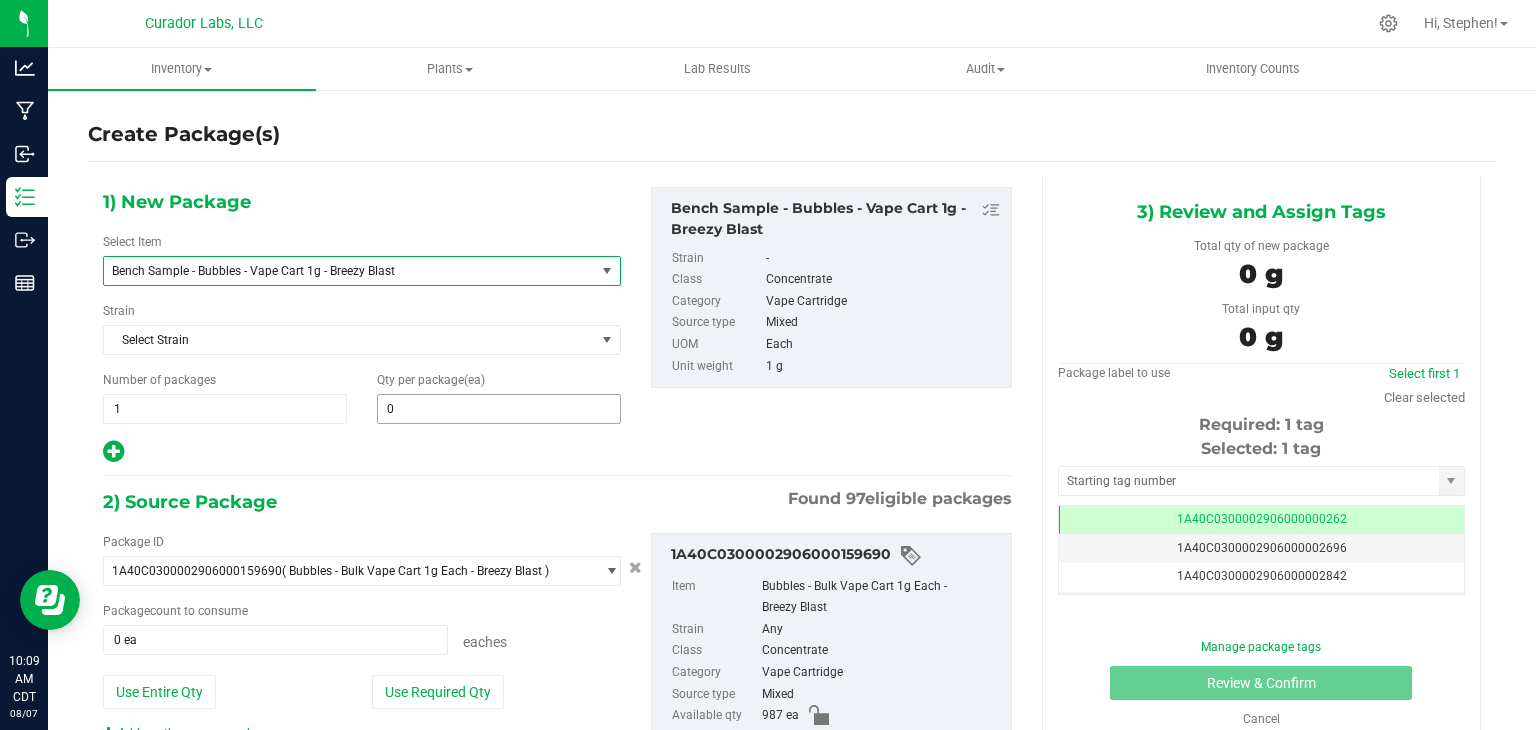 type 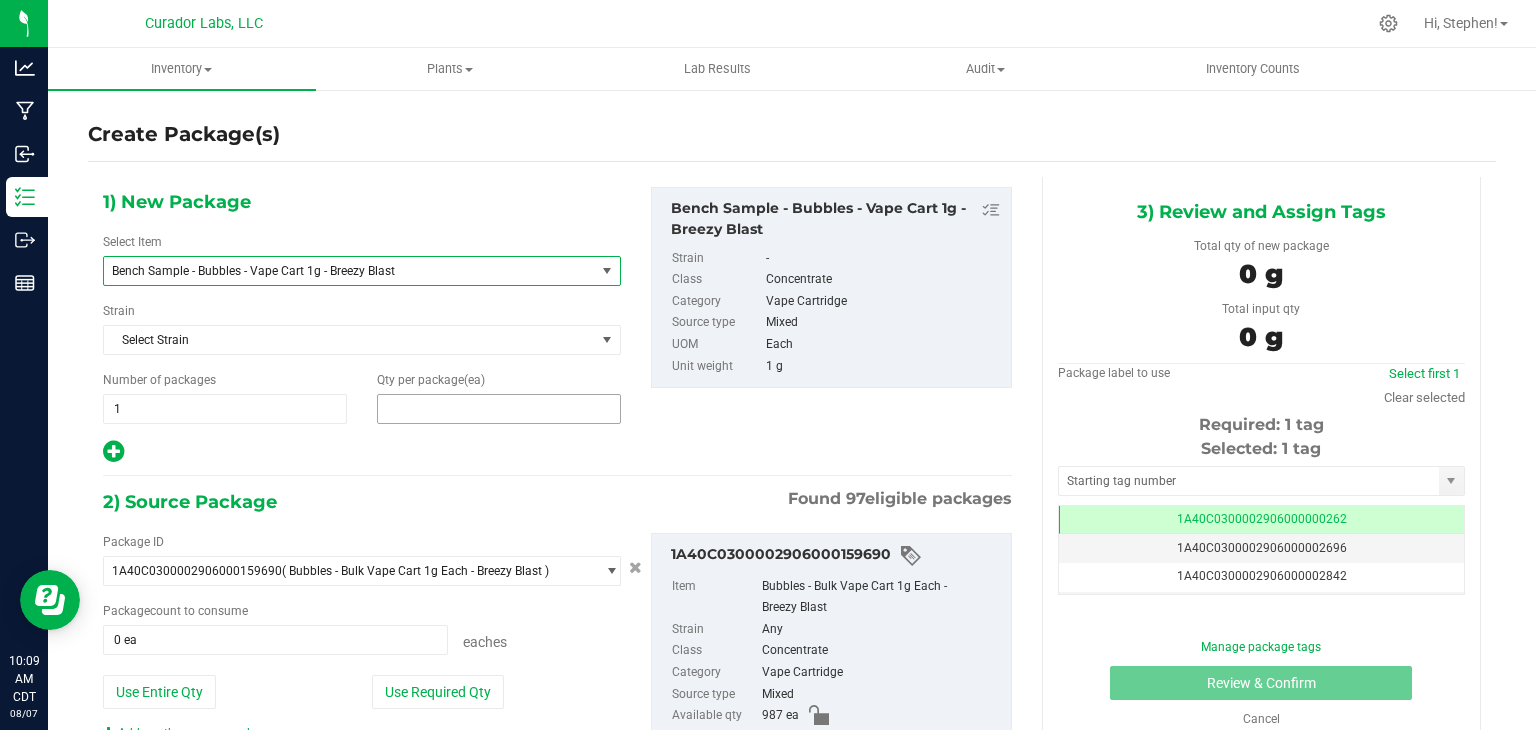 click at bounding box center [499, 409] 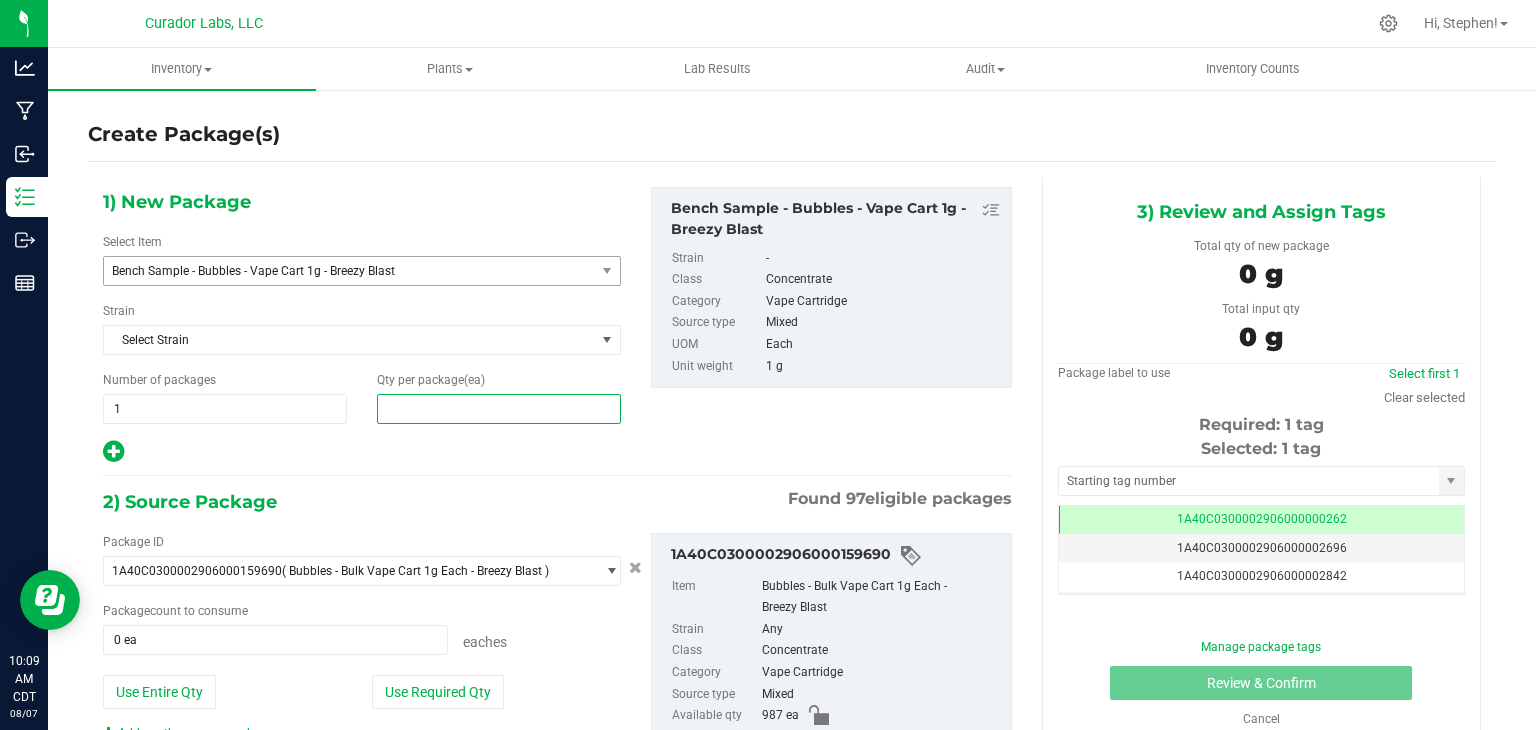 type on "2" 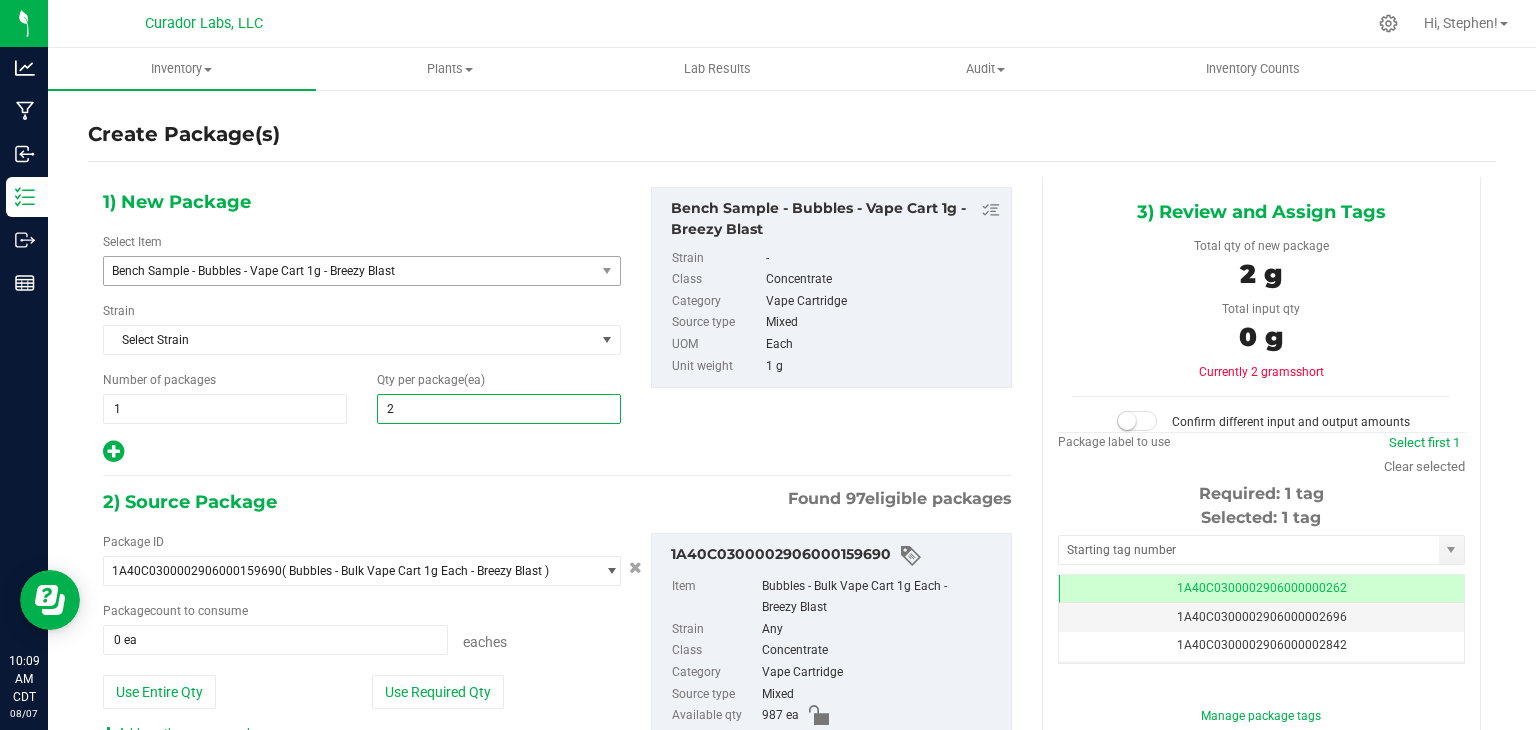 type on "2" 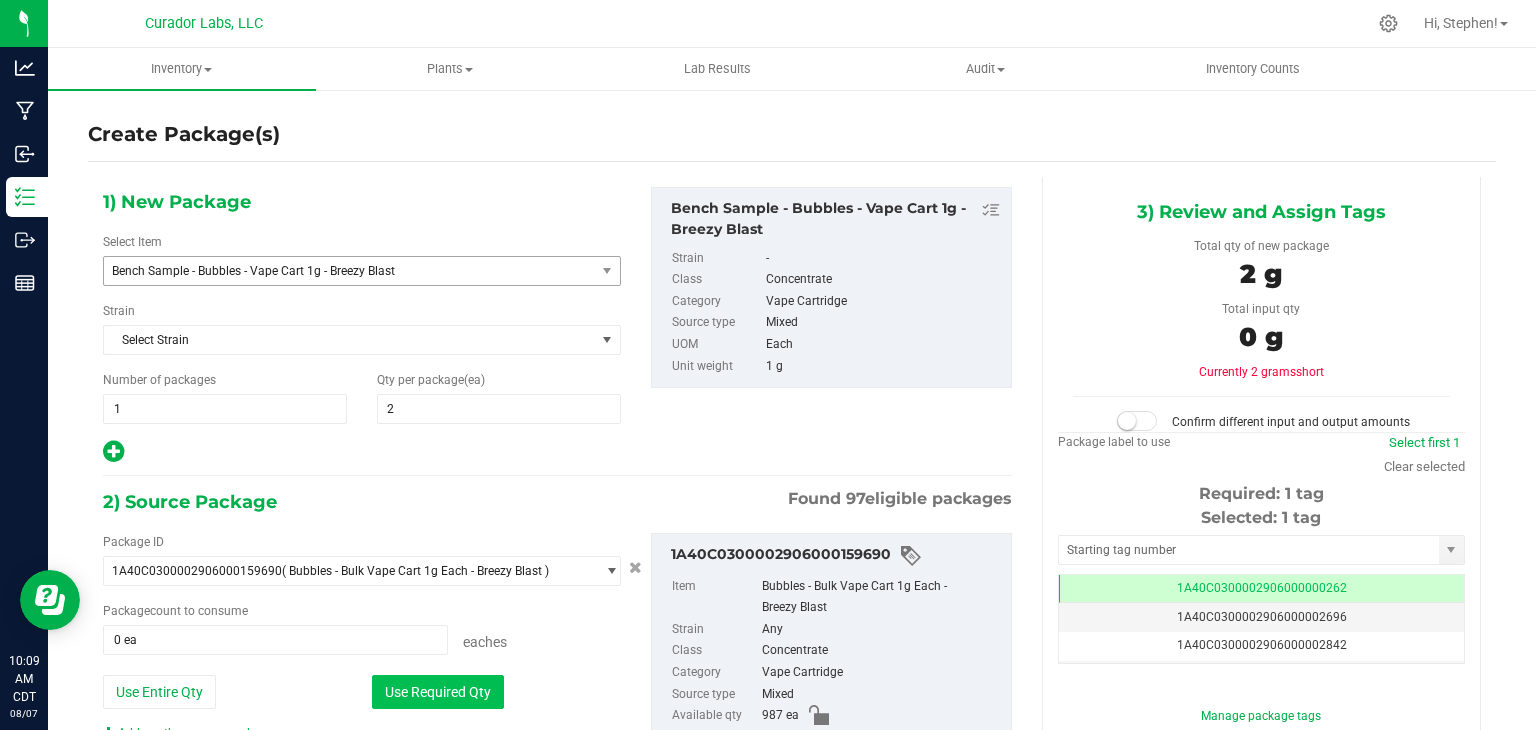 click on "Use Required Qty" at bounding box center [438, 692] 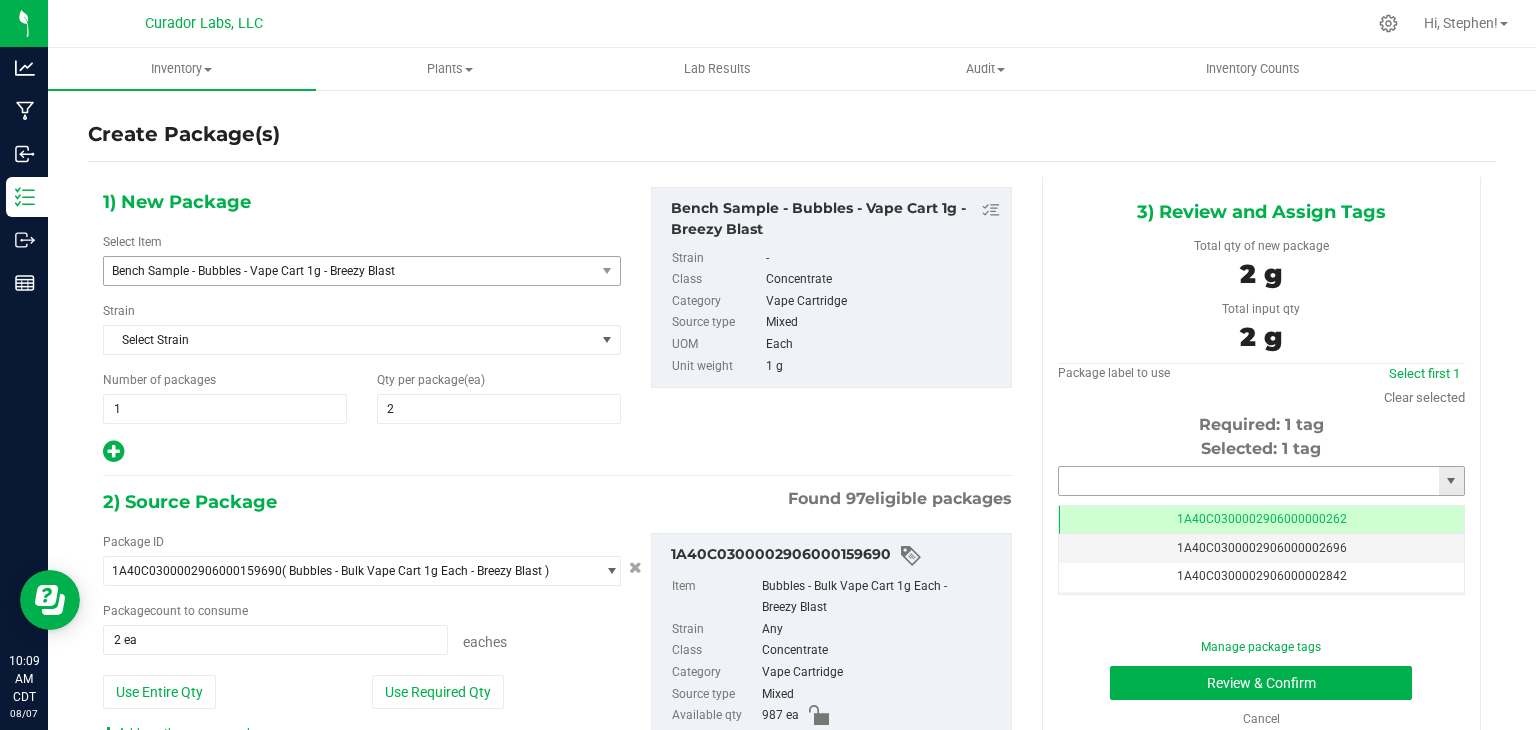 click at bounding box center [1249, 481] 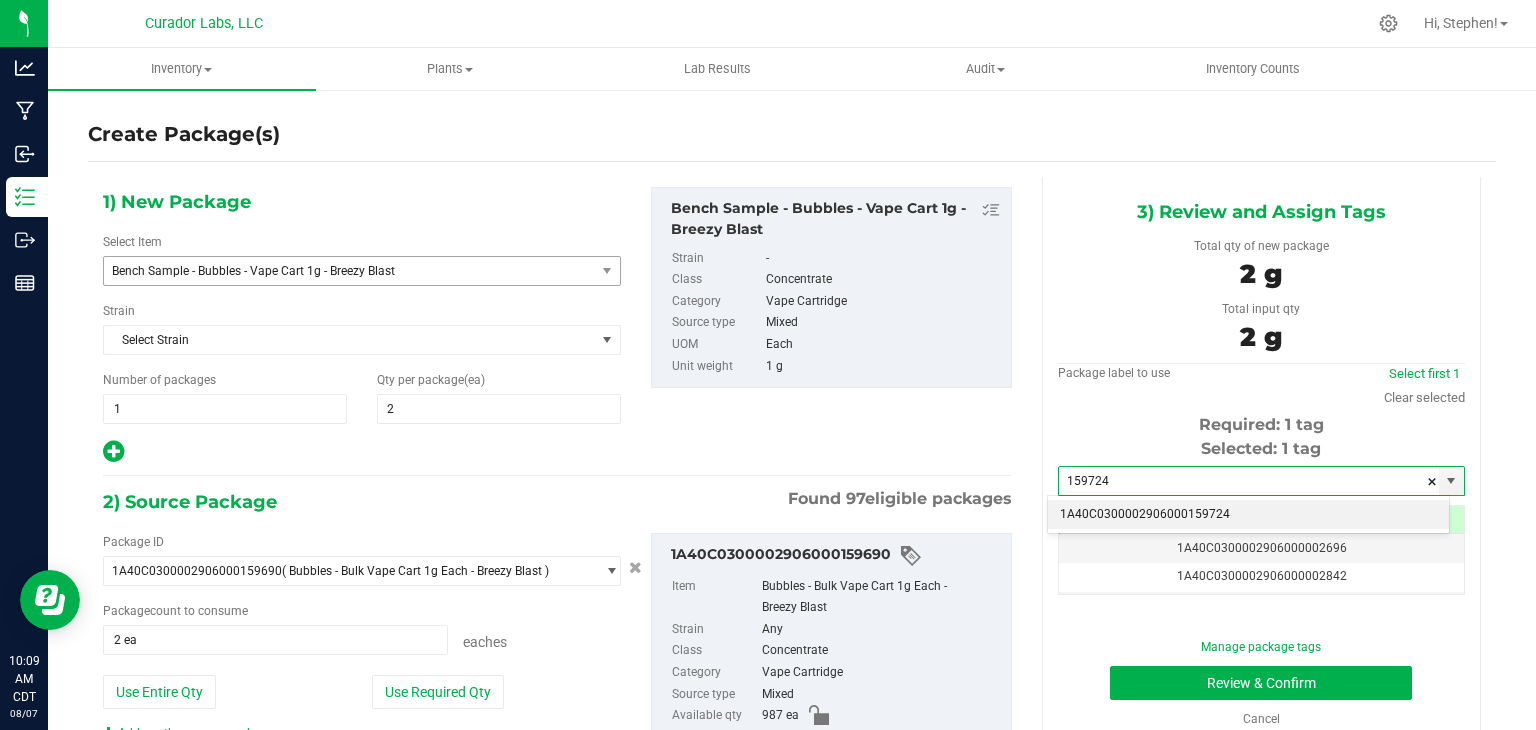 click on "1A40C0300002906000159724" at bounding box center (1248, 515) 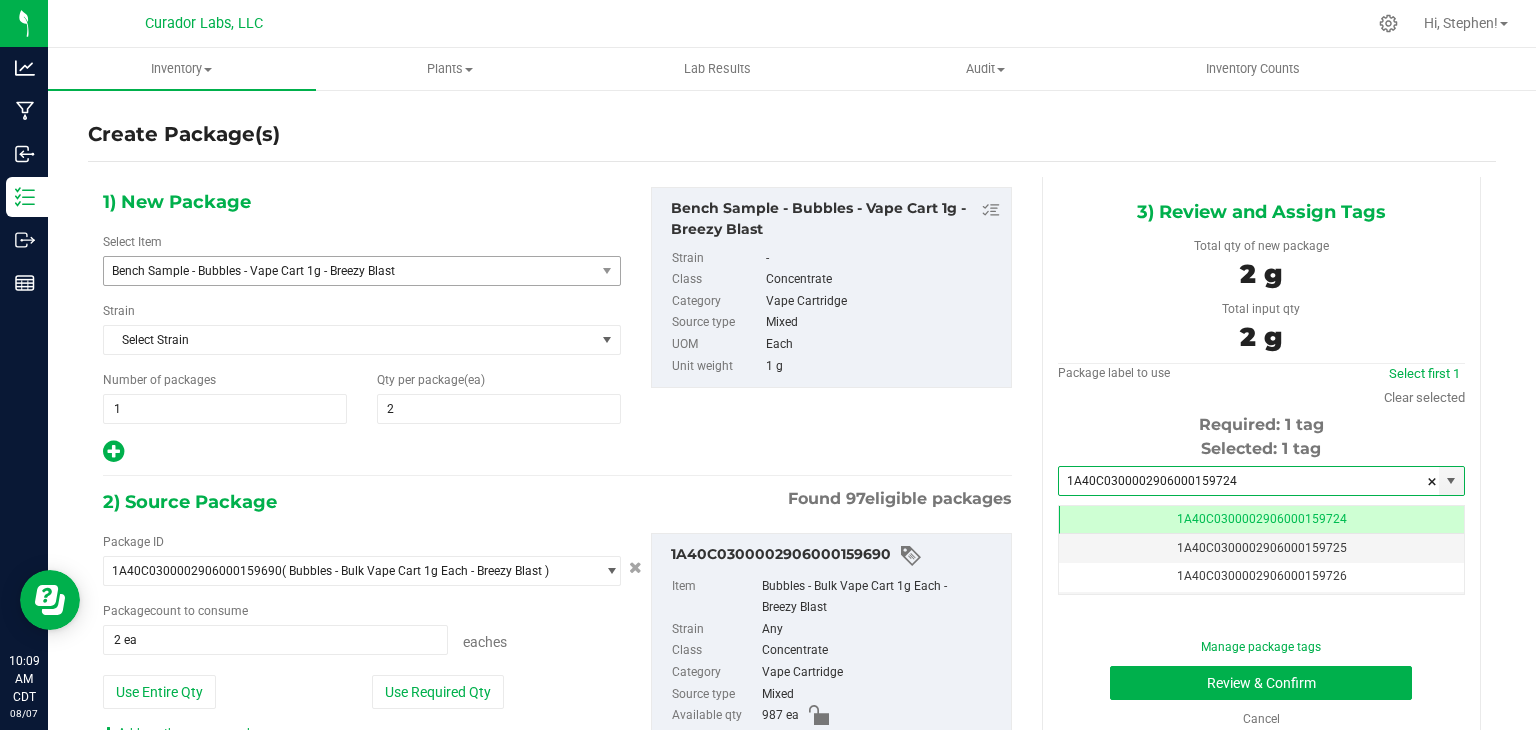 type on "1A40C0300002906000159724" 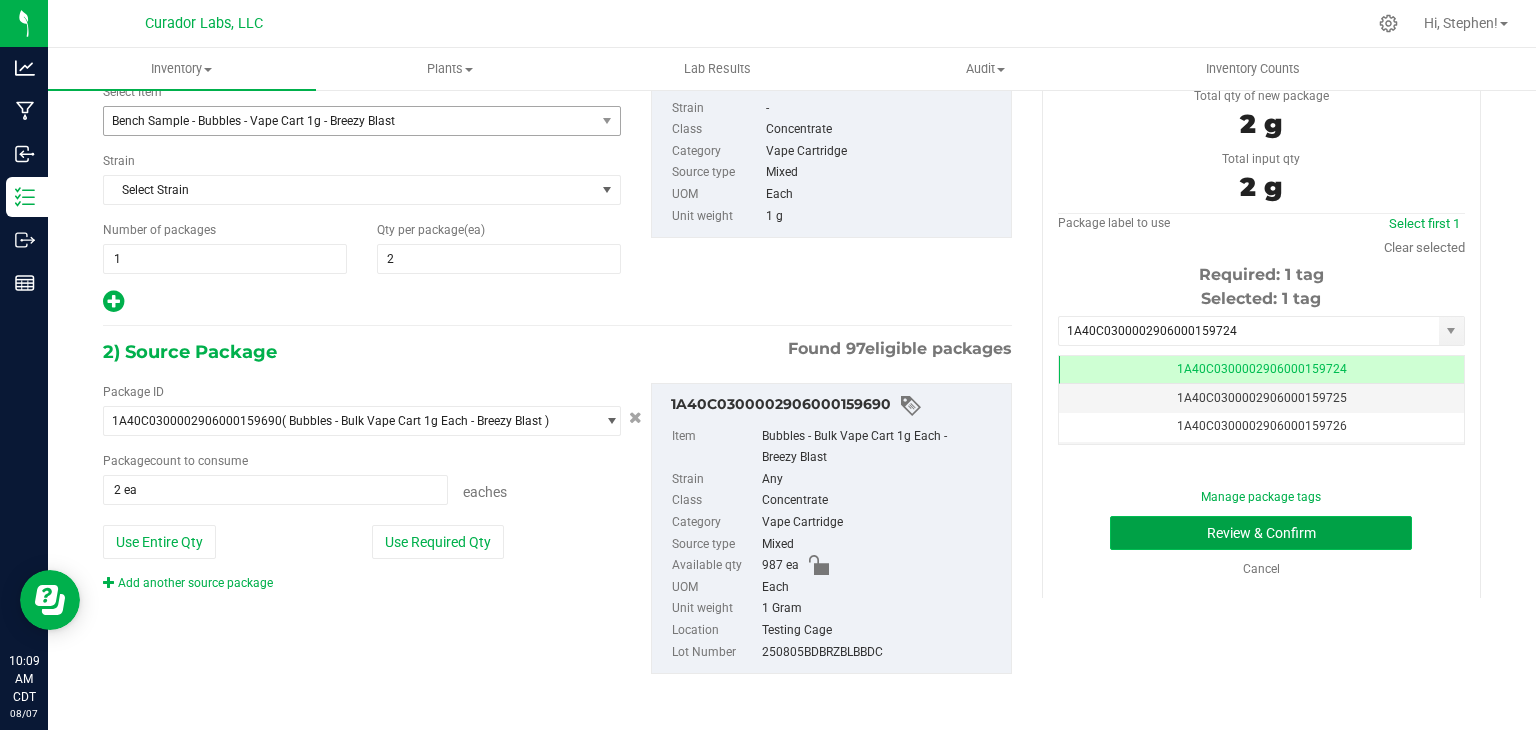 click on "Review & Confirm" at bounding box center (1261, 533) 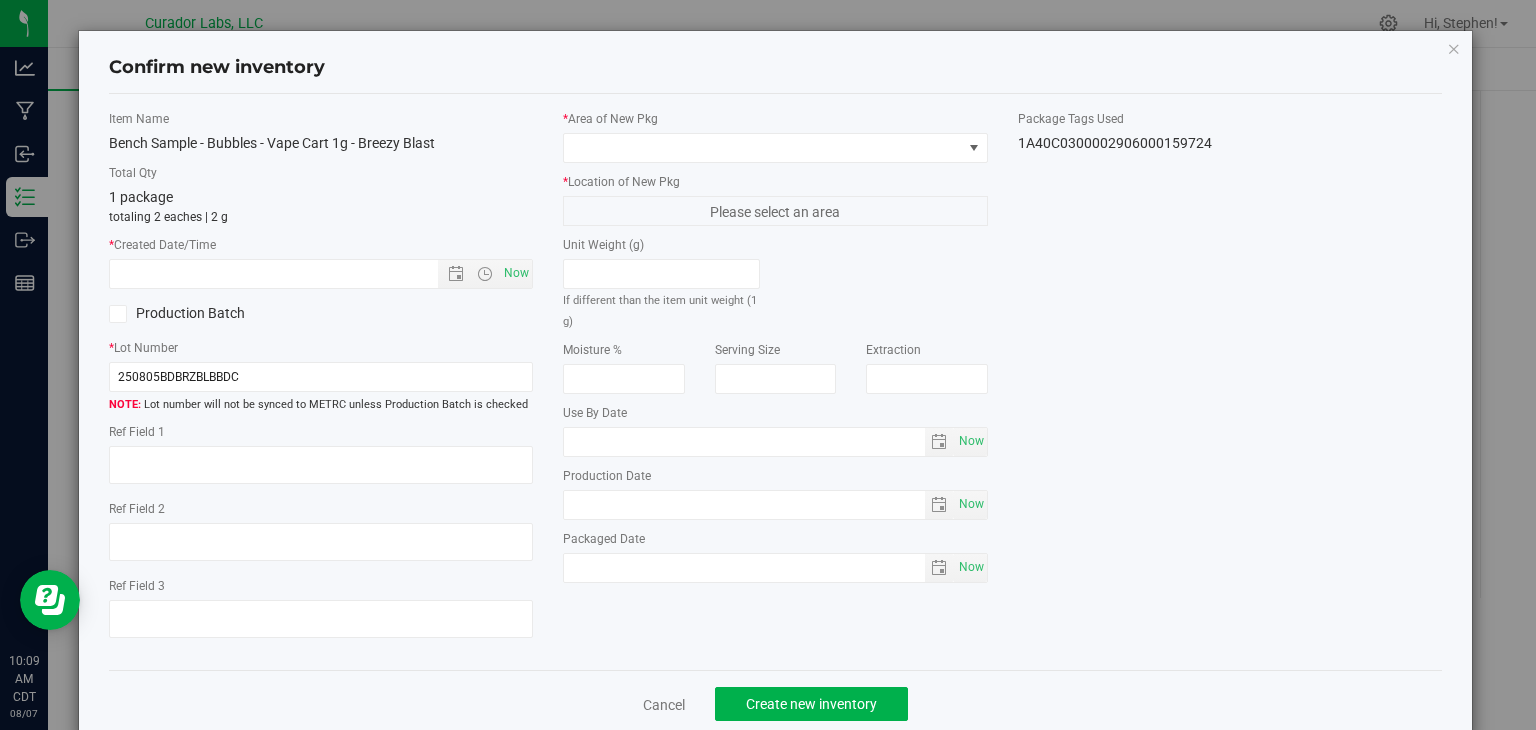 type on "2025-08-07" 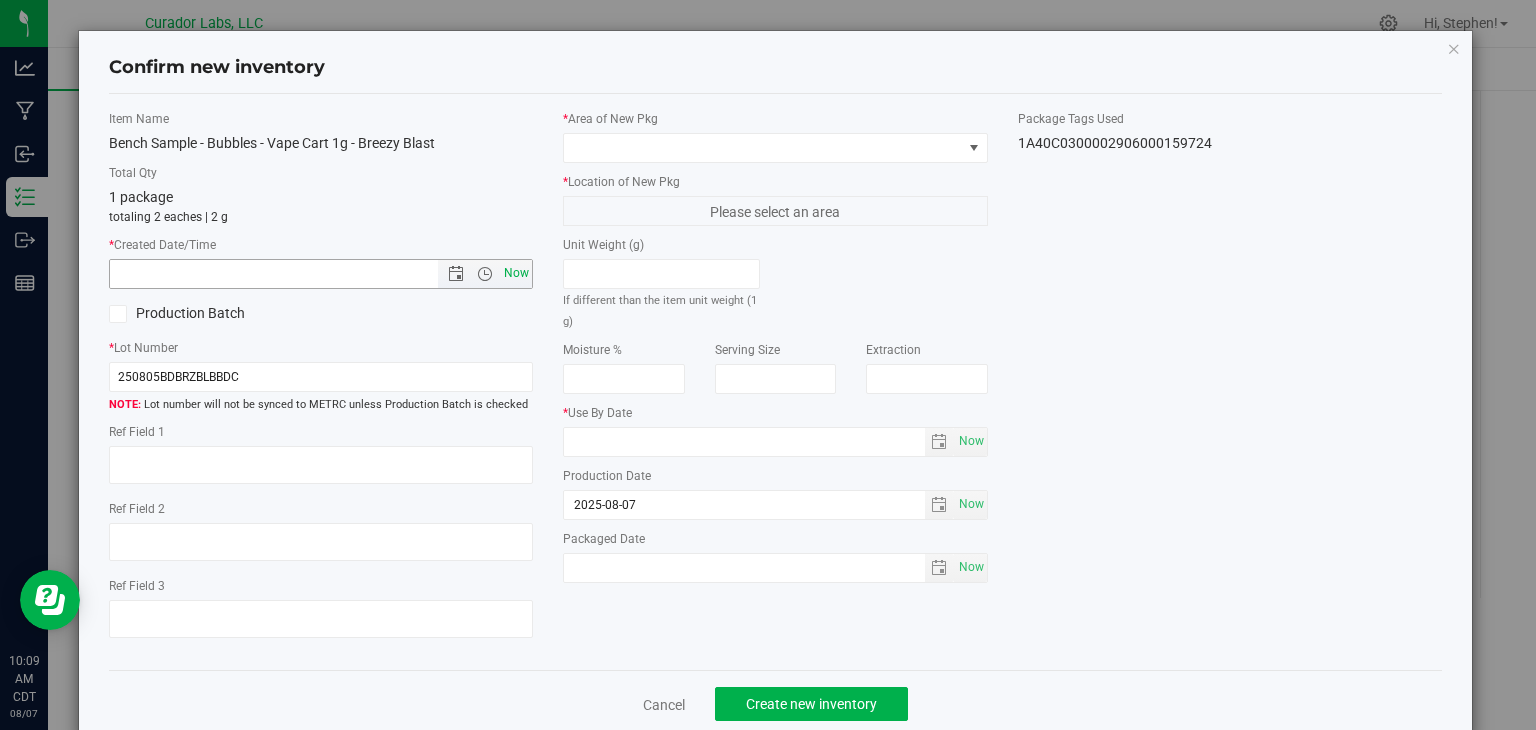 click on "Now" at bounding box center [517, 273] 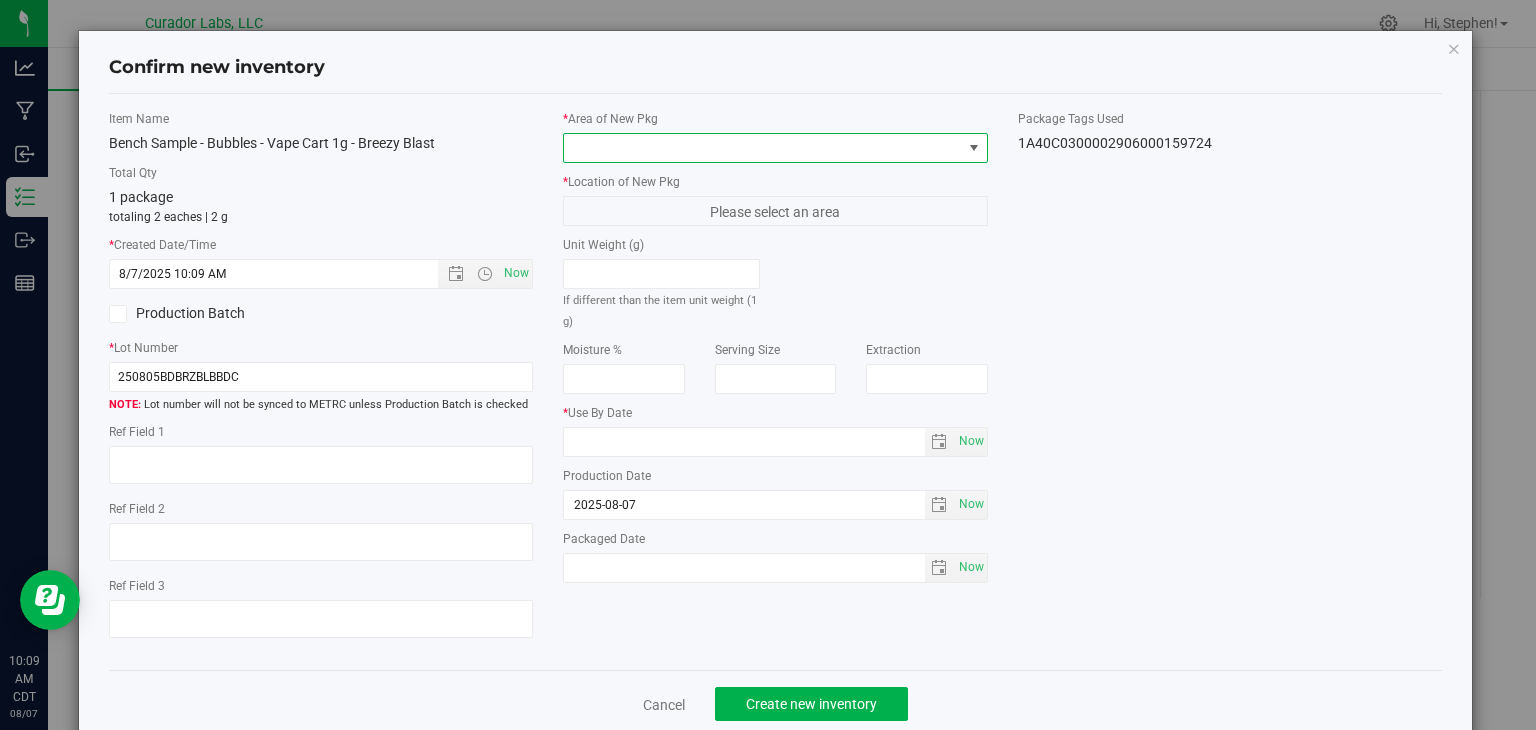 click at bounding box center (763, 148) 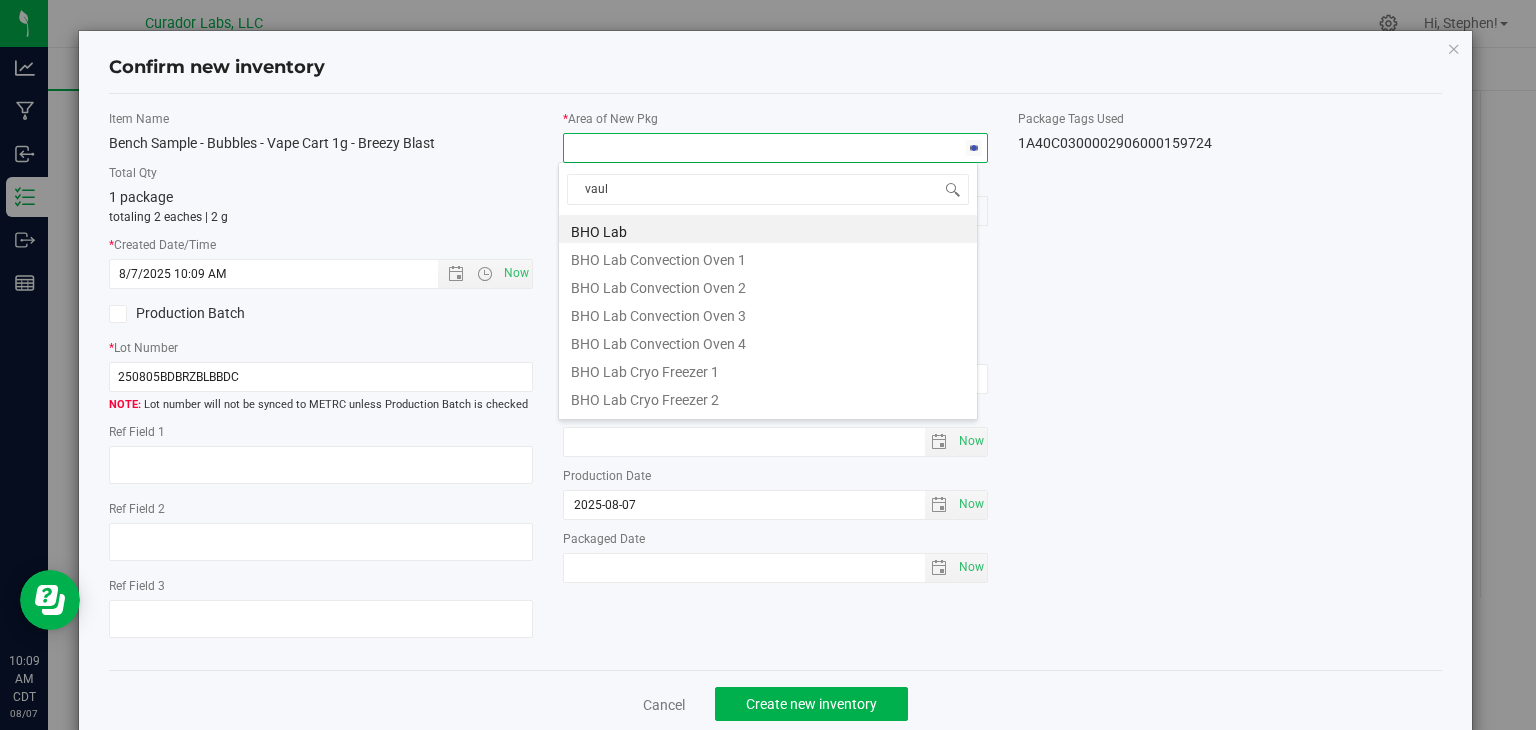 type on "vault" 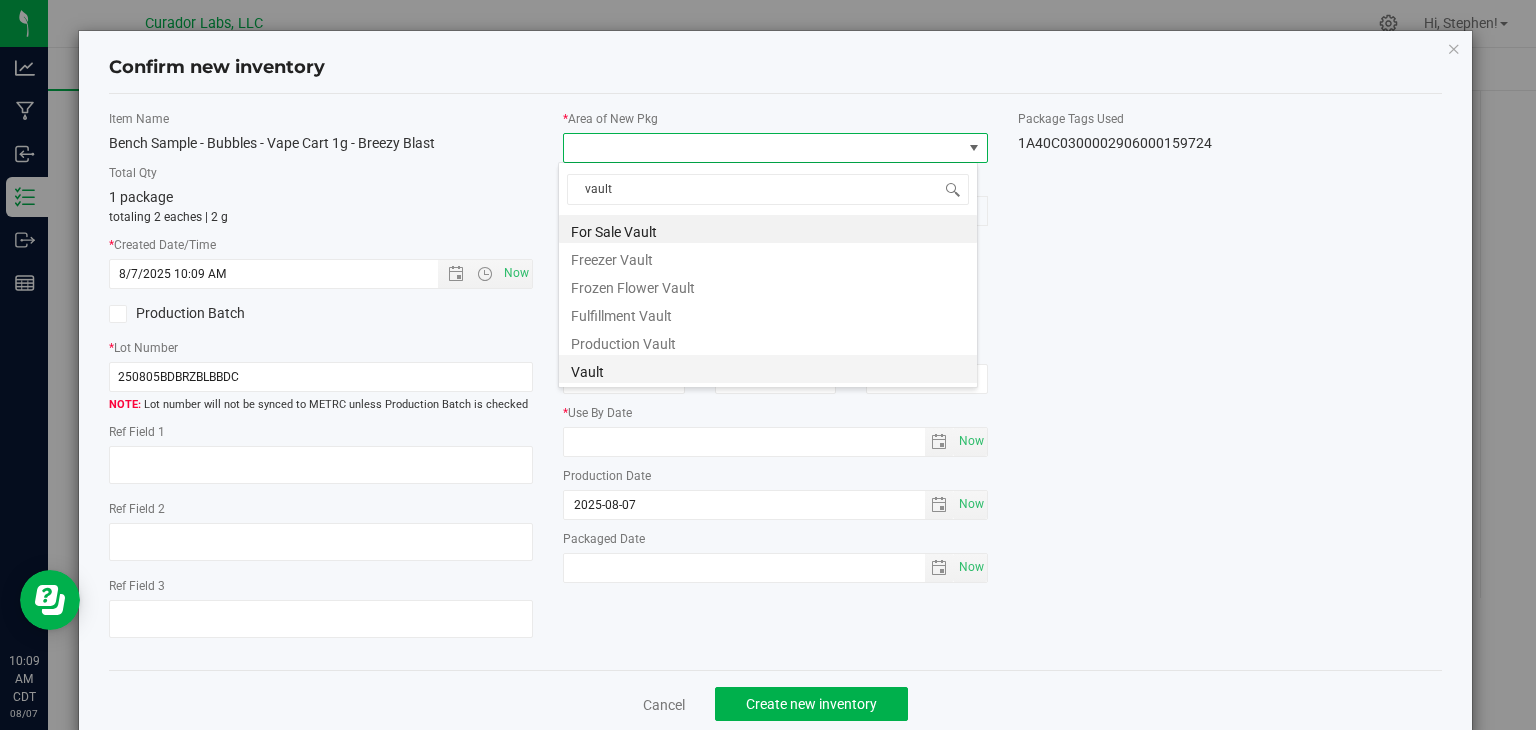 click on "Vault" at bounding box center (768, 369) 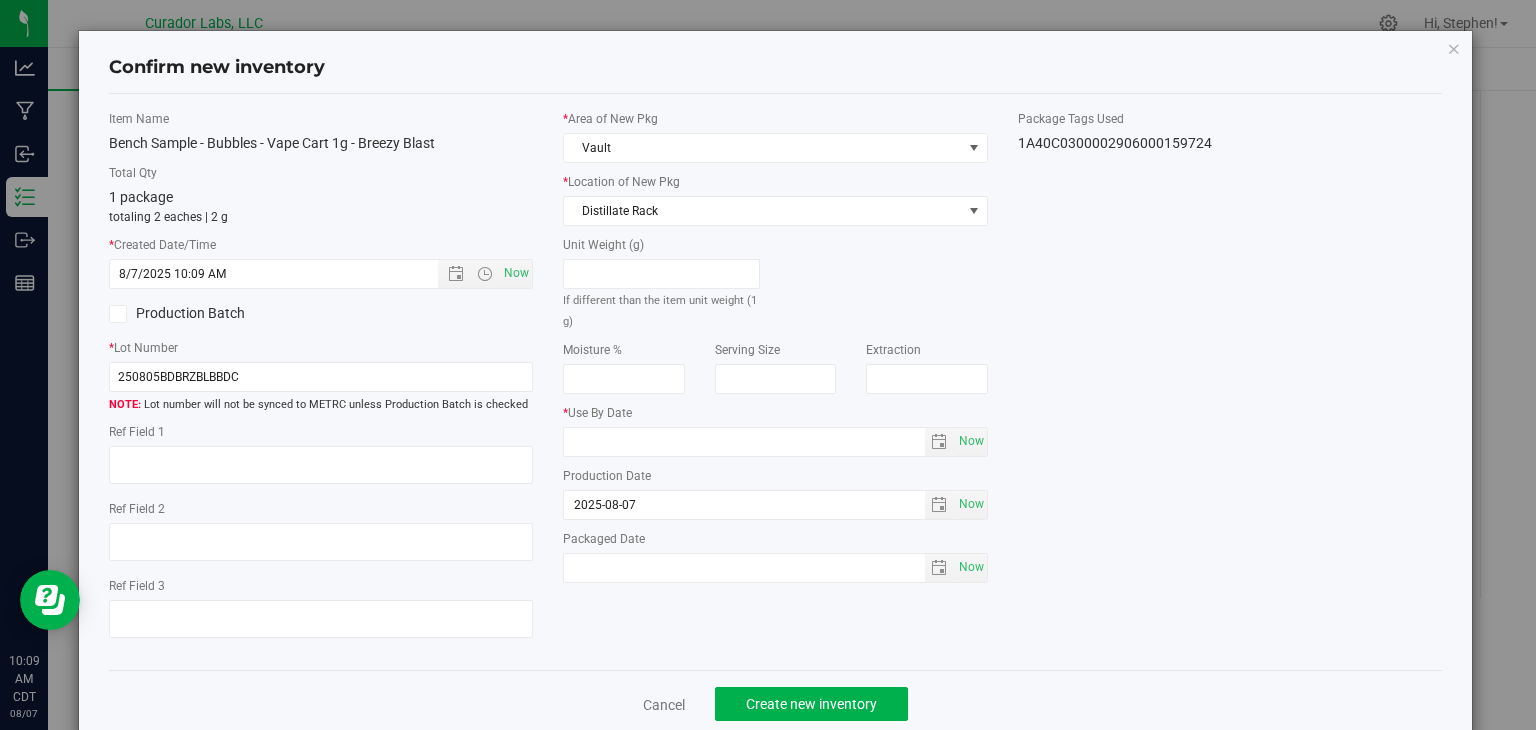 click on "*
Location of New Pkg
Distillate Rack Distillate Rack In Process Pre-Roll 1 In Process Pre-Roll 2 In Progress Fridge In Progress Fridge - Shelf A In Progress Fridge - Shelf B In Progress Fridge - Shelf C In Progress Fridge - Shelf D In Progress Fridge - Shelf E In Progress Fridge - Shelf F In Progress Fridge - Shelf G In Progress Fridge - Shelf H In Progress Fridge 2 Input Rack 1 Packaging Rack Quarantine Rack Rack 1 Rack 2 Rack 3 Rack 4 Rack 5 Ready For Packaging Rack Remediation Destination Rolling Rack 1 Rolling Rack 2 Steel 1 Steel 2 Testing Cage The Double Goosh The Goosh The OG Goosh Vault Freezer 1 Vault Freezer 2" at bounding box center [775, 199] 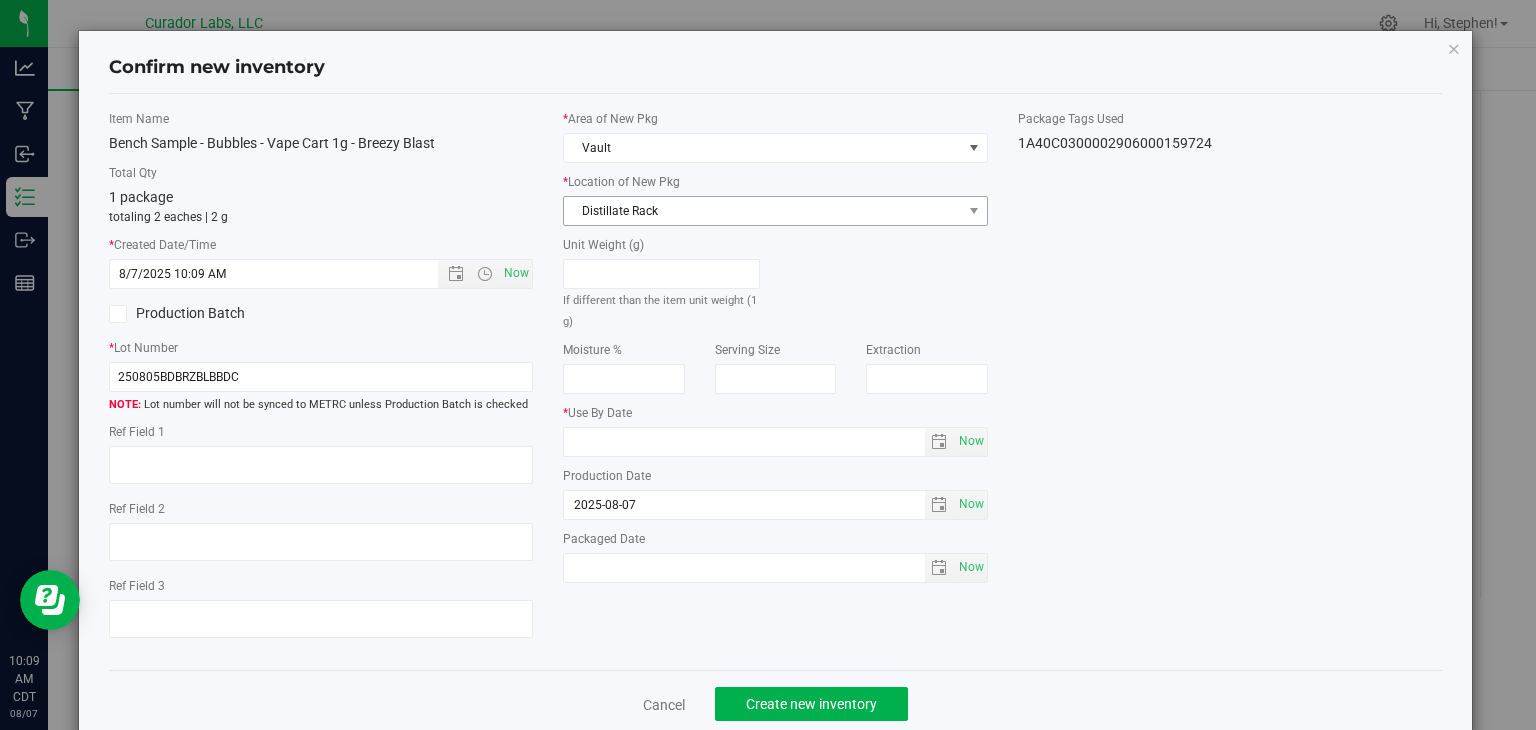 click on "Distillate Rack" at bounding box center [763, 211] 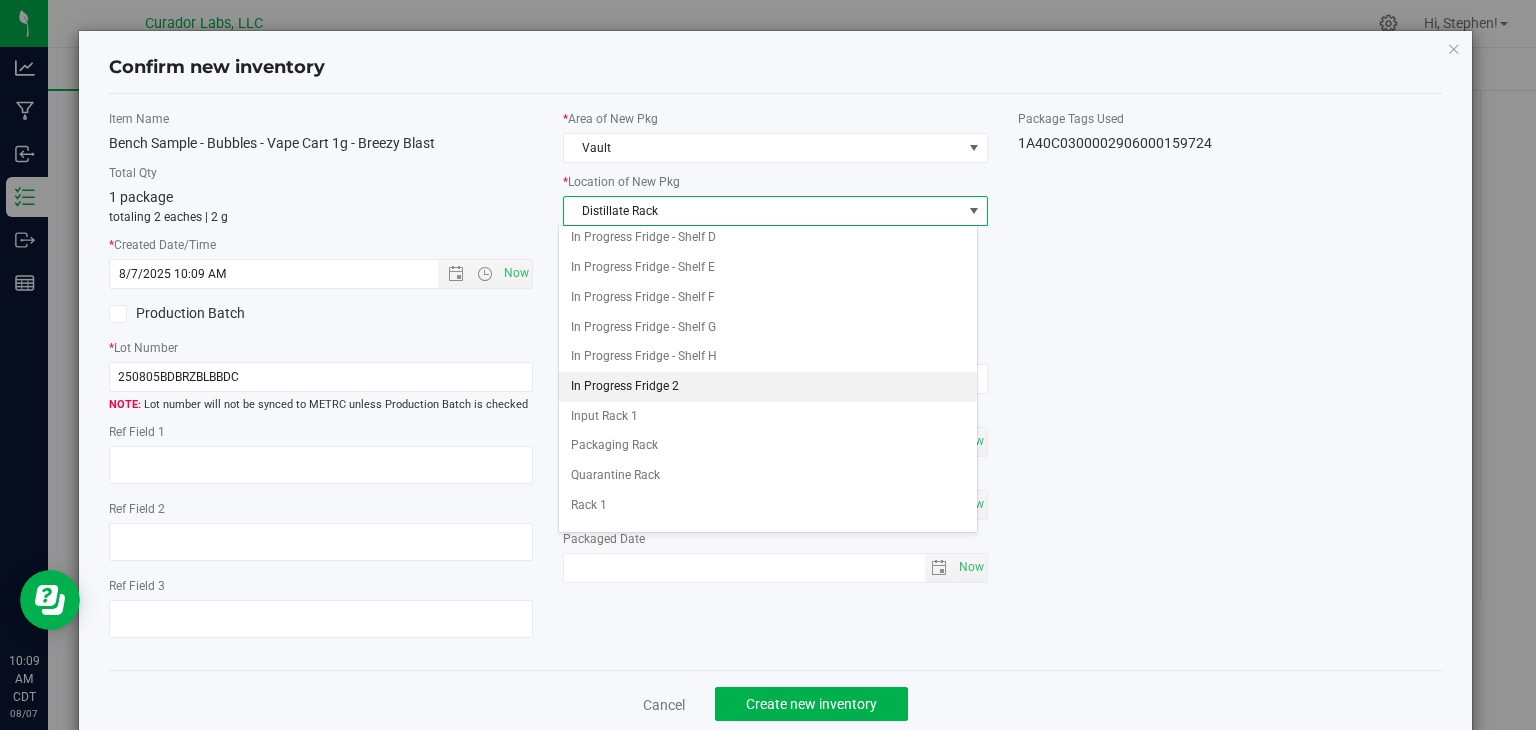 click on "In Progress Fridge 2" at bounding box center [768, 387] 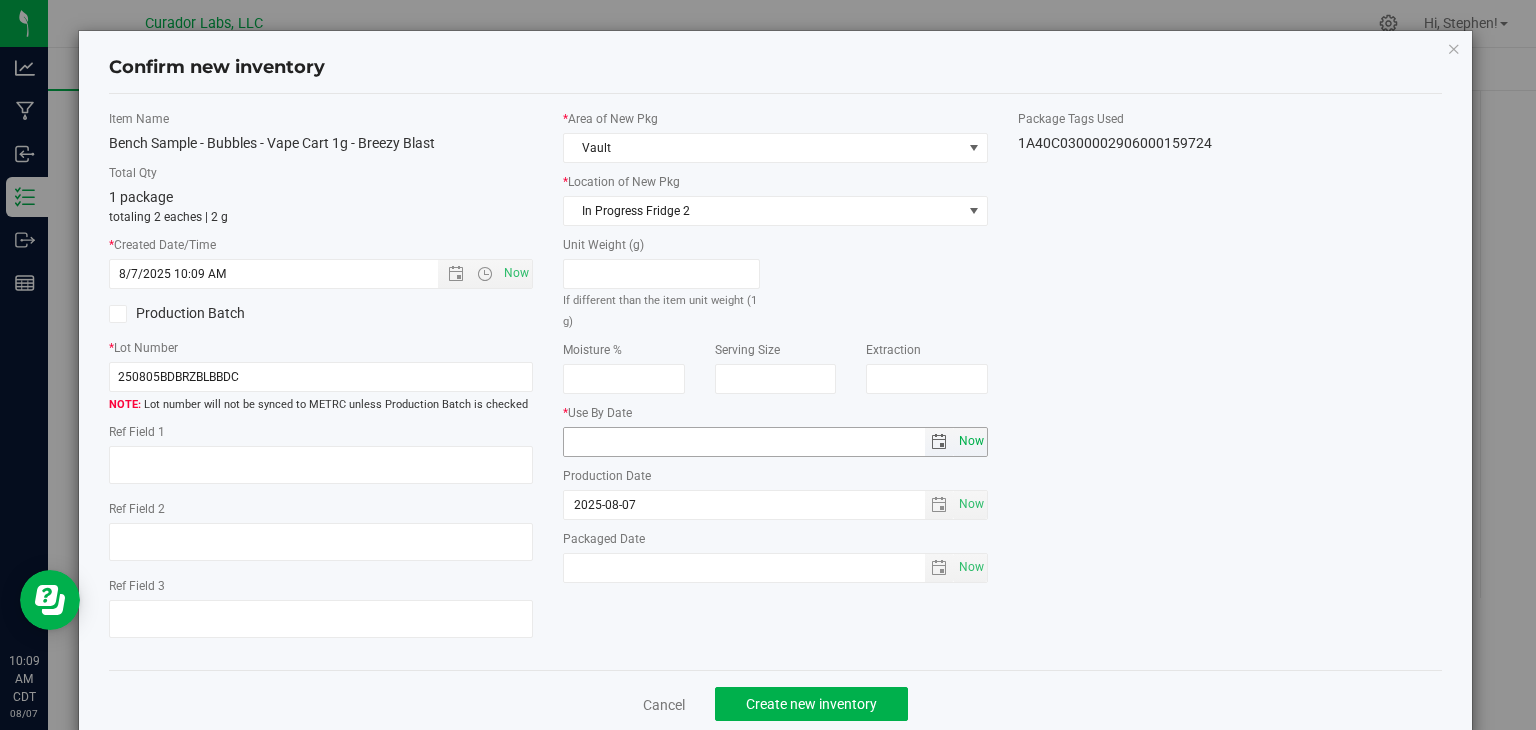 click on "Now" at bounding box center (971, 441) 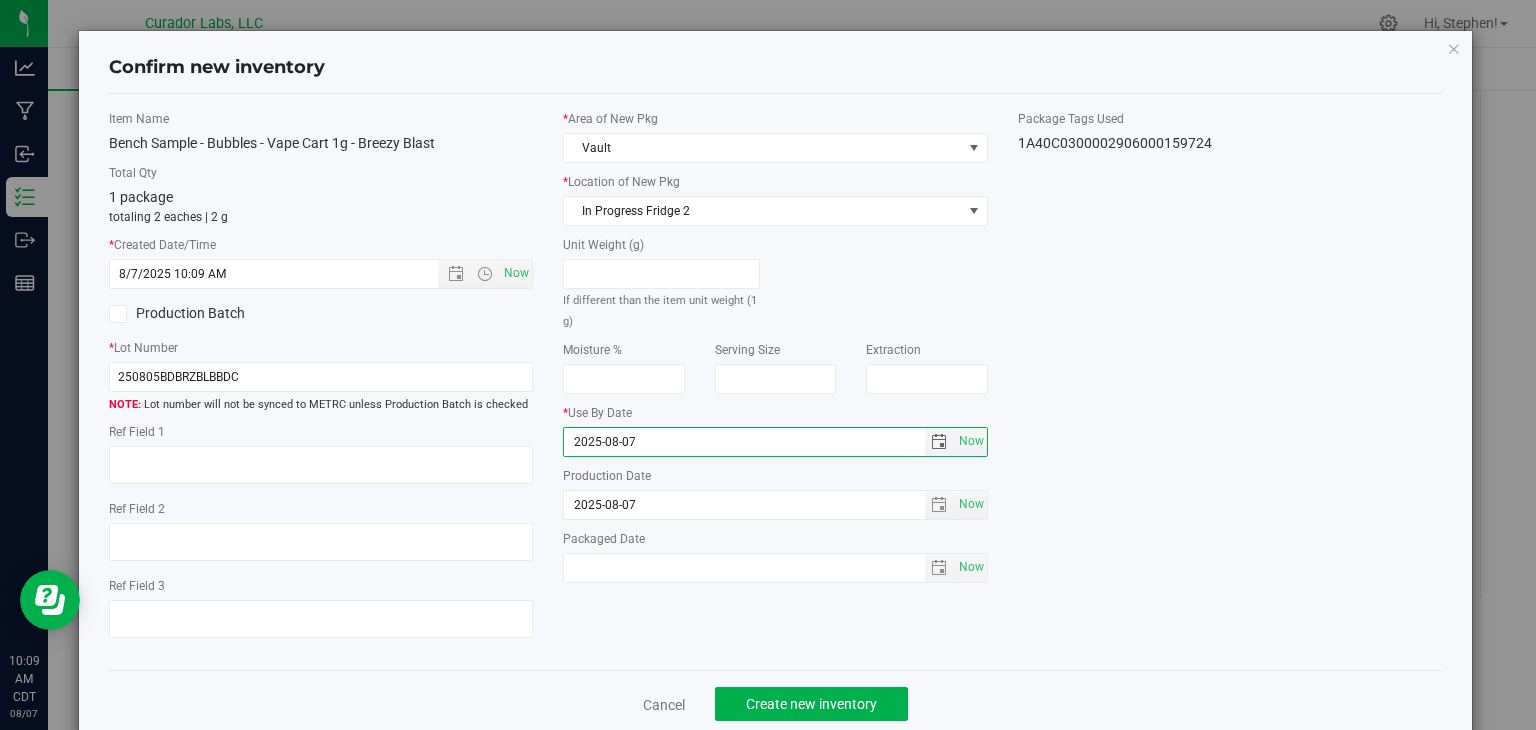click on "2025-08-07" at bounding box center (744, 442) 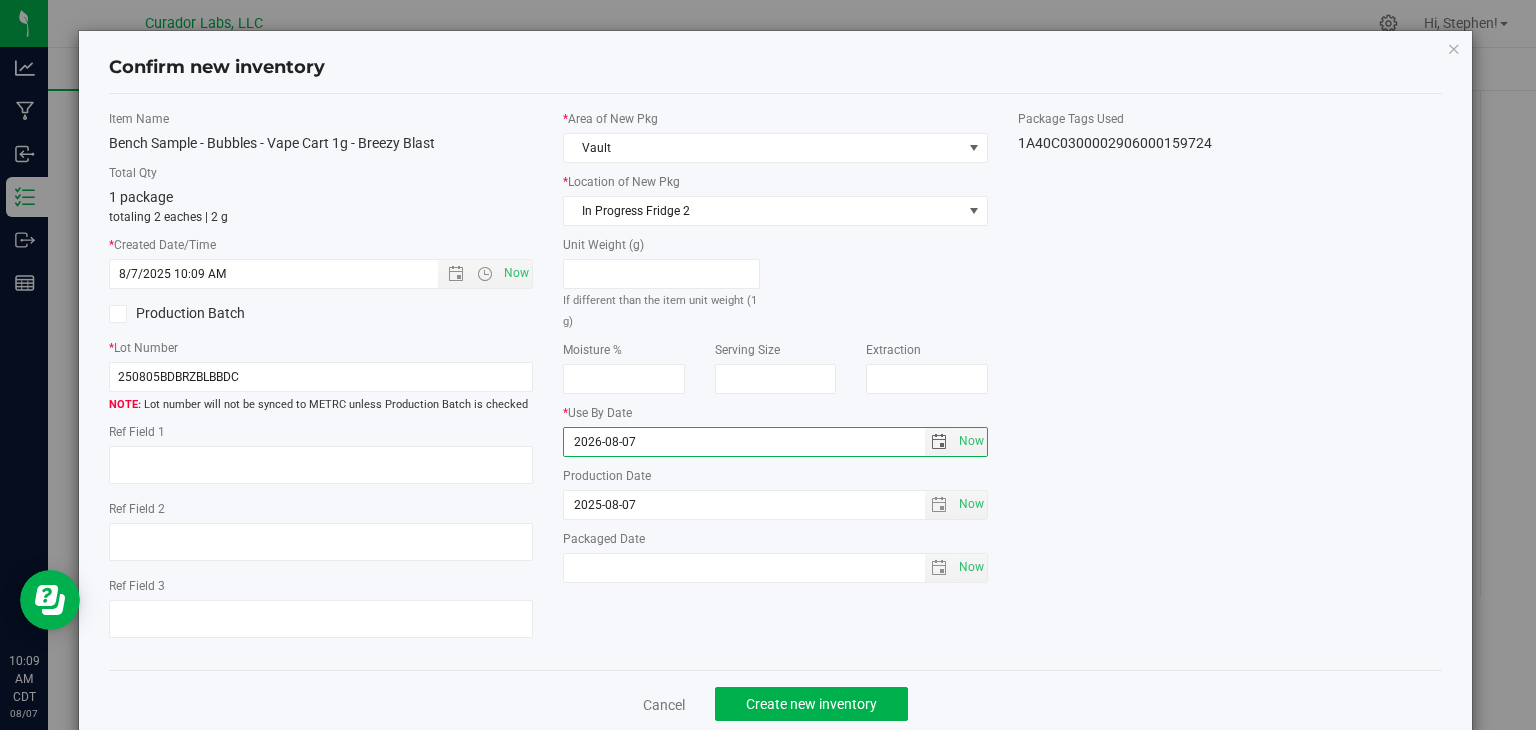 type on "2026-08-07" 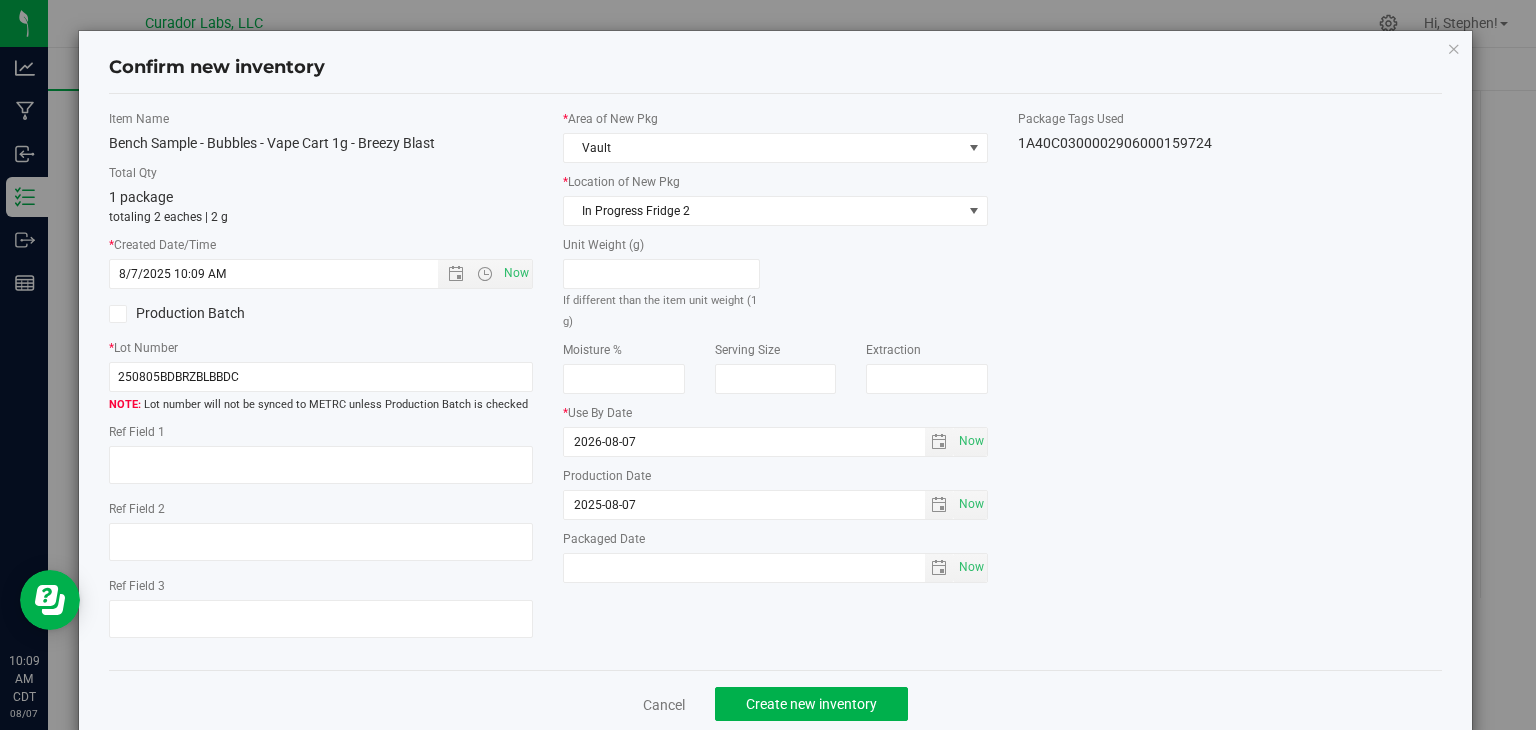 click on "Cancel
Create new inventory" at bounding box center [776, 703] 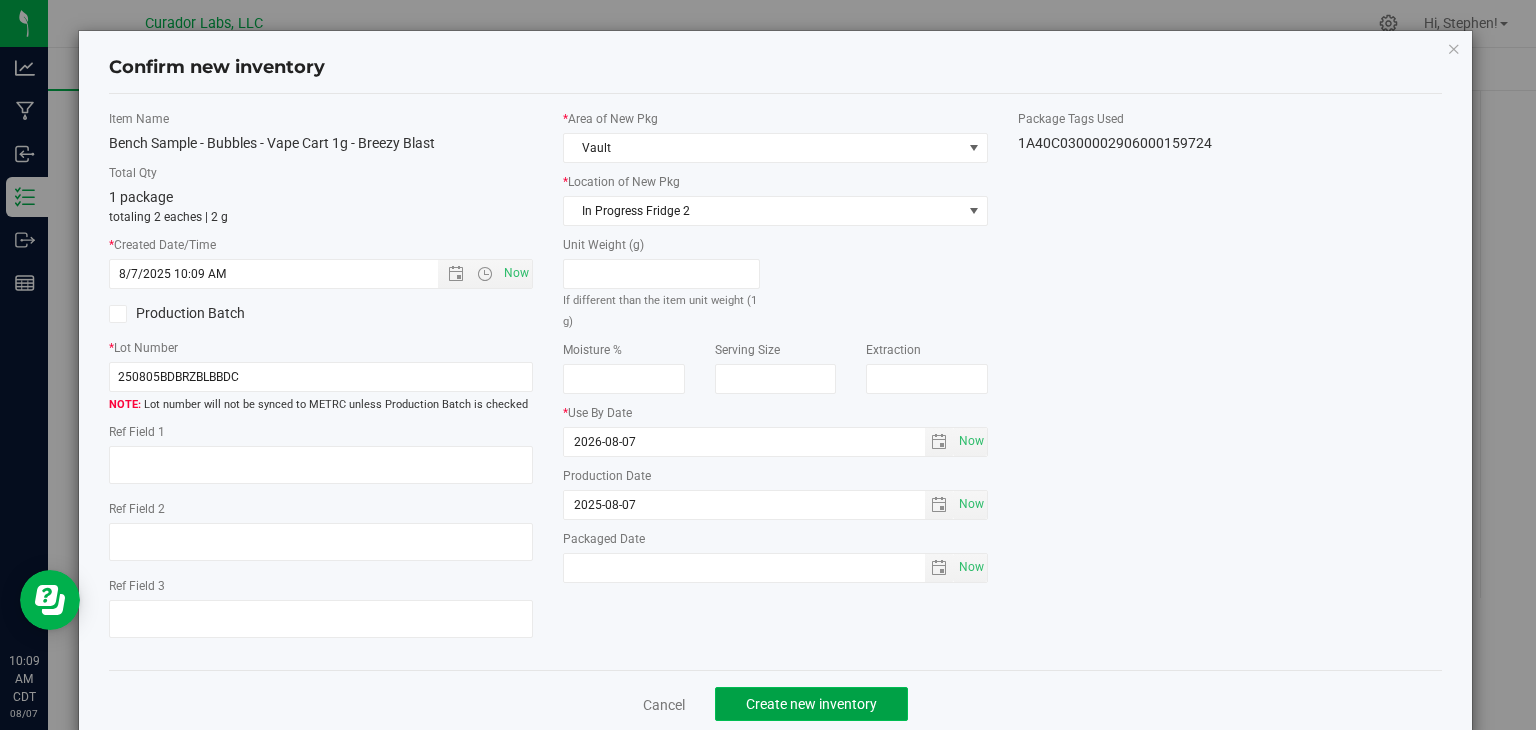 click on "Create new inventory" 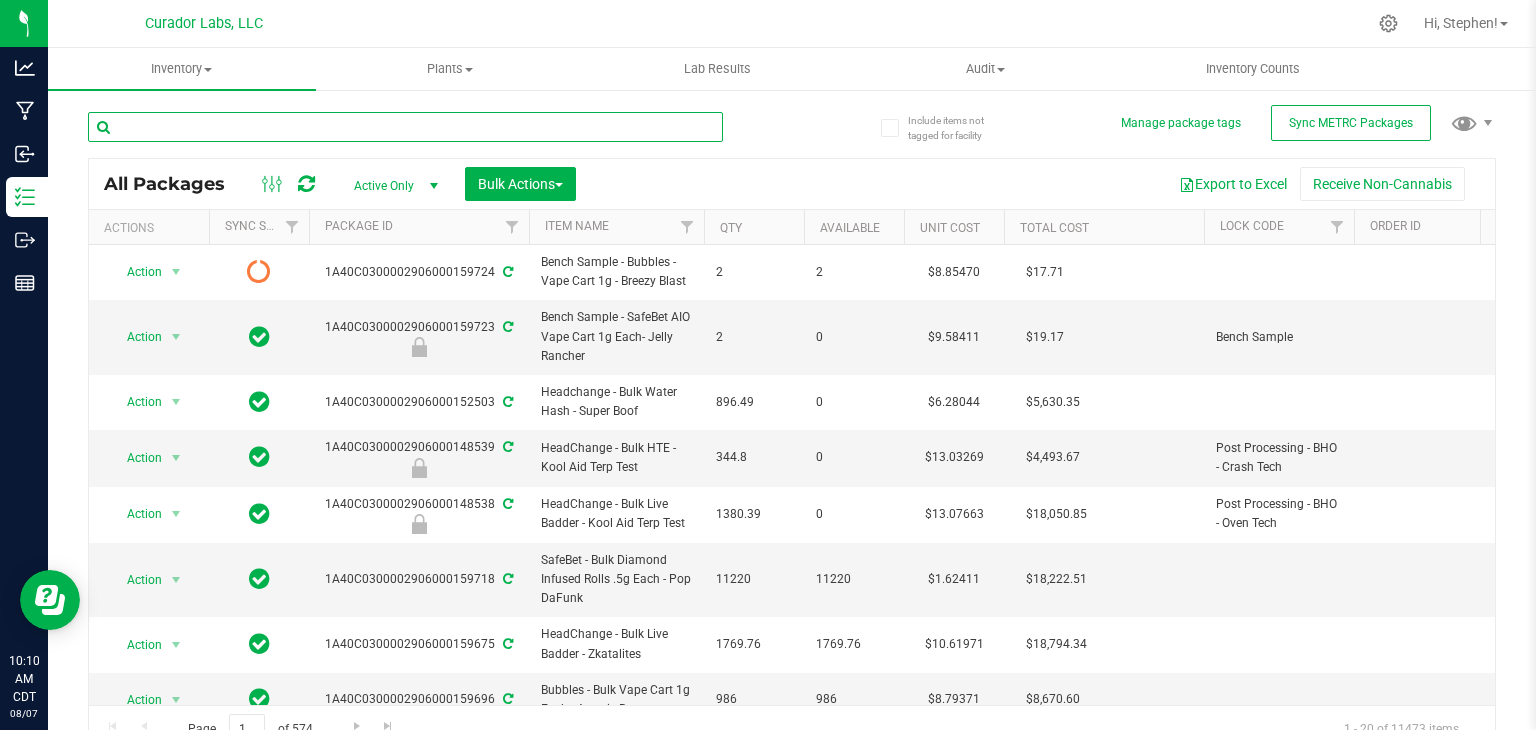click at bounding box center [405, 127] 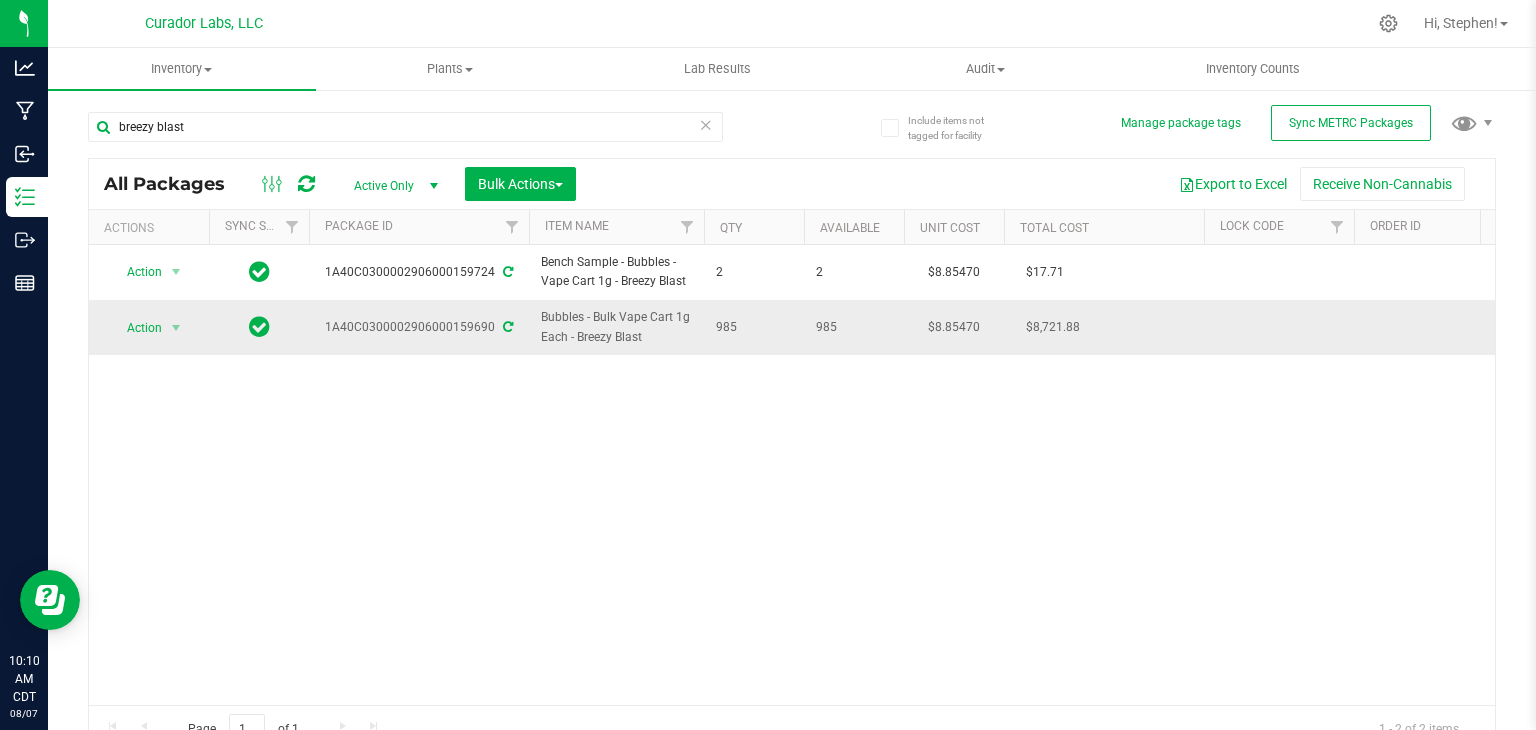click at bounding box center [176, 328] 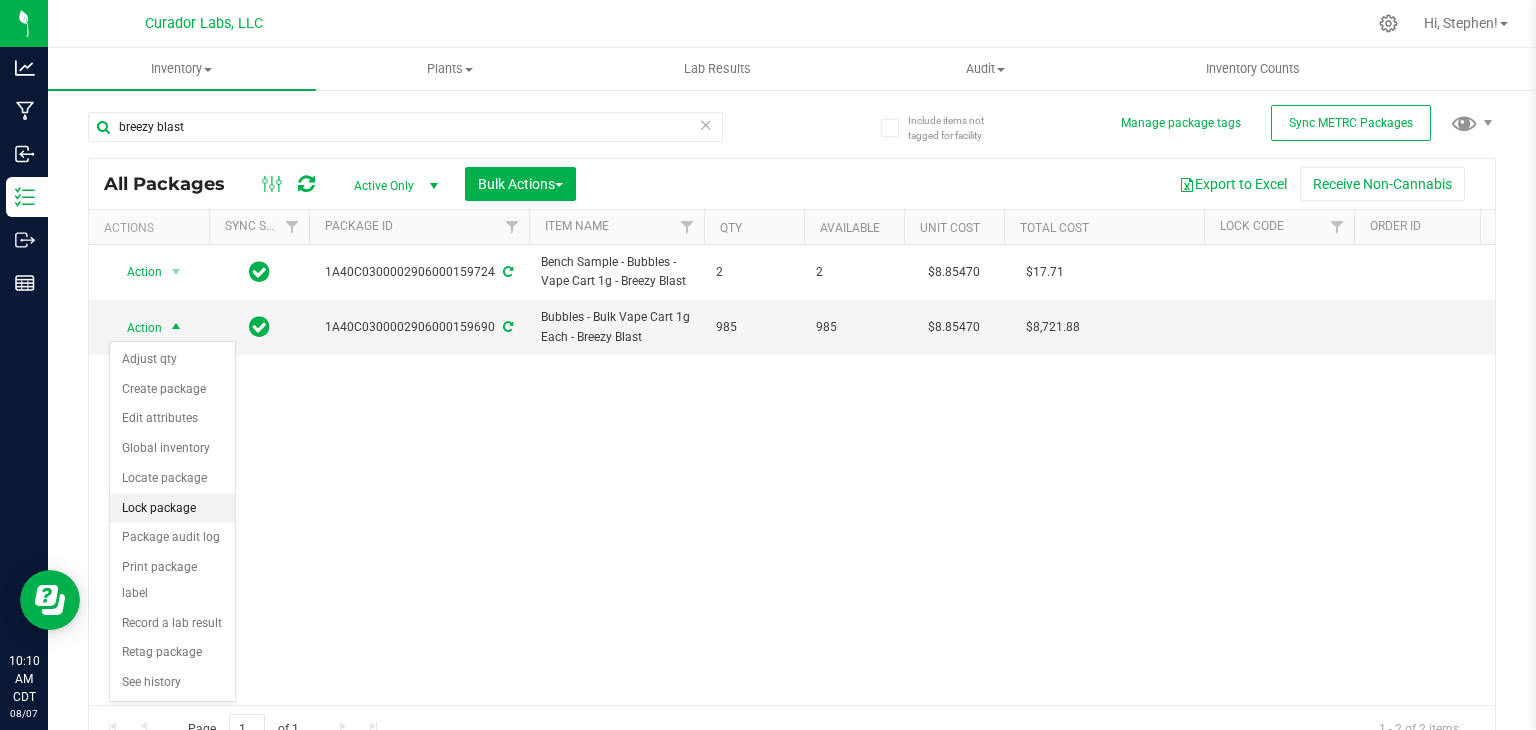 click on "Lock package" at bounding box center (172, 509) 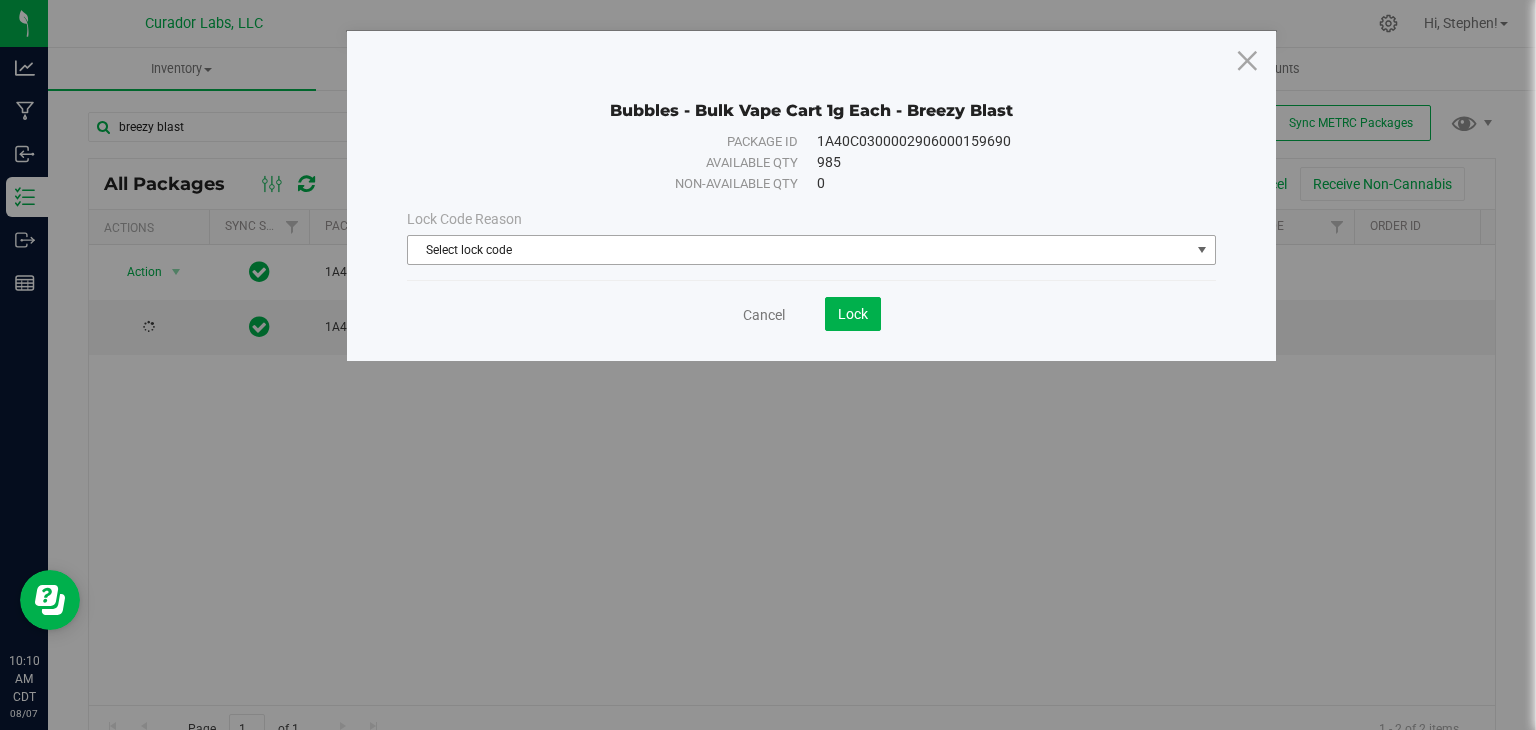 click on "Select lock code" at bounding box center (799, 250) 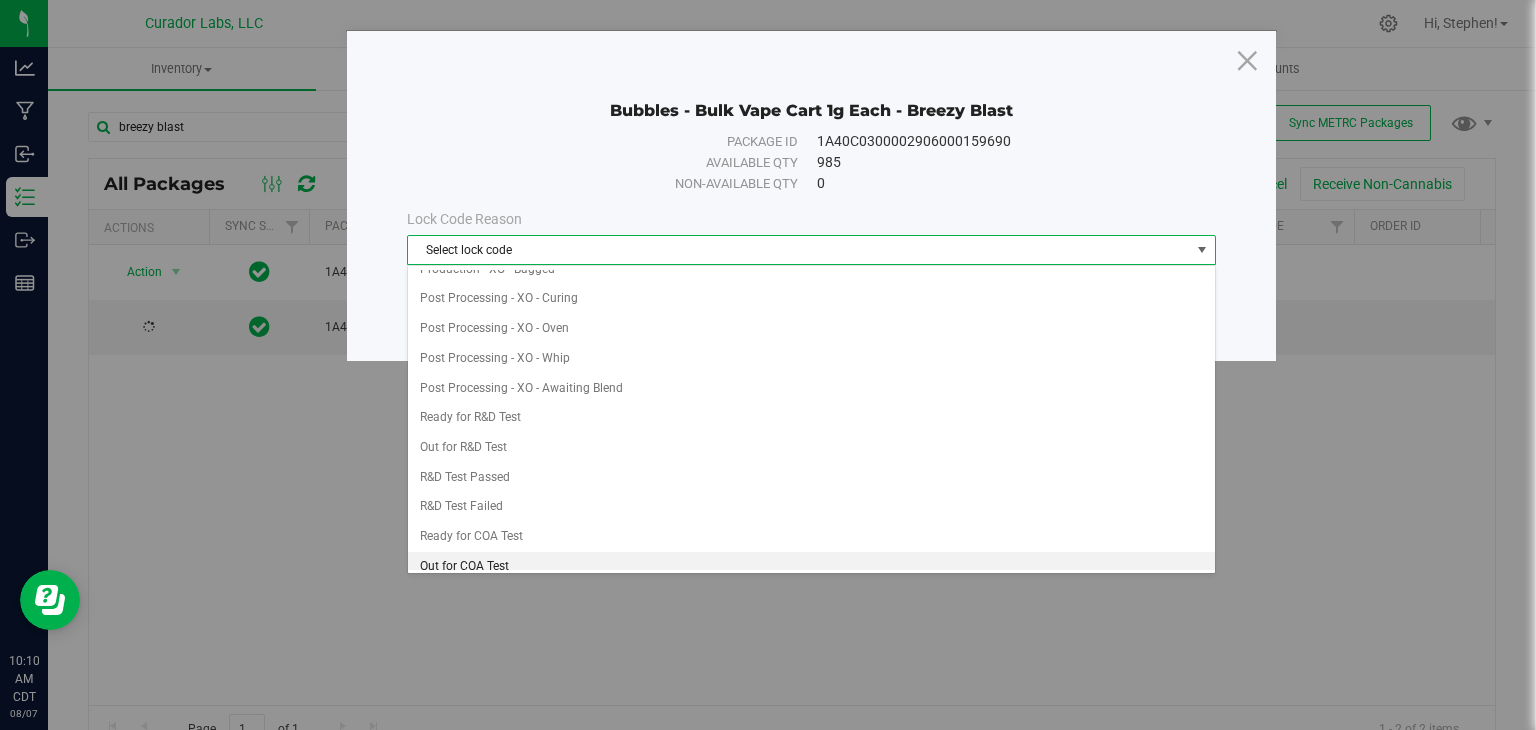 click on "Out for COA Test" at bounding box center (811, 567) 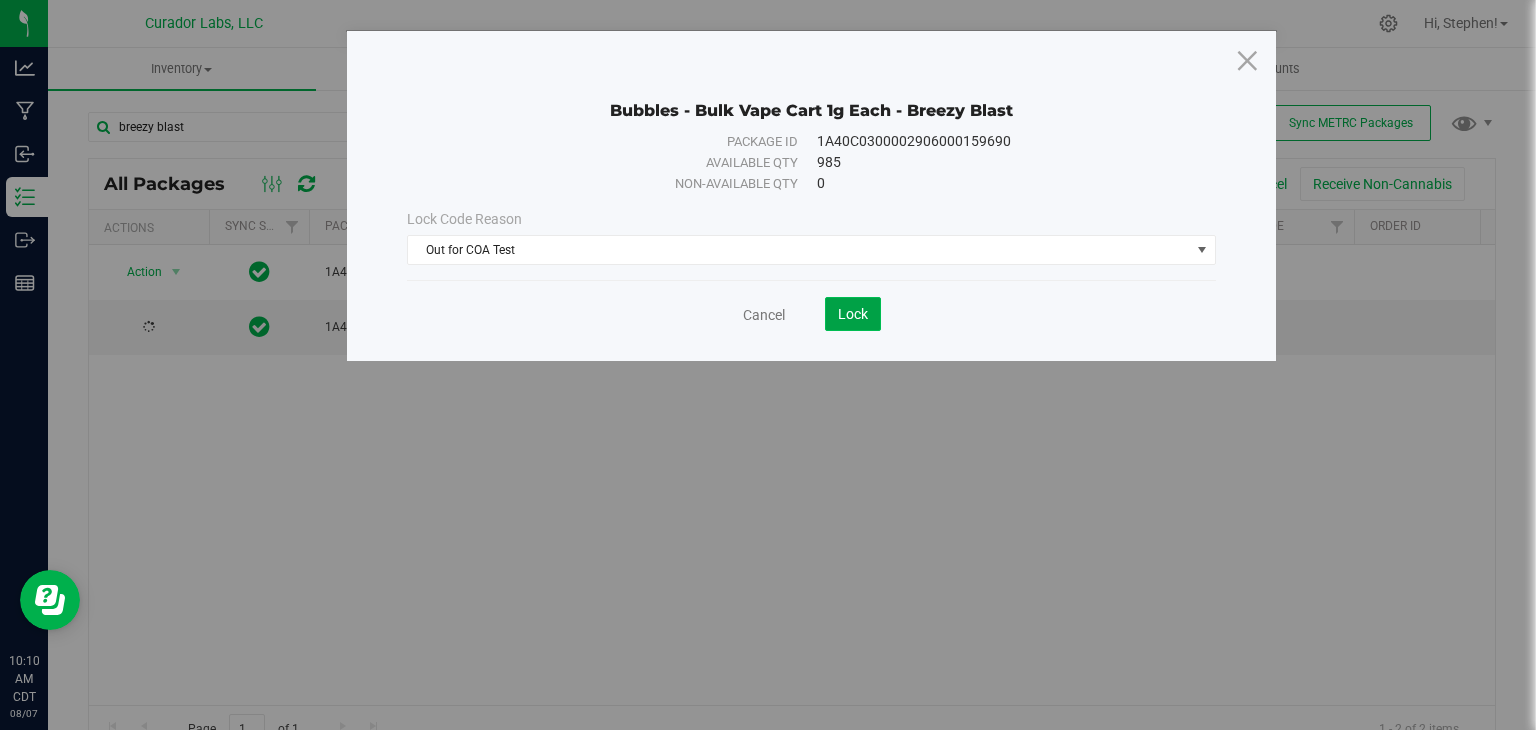 click on "Lock" 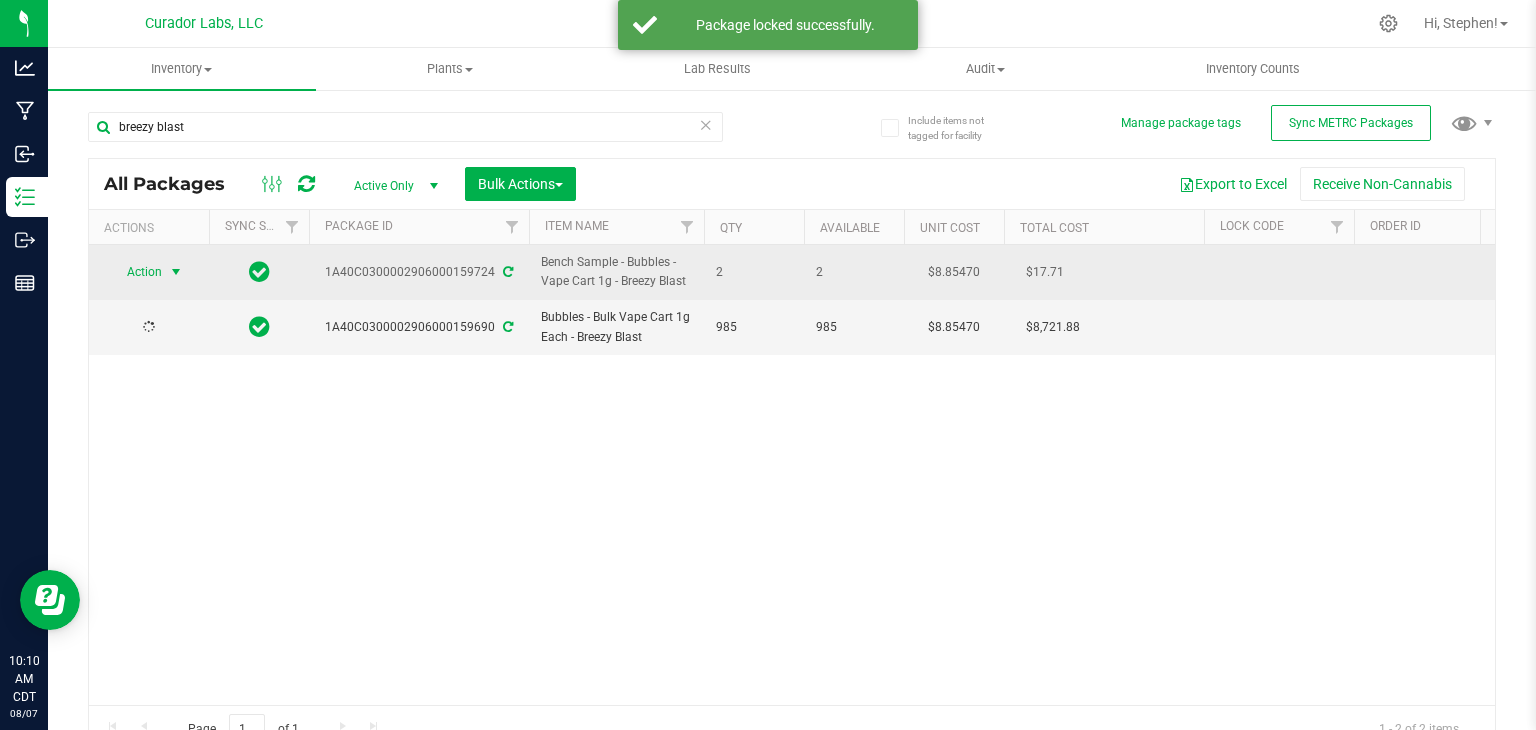 click at bounding box center (176, 272) 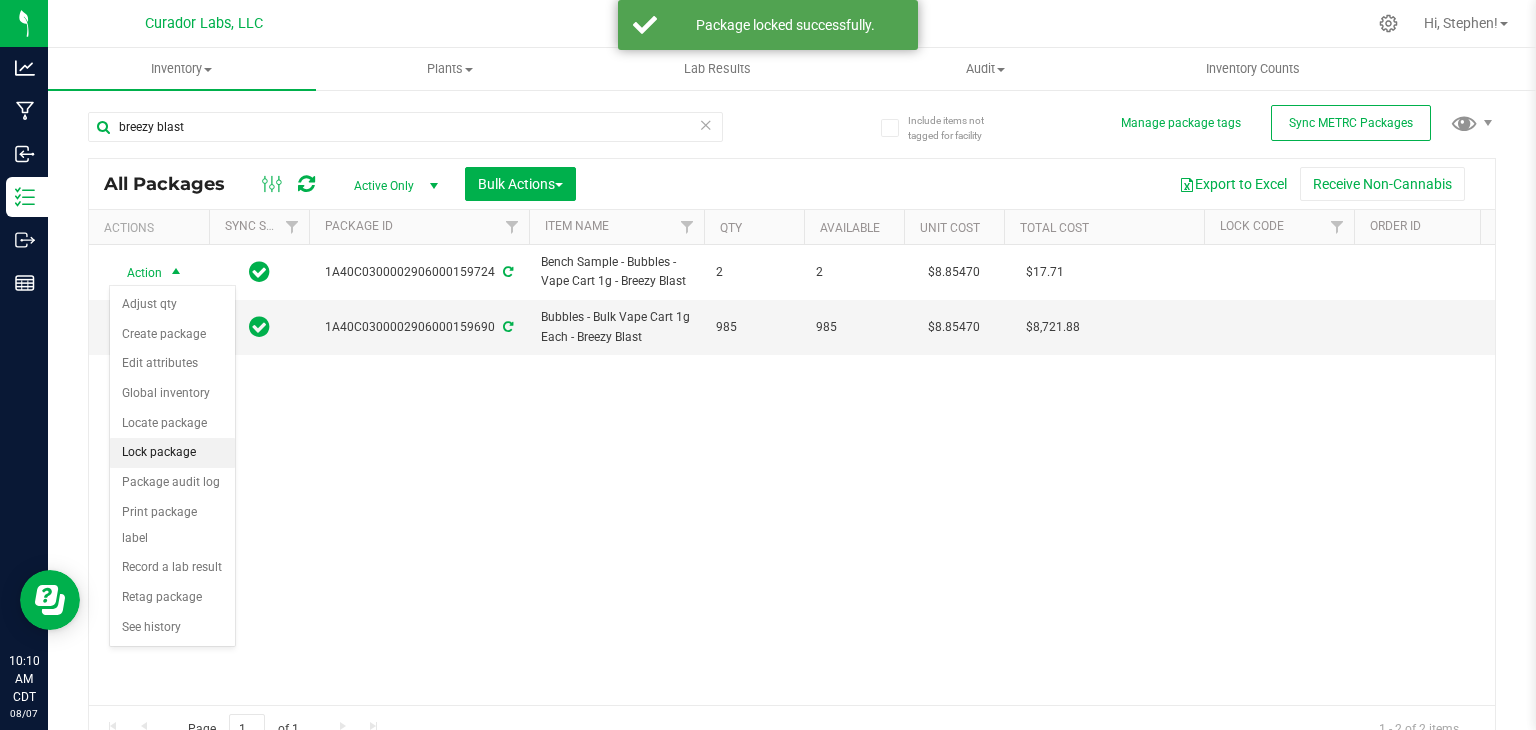 click on "Lock package" at bounding box center [172, 453] 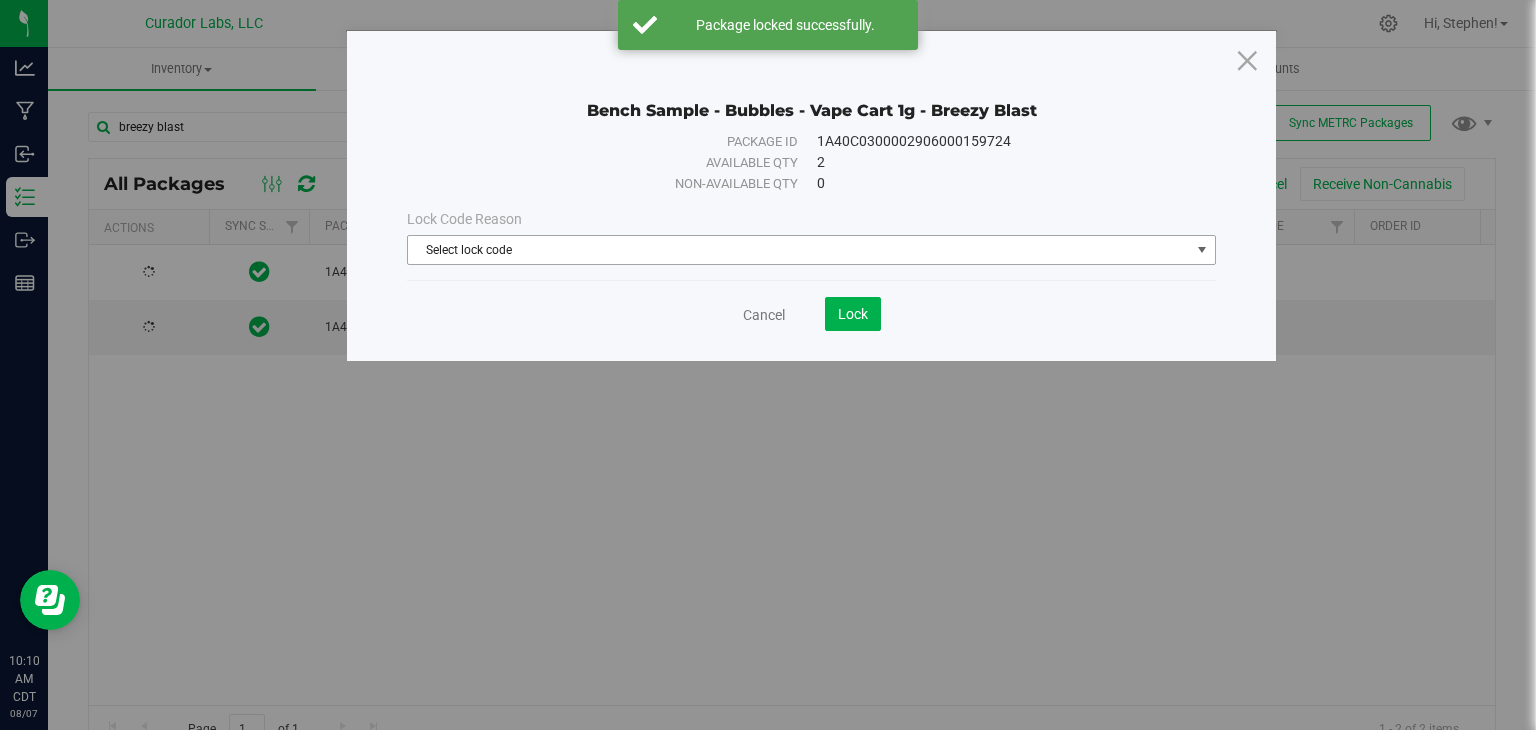 click on "Select lock code" at bounding box center (799, 250) 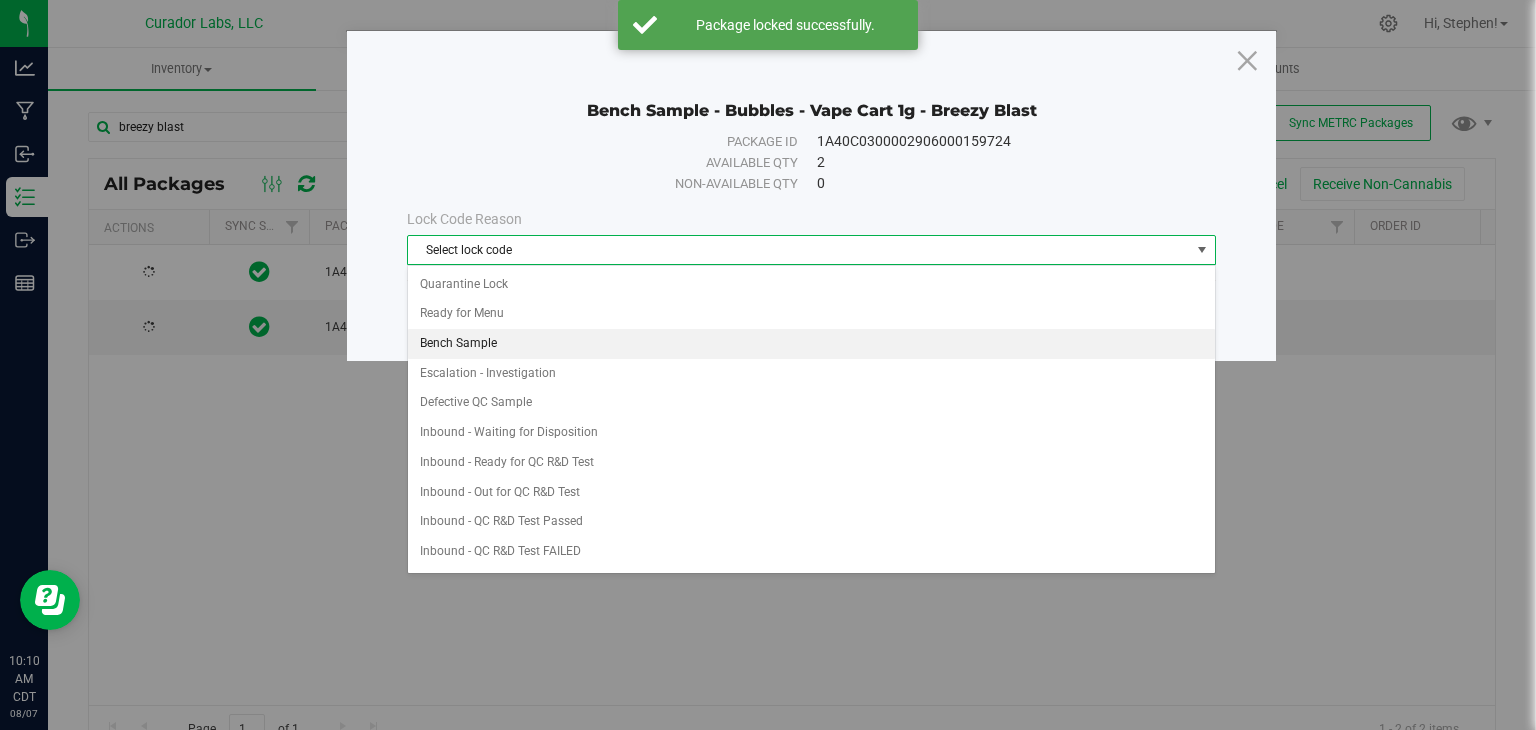 click on "Bench Sample" at bounding box center (811, 344) 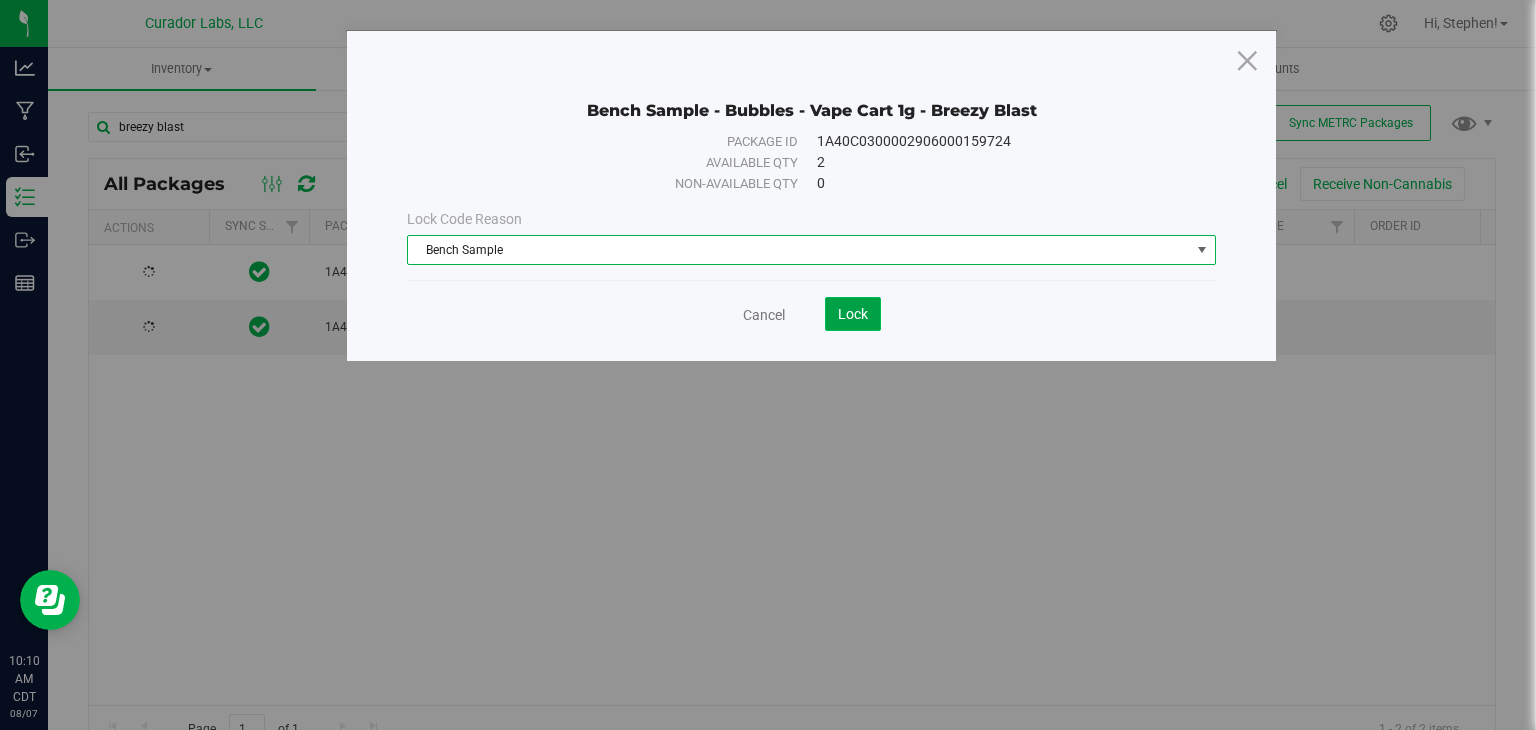 click on "Lock" 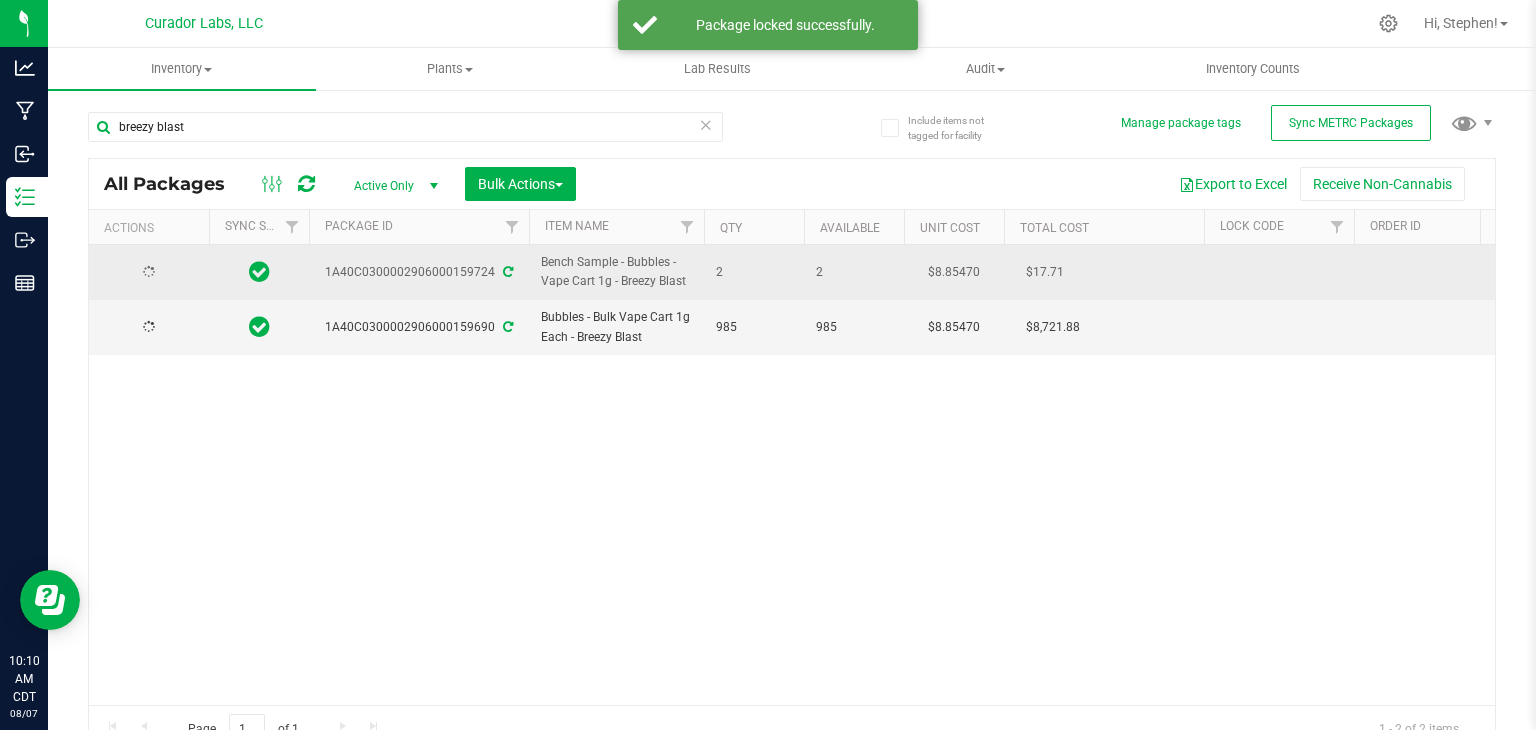 drag, startPoint x: 319, startPoint y: 269, endPoint x: 491, endPoint y: 292, distance: 173.53098 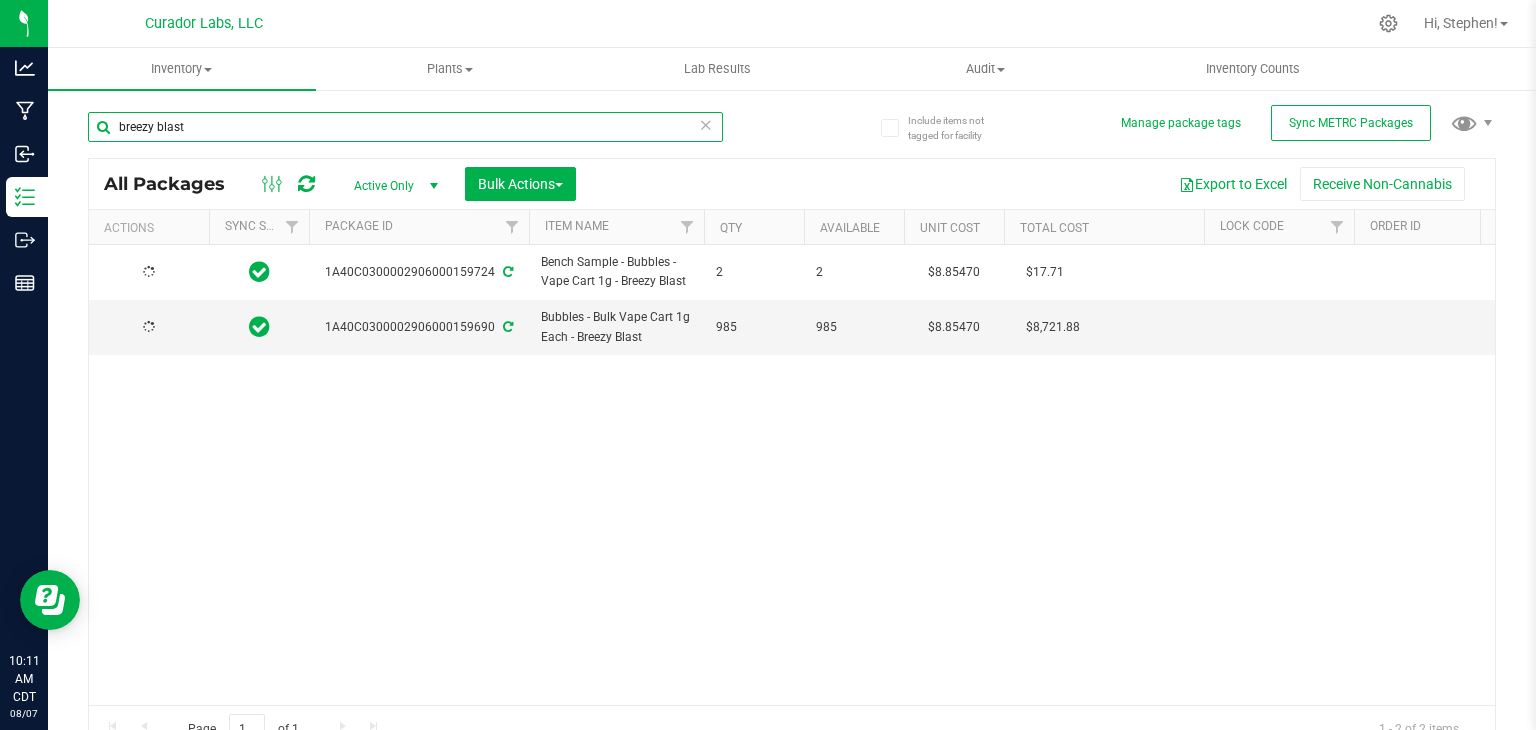 click on "breezy blast" at bounding box center (405, 127) 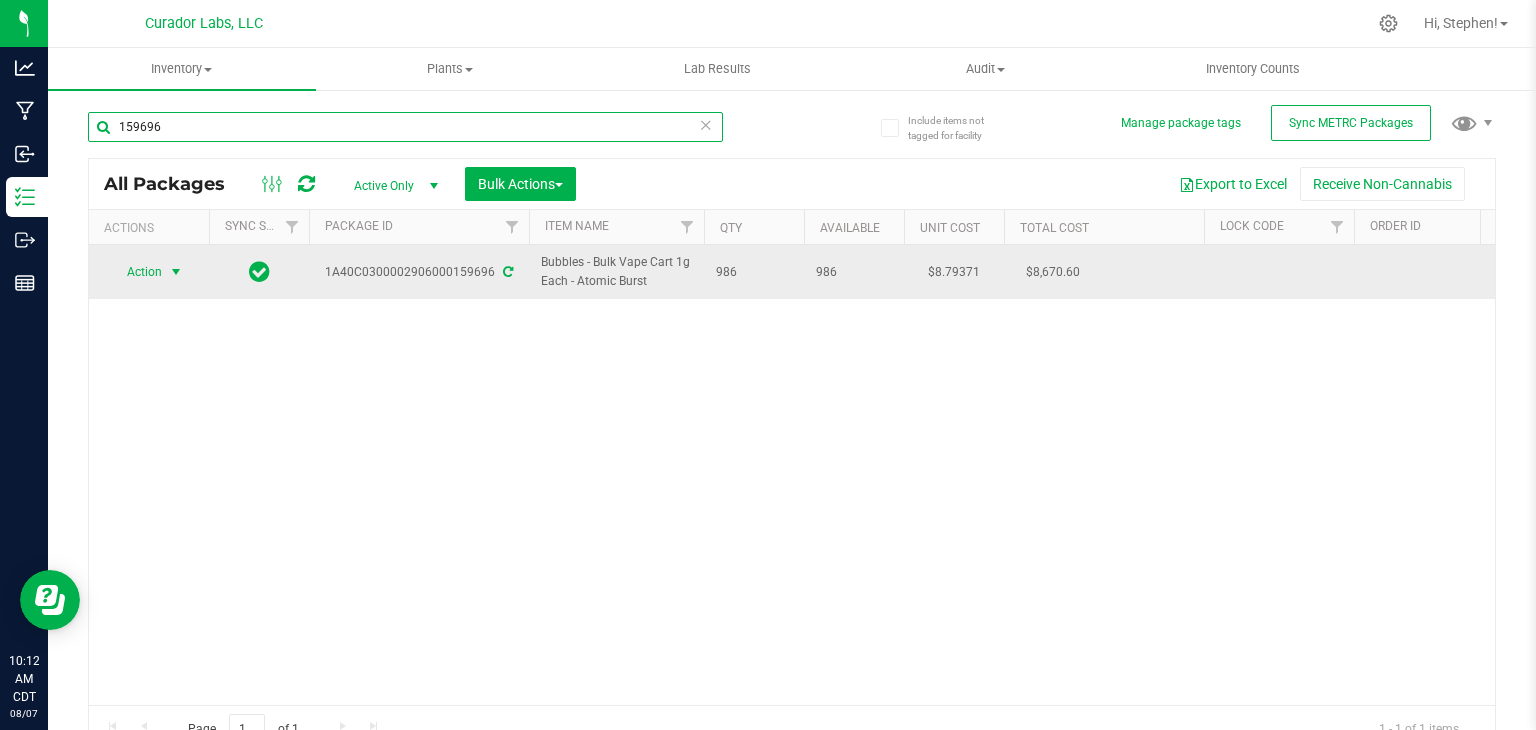 type on "159696" 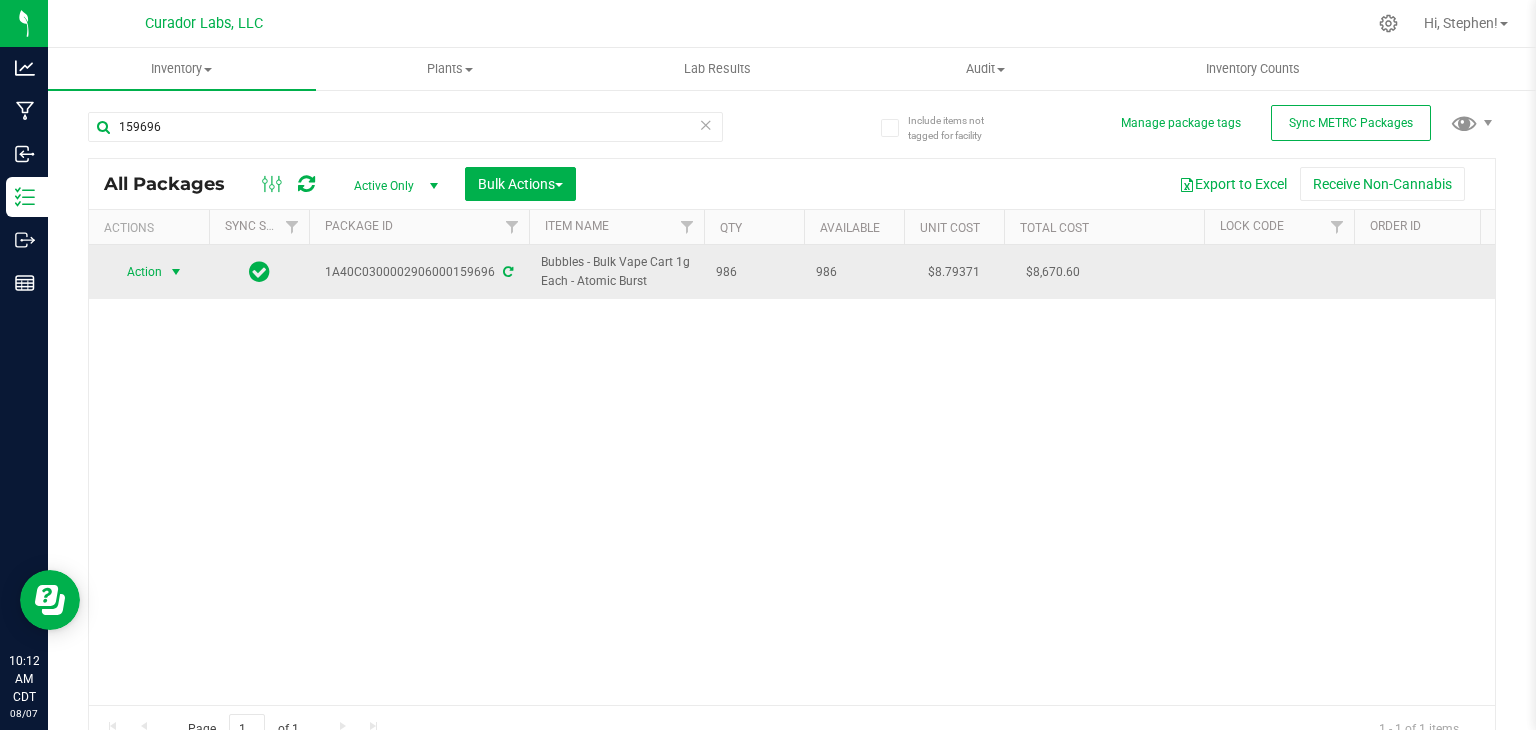 click at bounding box center [176, 272] 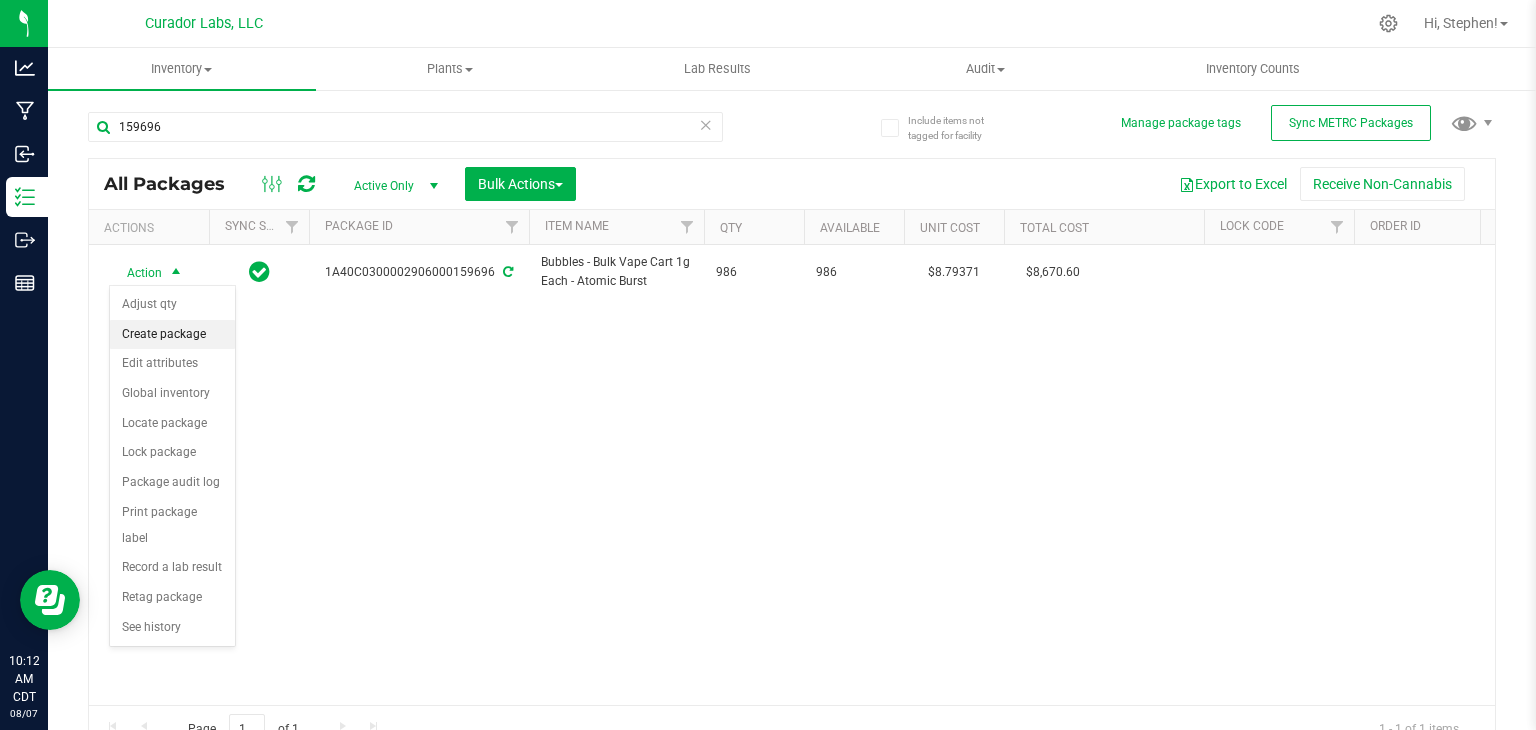 click on "Create package" at bounding box center [172, 335] 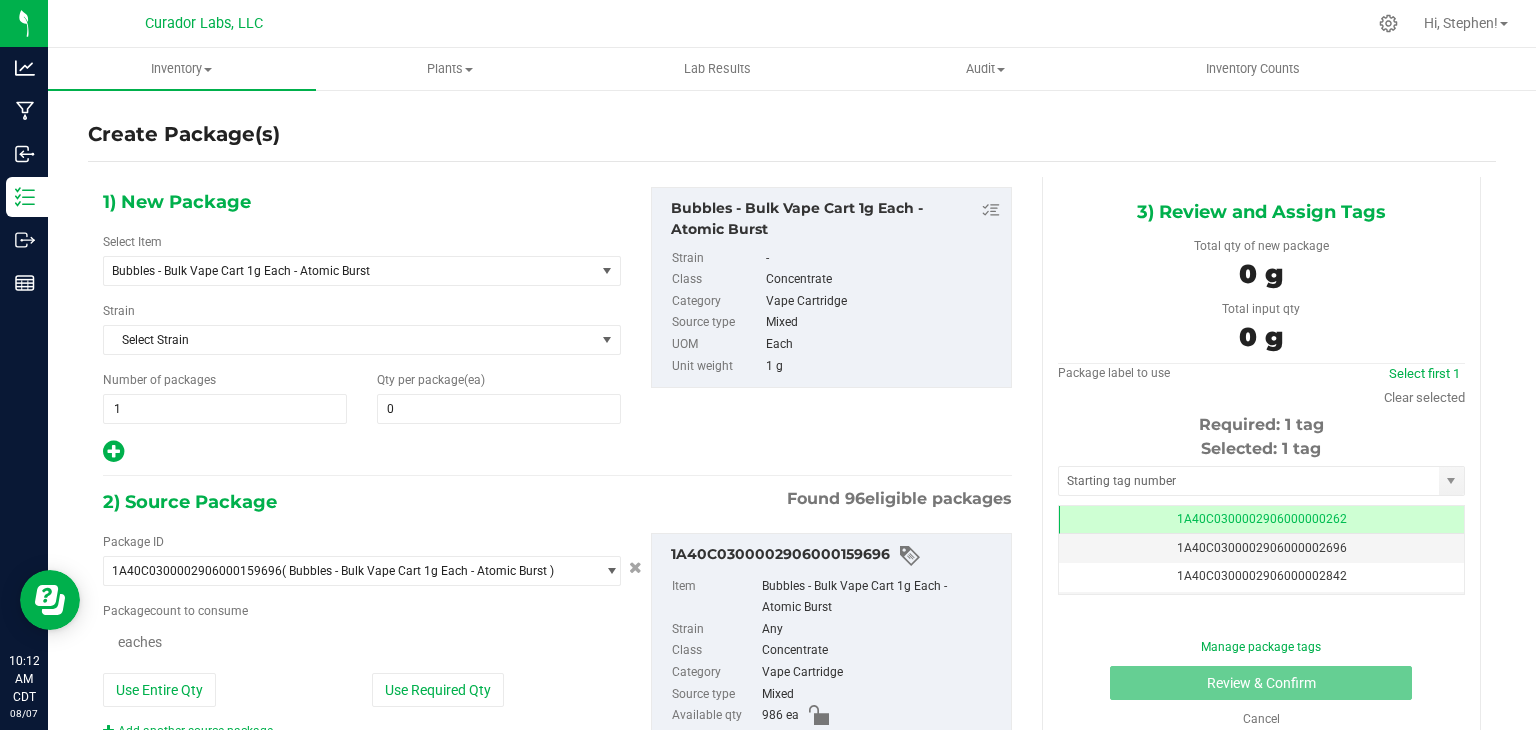type on "0" 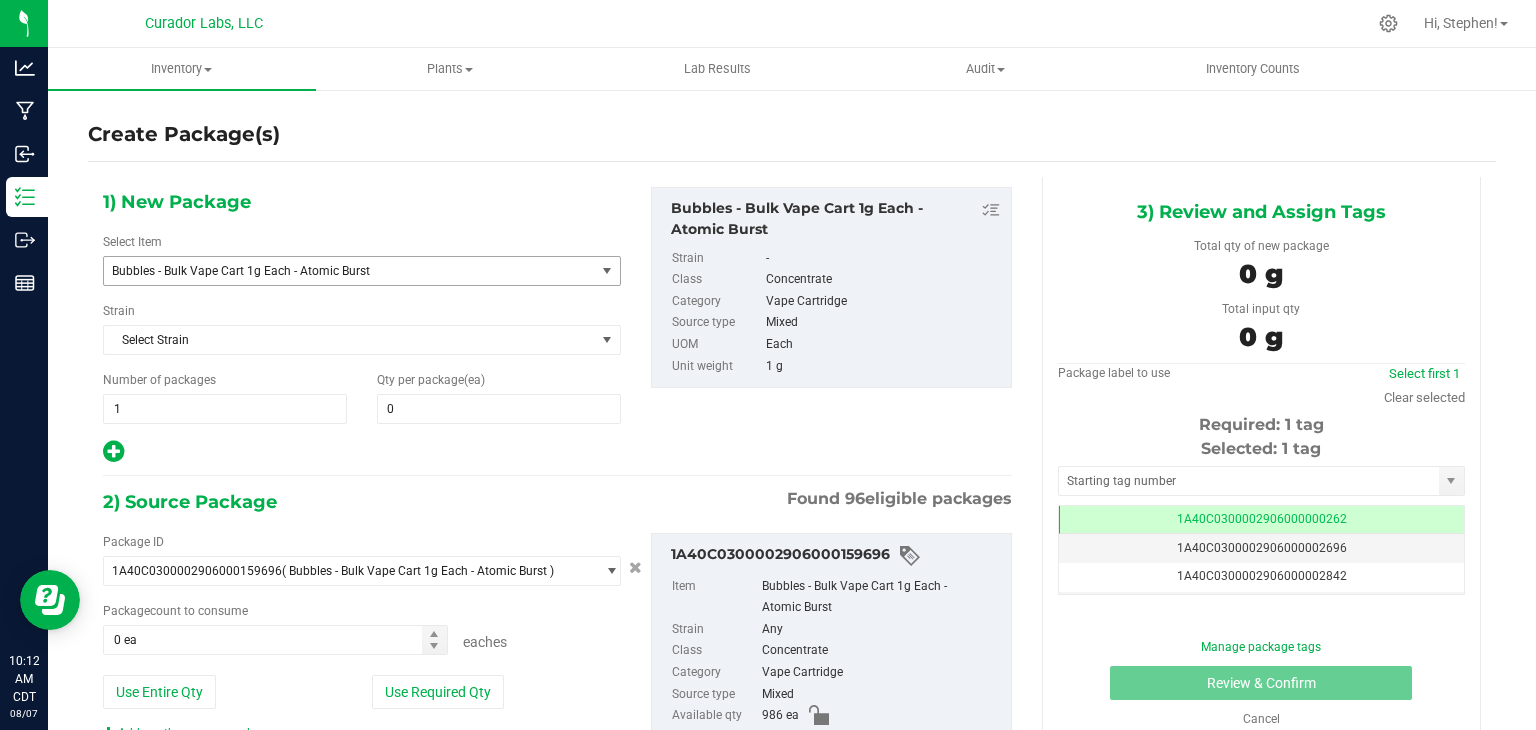 click on "Bubbles - Bulk Vape Cart 1g Each - Atomic Burst" at bounding box center (340, 271) 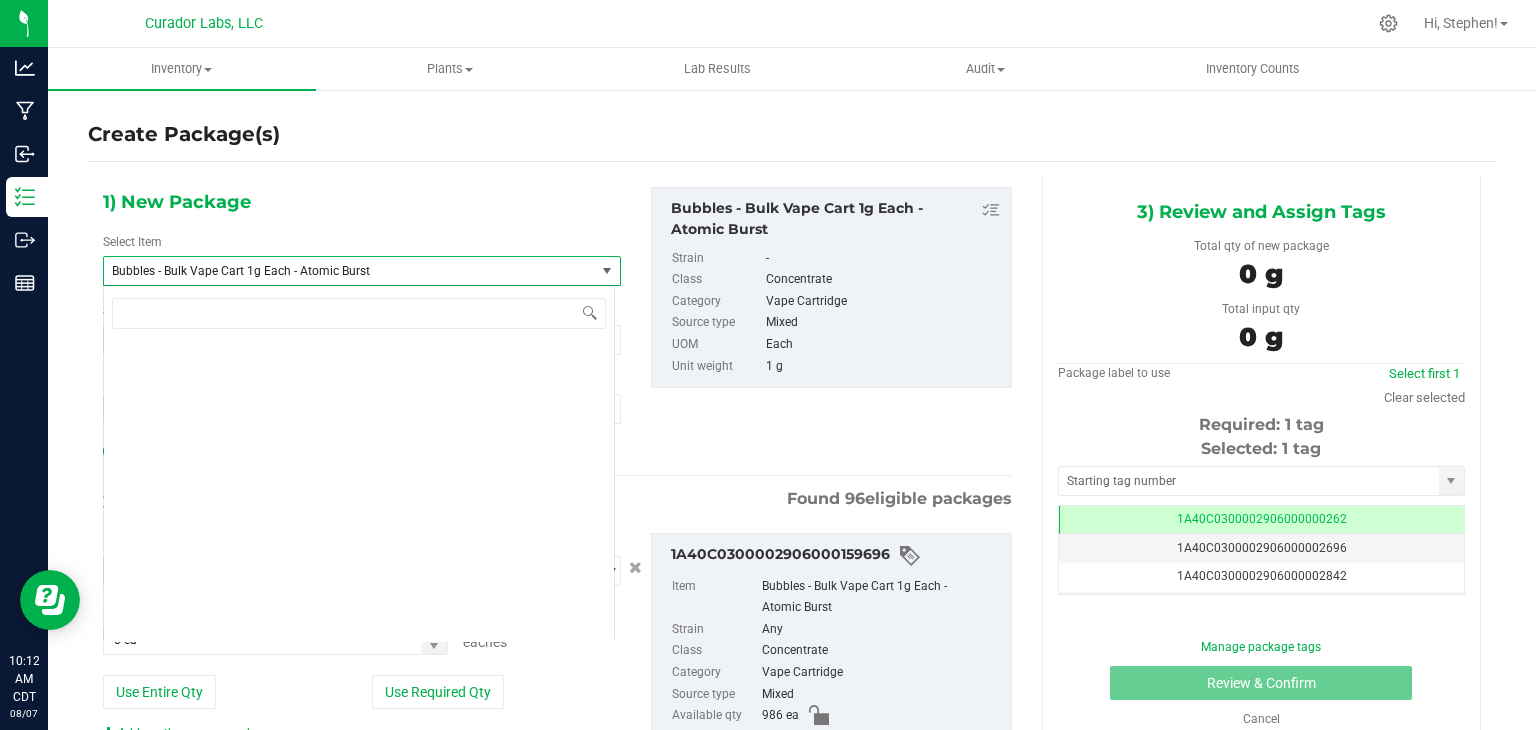 scroll, scrollTop: 38640, scrollLeft: 0, axis: vertical 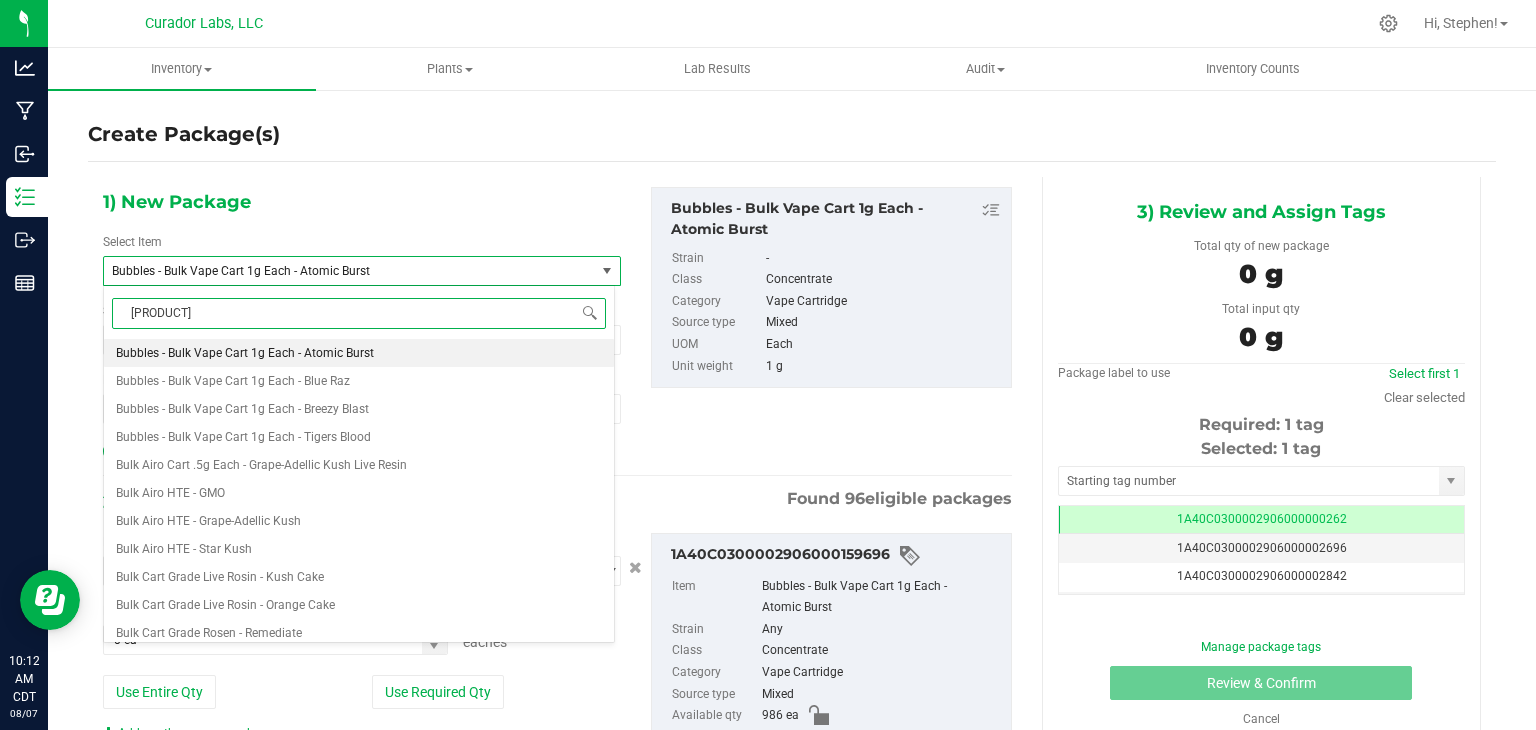 type on "atomic burst" 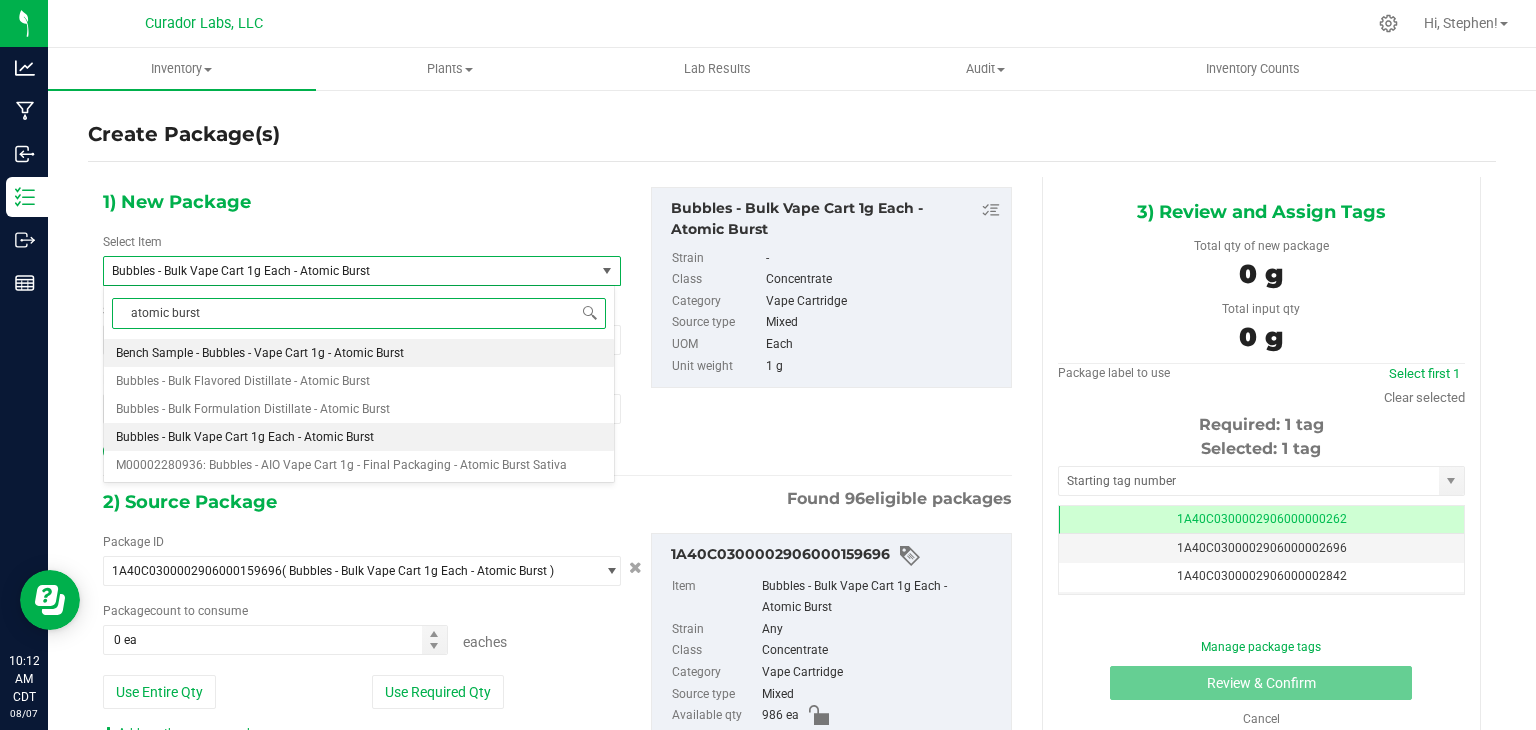 scroll, scrollTop: 0, scrollLeft: 0, axis: both 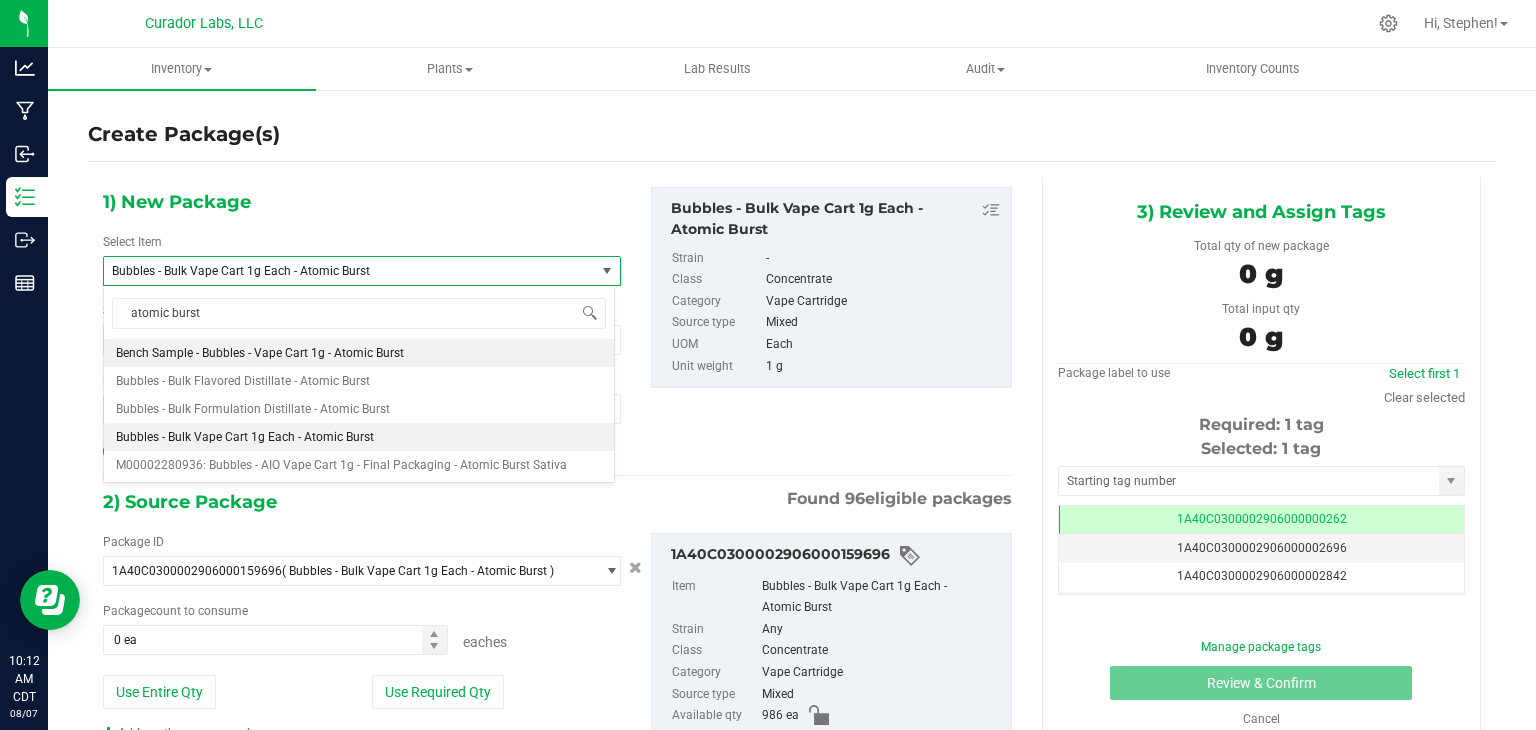 type 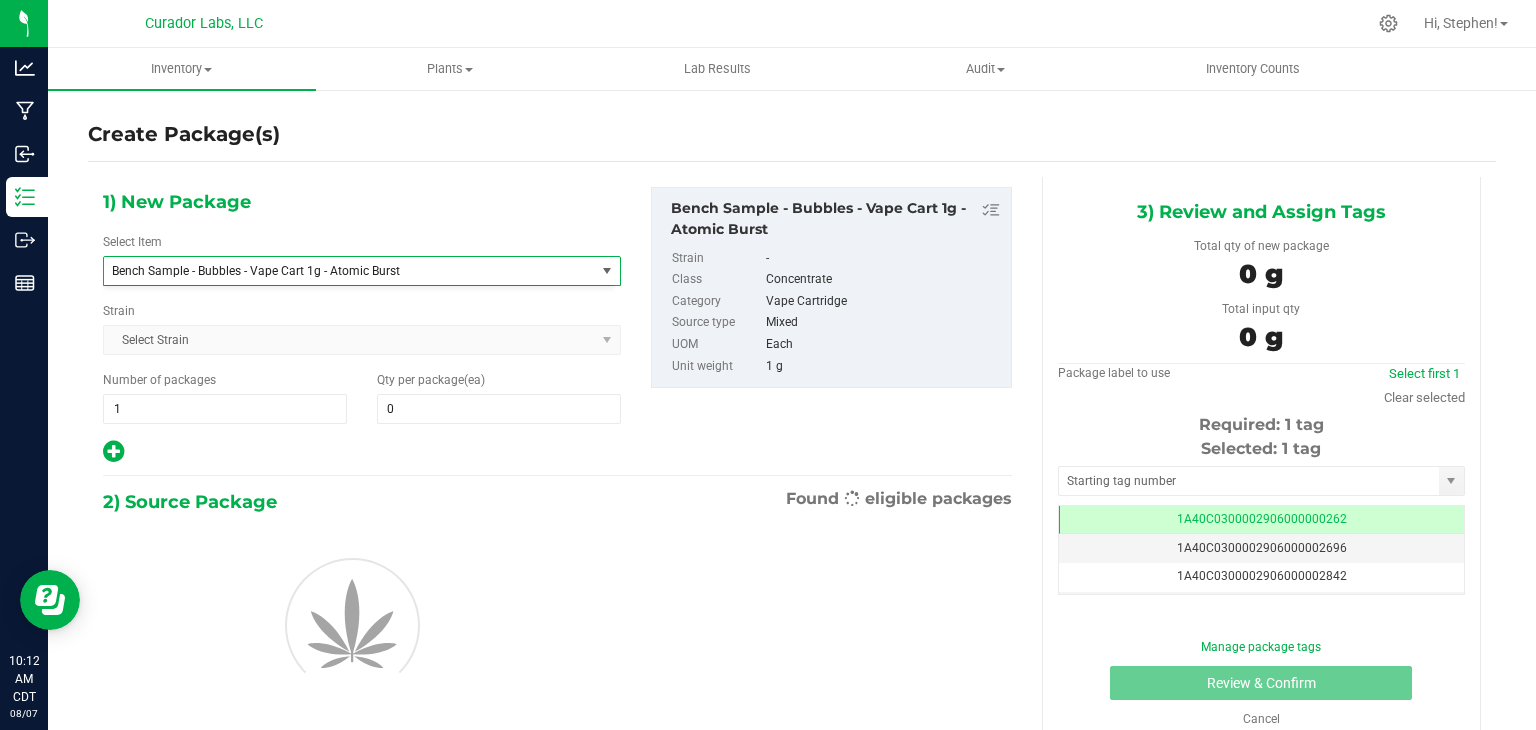 type on "0" 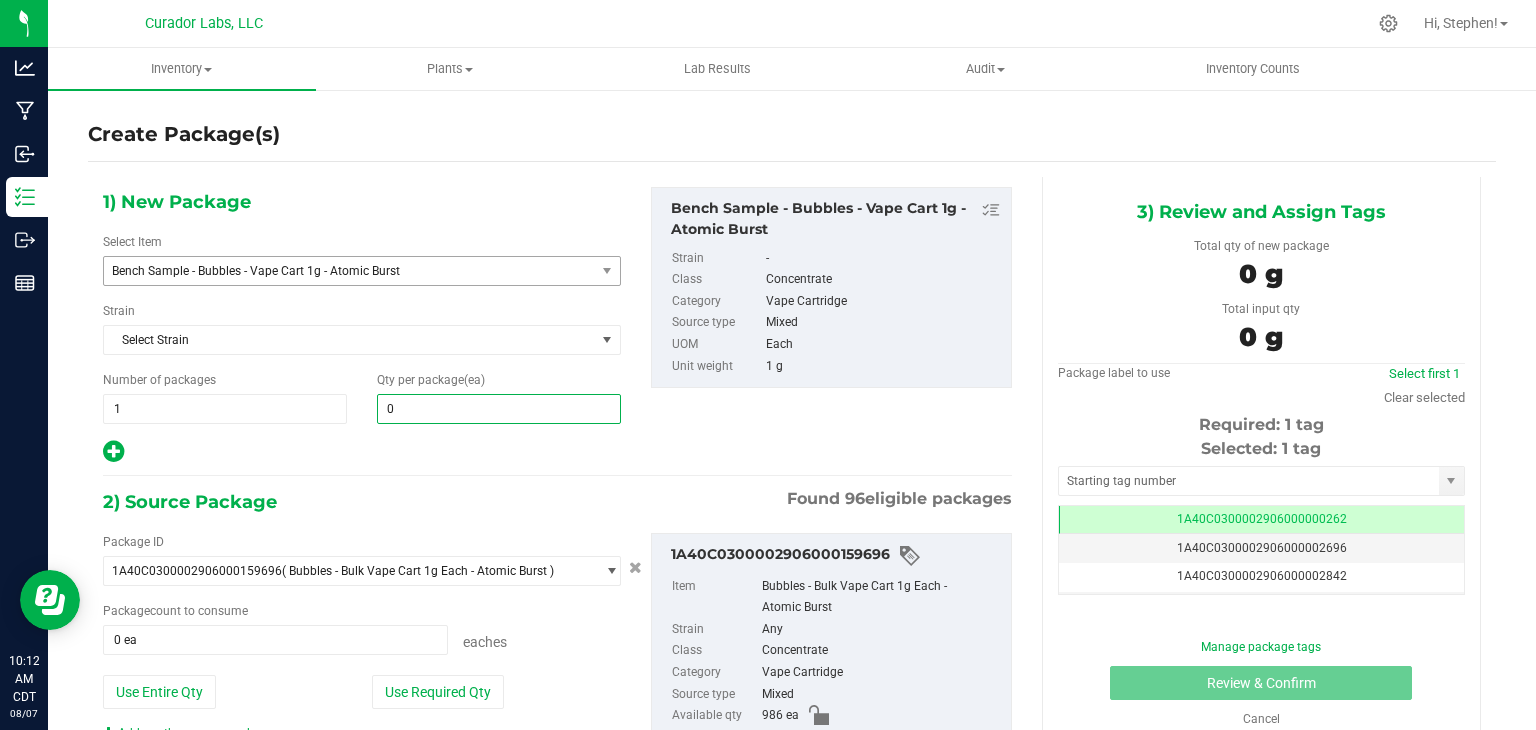 type 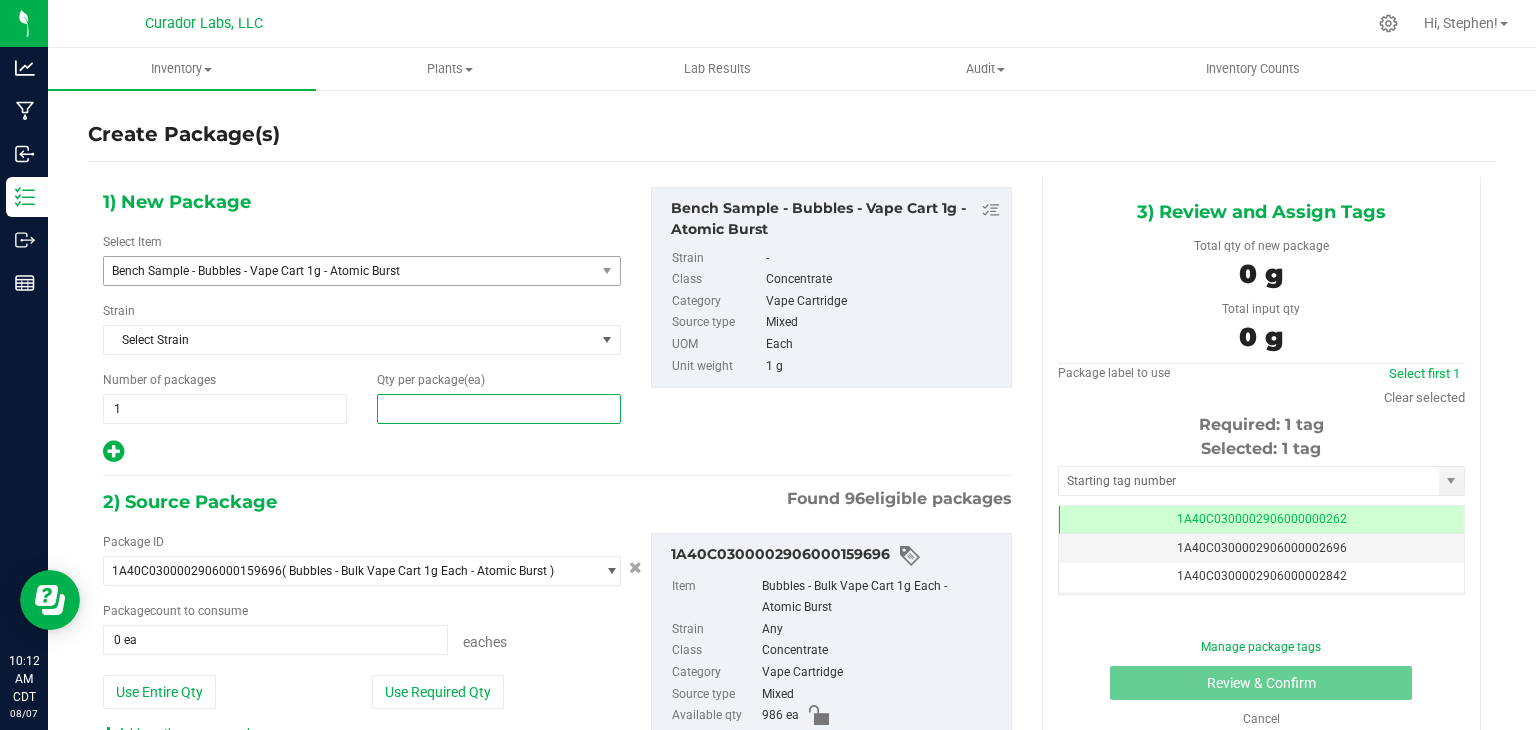 click at bounding box center (499, 409) 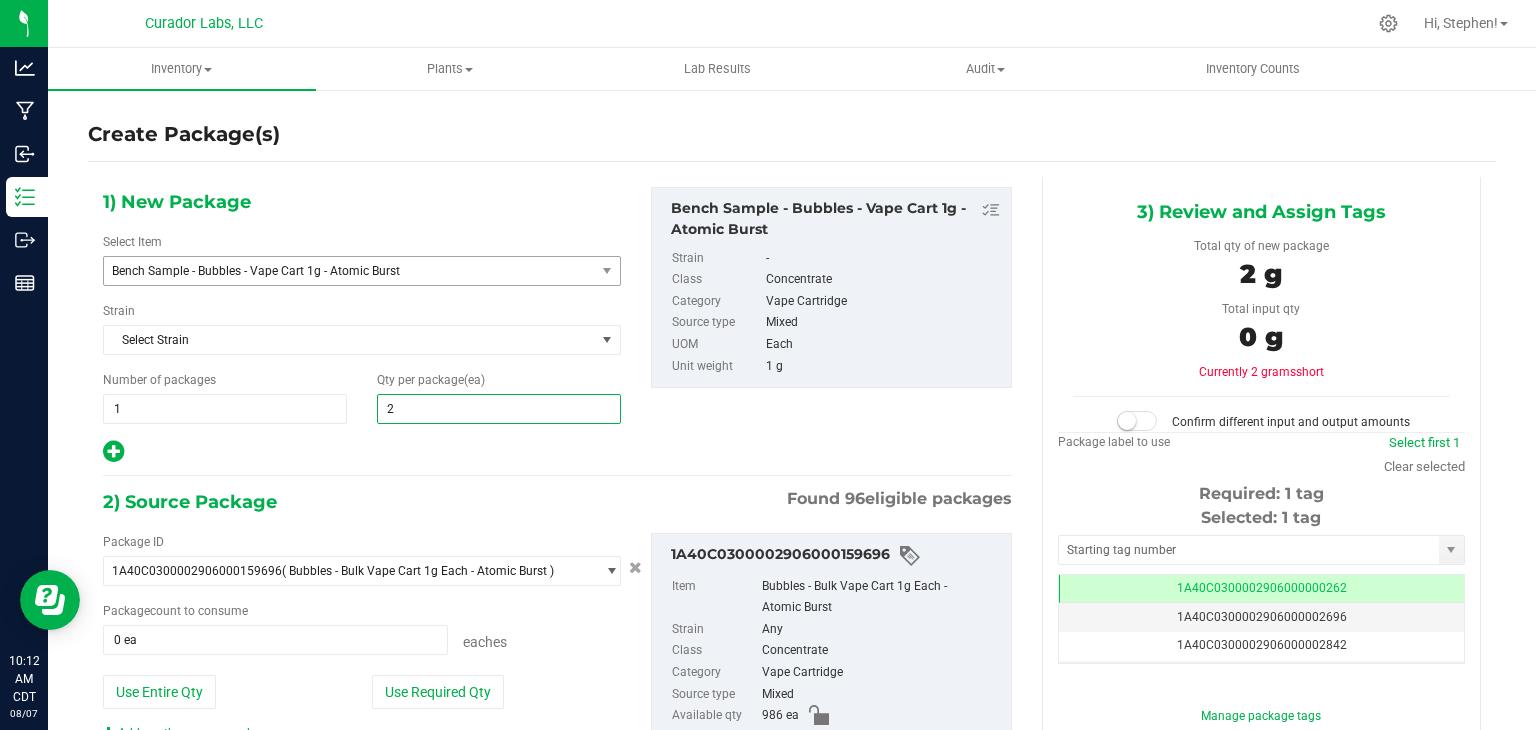 type on "2" 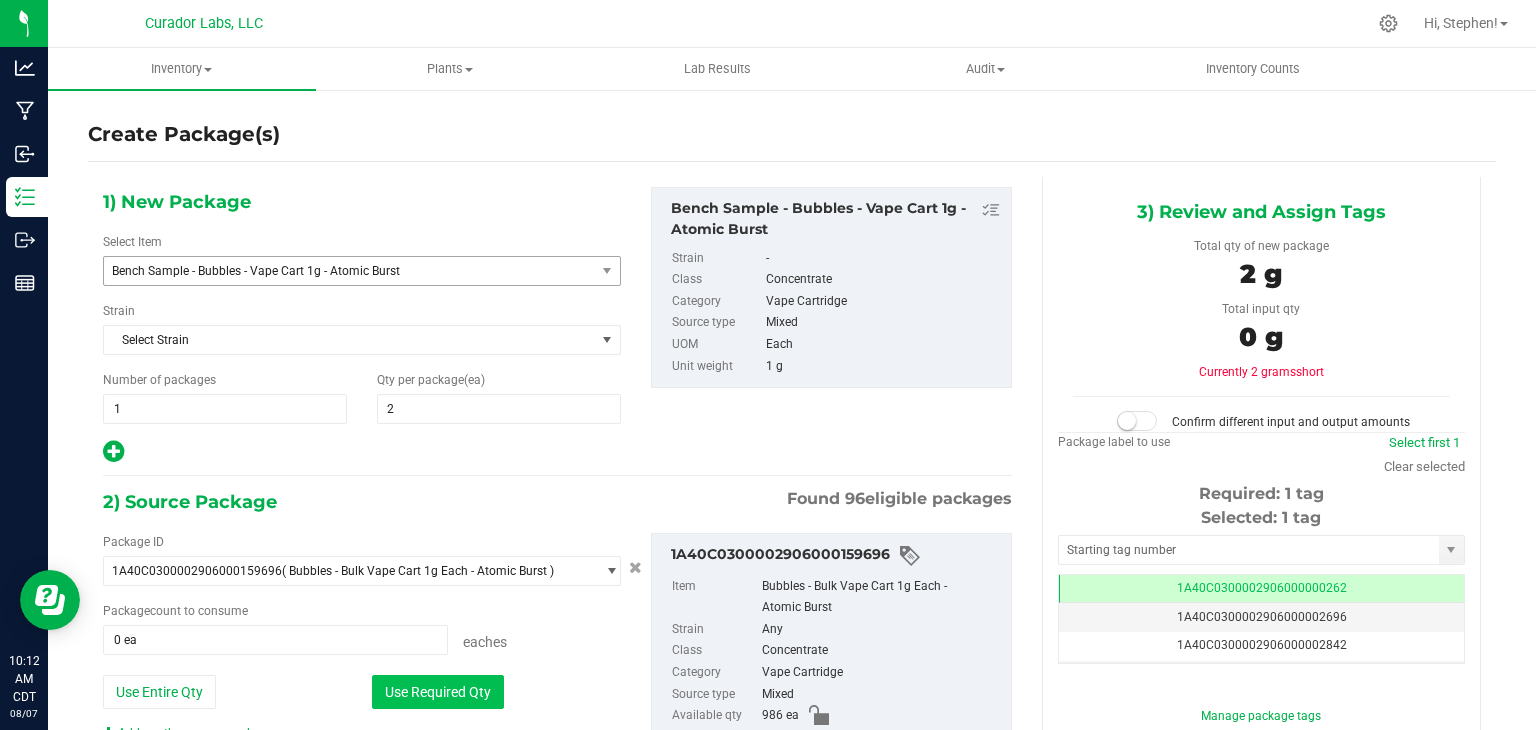 click on "Use Required Qty" at bounding box center (438, 692) 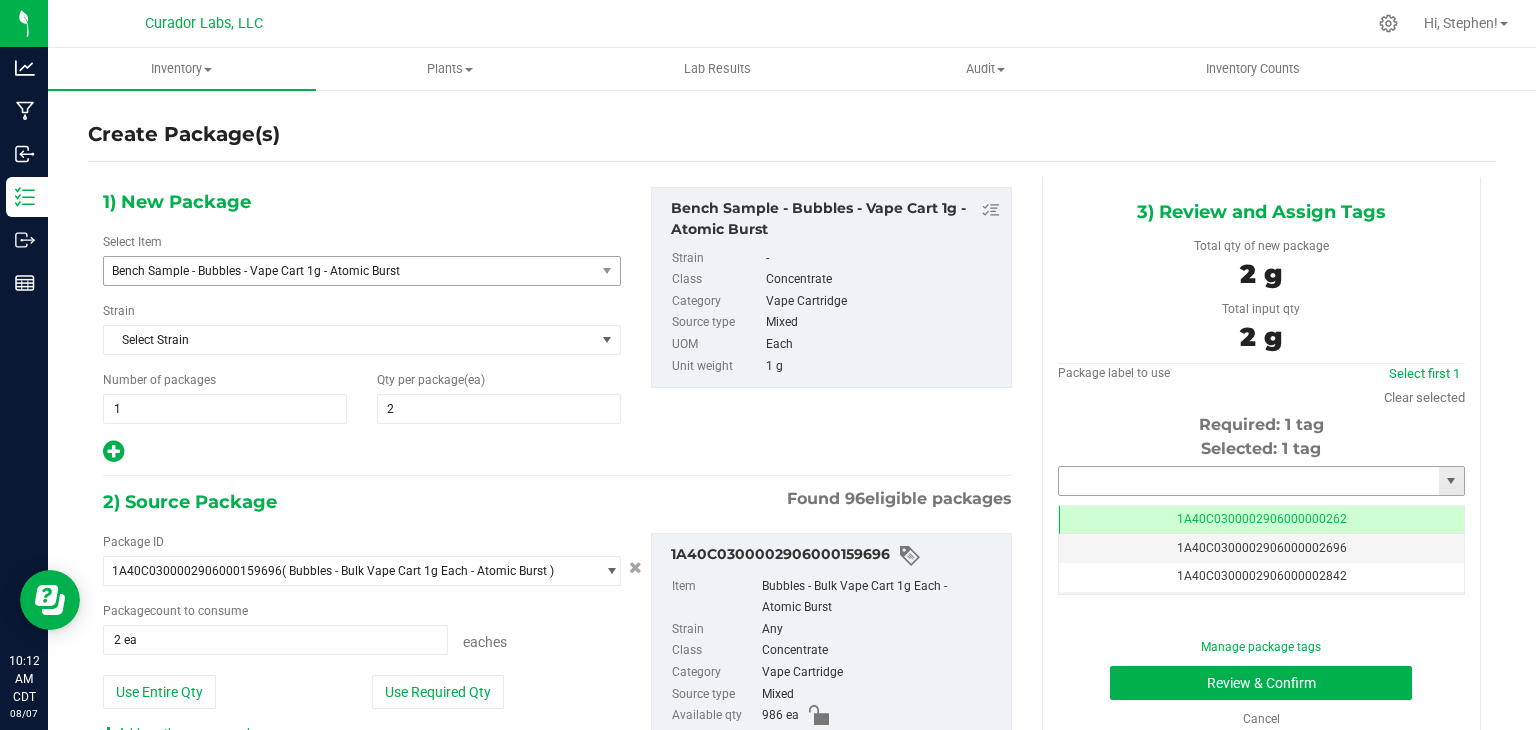 click at bounding box center [1249, 481] 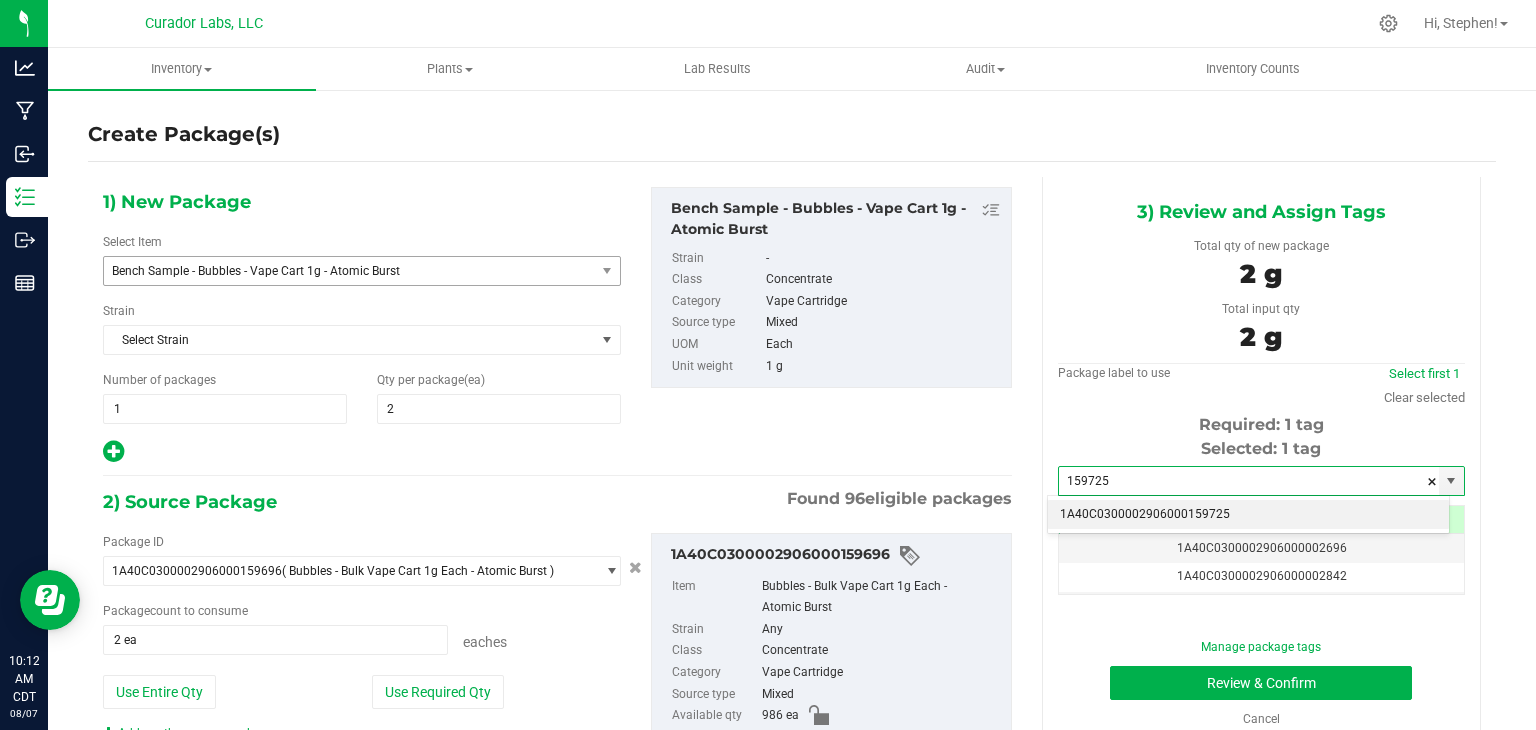 click on "1A40C0300002906000159725" at bounding box center [1248, 515] 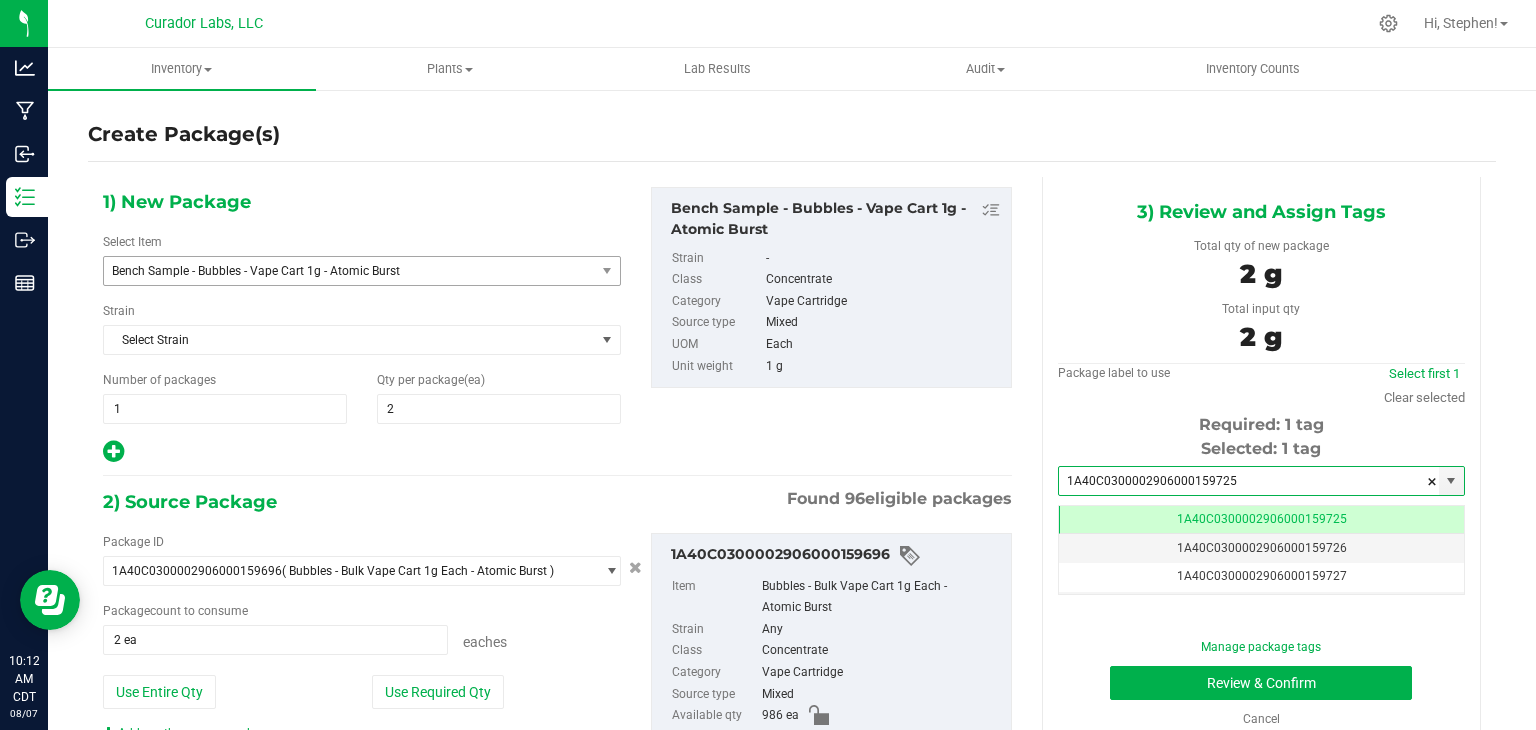type on "1A40C0300002906000159725" 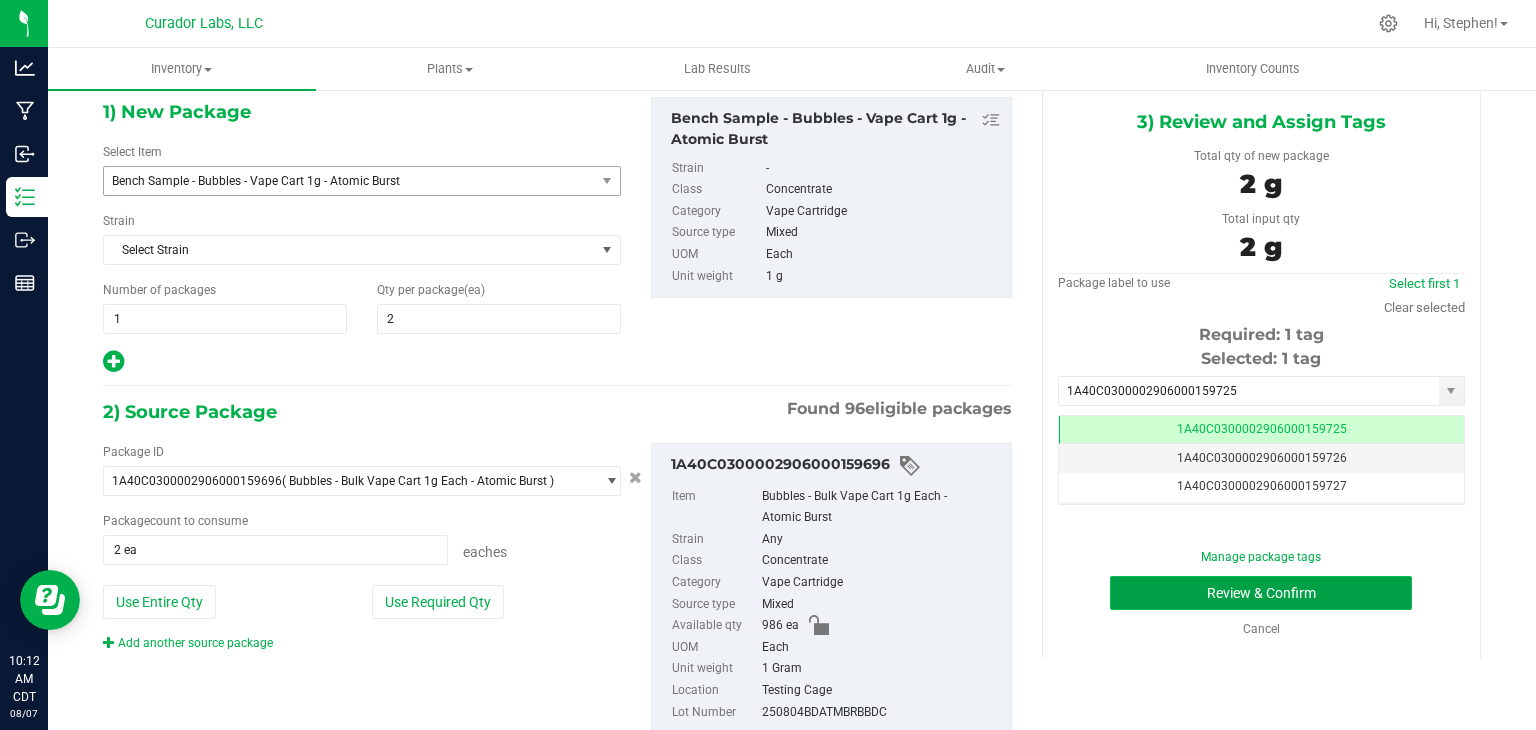 click on "Review & Confirm" at bounding box center (1261, 593) 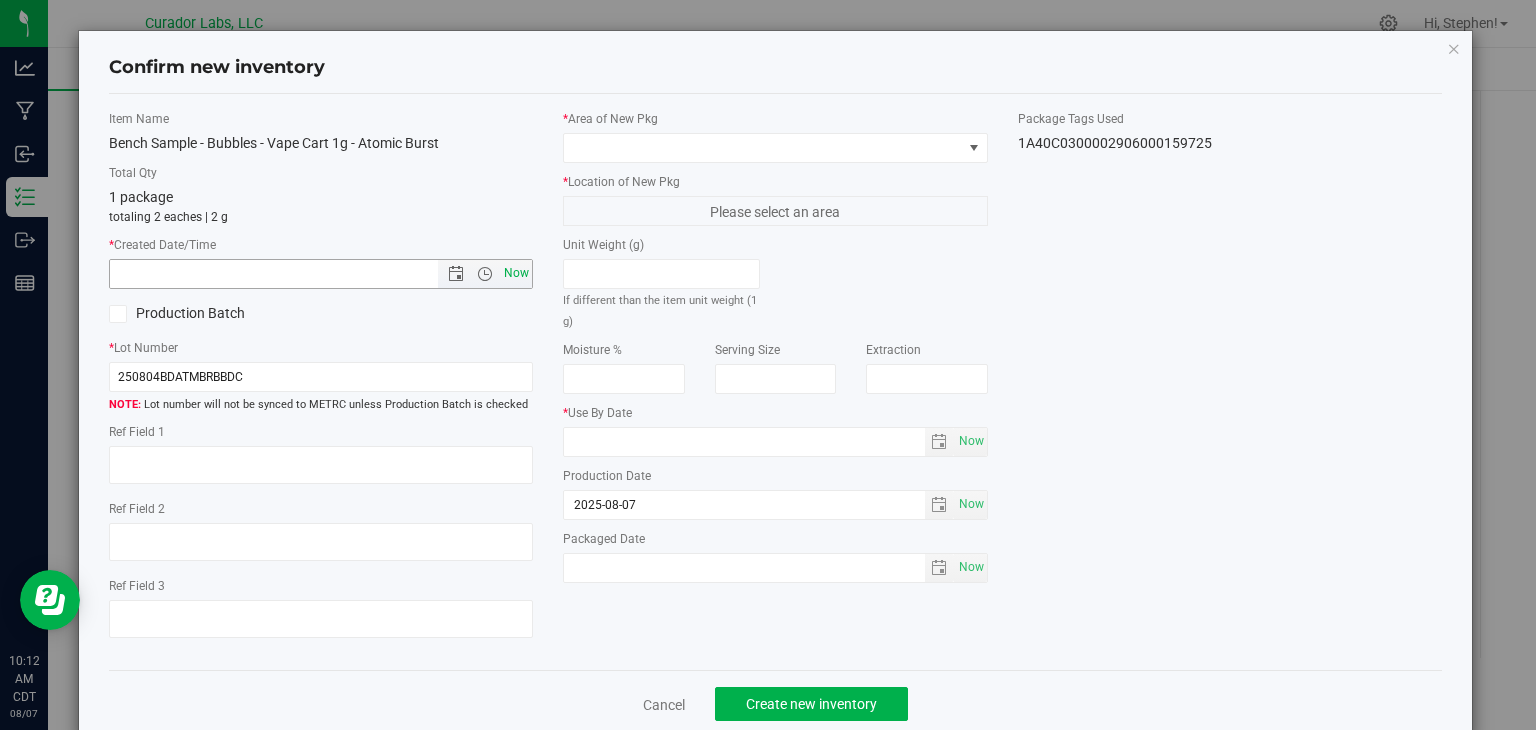 click on "Now" at bounding box center (517, 273) 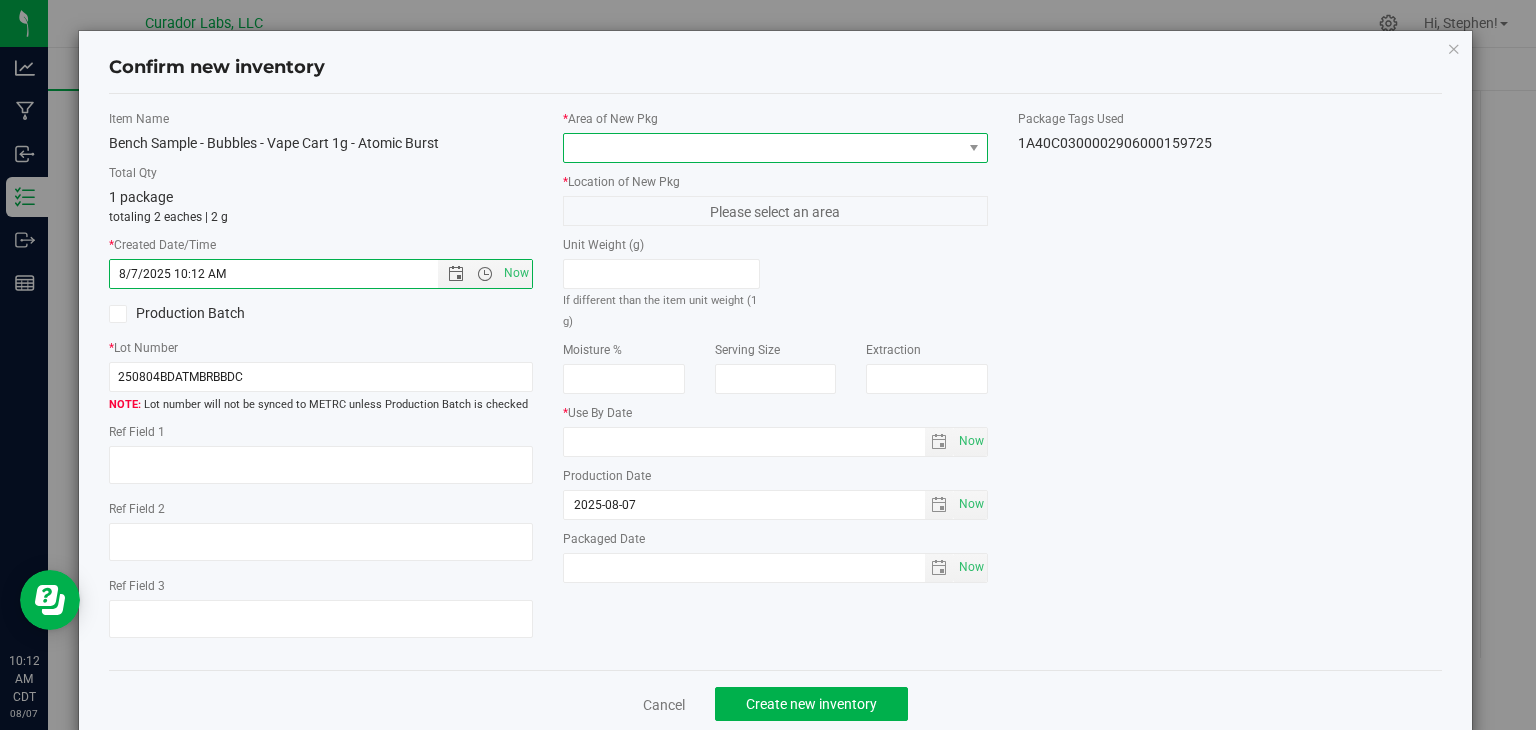 click at bounding box center (763, 148) 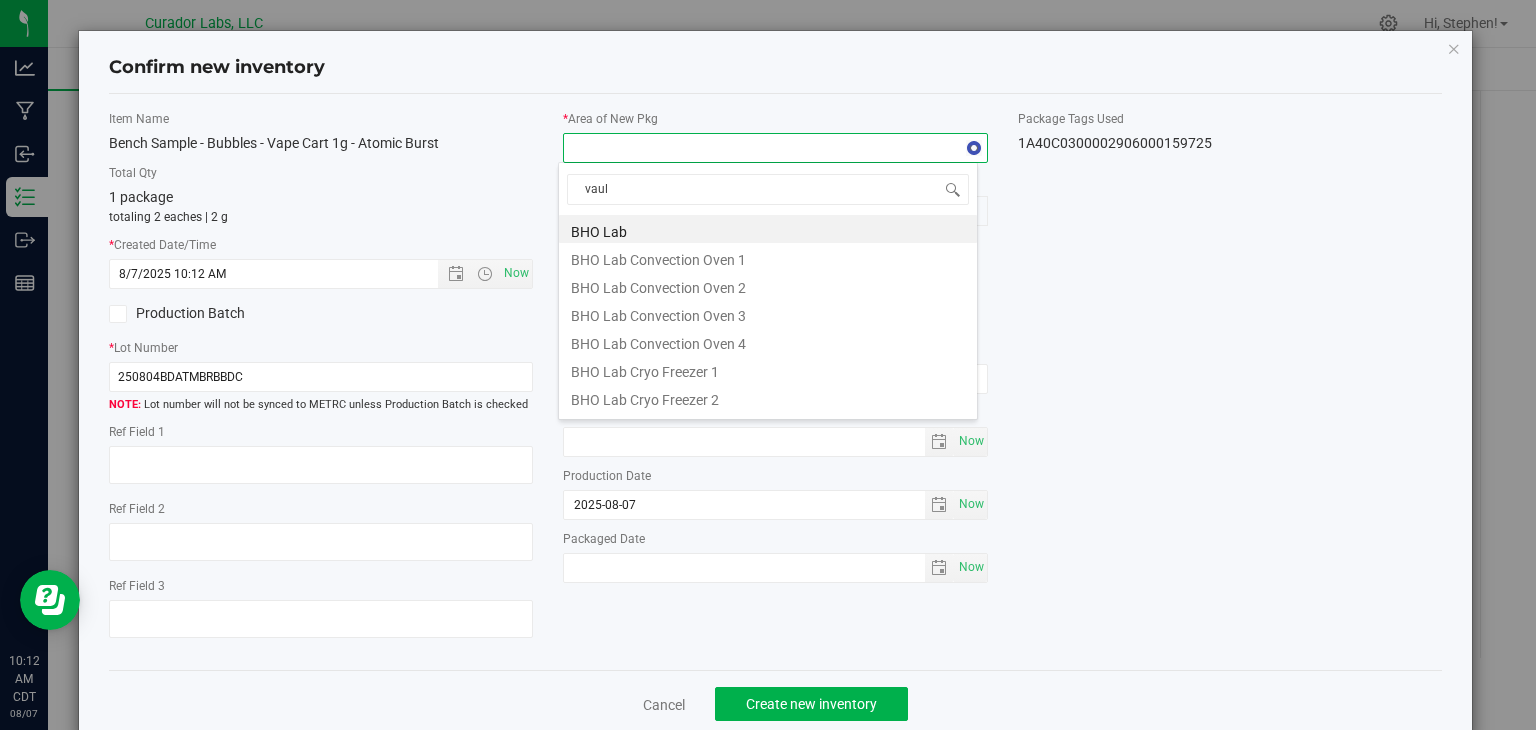 type on "vault" 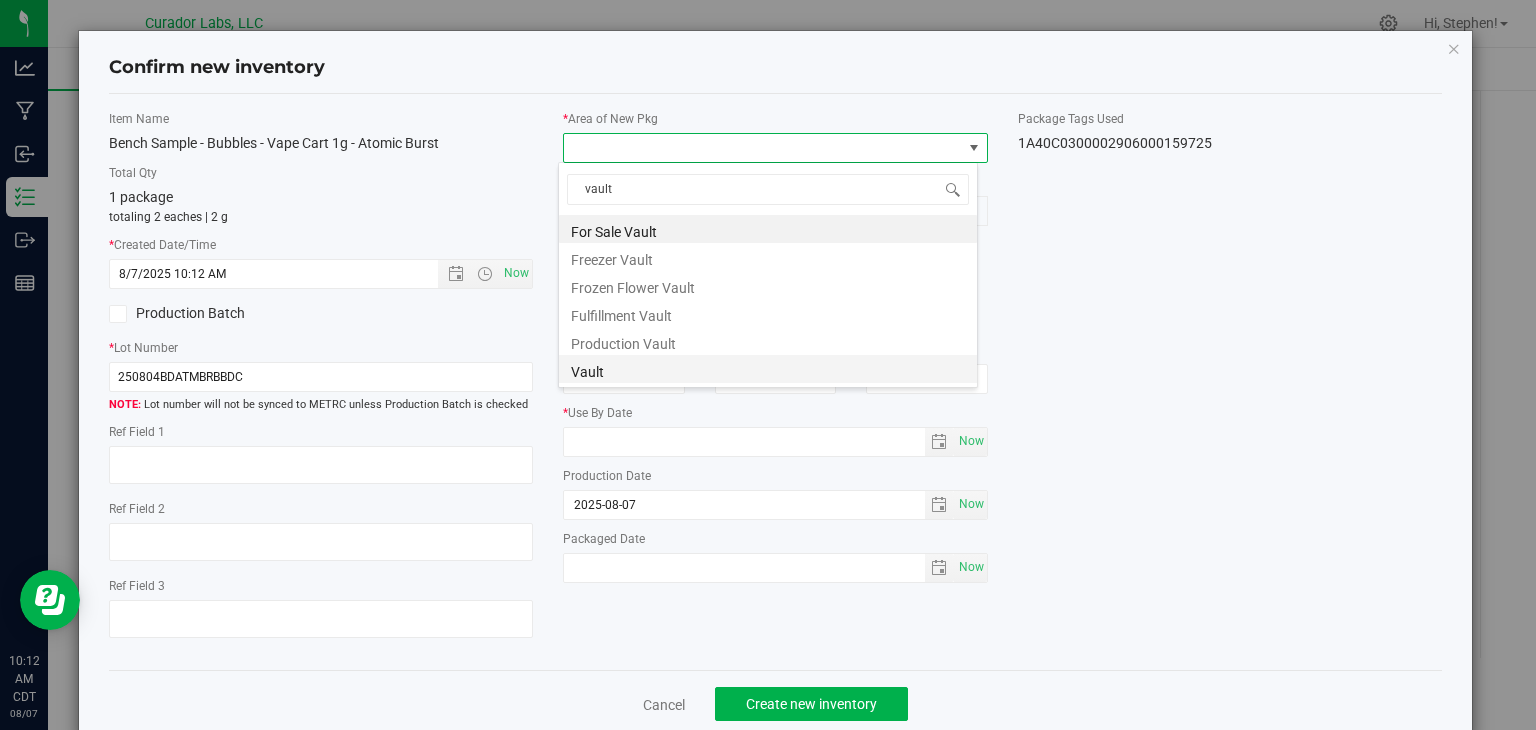 click on "Vault" at bounding box center [768, 369] 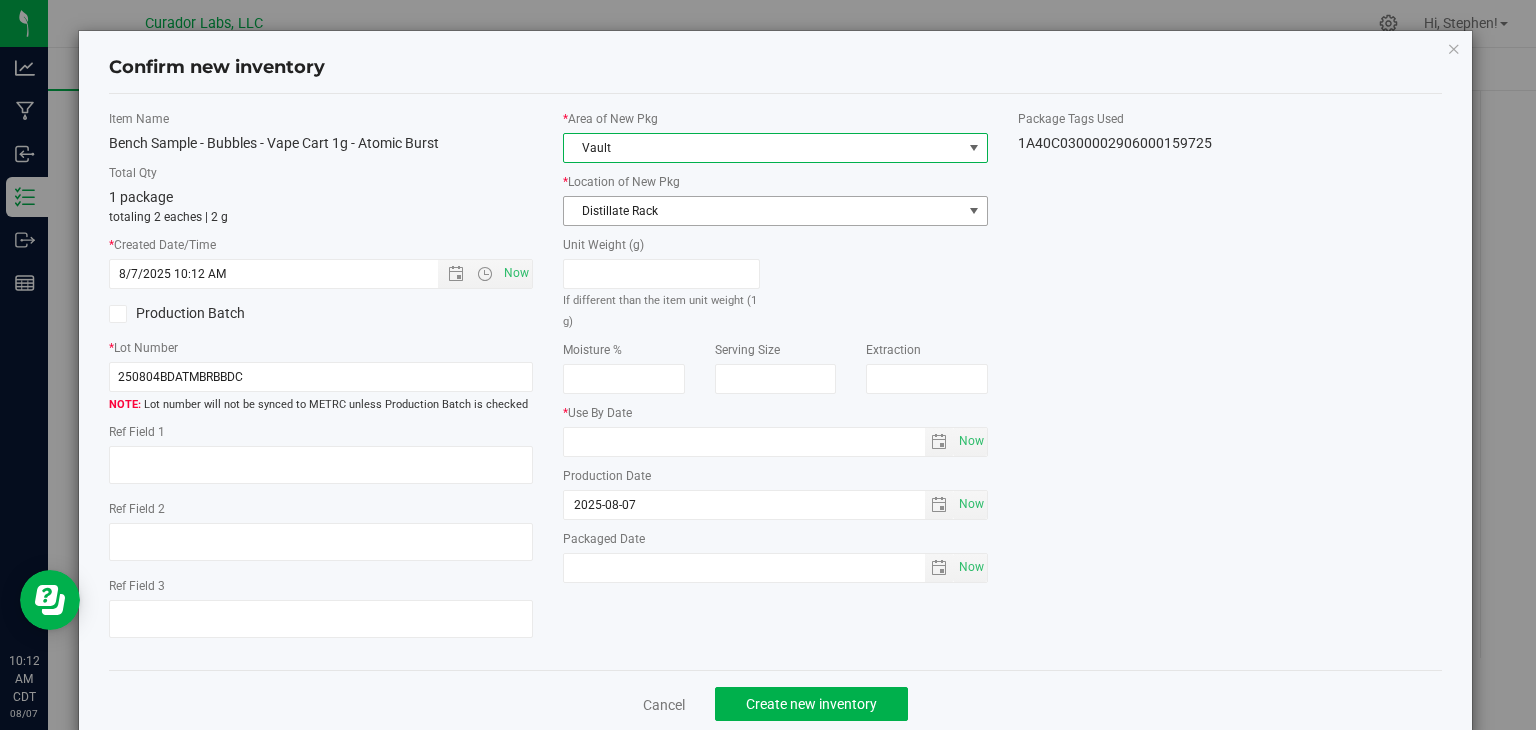 click on "Distillate Rack" at bounding box center (763, 211) 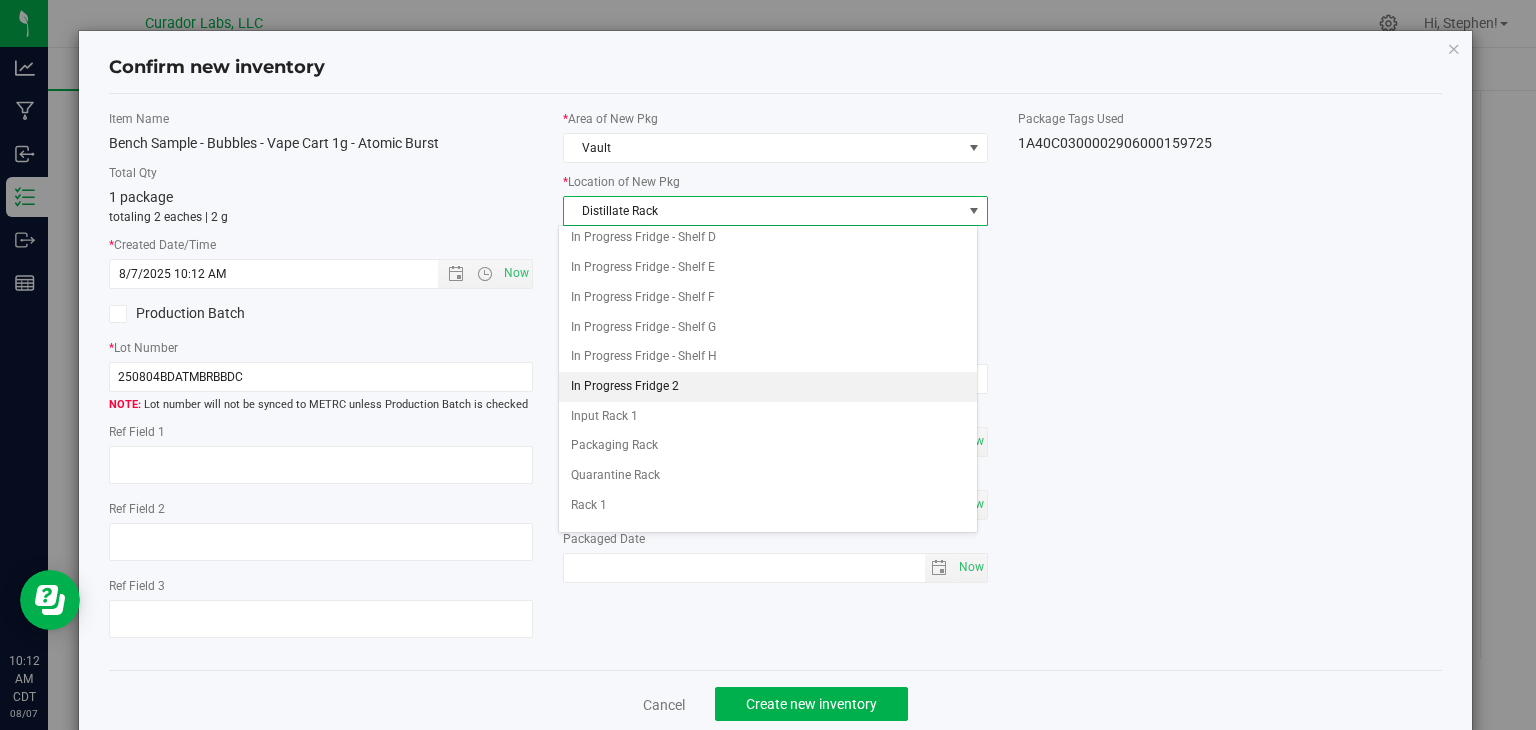 click on "In Progress Fridge 2" at bounding box center [768, 387] 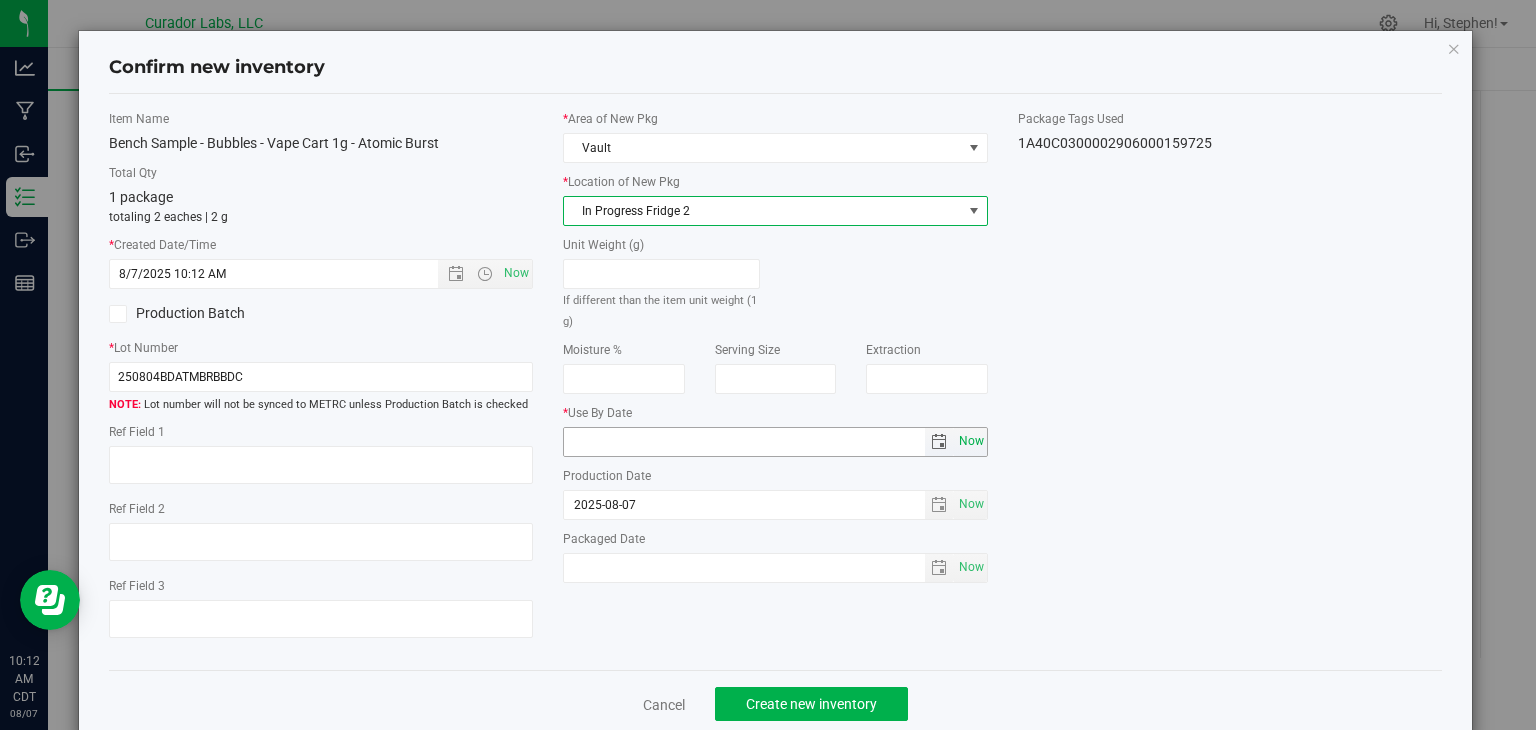 click on "Now" at bounding box center [971, 441] 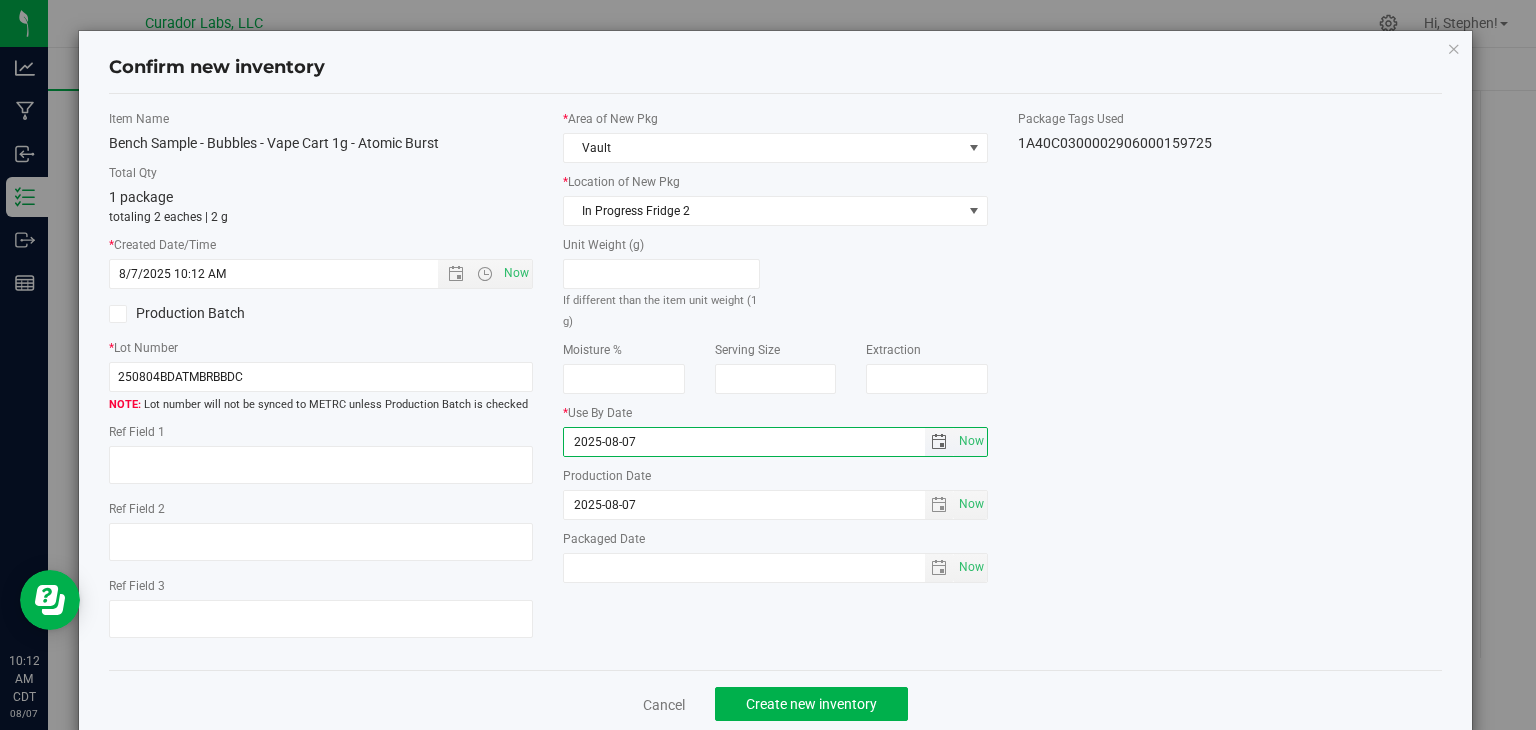 click on "2025-08-07" at bounding box center [744, 442] 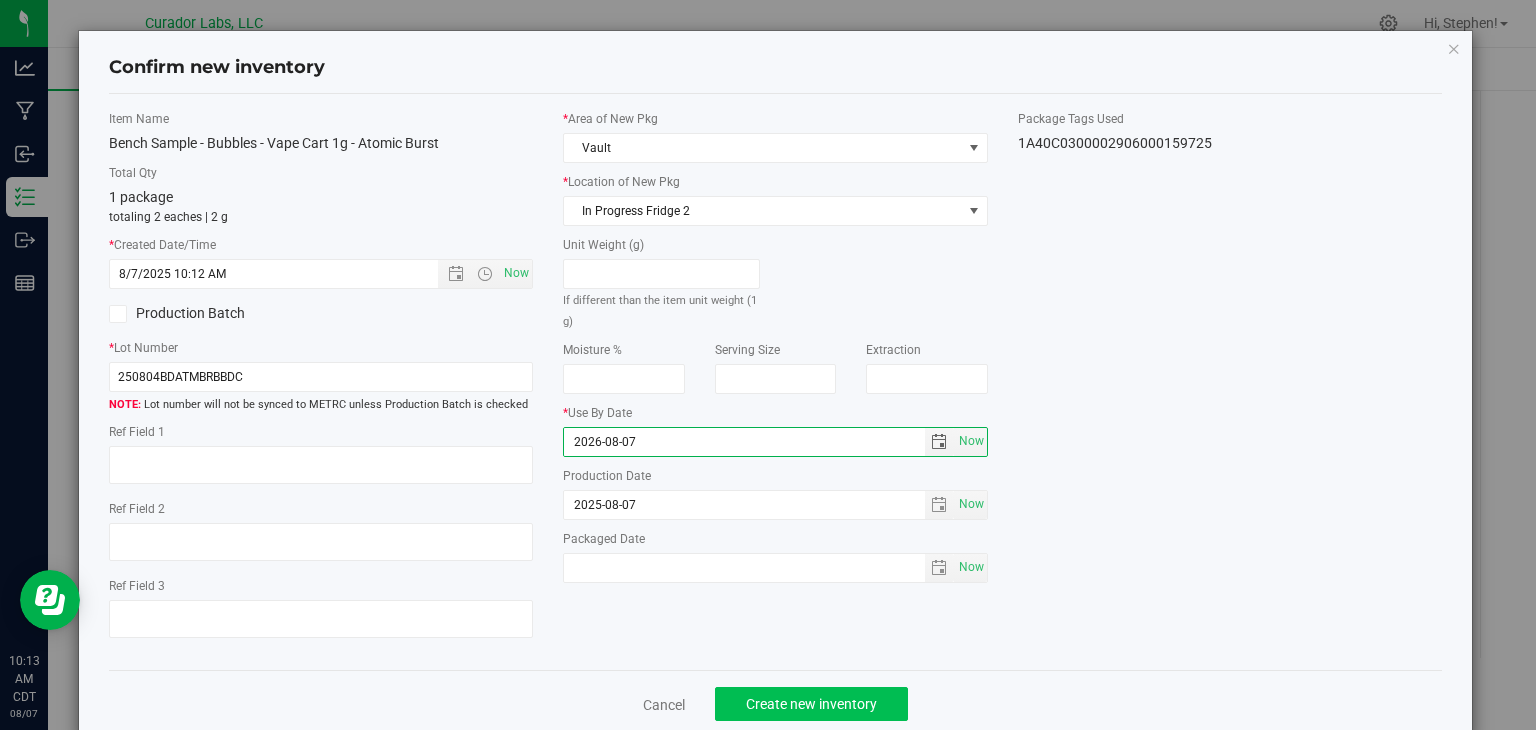type on "2026-08-07" 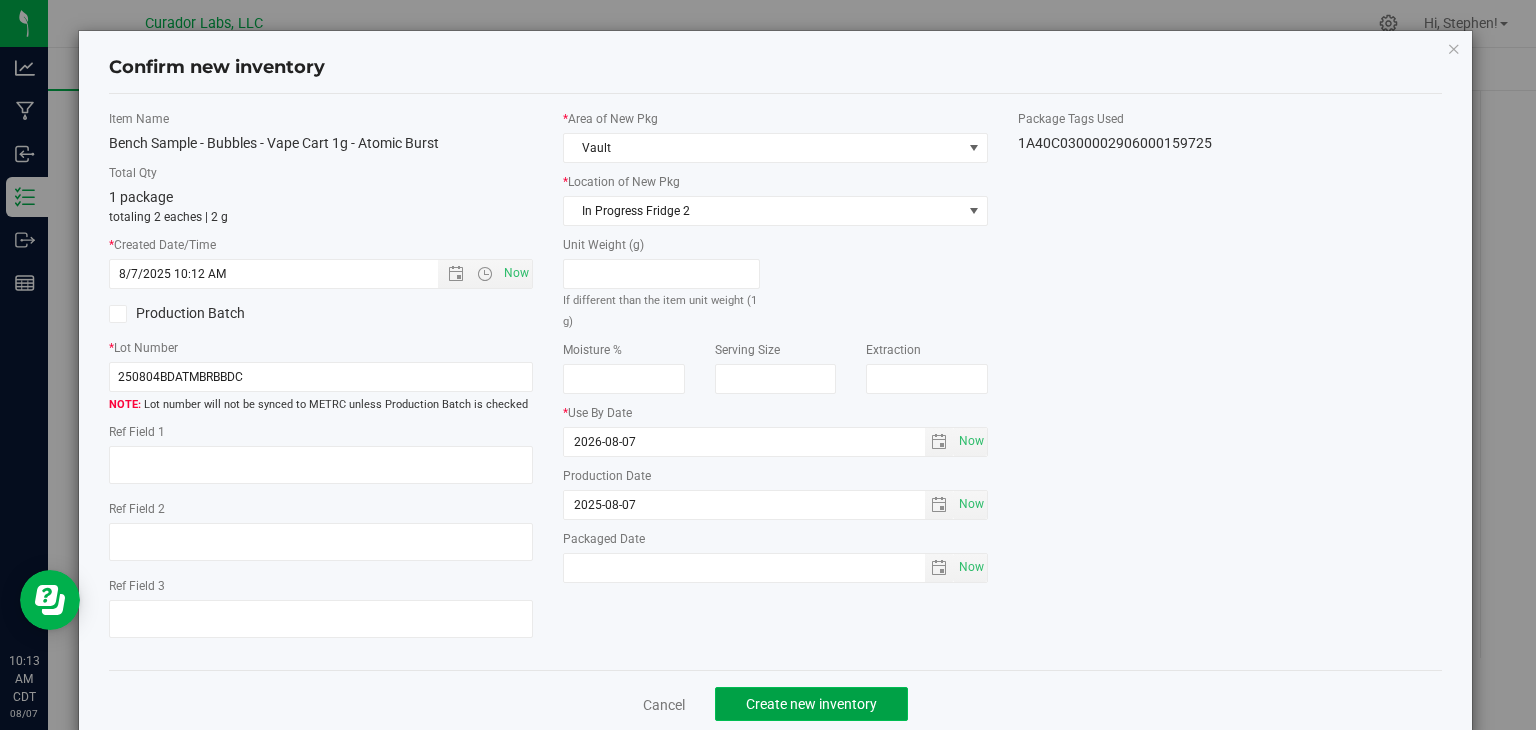 click on "Create new inventory" 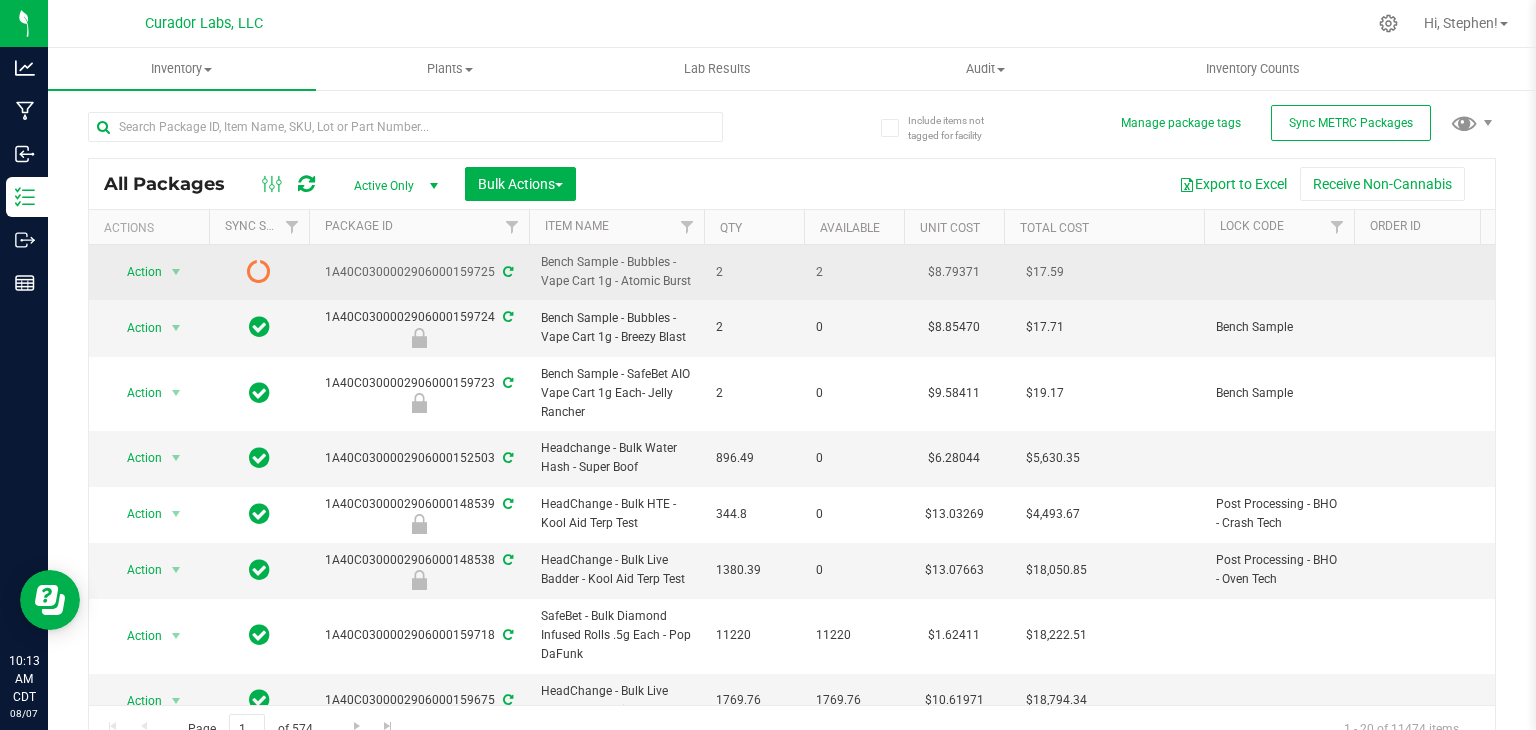 drag, startPoint x: 688, startPoint y: 273, endPoint x: 617, endPoint y: 279, distance: 71.25307 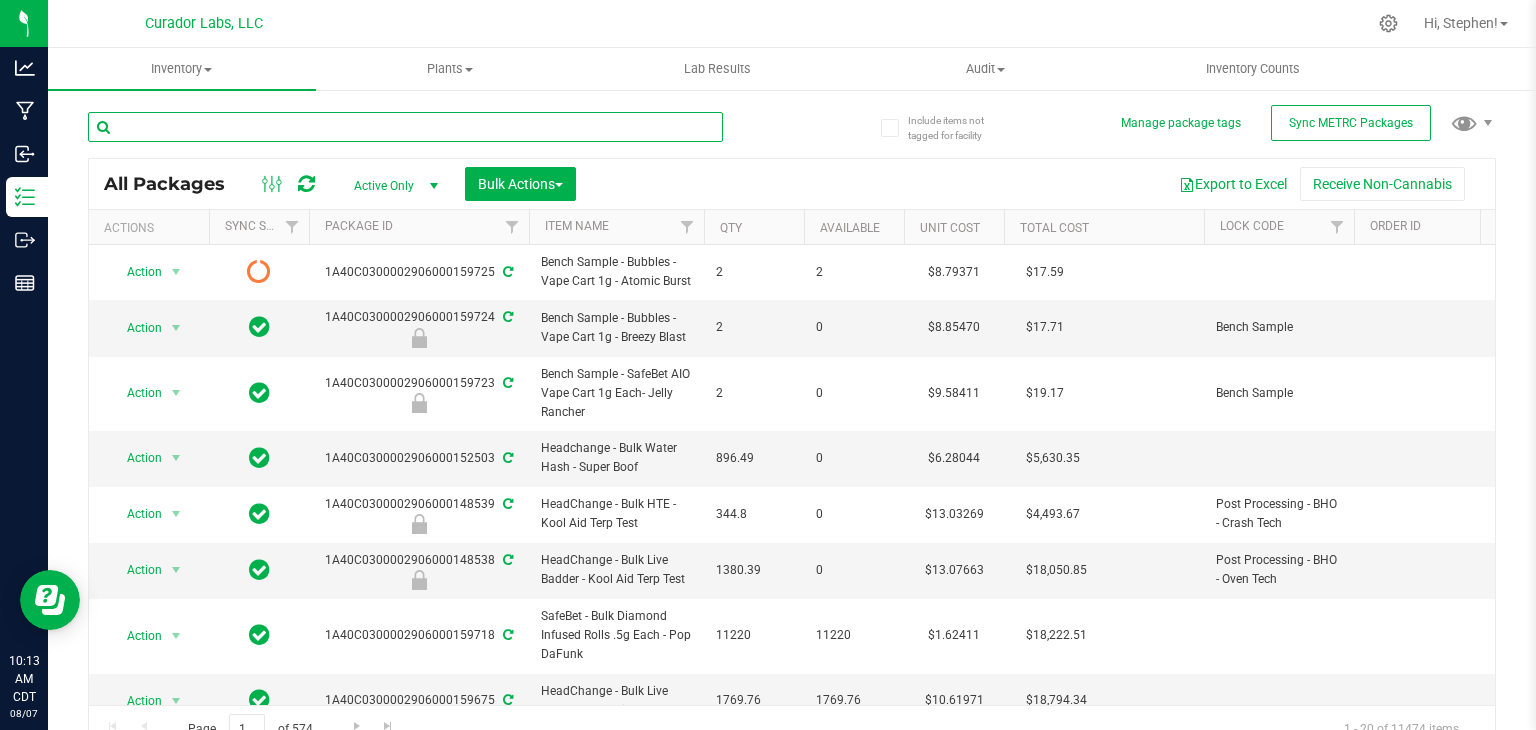 click at bounding box center [405, 127] 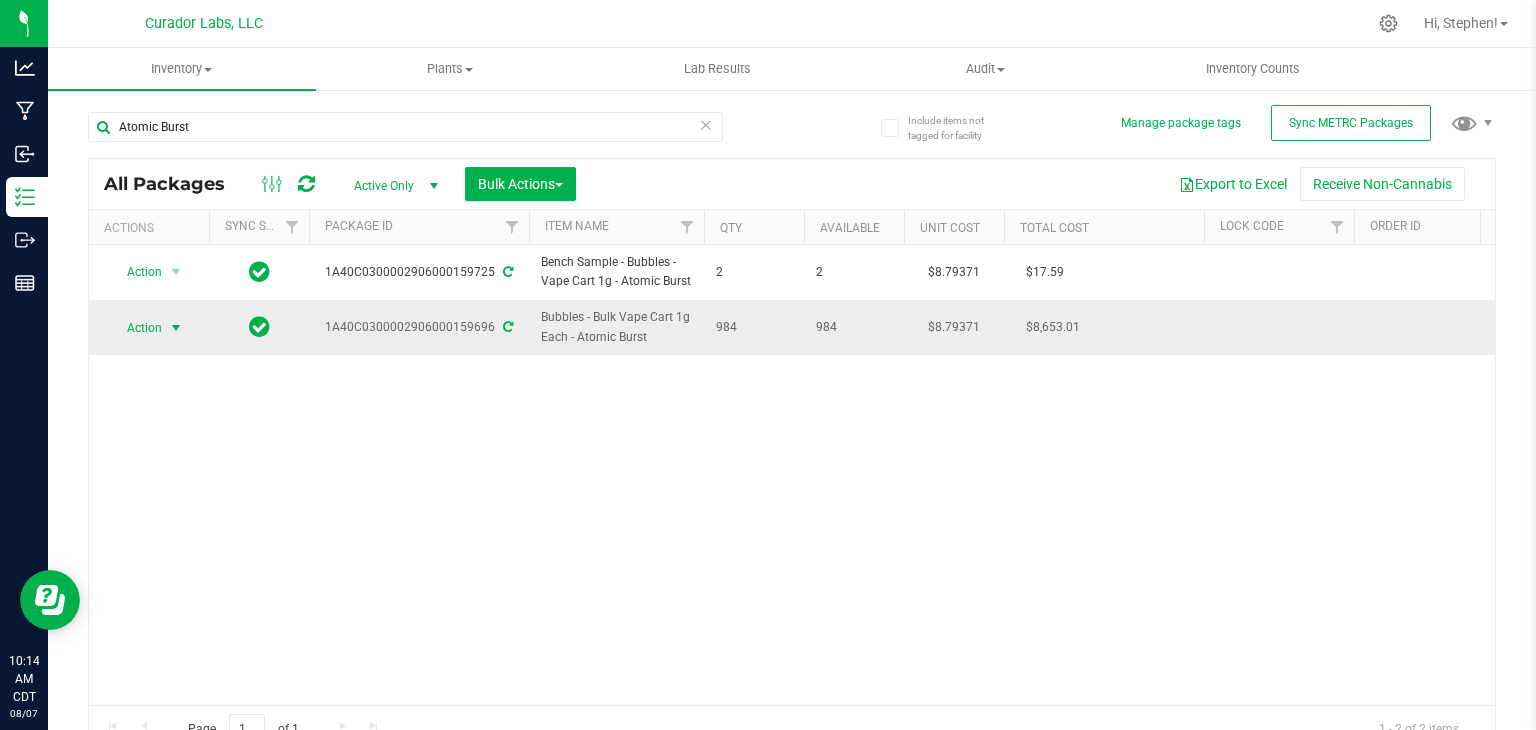 click at bounding box center [176, 328] 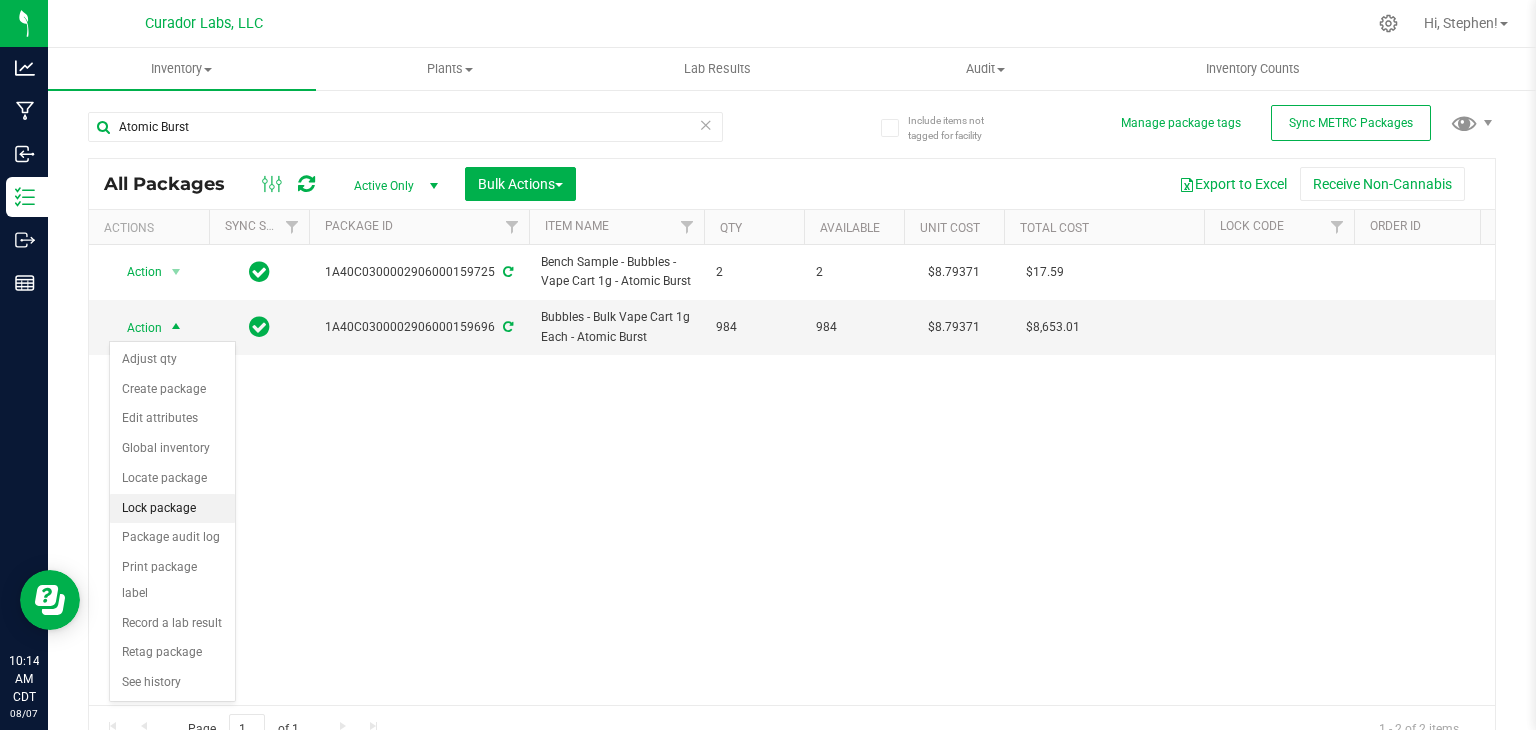 click on "Lock package" at bounding box center (172, 509) 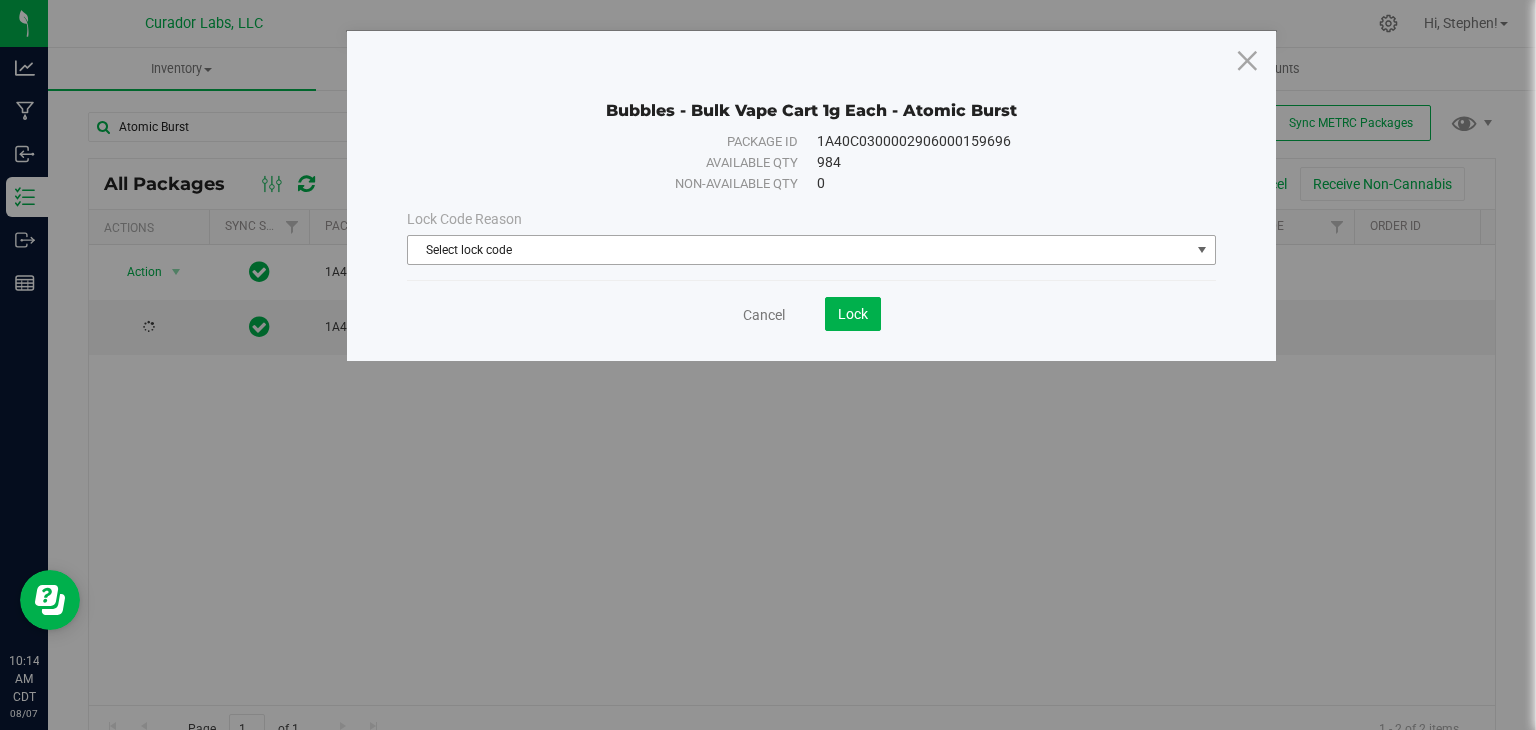 click on "Select lock code" at bounding box center (799, 250) 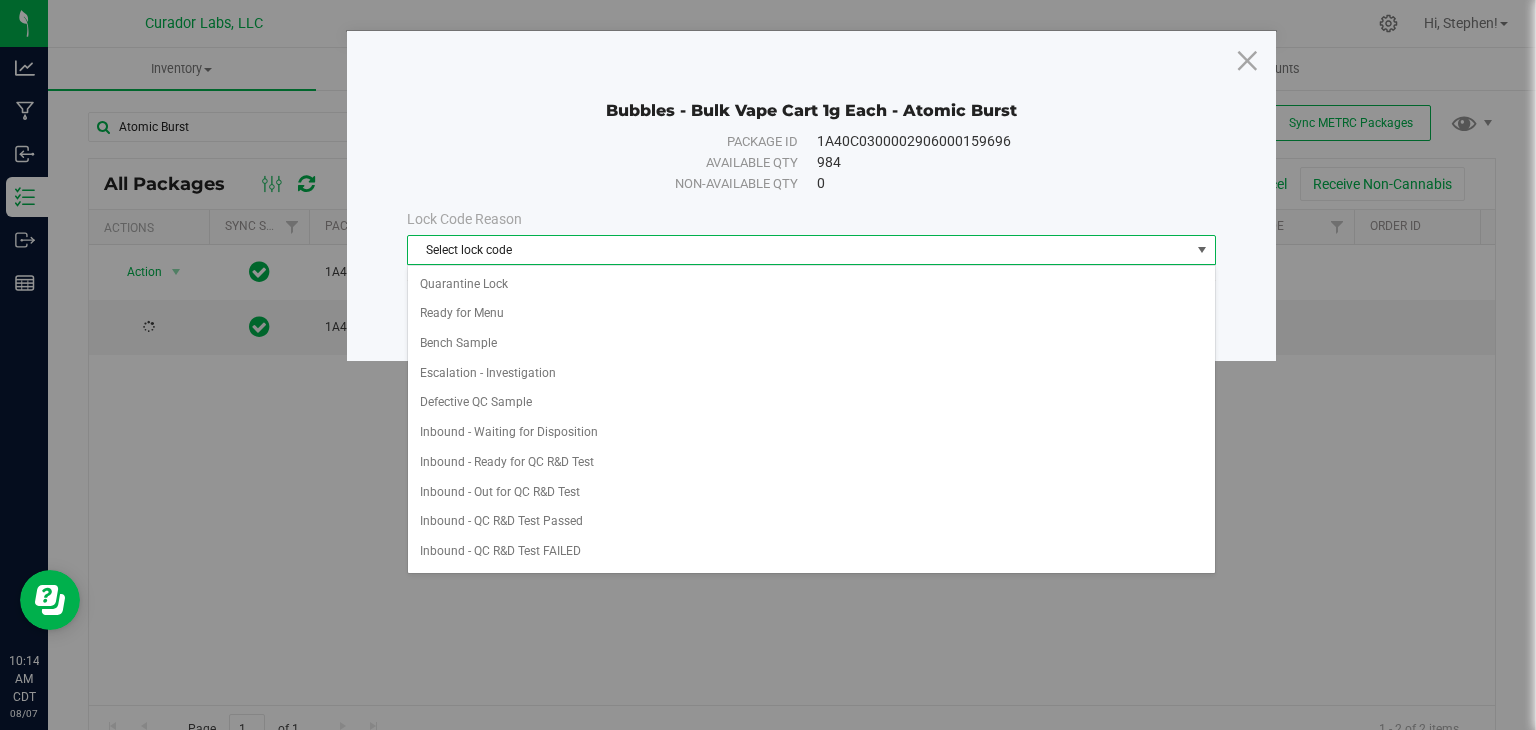 scroll, scrollTop: 550, scrollLeft: 0, axis: vertical 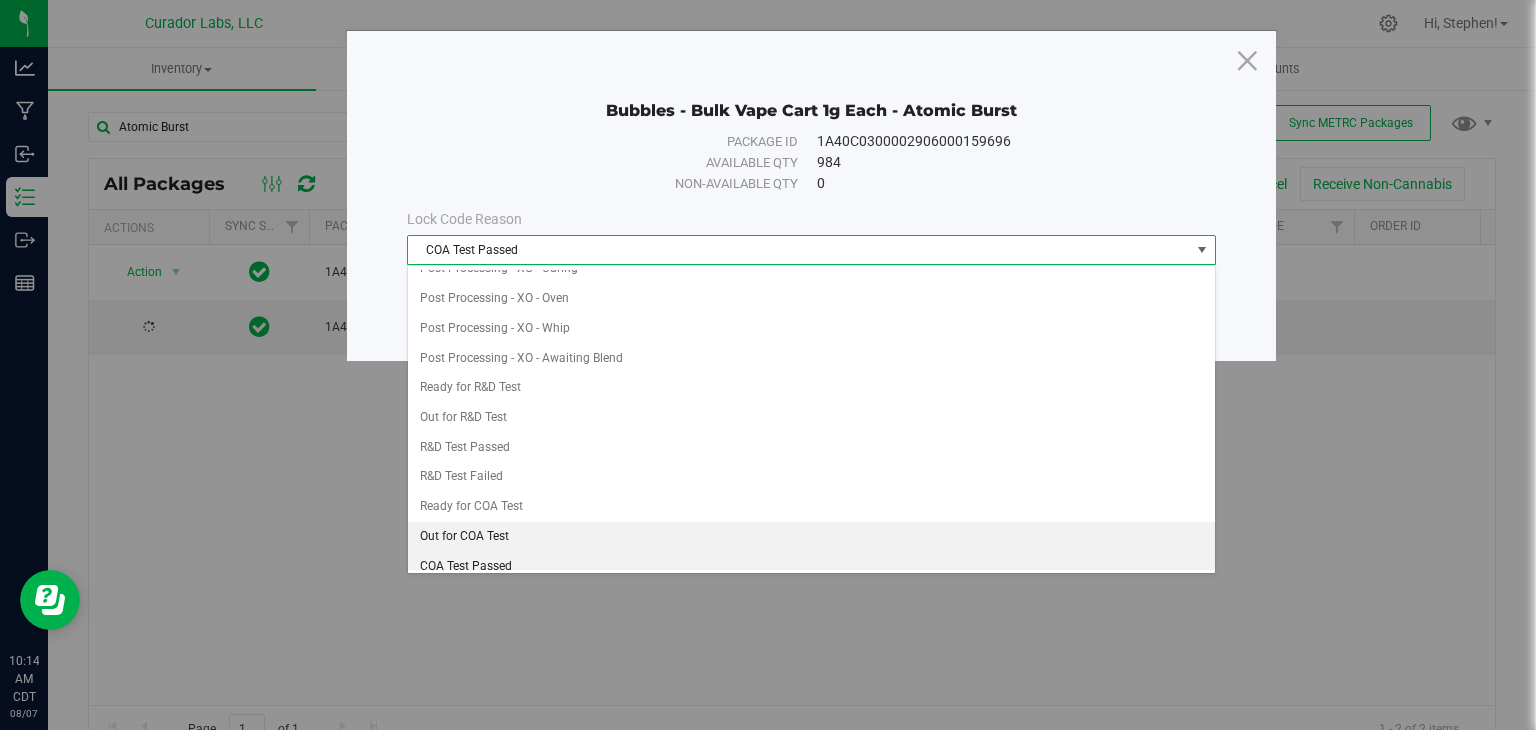 click on "Out for COA Test" at bounding box center (811, 537) 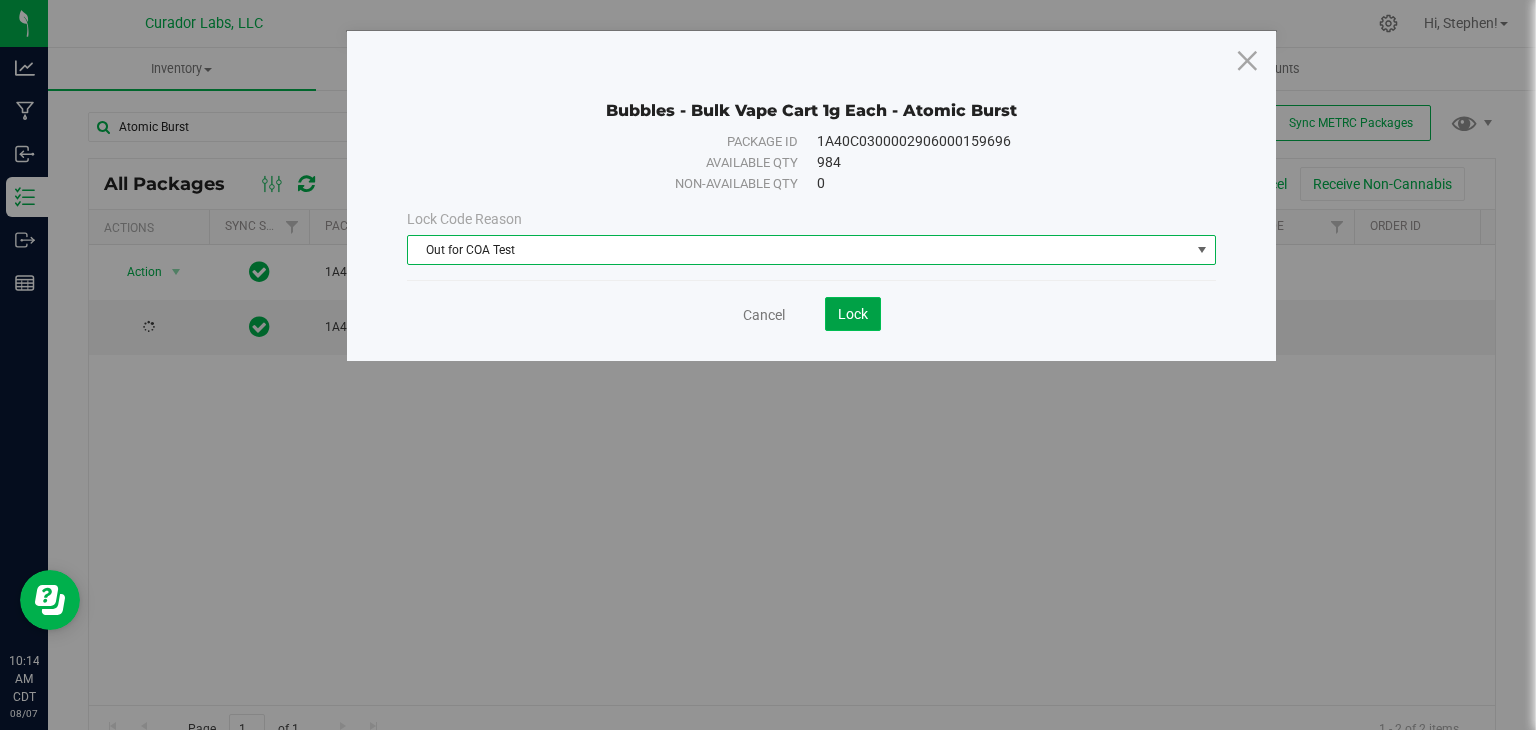 click on "Lock" 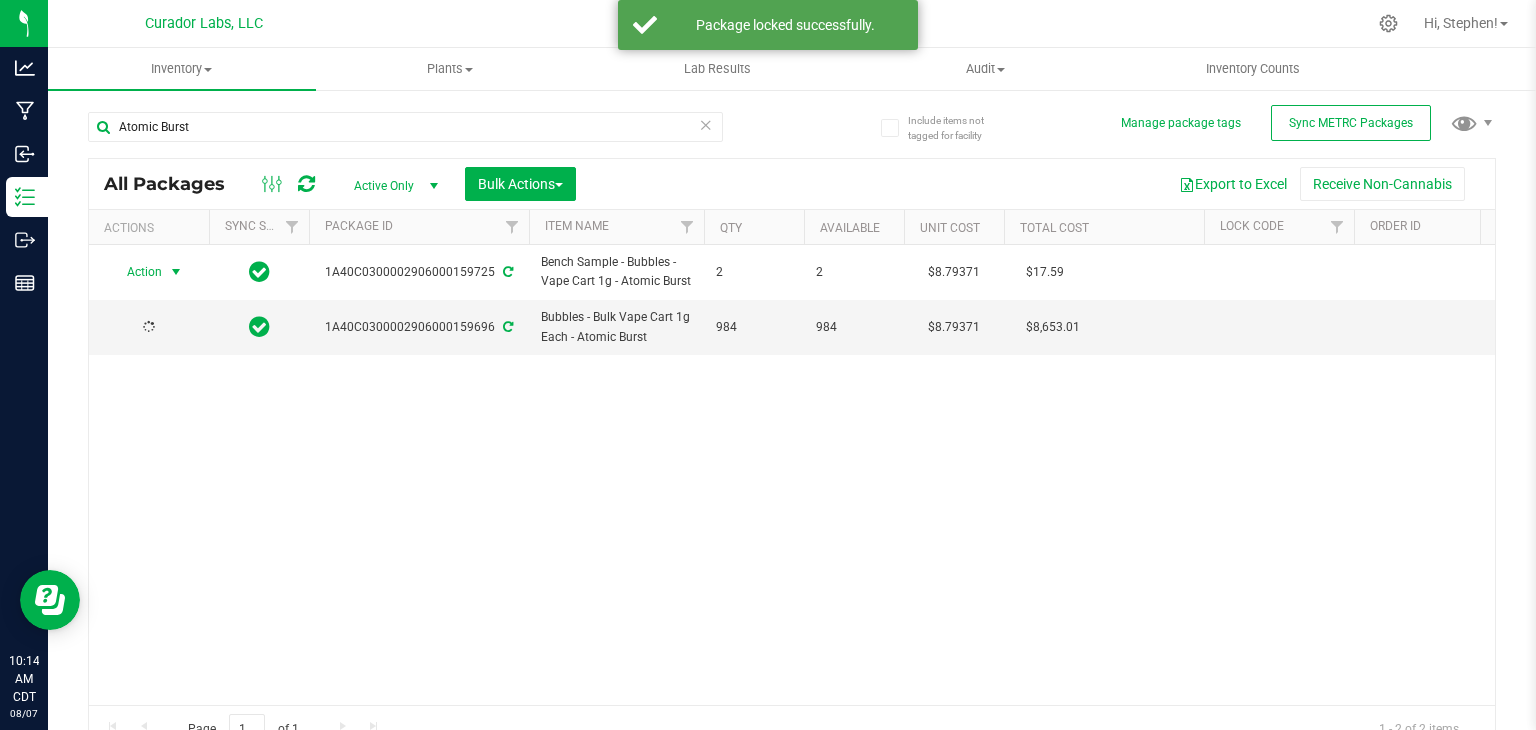 click at bounding box center (176, 272) 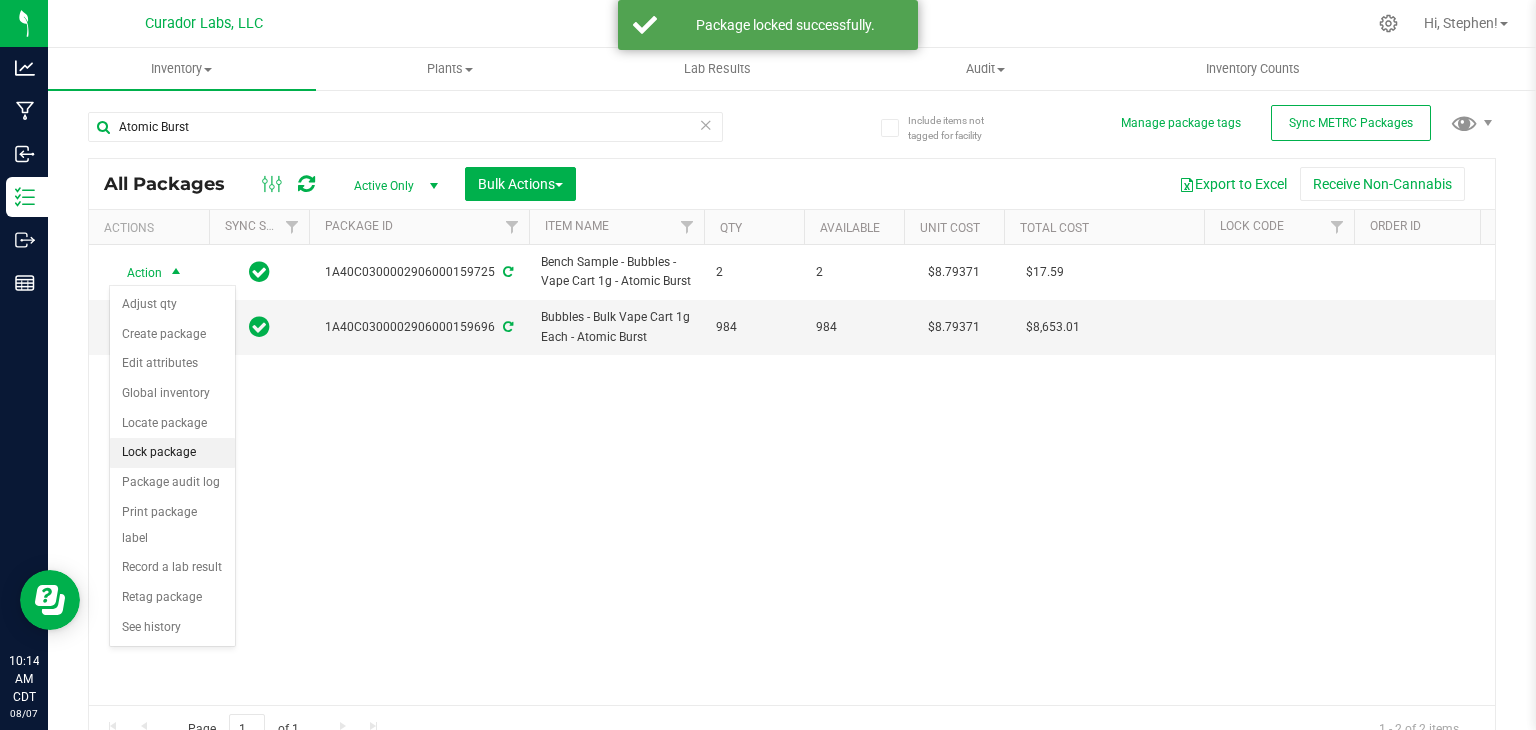 click on "Lock package" at bounding box center [172, 453] 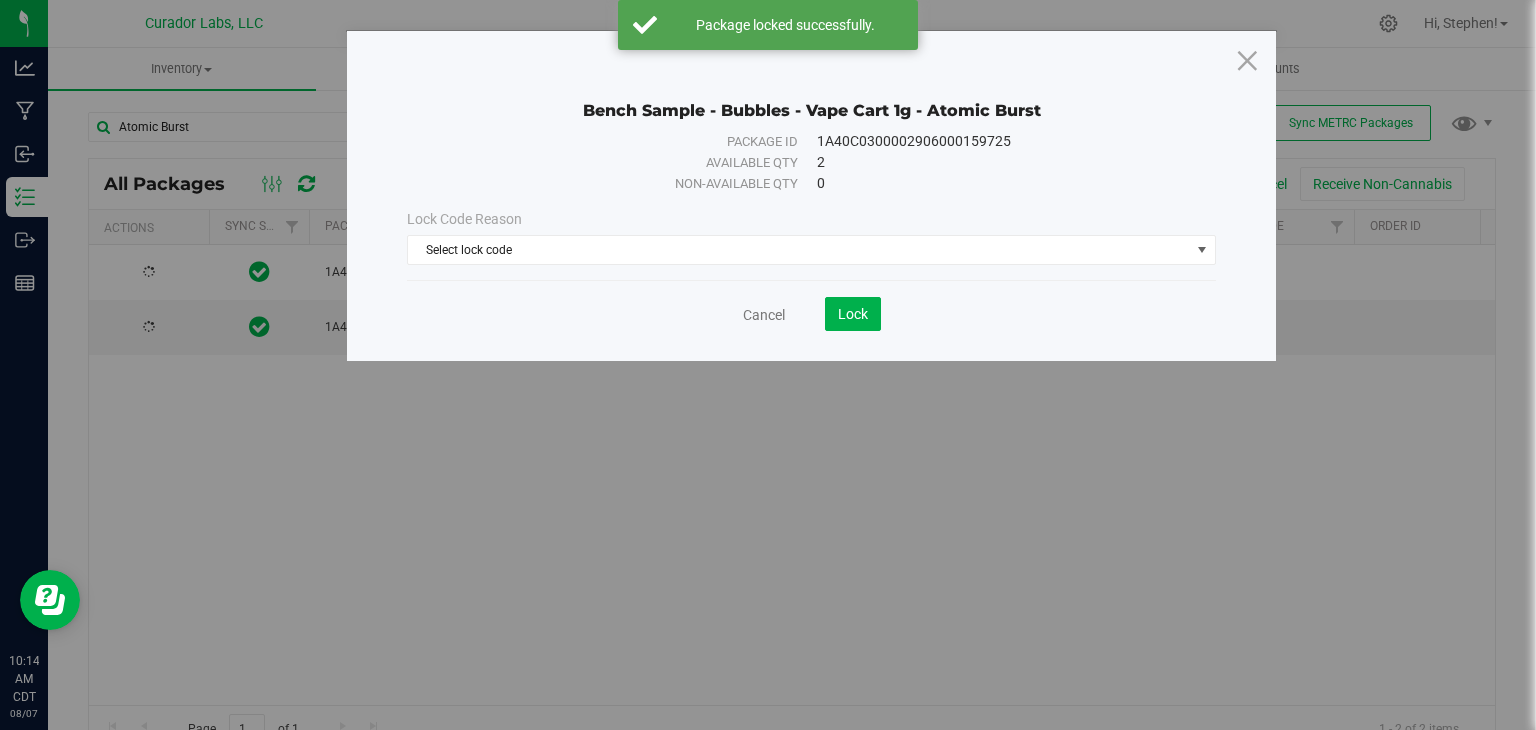 click on "Lock Code Reason
Select lock code Select lock code Quarantine Lock Ready for Menu Bench Sample Escalation - Investigation Defective QC Sample Inbound - Waiting for Disposition Inbound - Ready for QC R&D Test Inbound - Out for QC R&D Test Inbound - QC R&D Test Passed Inbound - QC R&D Test FAILED Inbound - Ready for Production Production - BHO - Socked Post Processing - BHO - Crash Tech Post Processing - BHO - Whip Post Processing - BHO - Oven Tech Production - XO - Sublimation Production - XO - Sifted Production - XO - Bagged Post Processing - XO - Curing Post Processing - XO - Oven Post Processing - XO - Whip Post Processing - XO - Awaiting Blend Ready for R&D Test Out for R&D Test R&D Test Passed R&D Test Failed Ready for COA Test Out for COA Test COA Test Passed COA Test Failed Packaging - Ready for Jarring Packaging - Jarred Packaging - Ready for Packaging" at bounding box center (811, 237) 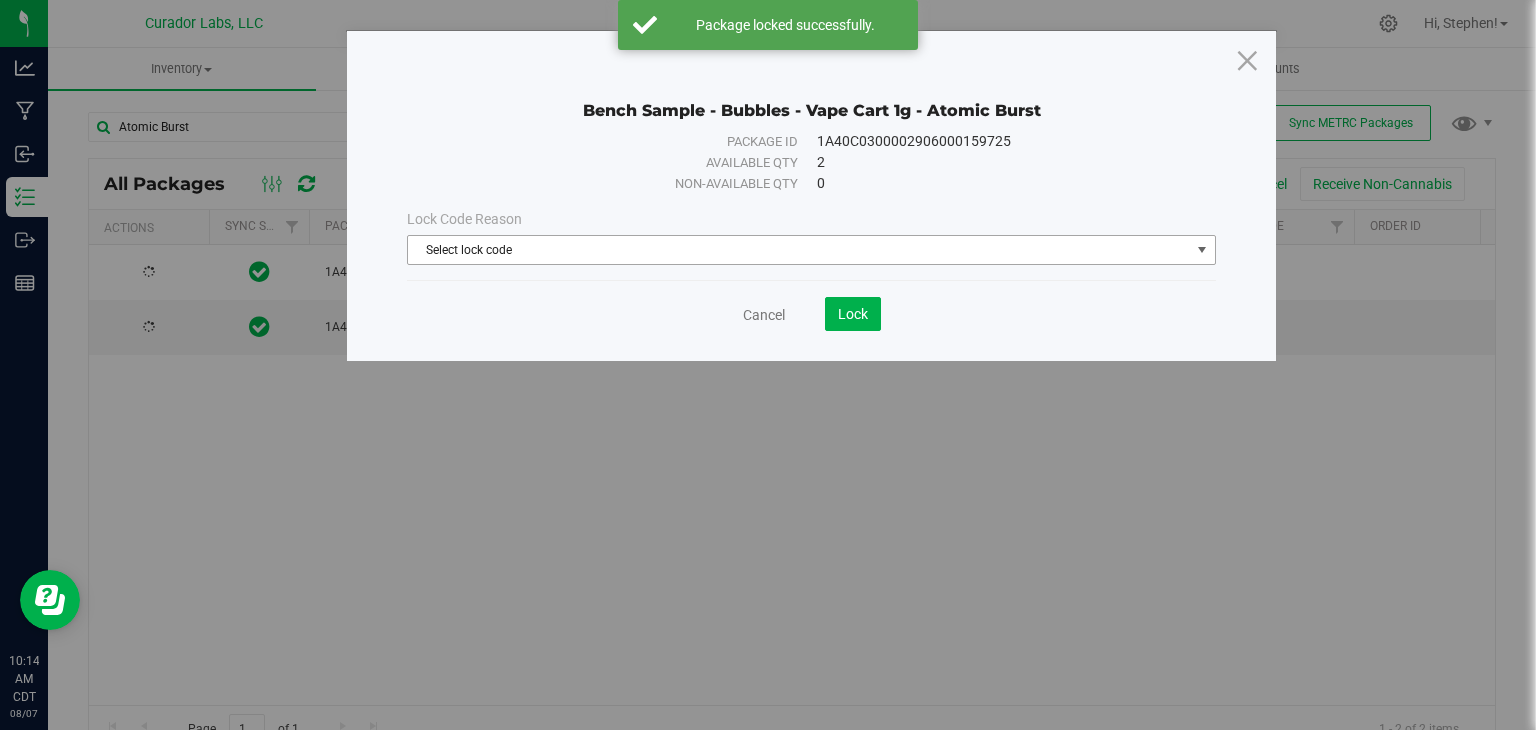 click on "Select lock code" at bounding box center (799, 250) 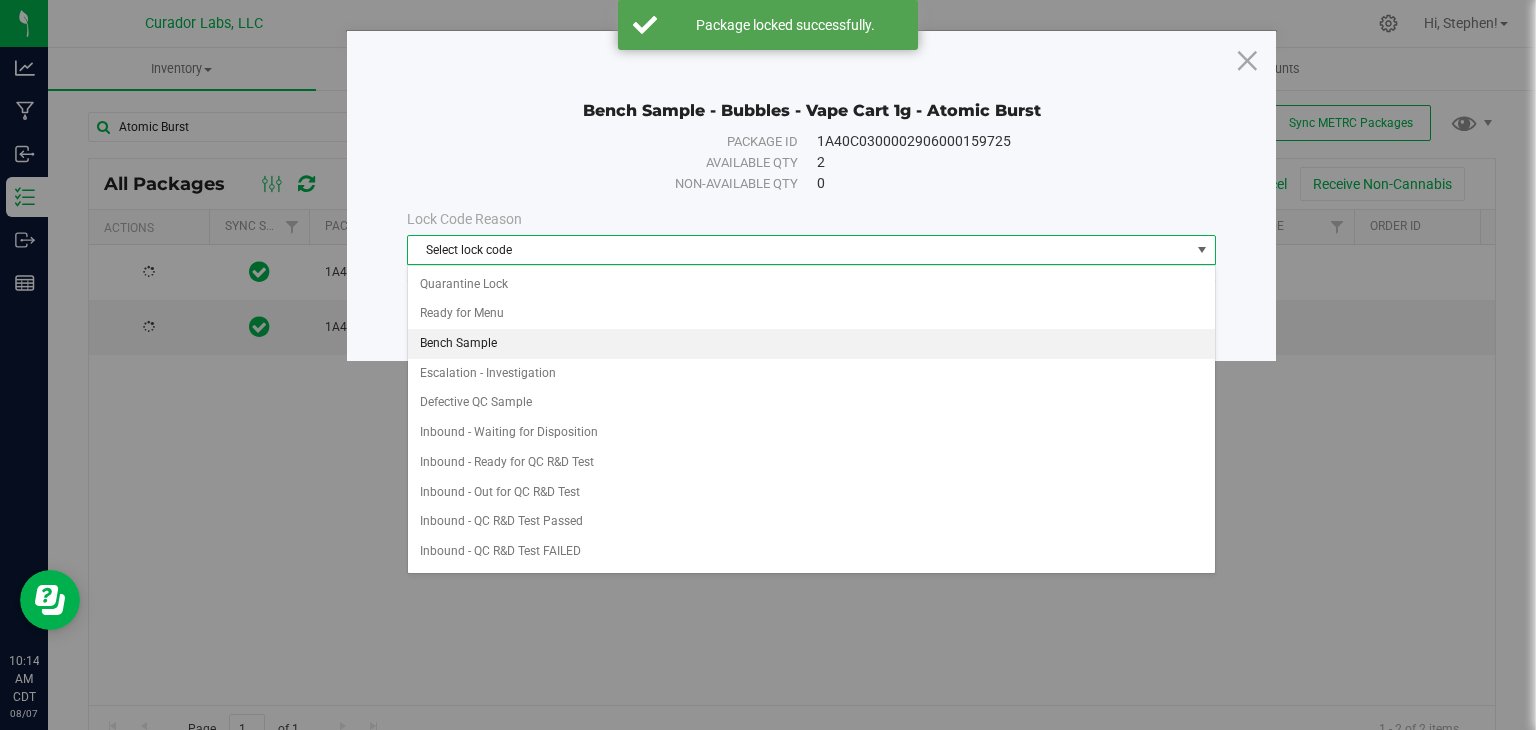 click on "Bench Sample" at bounding box center (811, 344) 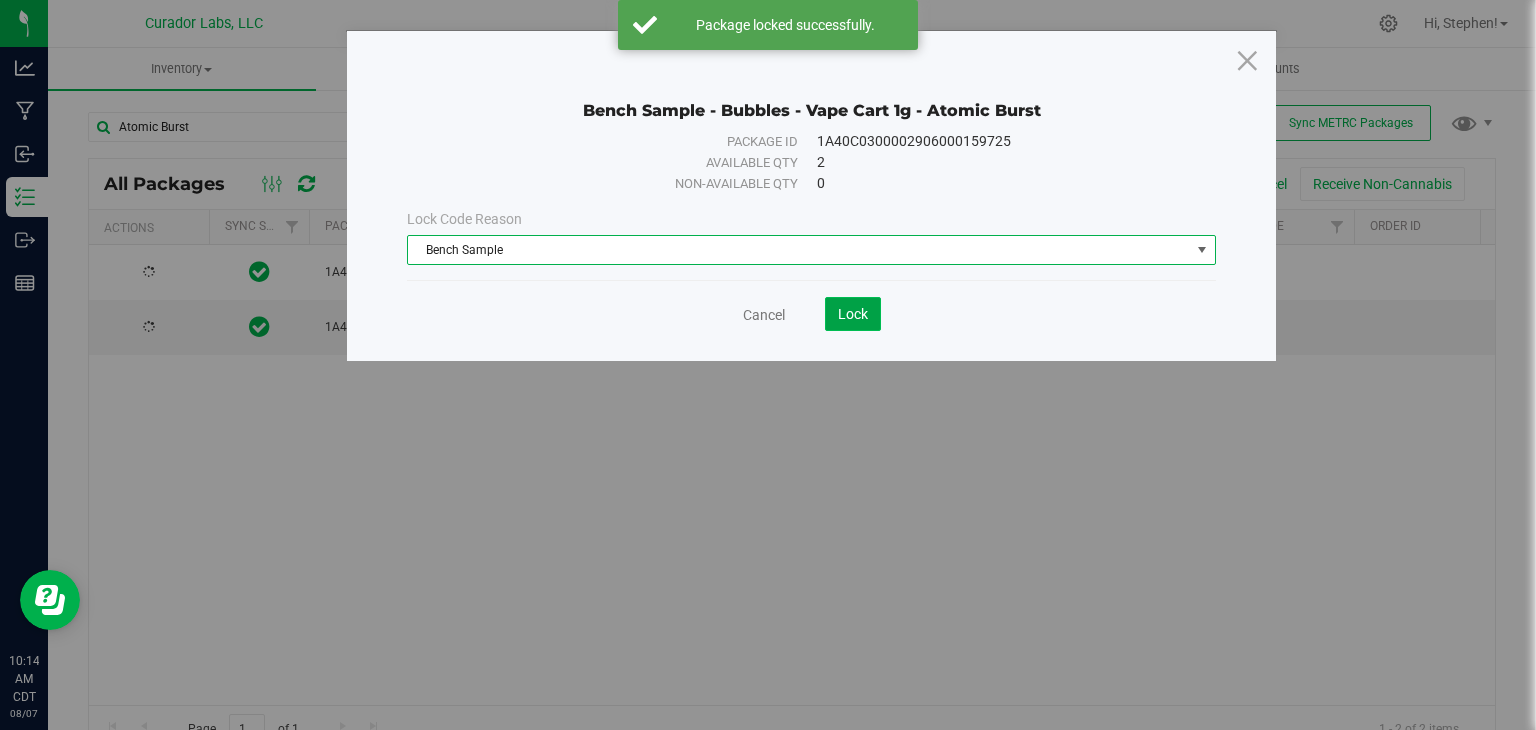 click on "Lock" 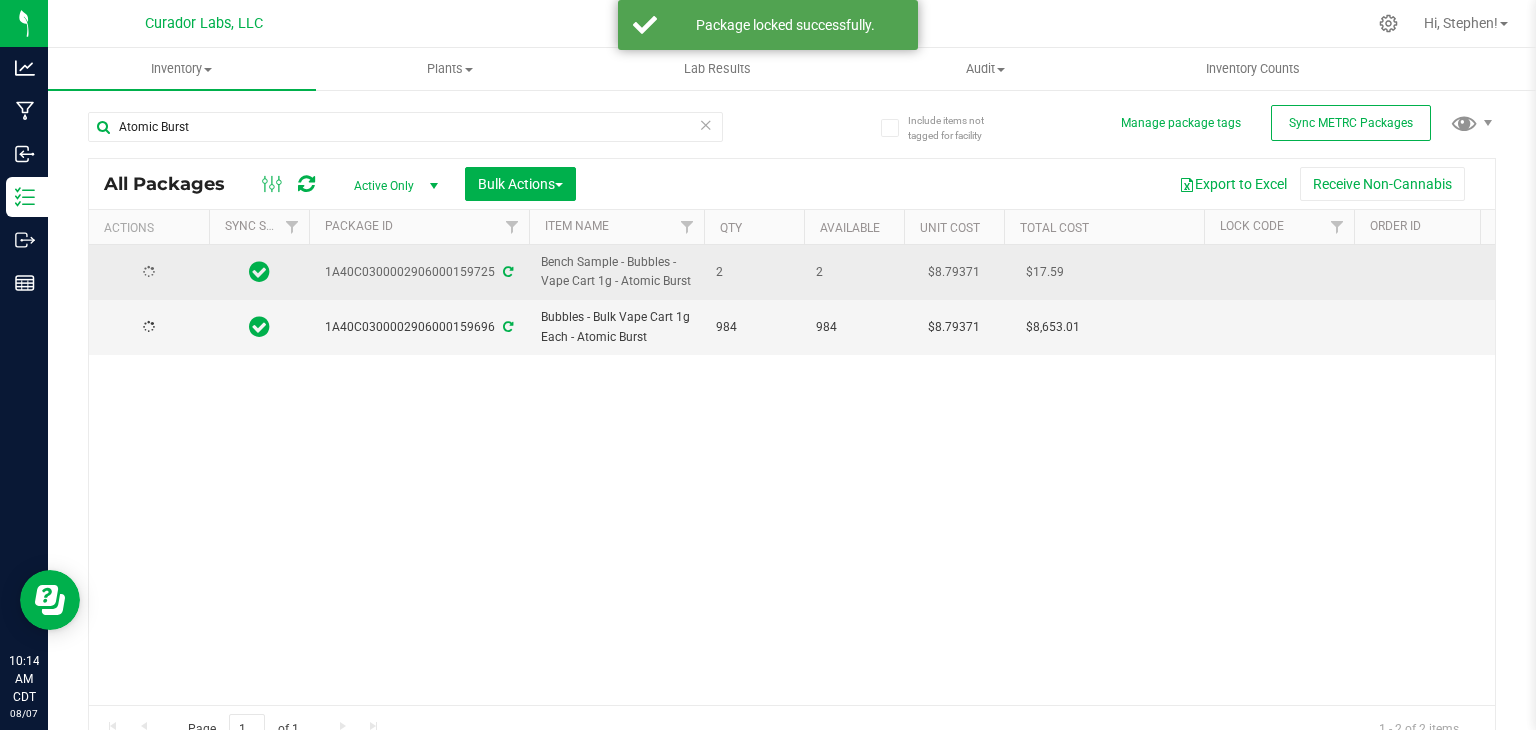 drag, startPoint x: 328, startPoint y: 267, endPoint x: 488, endPoint y: 281, distance: 160.61133 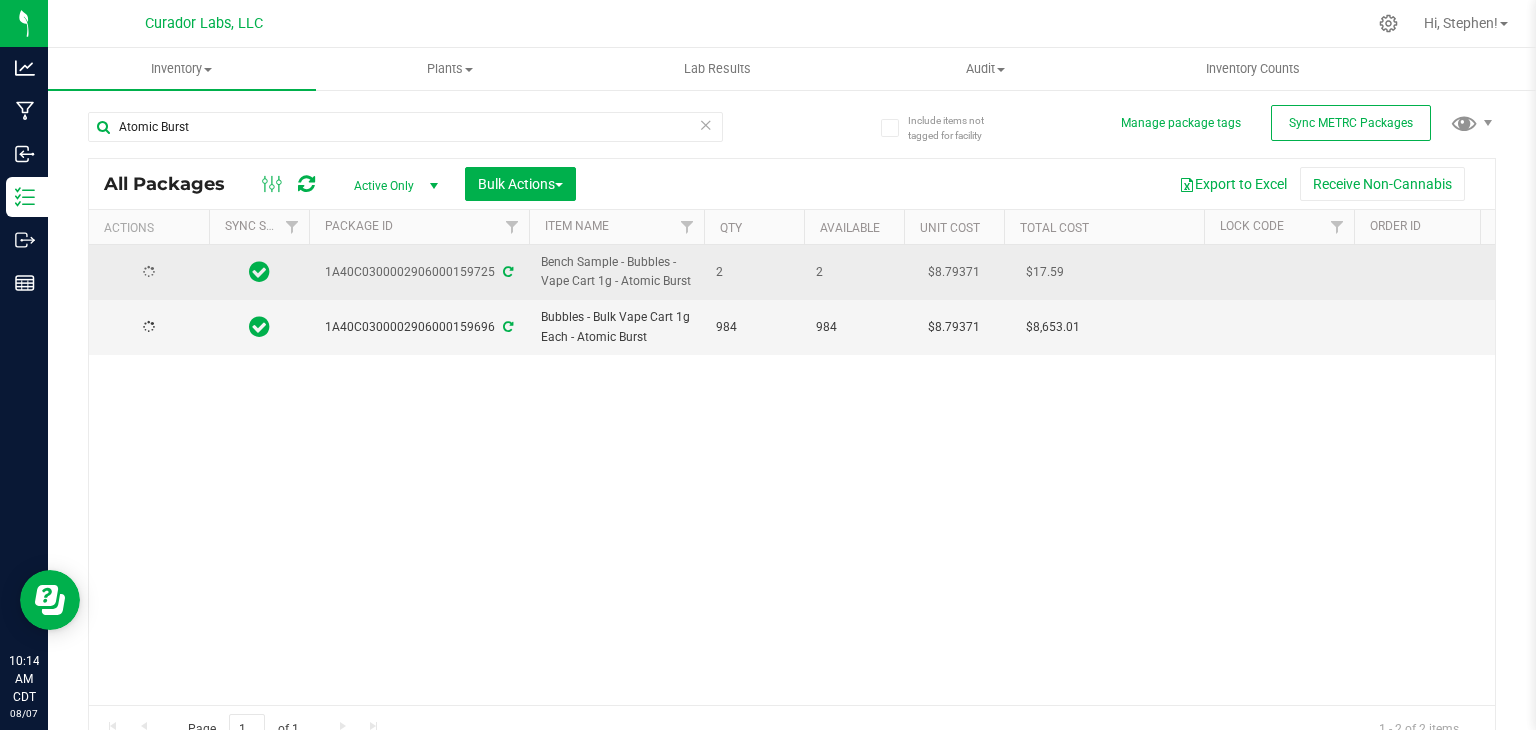copy on "1A40C0300002906000159725" 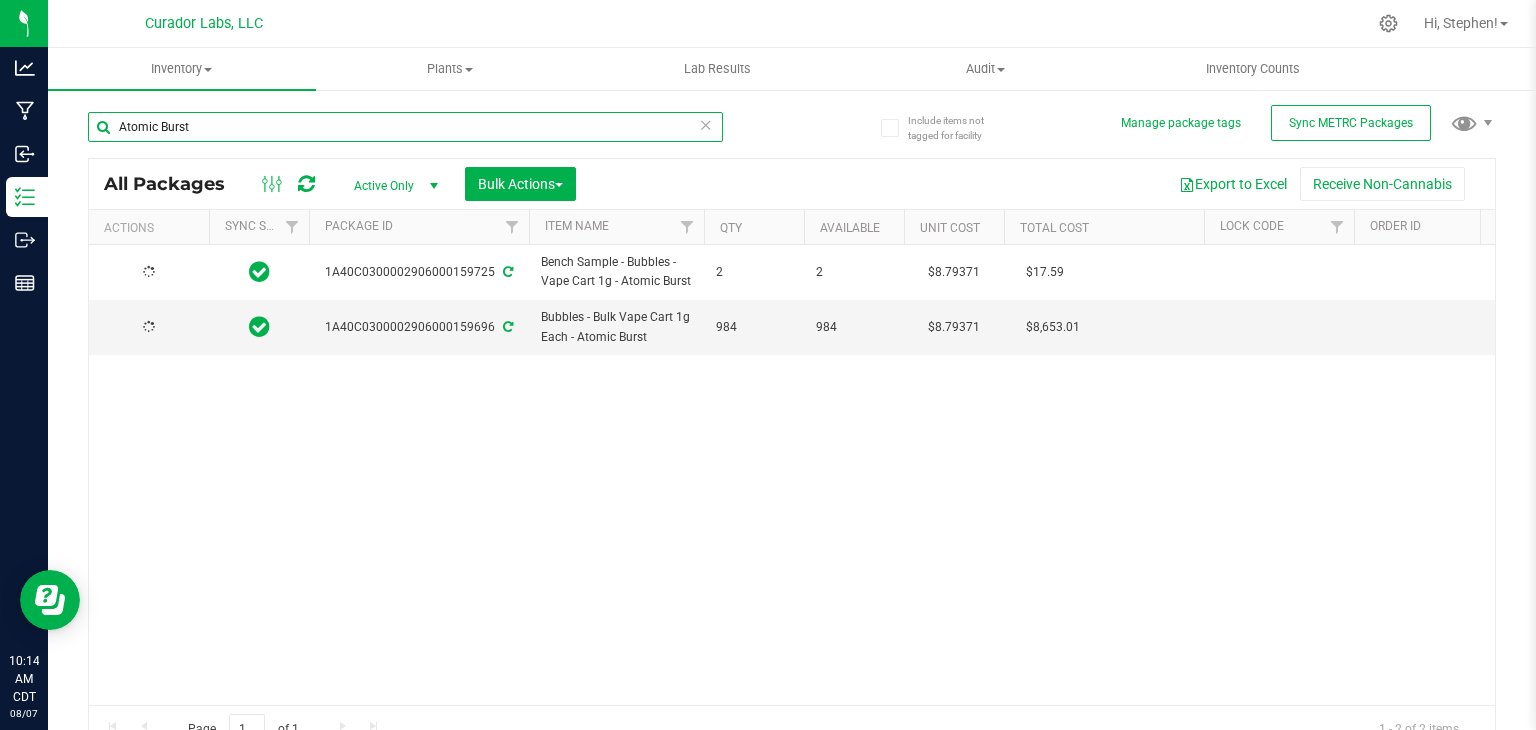 click on "Atomic Burst" at bounding box center (405, 127) 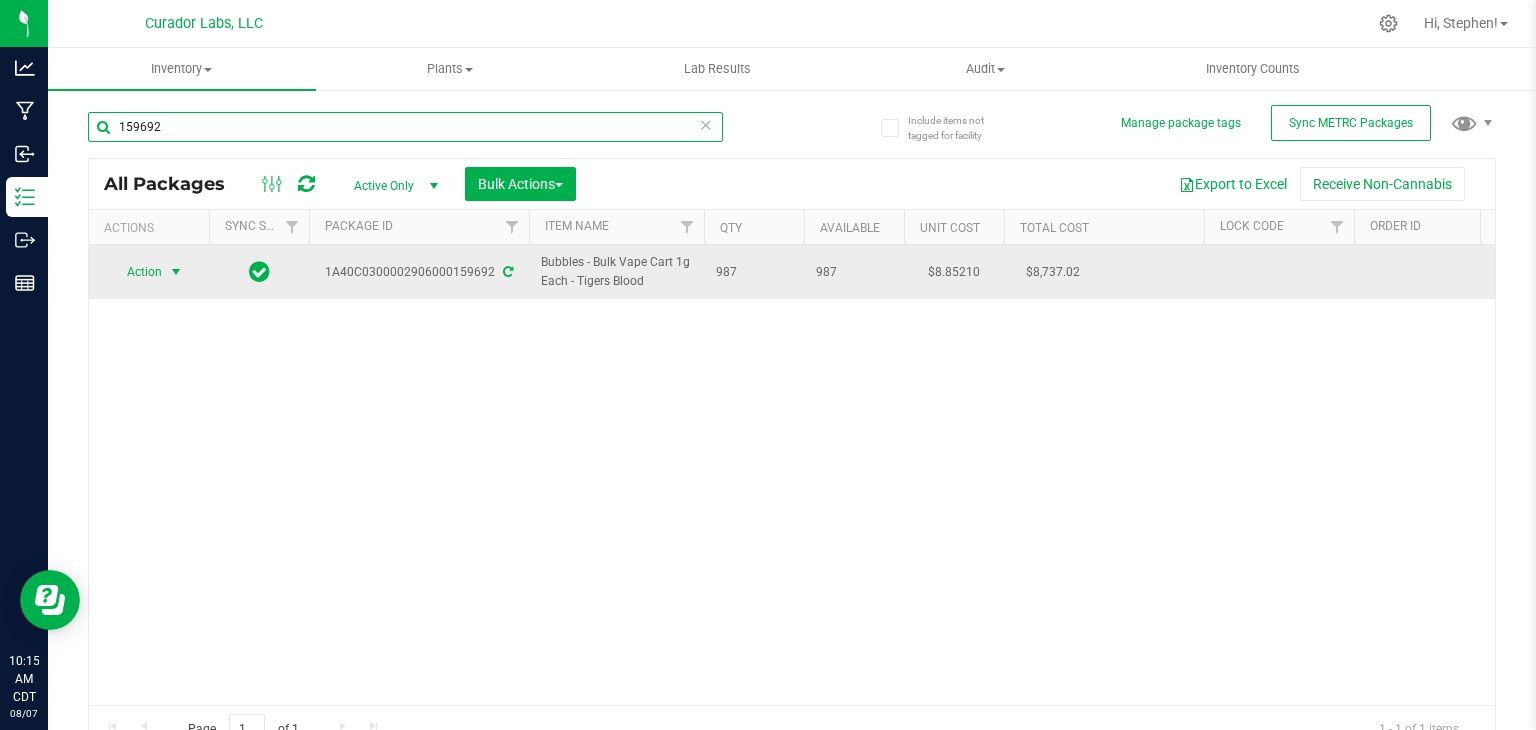 type on "159692" 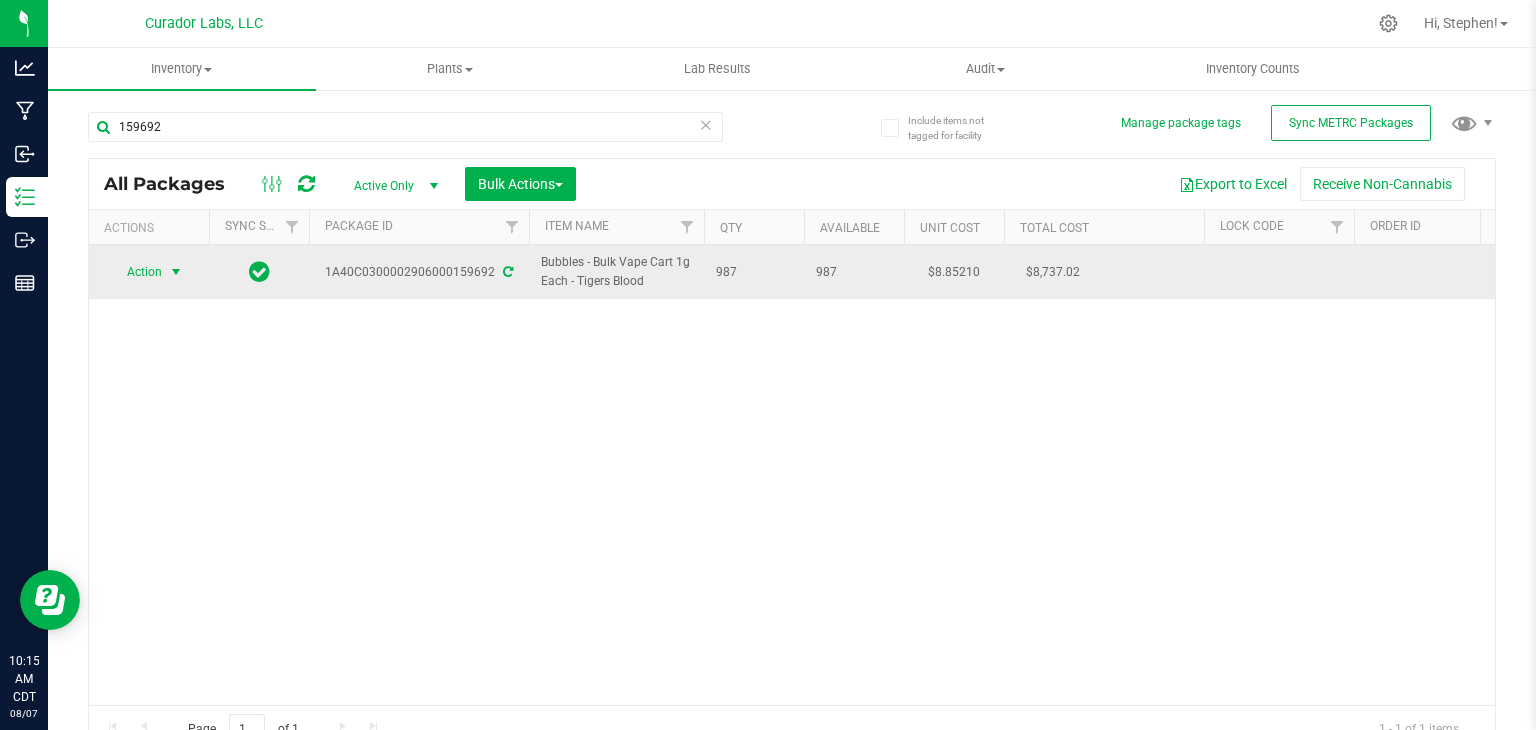 click at bounding box center (176, 272) 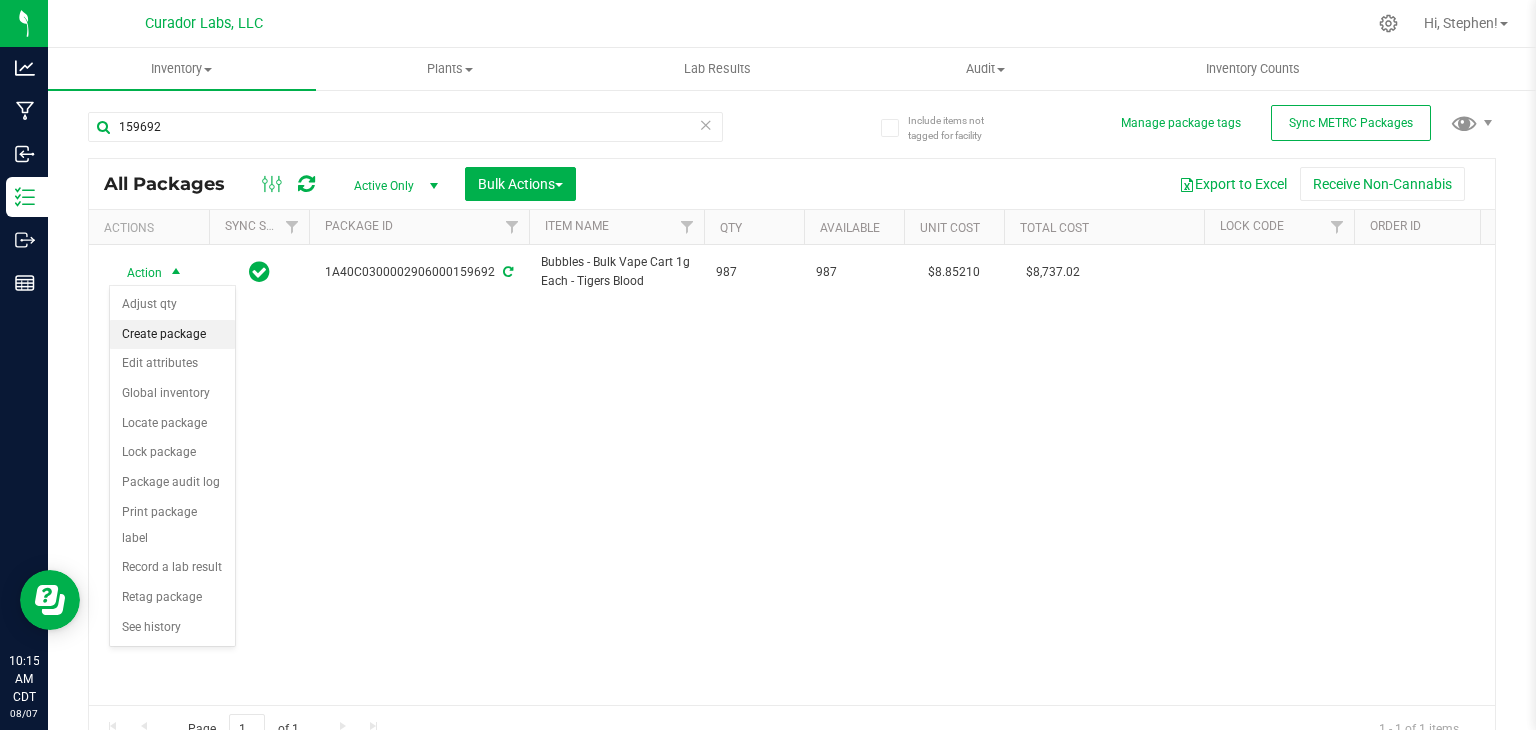 click on "Create package" at bounding box center (172, 335) 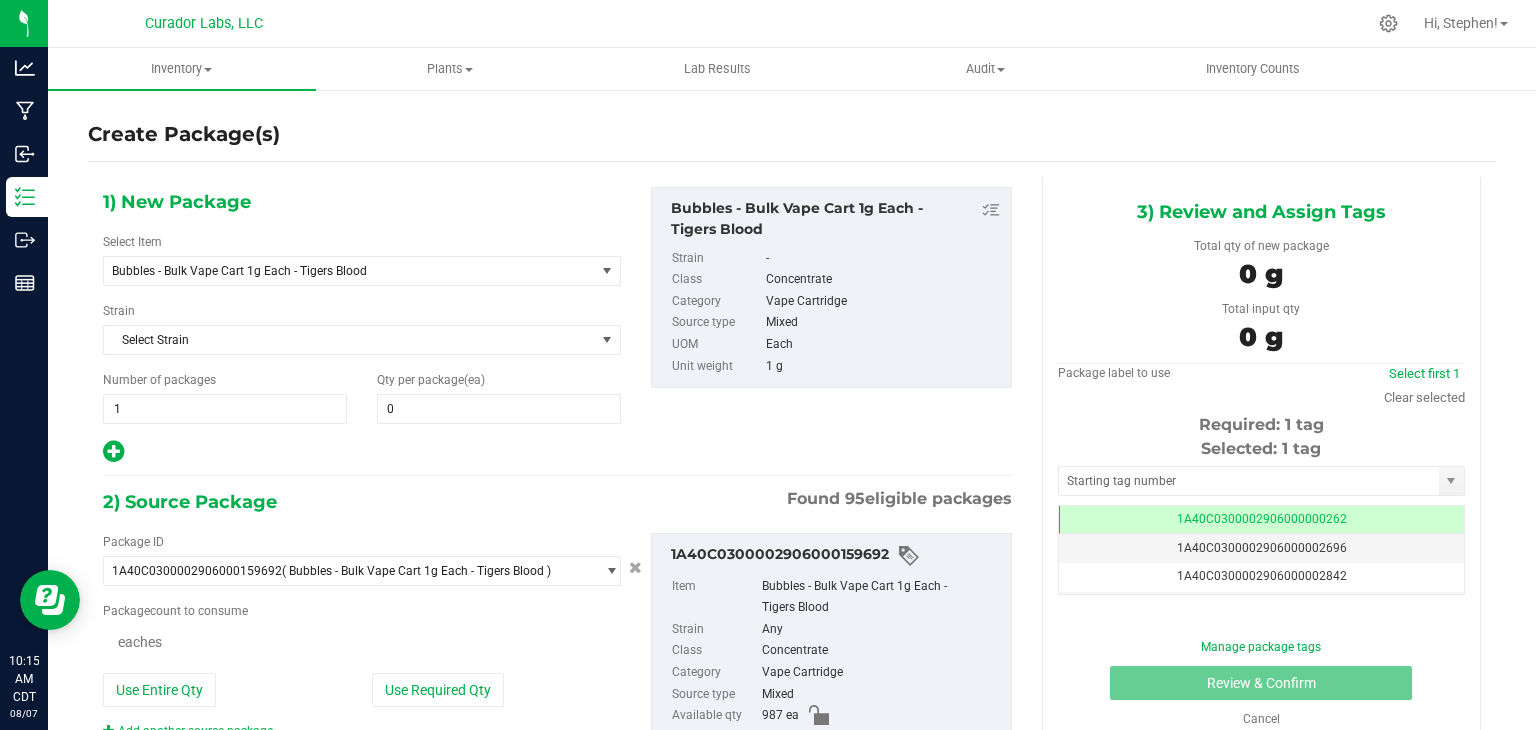 type on "0" 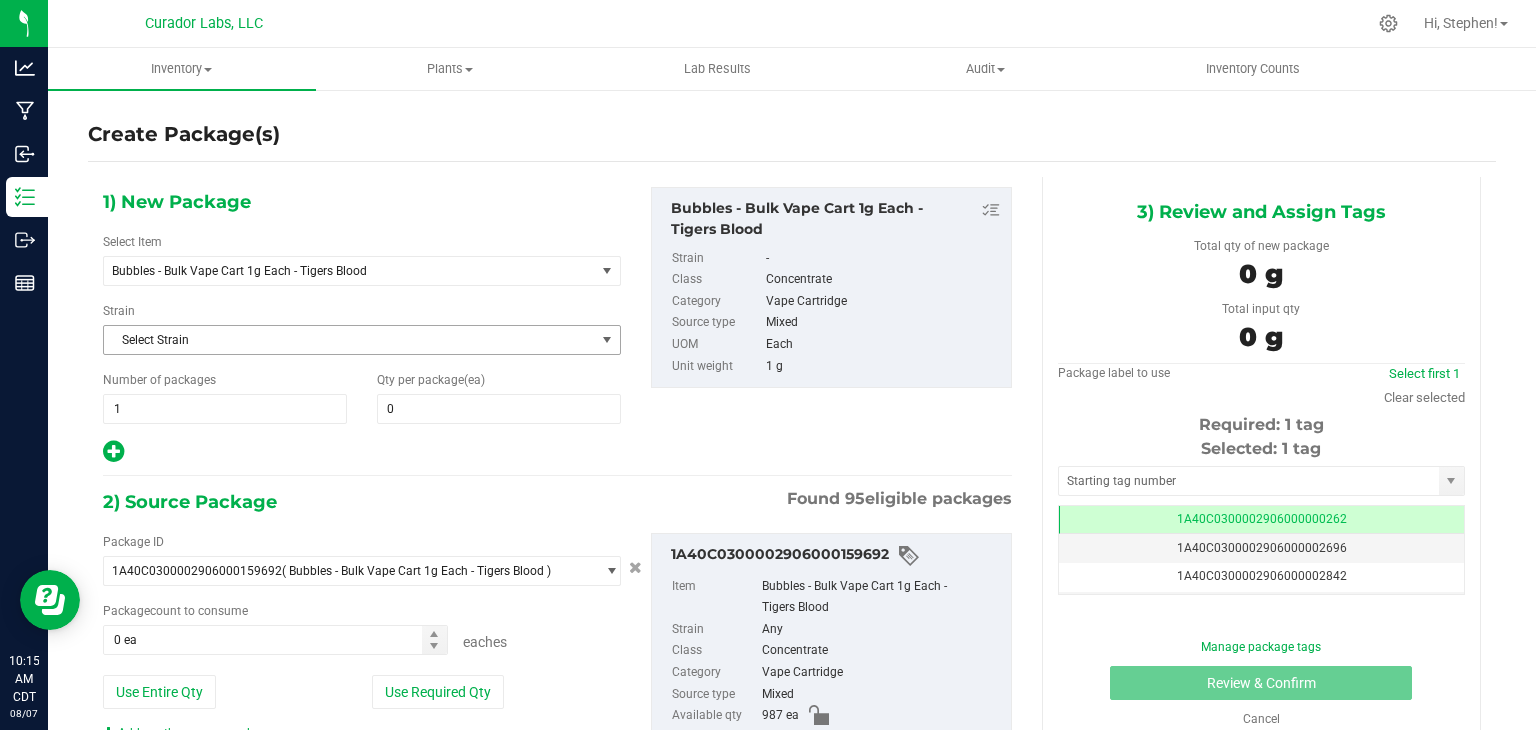 scroll, scrollTop: 0, scrollLeft: 0, axis: both 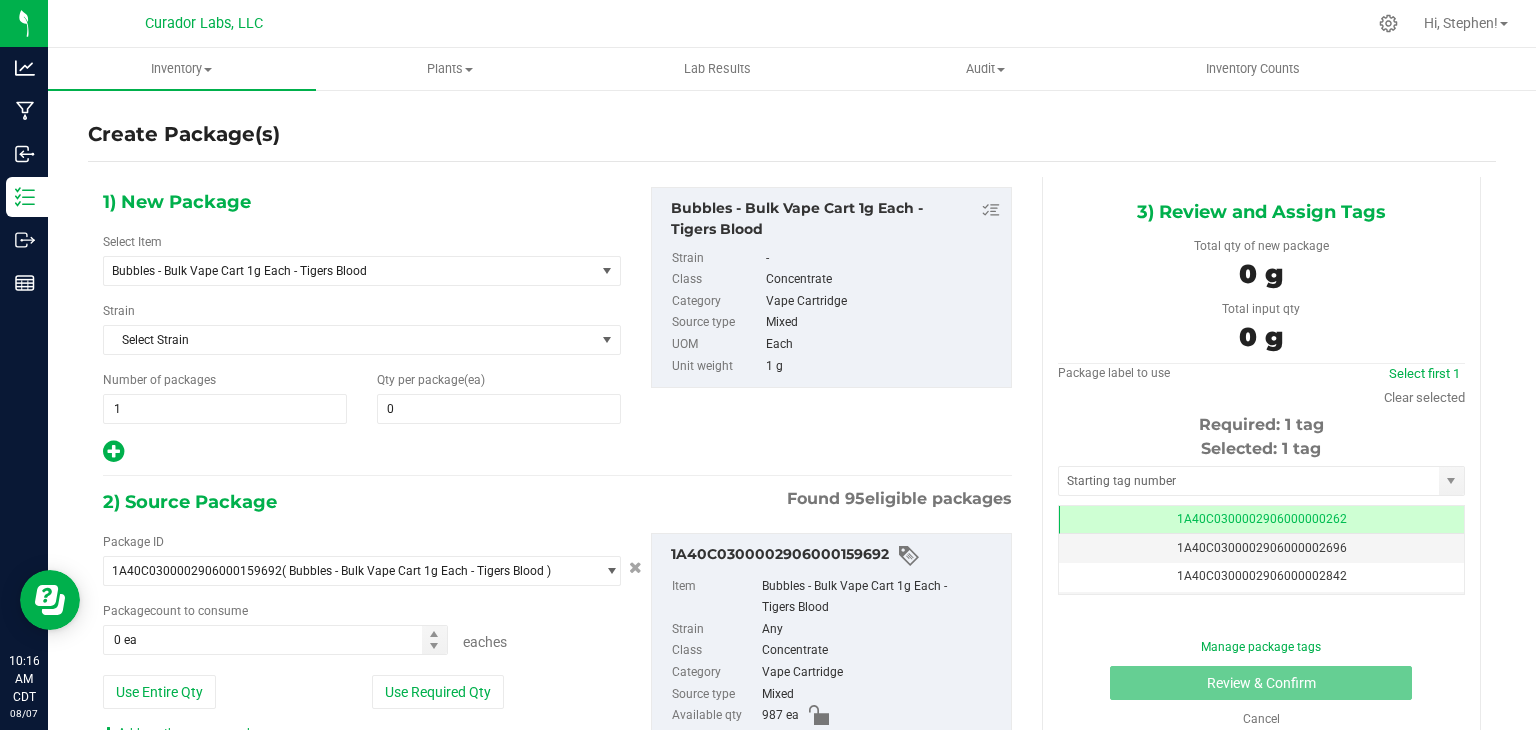 click on "1) New Package
Select Item
Bubbles - Bulk Vape Cart 1g Each - Tigers Blood
AIRO - Bench Sample - 1g Vape Cart - Mystical Melody AIRO - Bench Sample - 1g Vape Cart - Orange Sherbert AIRO - Bench Sample - Bulk 1g Vape Cart - Lemon Jet Fuel Gelato Airo - Bench Sample - Bulk Cart Grade Live Rosin - Cookie Haze Airo - Bench Sample - Bulk Cart Grade Live Rosin - Gasberry Airo - Bench Sample - Bulk Cart Grade Live Rosin - Purple Kush Airo - Bench Sample - Bulk HTE - GMO Airo - Bench Sample - Vape Cart 1g - Lemon Zest AIRO - Bulk 1g Vape Cart - Orange Sherbert Airo - Bulk Cart Grade Live Rosin - Amber Delight Indica Airo - Bulk Cart Grade Live Rosin - Cherry Thunder Sativa" at bounding box center [362, 326] 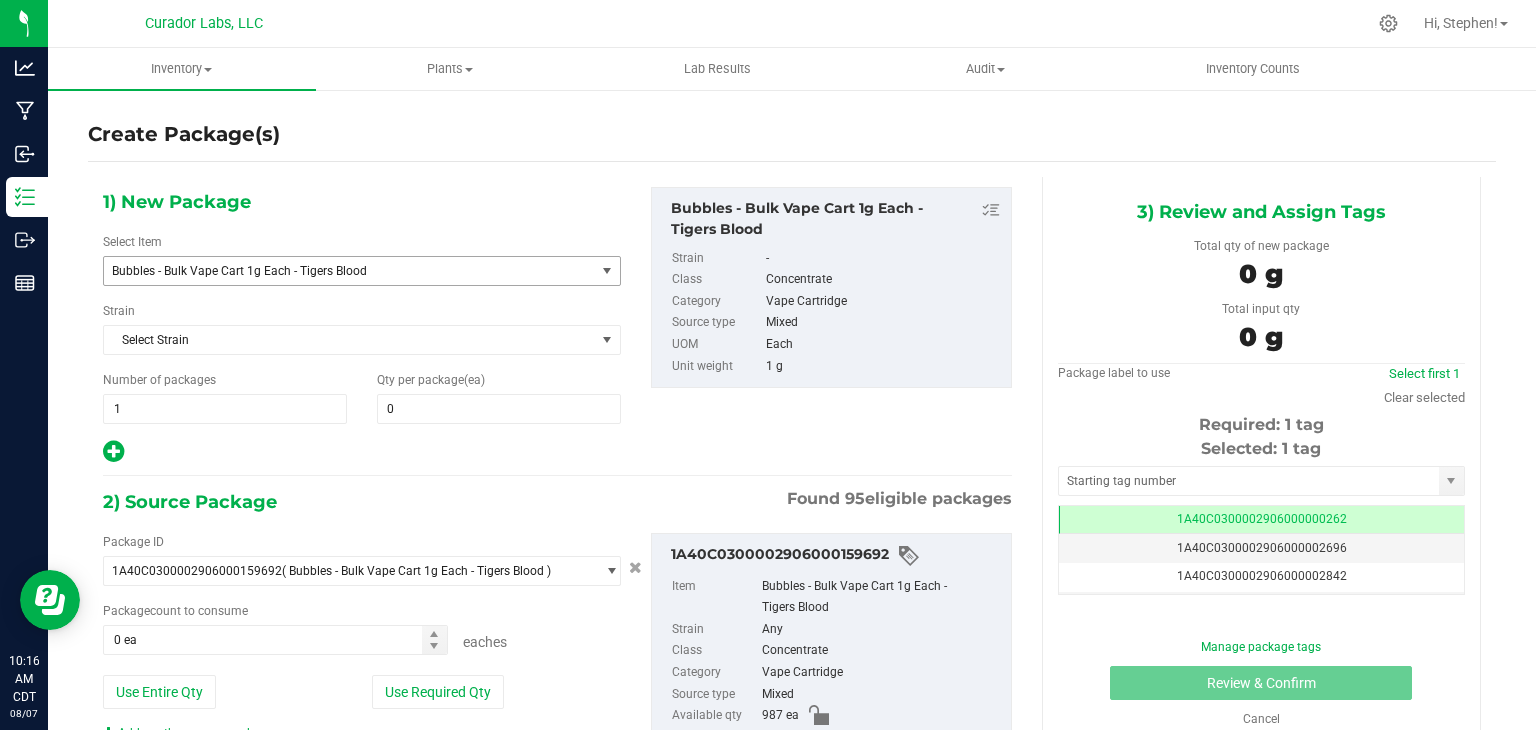 click on "Bubbles - Bulk Vape Cart 1g Each - Tigers Blood" at bounding box center (349, 271) 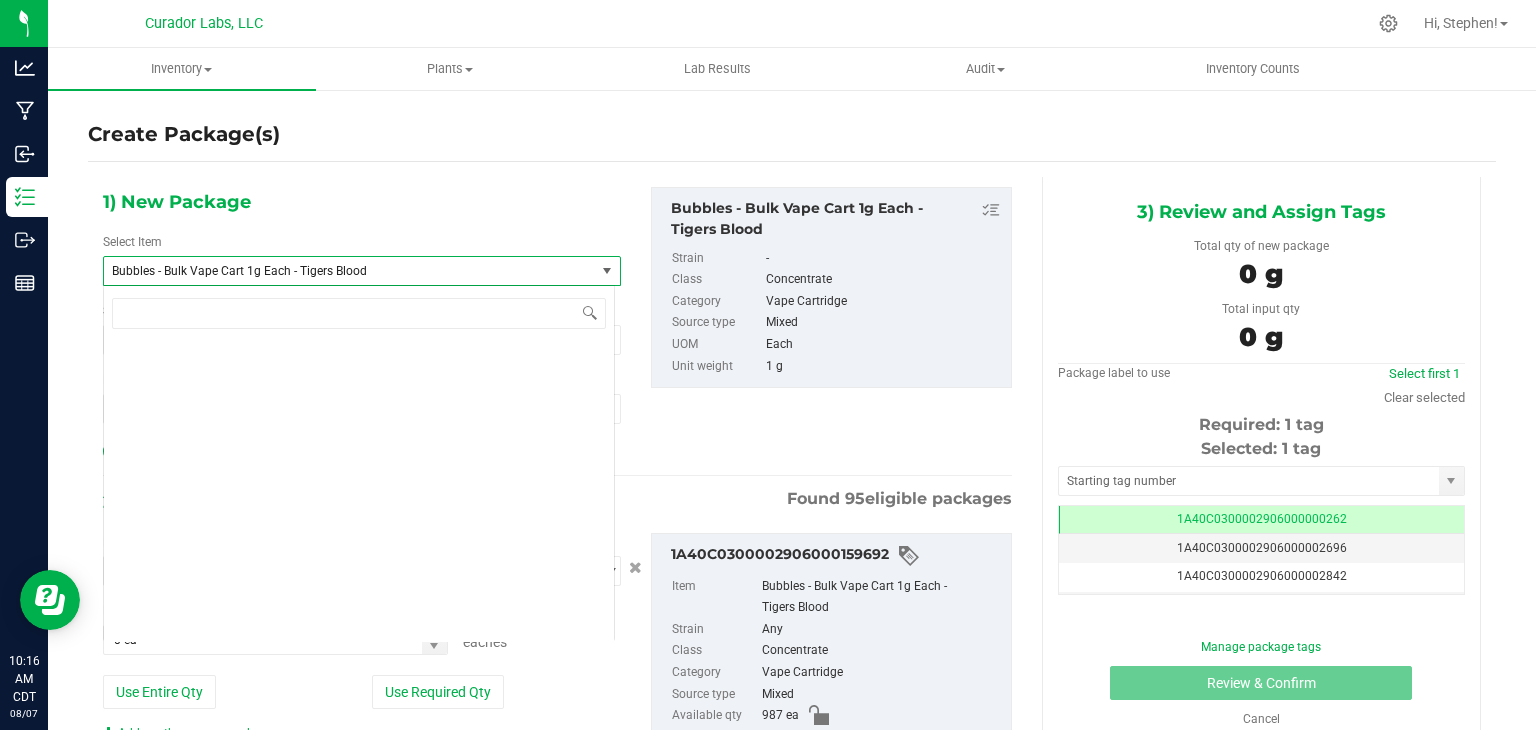 scroll, scrollTop: 38724, scrollLeft: 0, axis: vertical 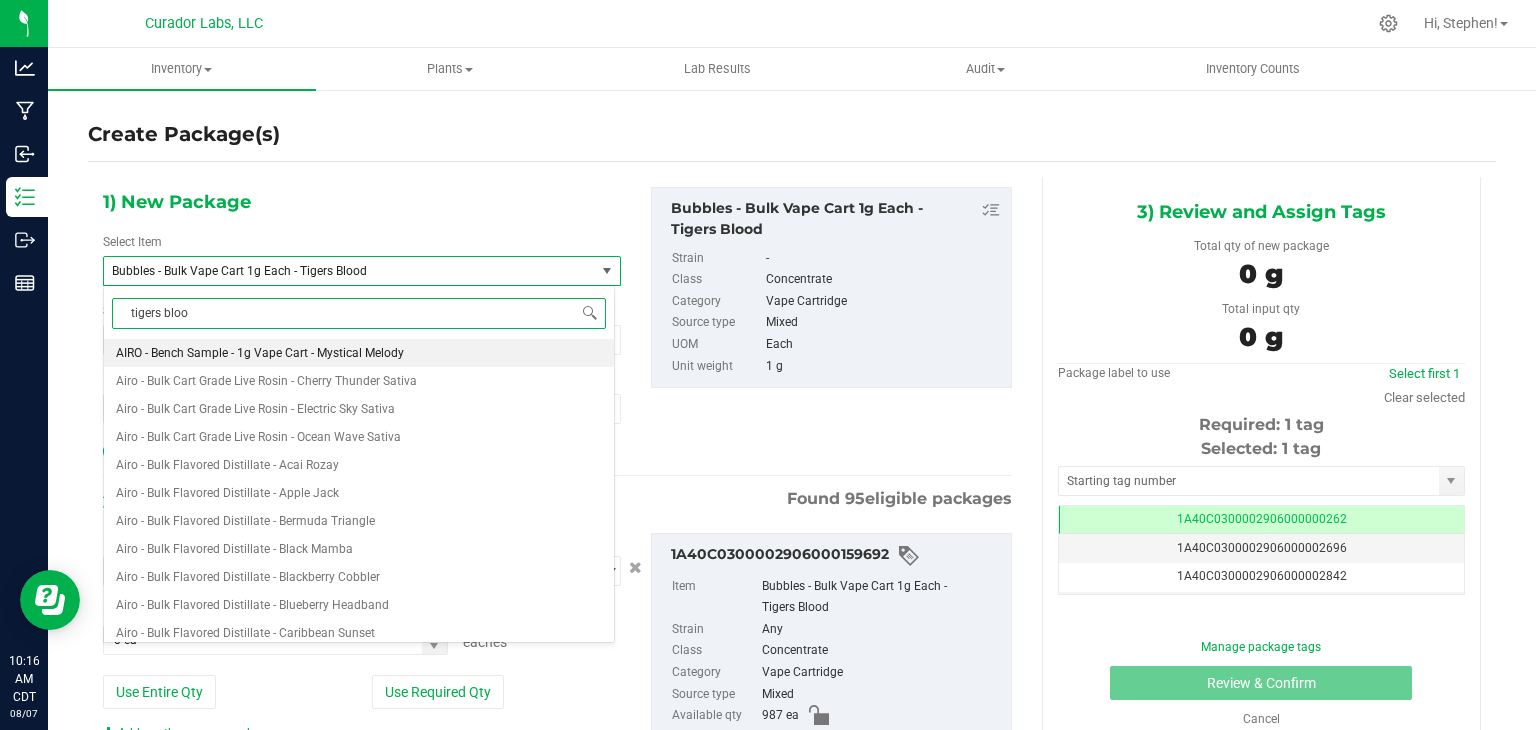 type on "tigers blood" 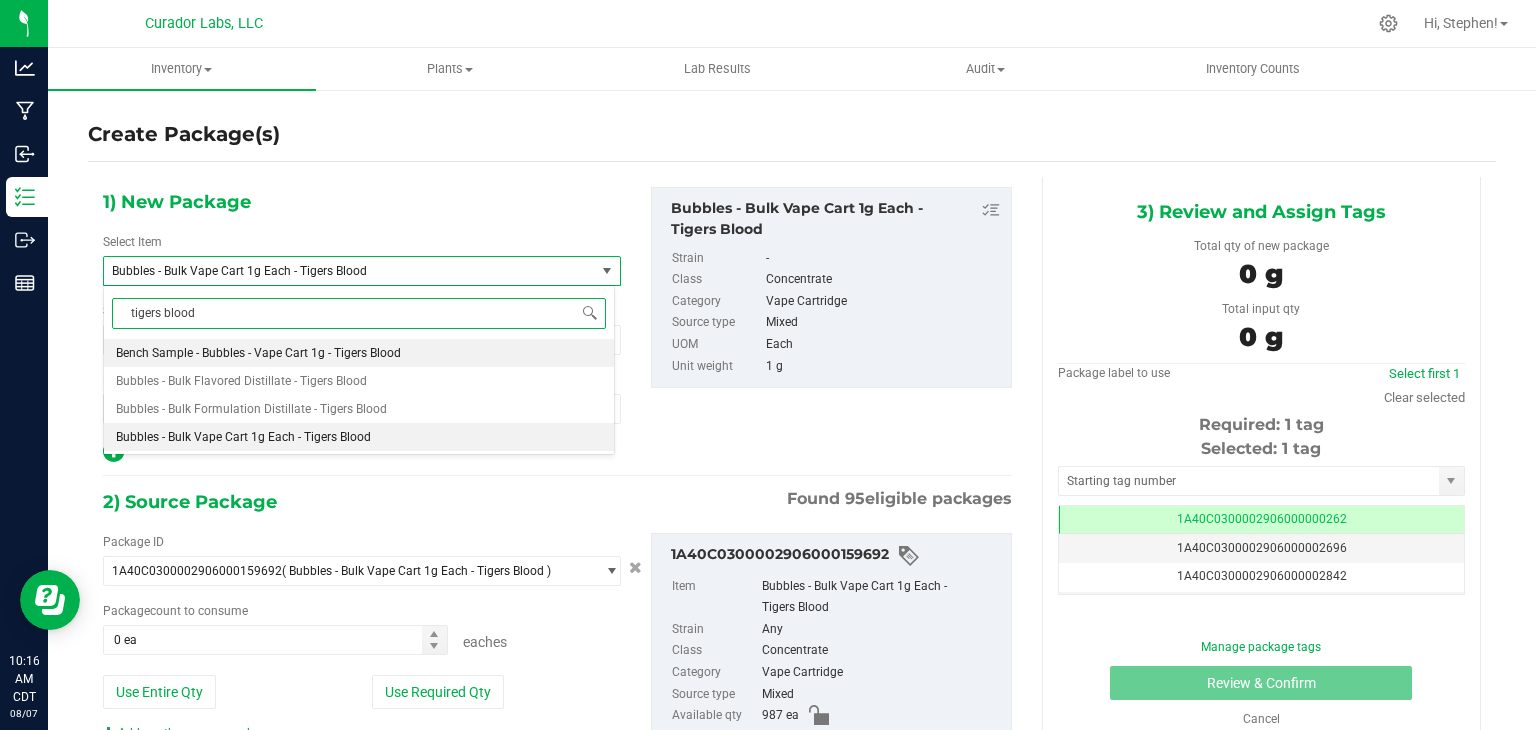 click on "Bench Sample - Bubbles - Vape Cart 1g - Tigers Blood" at bounding box center (359, 353) 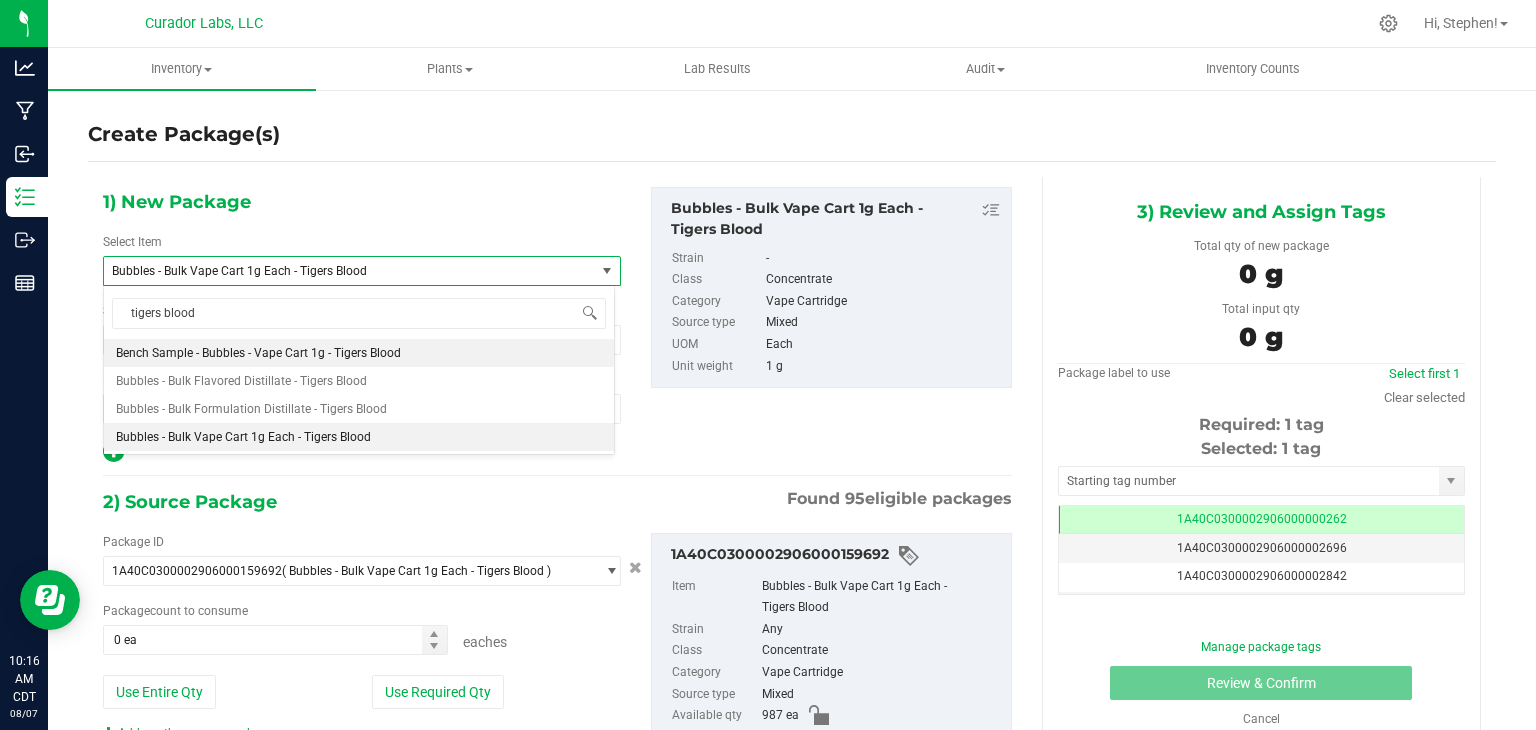 type 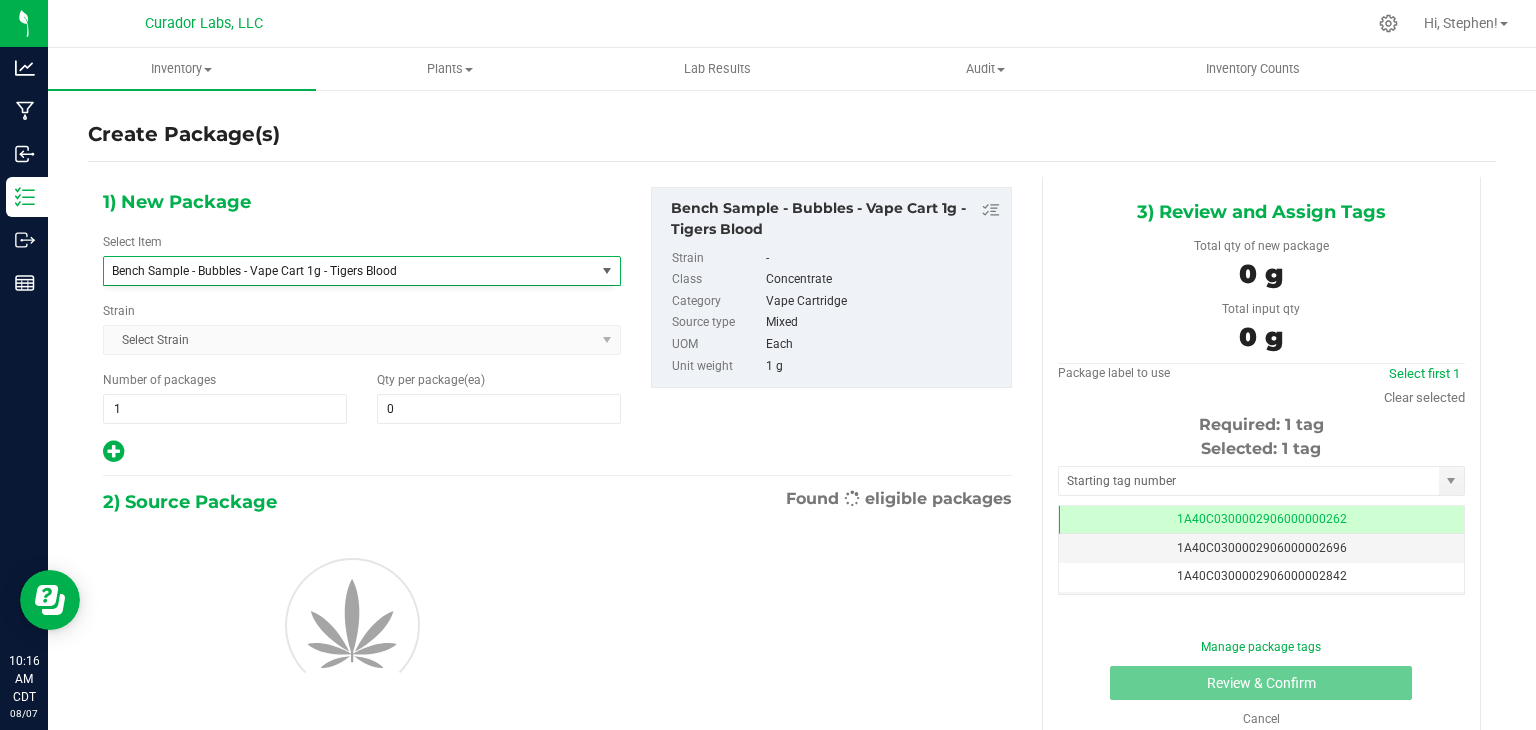 scroll, scrollTop: 10892, scrollLeft: 0, axis: vertical 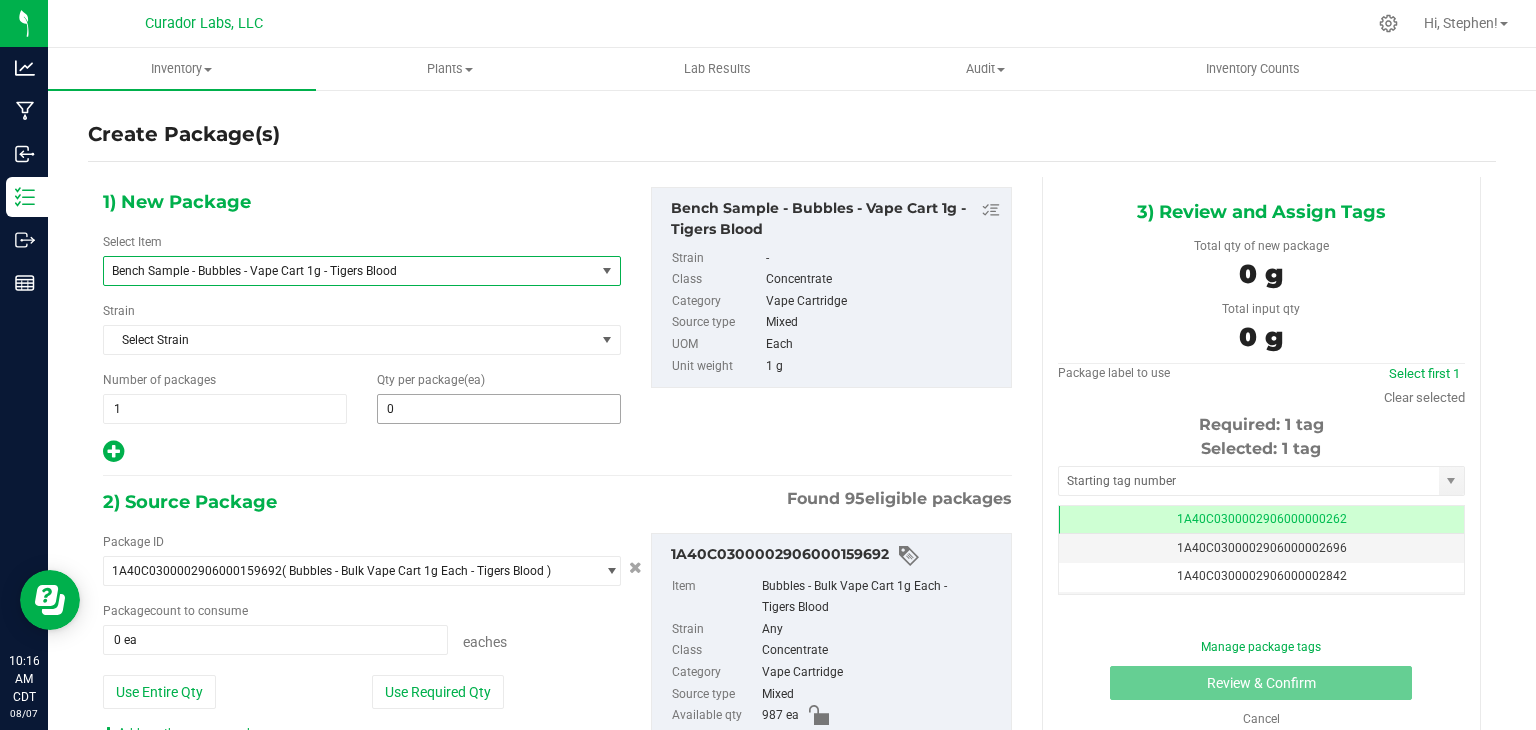 type 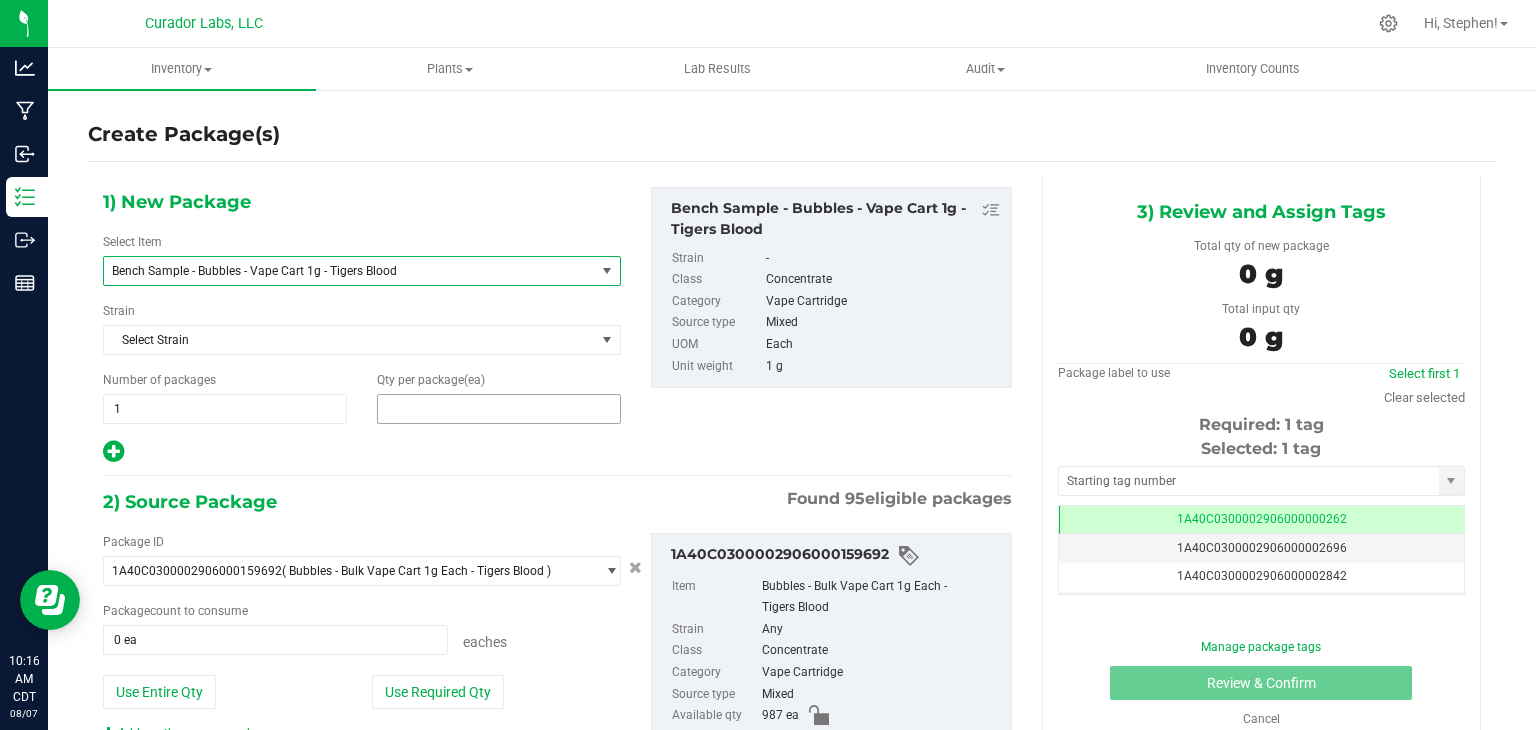 click at bounding box center (499, 409) 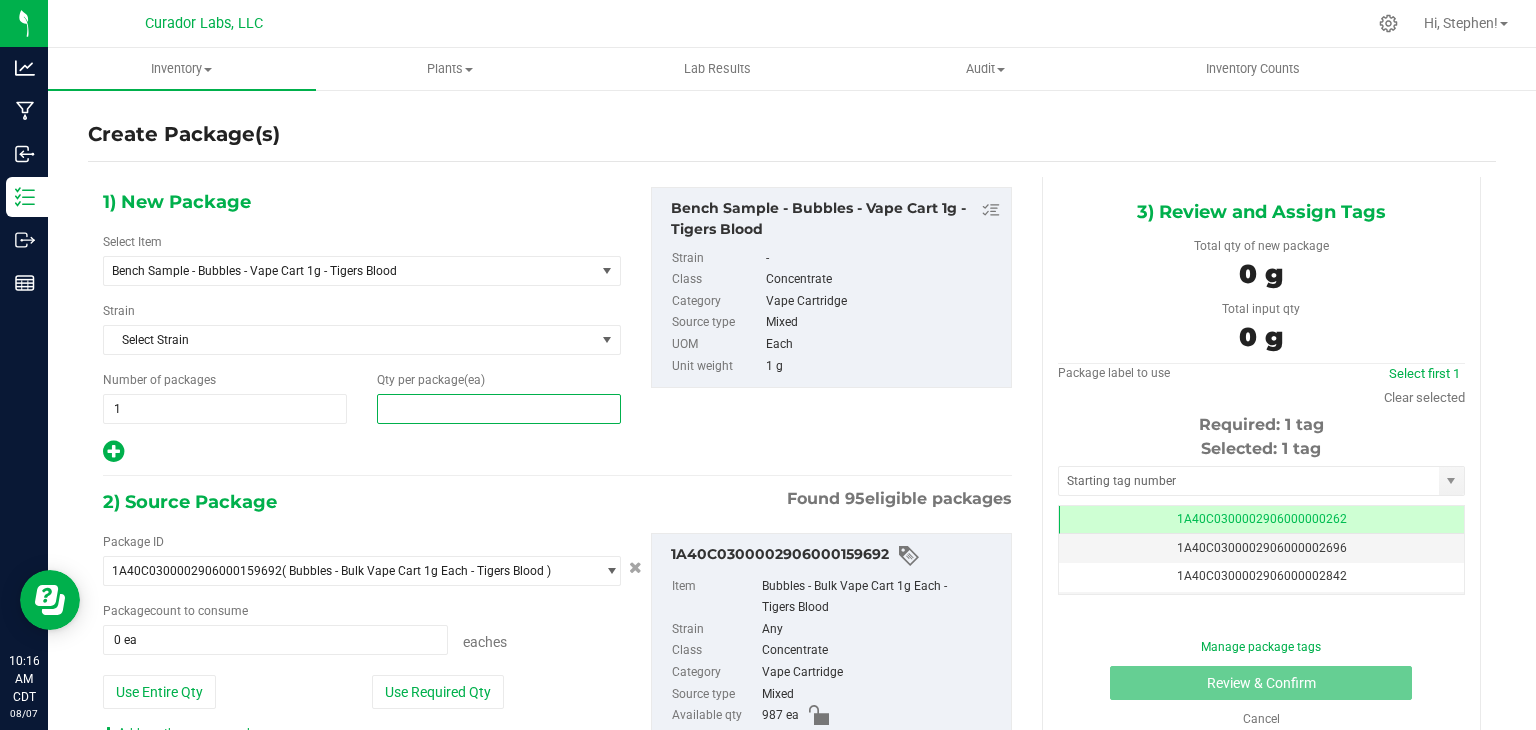 type on "2" 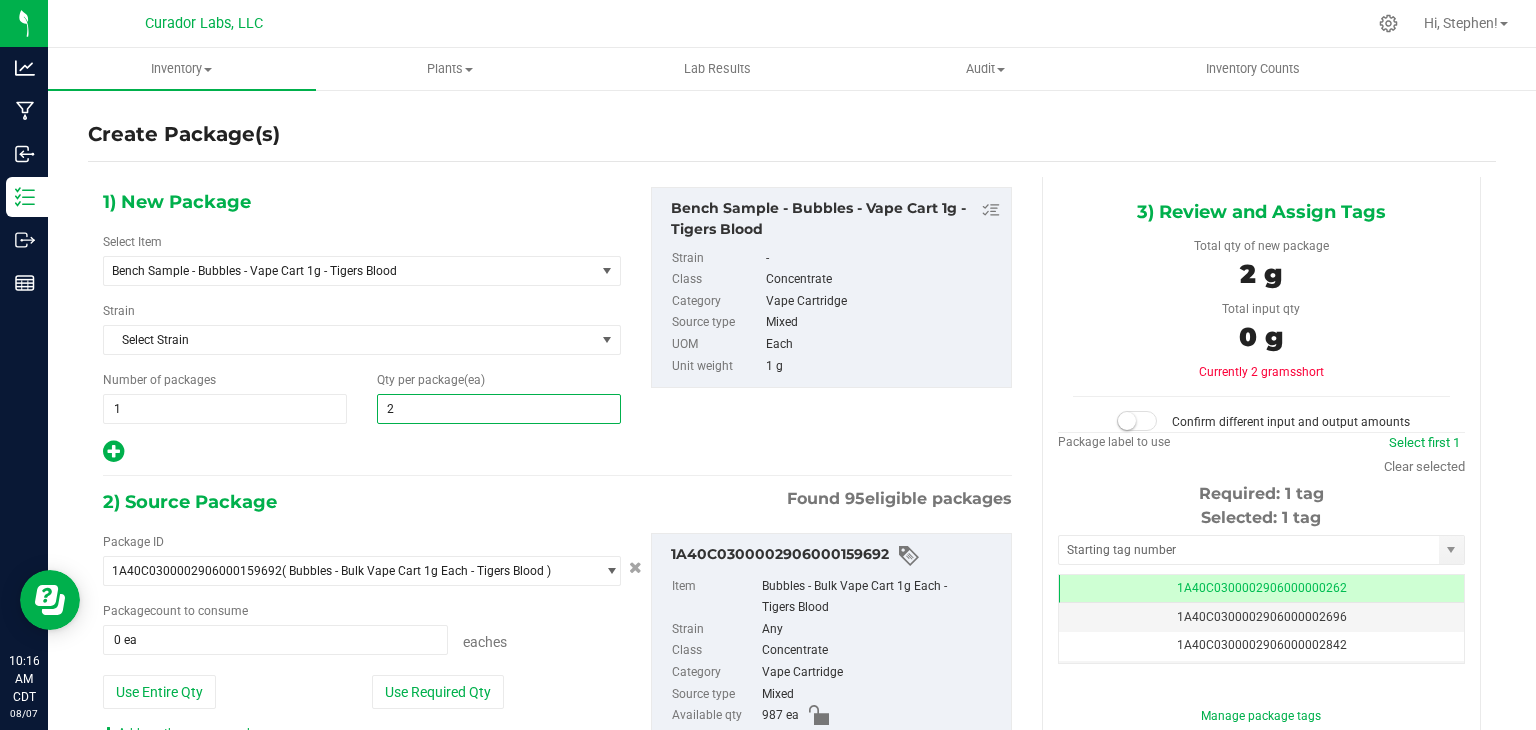 type on "2" 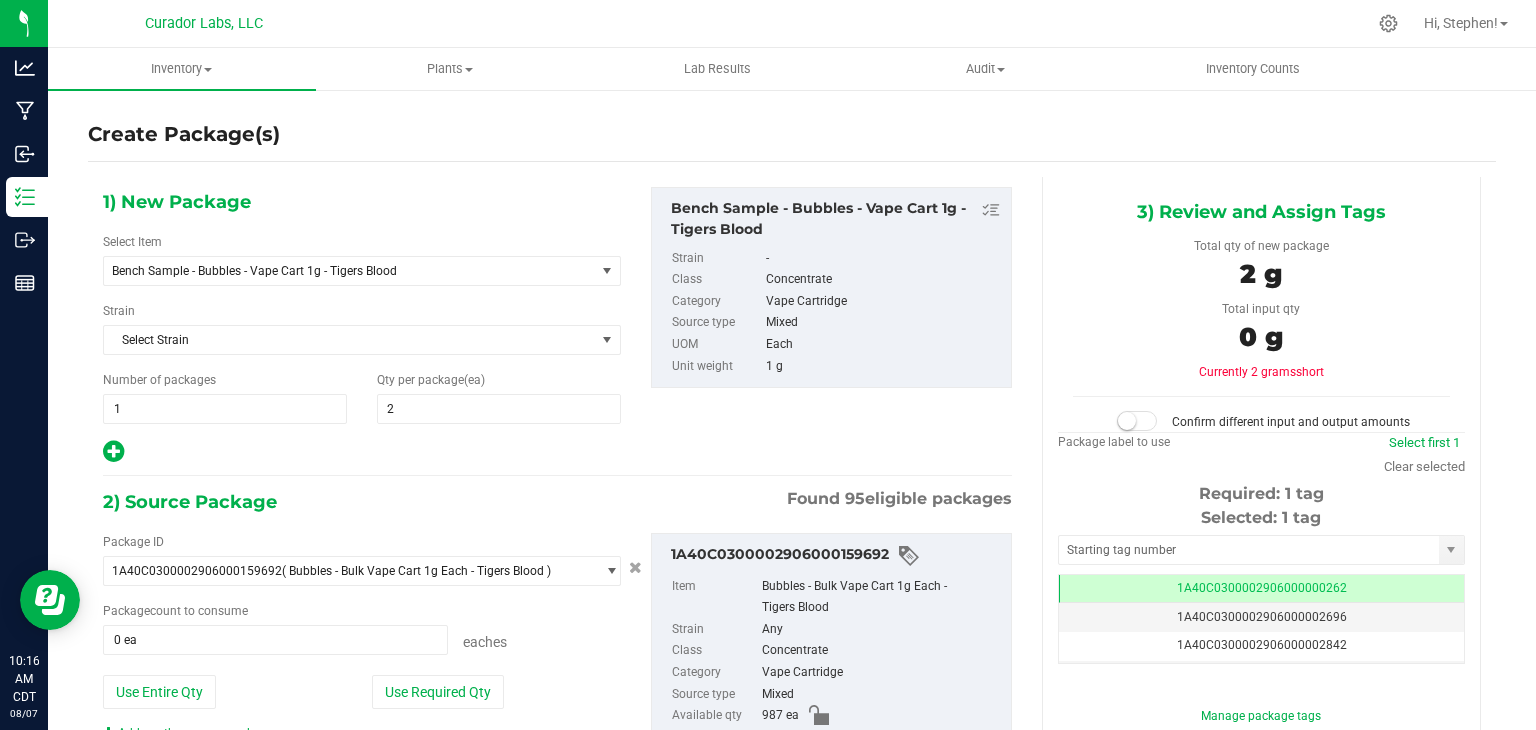 click on "1) New Package
Select Item
Bench Sample - Bubbles - Vape Cart 1g - Tigers Blood
Bench Sample - AiroX - Bulk Flavored Distillate - Blackberry Cobbler Bench Sample - AiroX - Bulk Flavored Distillate - Blue Dream Bench Sample - AiroX - Bulk Flavored Distillate - Cherry AK Bench Sample - AiroX - Bulk Flavored Distillate - Garlic Icing Bench Sample - AiroX - Bulk Flavored Distillate - Jack Fruit Bench Sample - AiroX - Bulk Flavored Distillate - Midnight Moon Bench Sample - Amaze - Raz Slapz #7 HTE Bulk Bench Sample - Bench Sample - Amaze - Raz Slapz #8 HTE Bulk Bench Sample - Bubbles - Vape Cart 1g - Atomic Burst Bench Sample - Bubbles - Vape Cart 1g - Blue Raz" at bounding box center (557, 326) 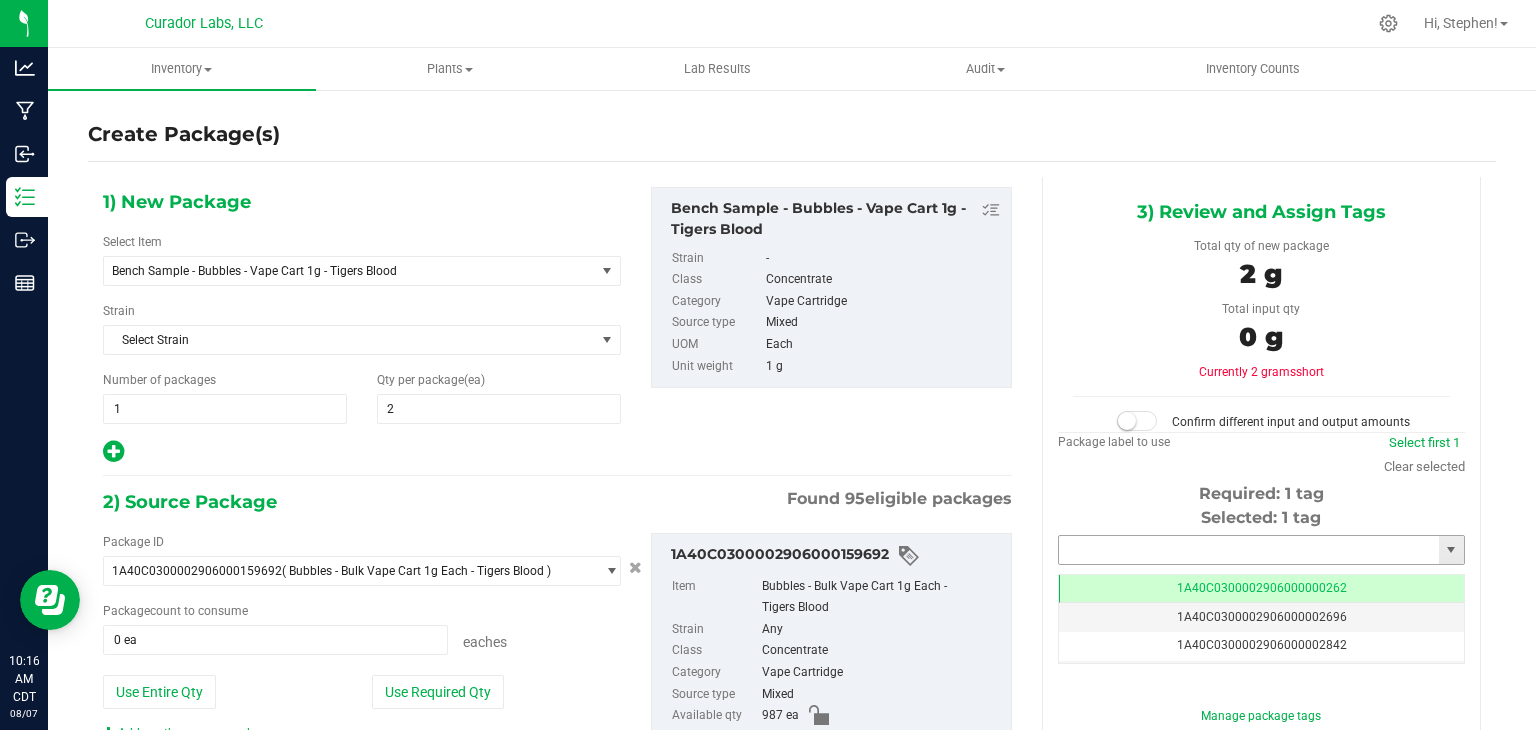 click at bounding box center (1249, 550) 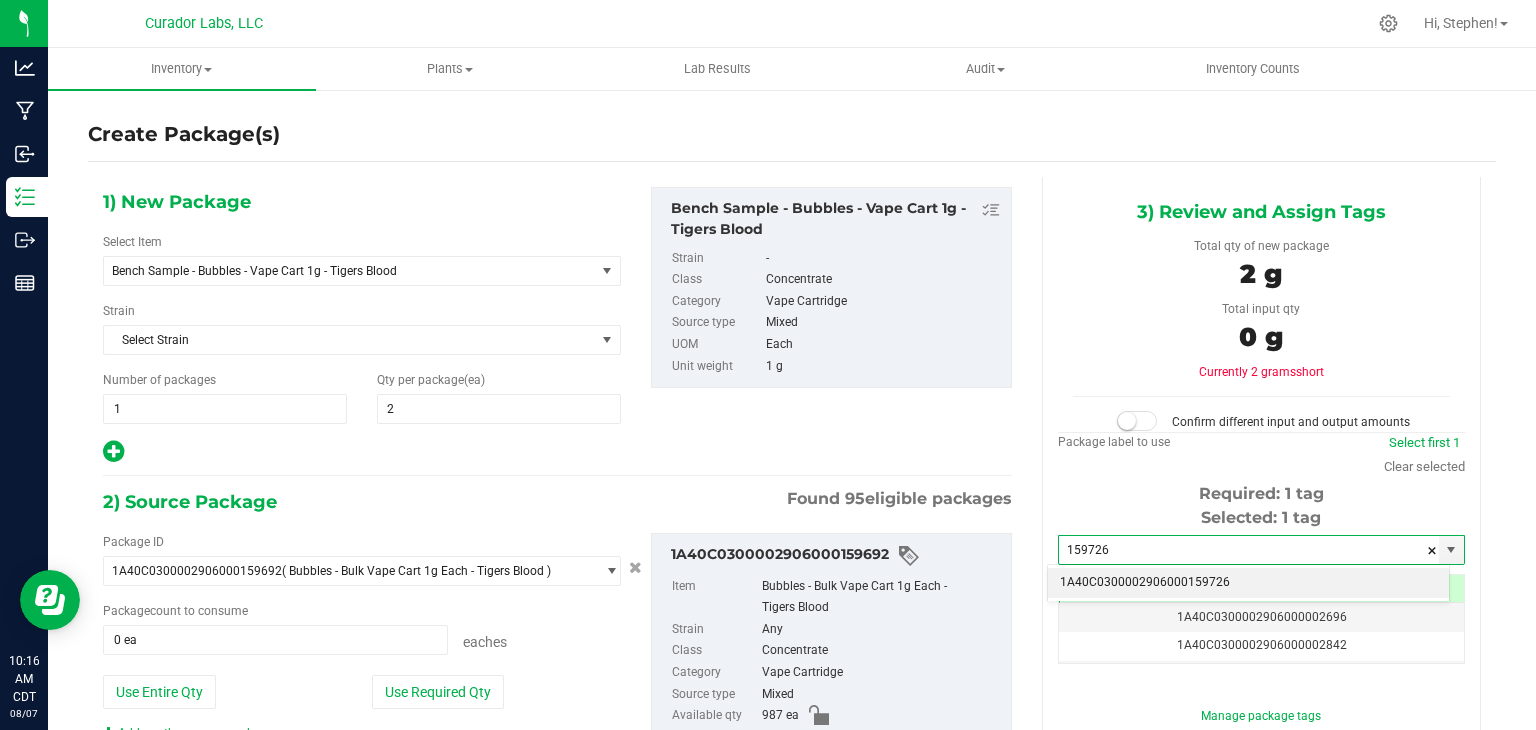 click on "1A40C0300002906000159726" at bounding box center (1248, 583) 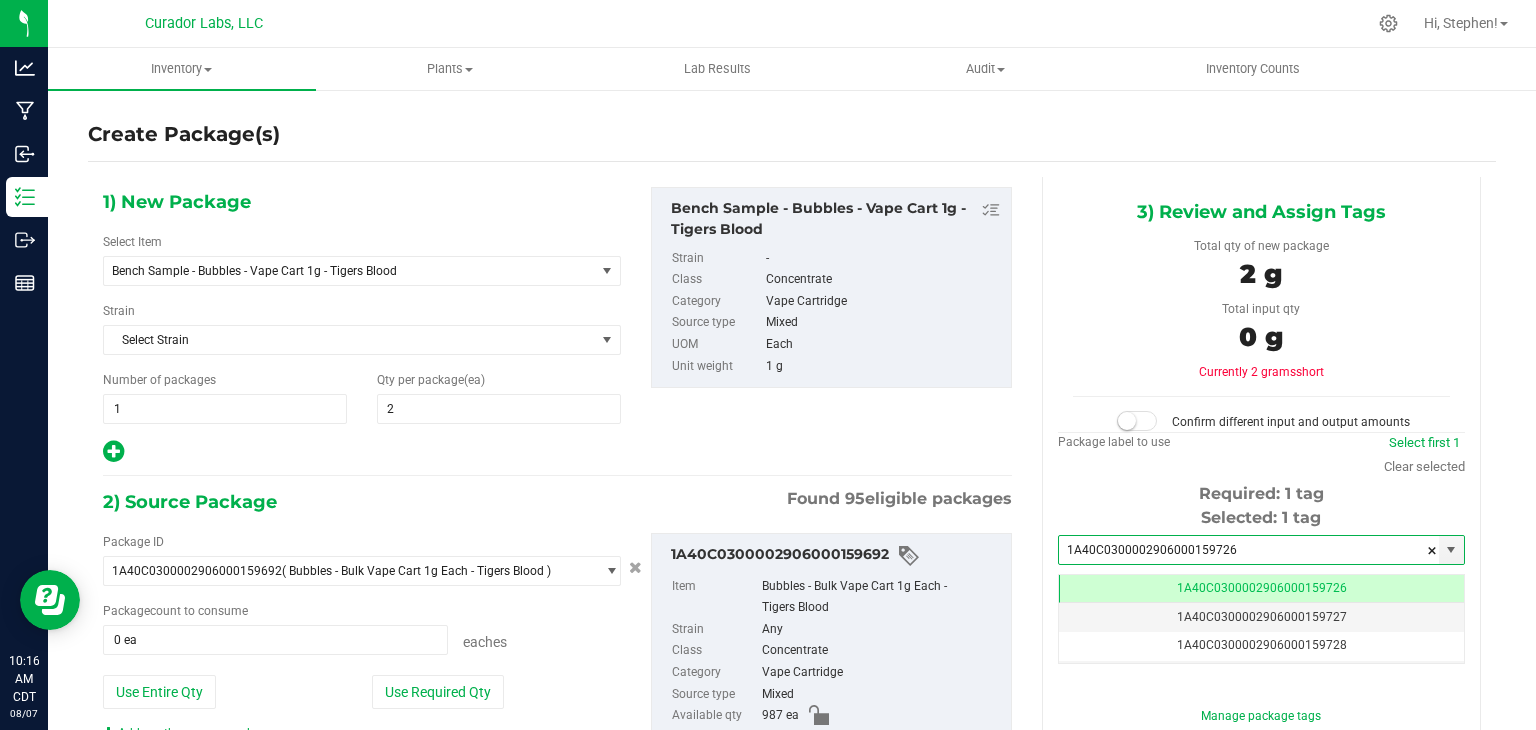 scroll, scrollTop: 0, scrollLeft: 0, axis: both 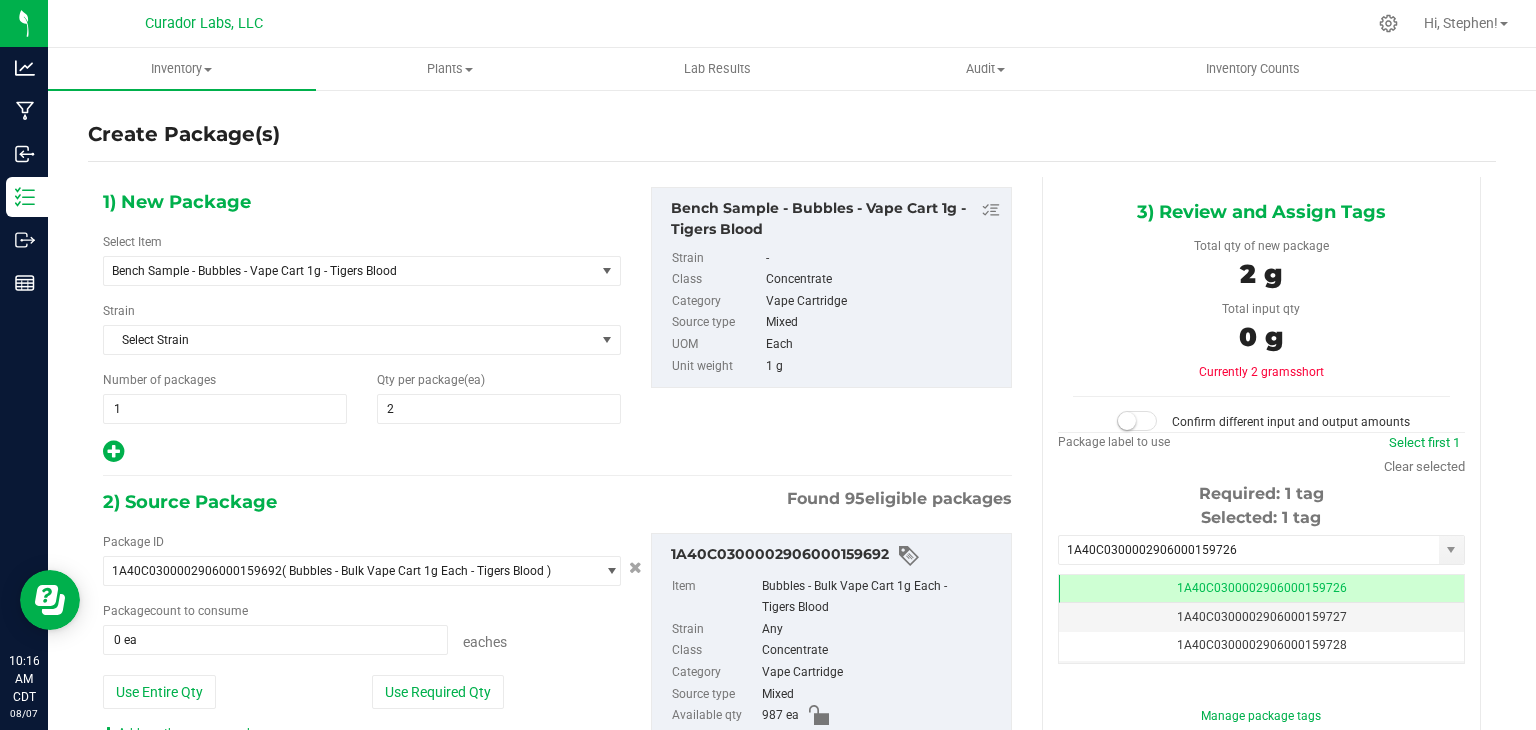 click on "1) New Package
Select Item
Bench Sample - Bubbles - Vape Cart 1g - Tigers Blood
Bench Sample - AiroX - Bulk Flavored Distillate - Blackberry Cobbler Bench Sample - AiroX - Bulk Flavored Distillate - Blue Dream Bench Sample - AiroX - Bulk Flavored Distillate - Cherry AK Bench Sample - AiroX - Bulk Flavored Distillate - Garlic Icing Bench Sample - AiroX - Bulk Flavored Distillate - Jack Fruit Bench Sample - AiroX - Bulk Flavored Distillate - Midnight Moon Bench Sample - Amaze - Raz Slapz #7 HTE Bulk Bench Sample - Bench Sample - Amaze - Raz Slapz #8 HTE Bulk Bench Sample - Bubbles - Vape Cart 1g - Atomic Burst Bench Sample - Bubbles - Vape Cart 1g - Blue Raz" at bounding box center [557, 522] 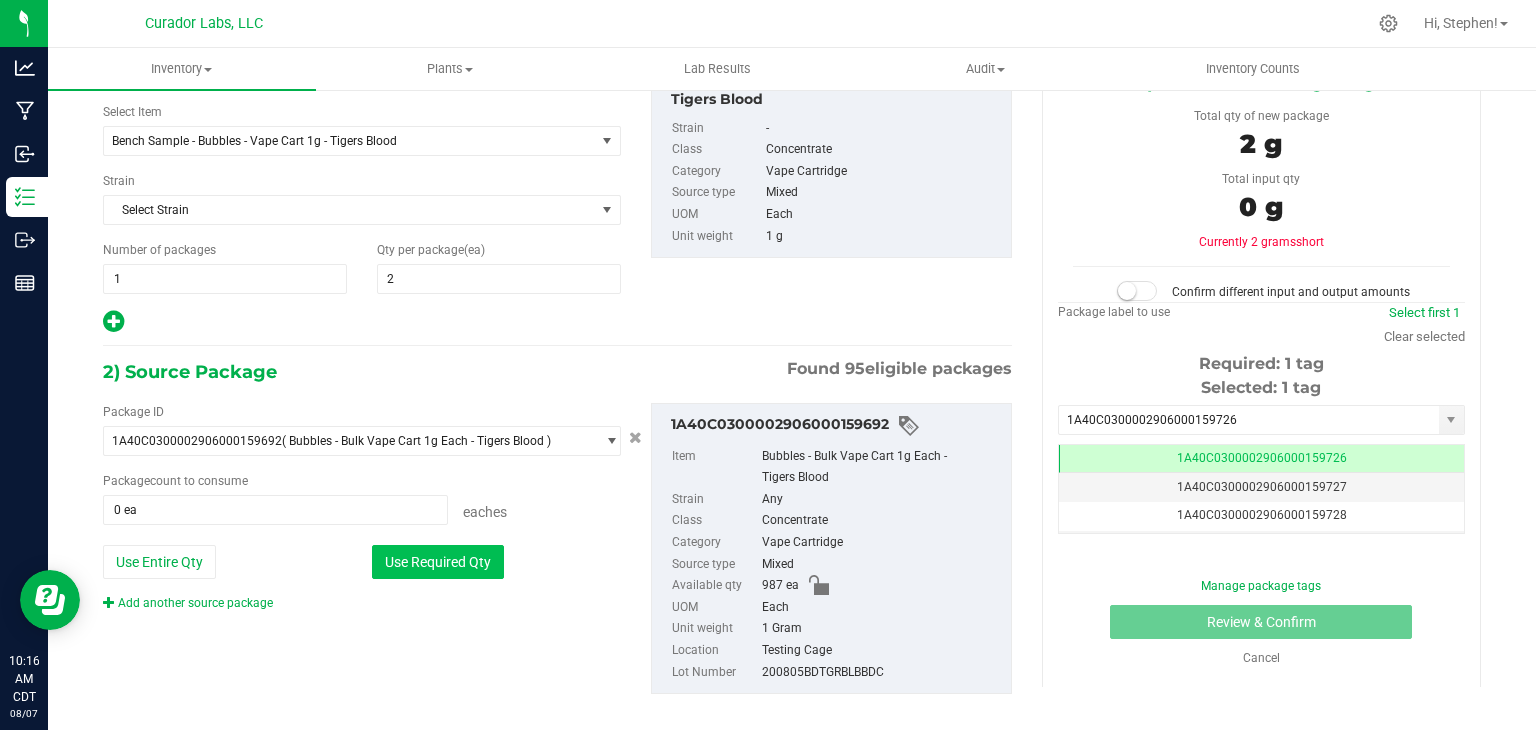 click on "Use Required Qty" at bounding box center (438, 562) 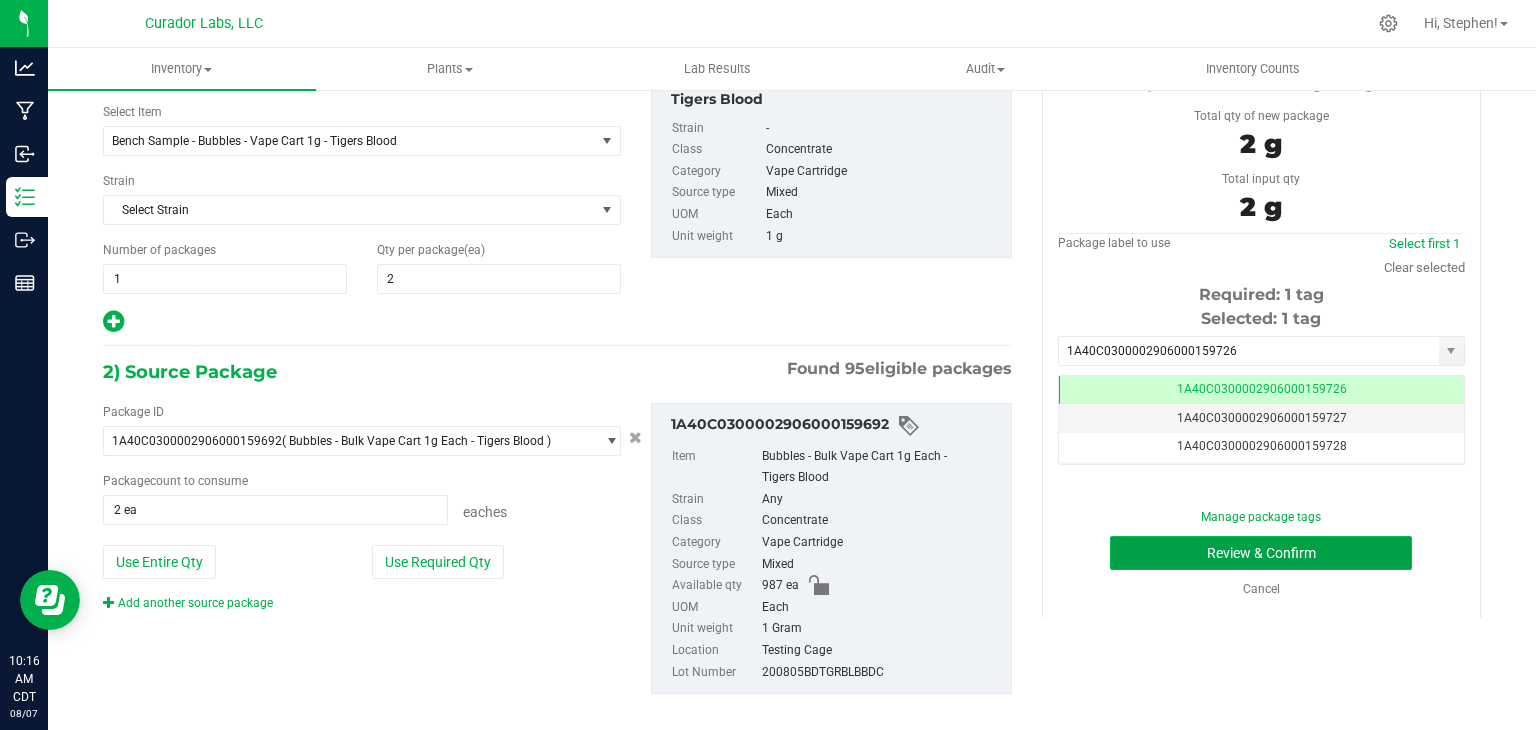click on "Review & Confirm" at bounding box center (1261, 553) 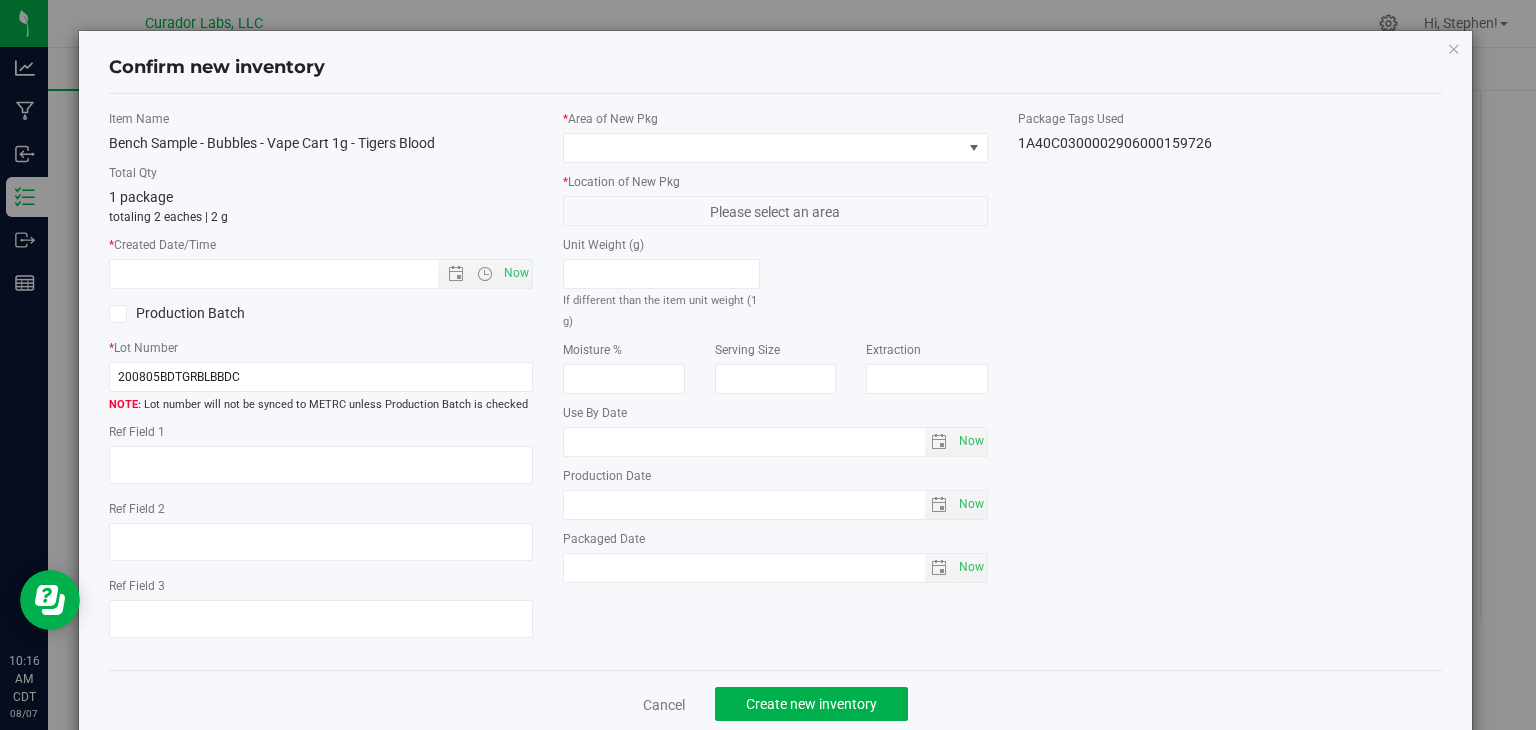 type on "2025-08-07" 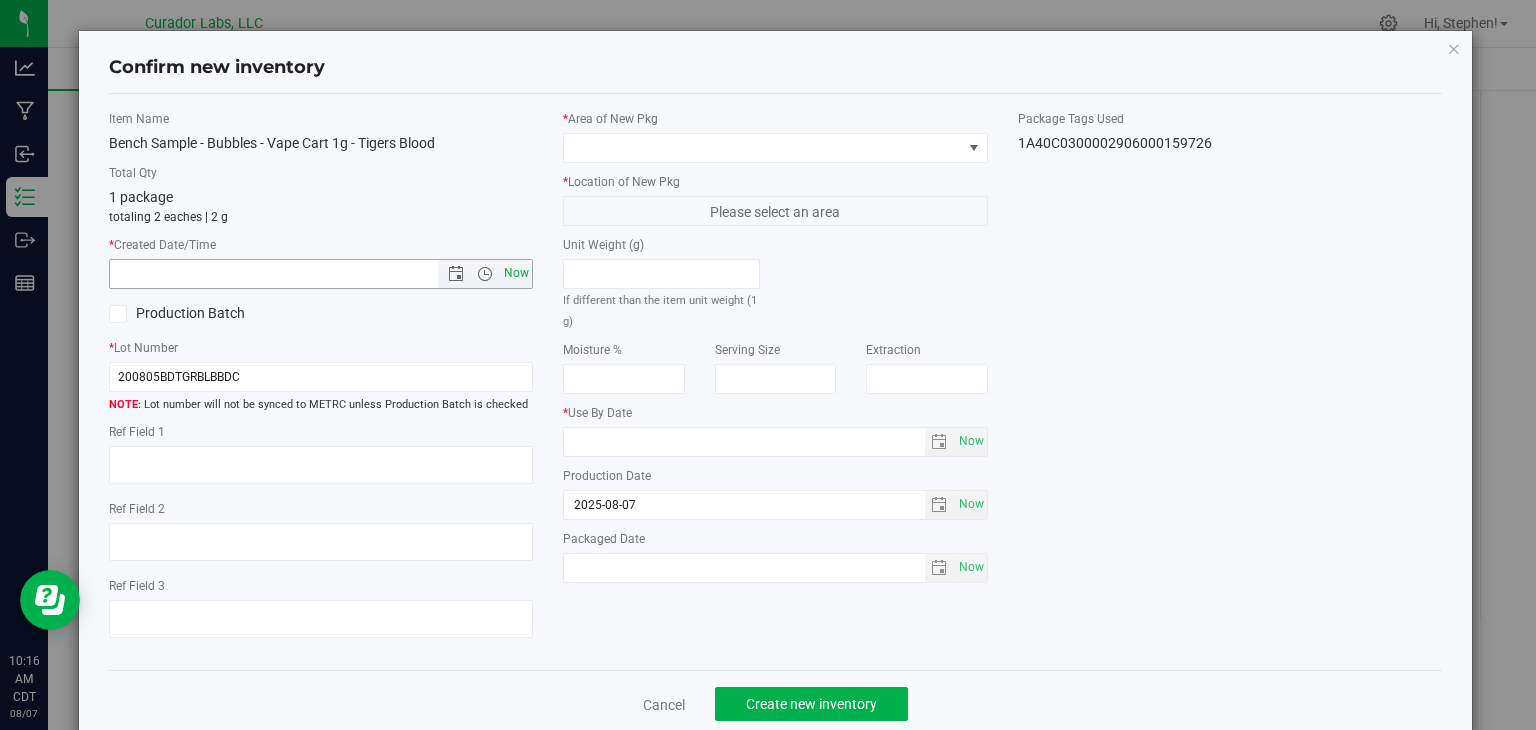 click on "Now" at bounding box center [517, 273] 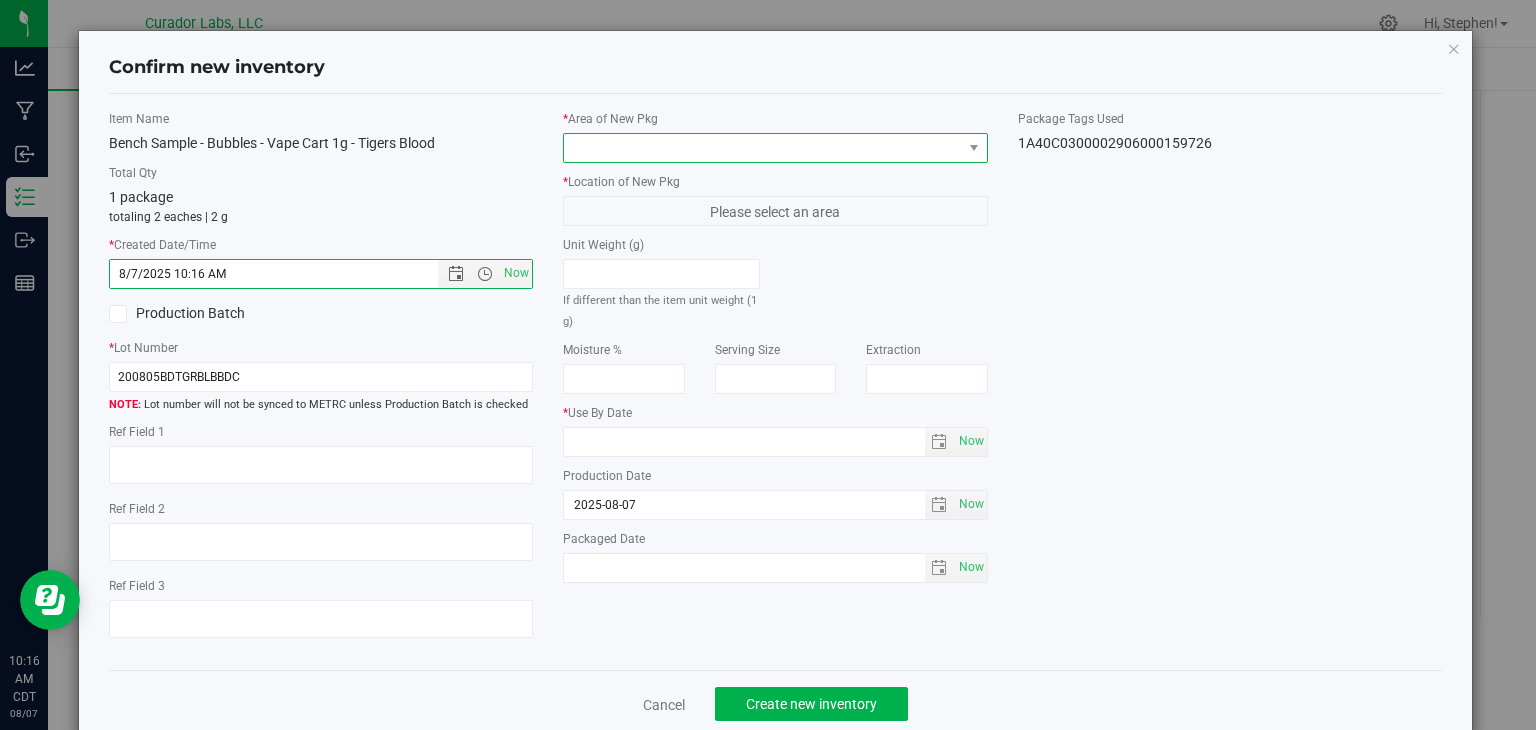 click at bounding box center (763, 148) 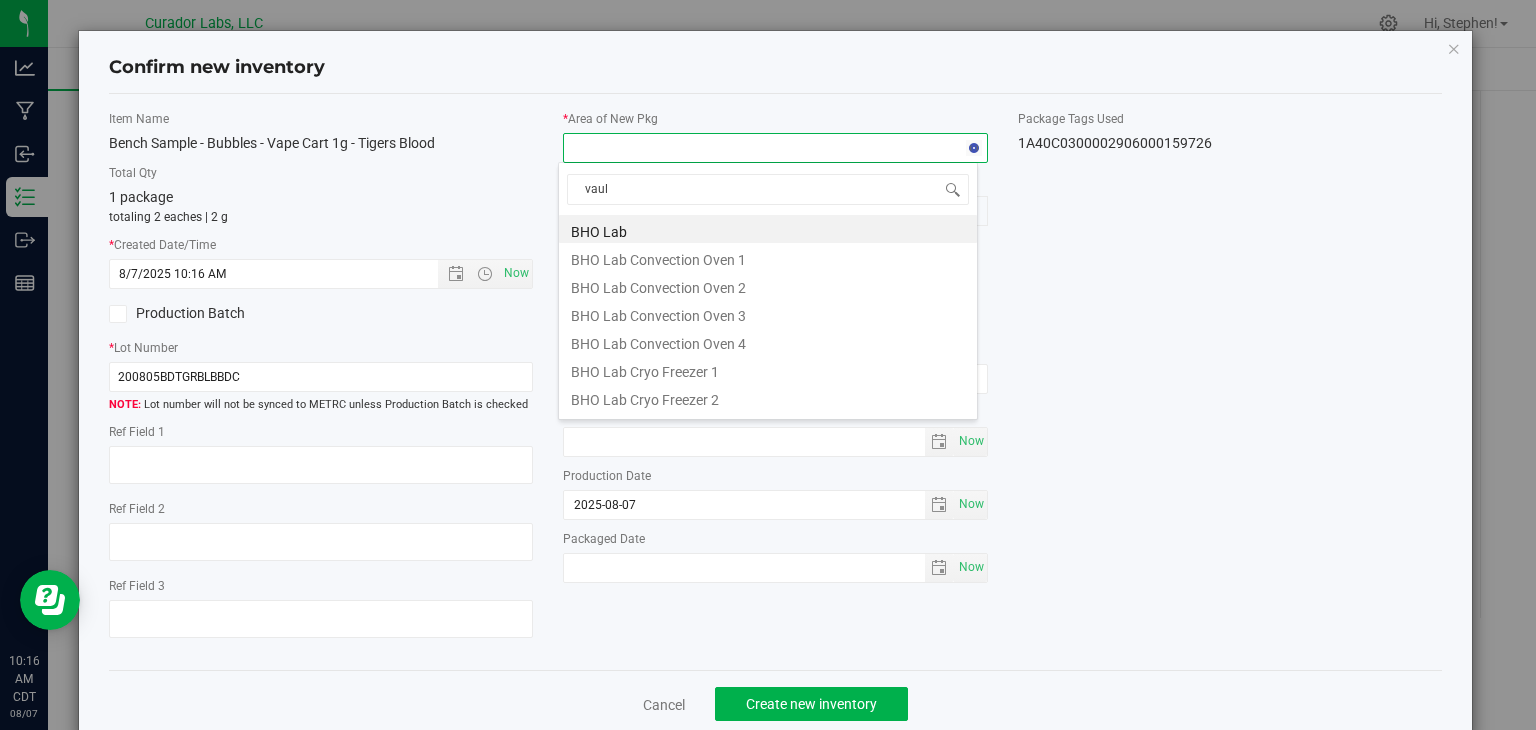 type on "vault" 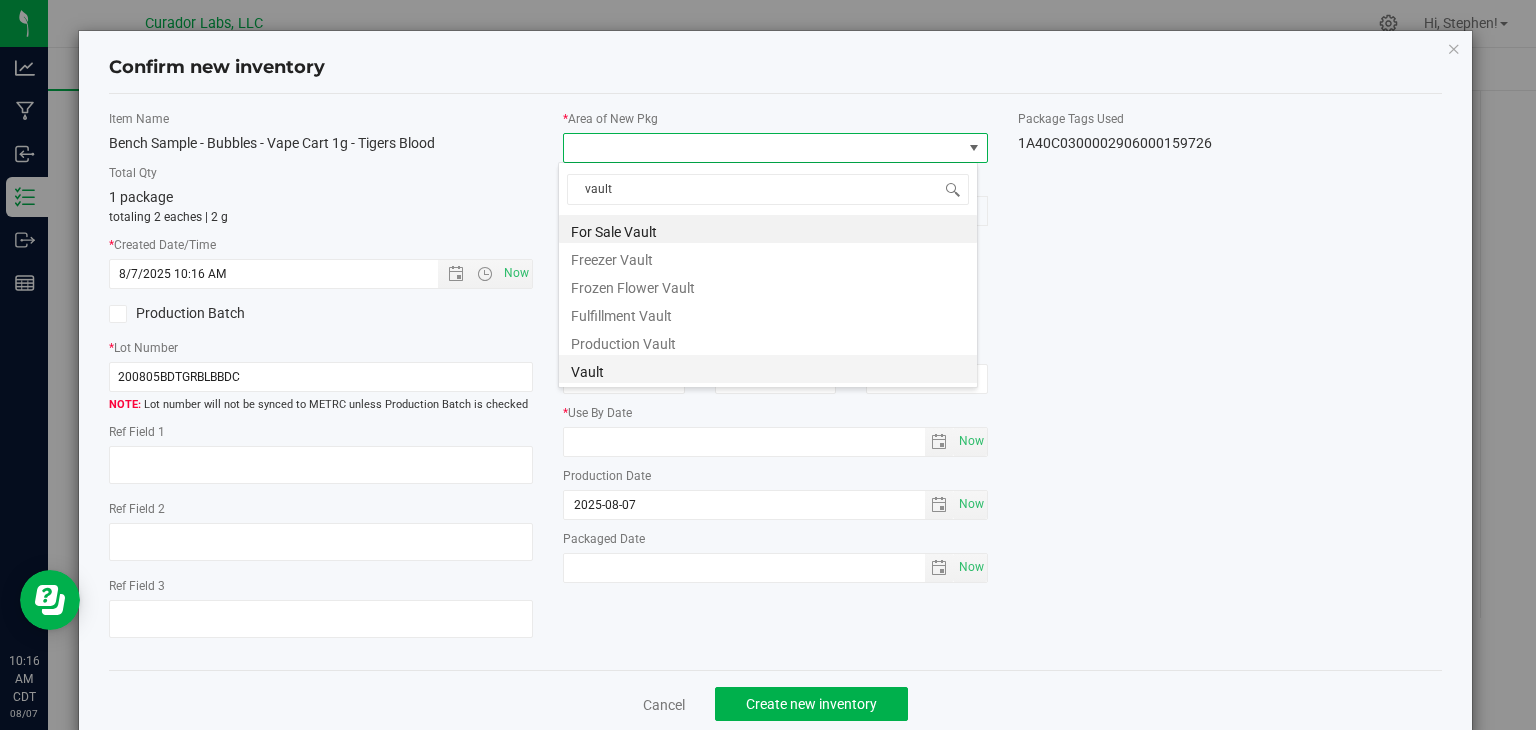 click on "Vault" at bounding box center [768, 369] 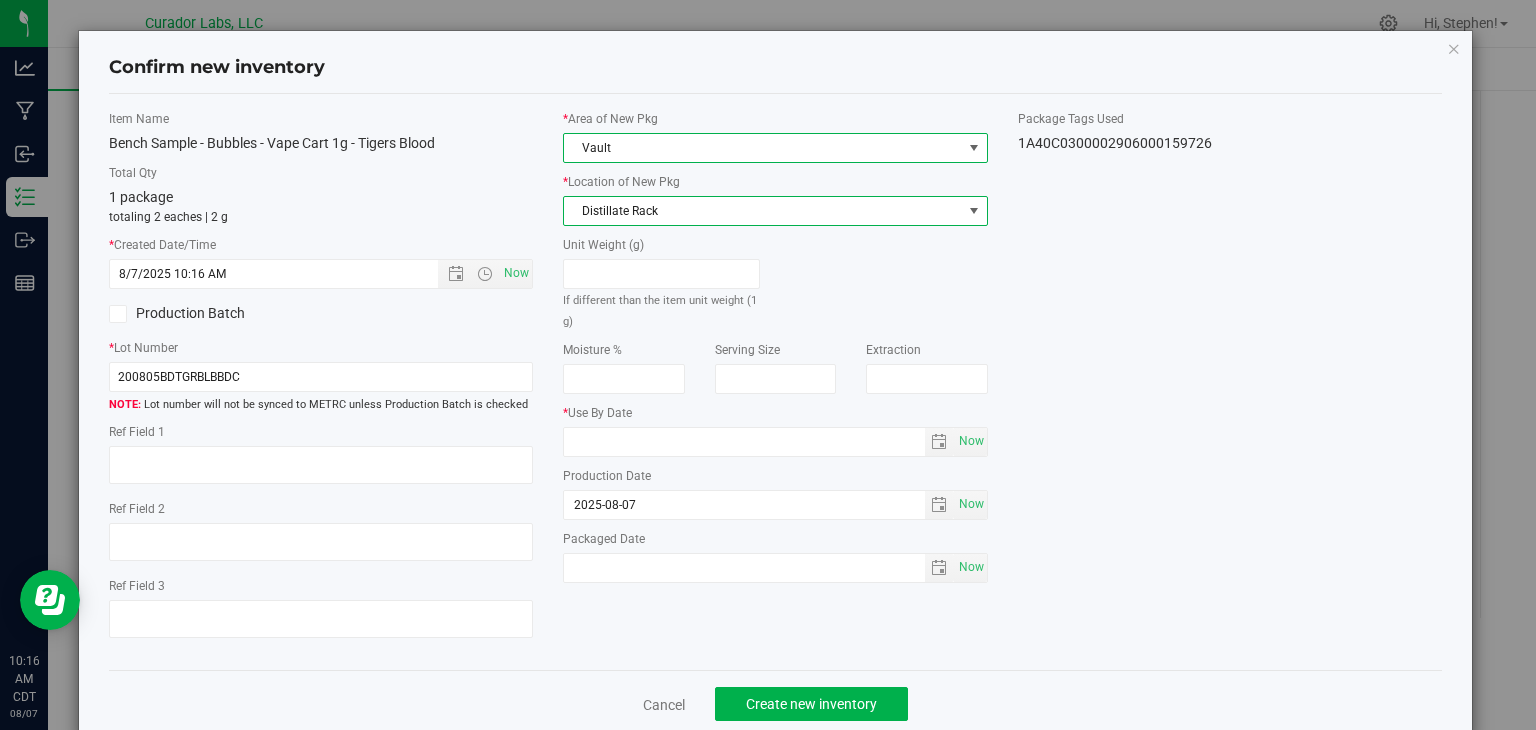 click on "Distillate Rack" at bounding box center [763, 211] 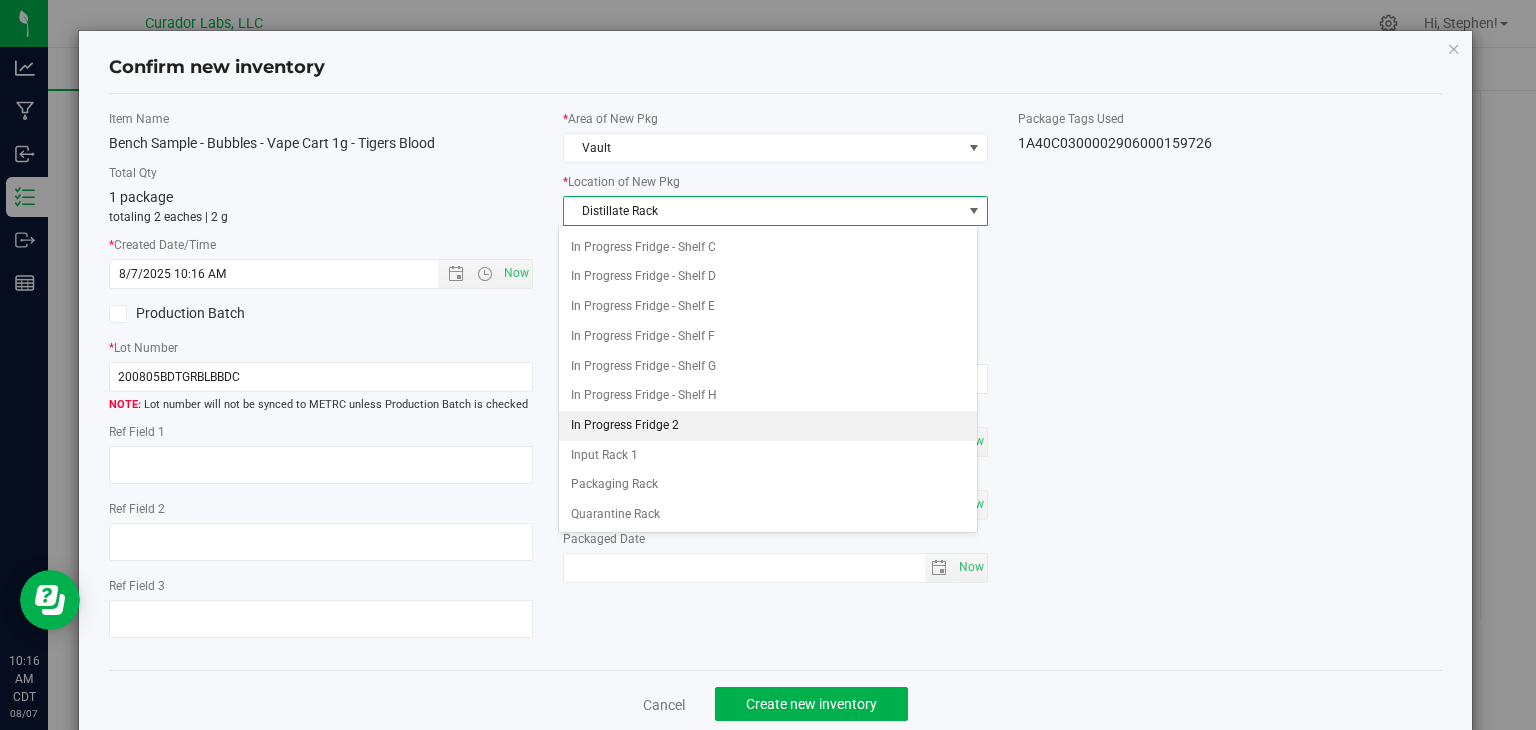 click on "In Progress Fridge 2" at bounding box center [768, 426] 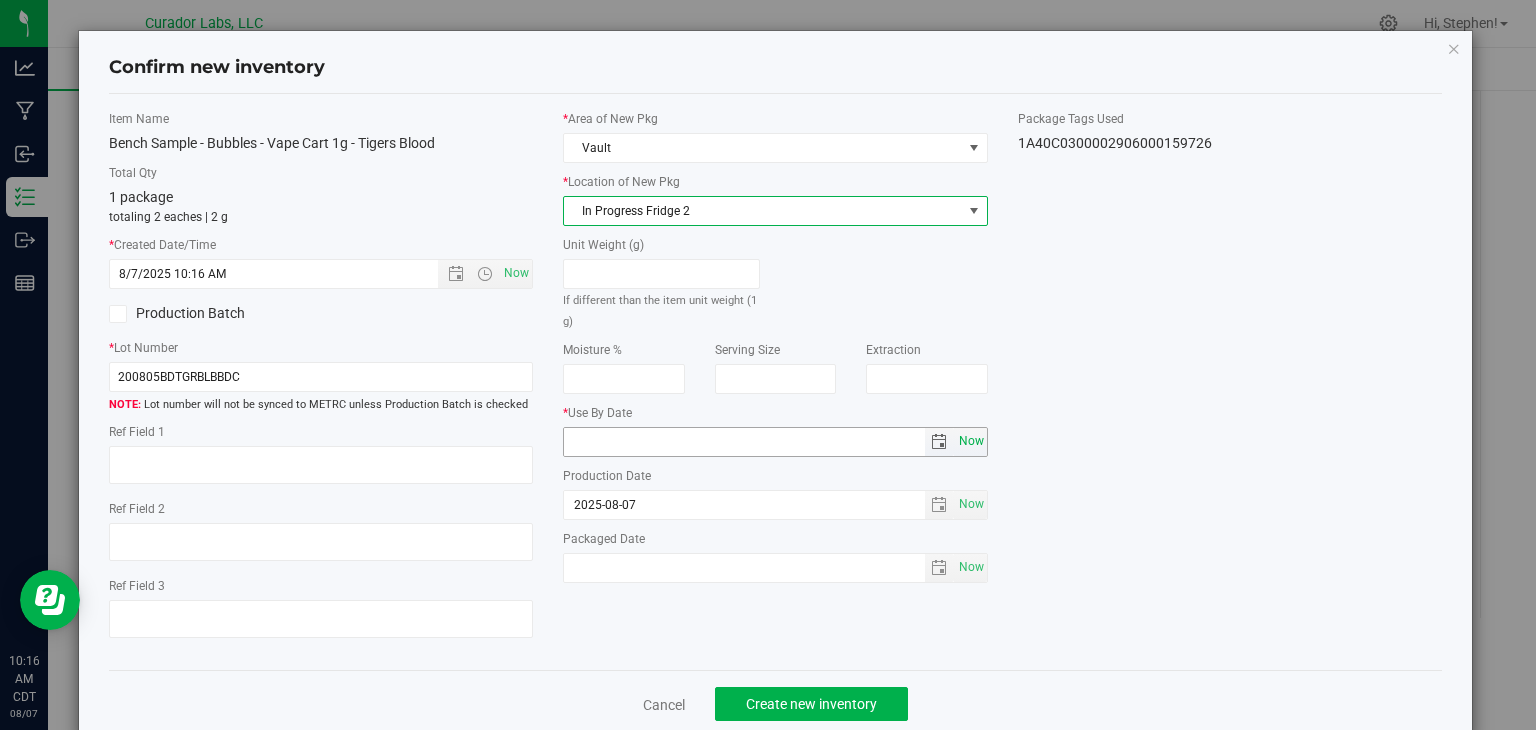 click on "Now" at bounding box center [971, 441] 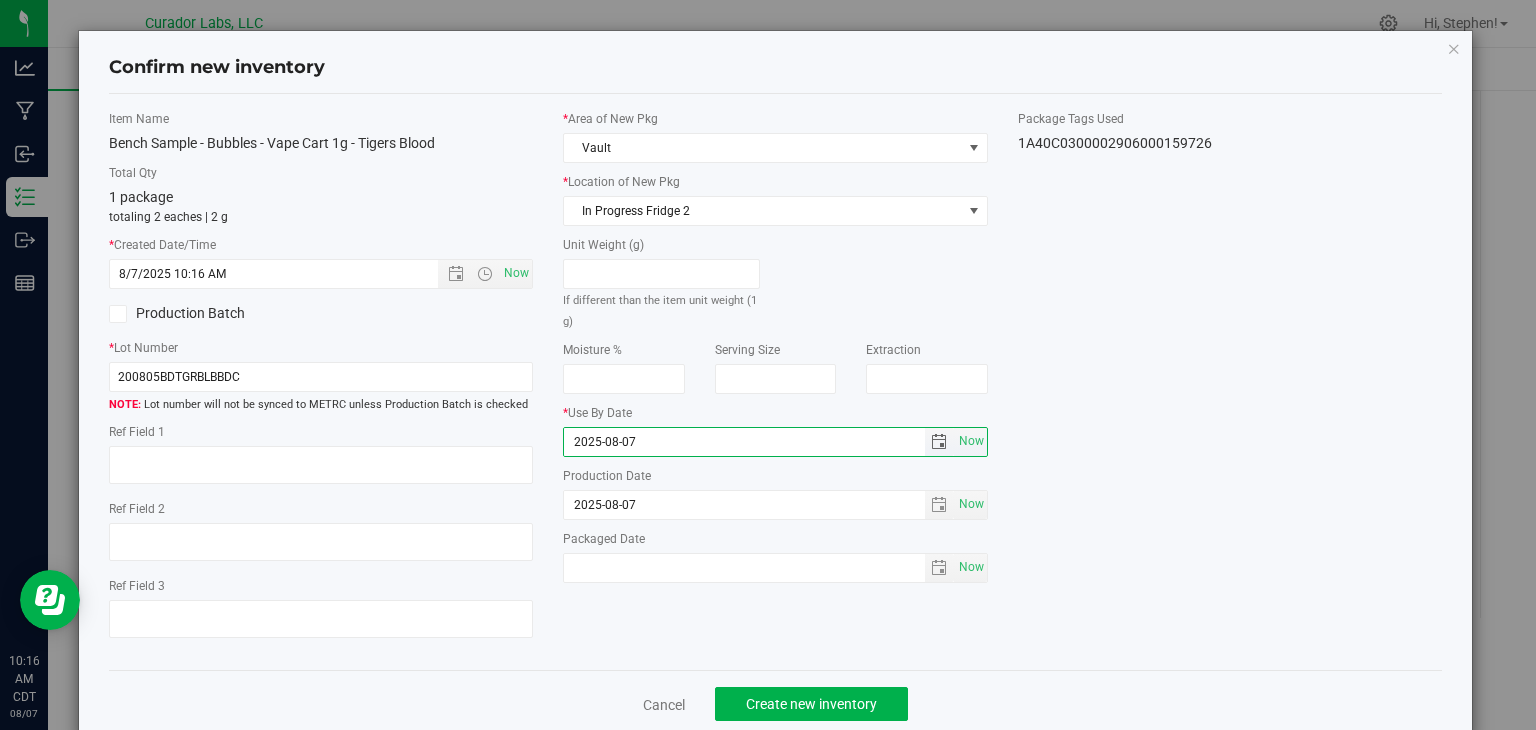click on "2025-08-07" at bounding box center (744, 442) 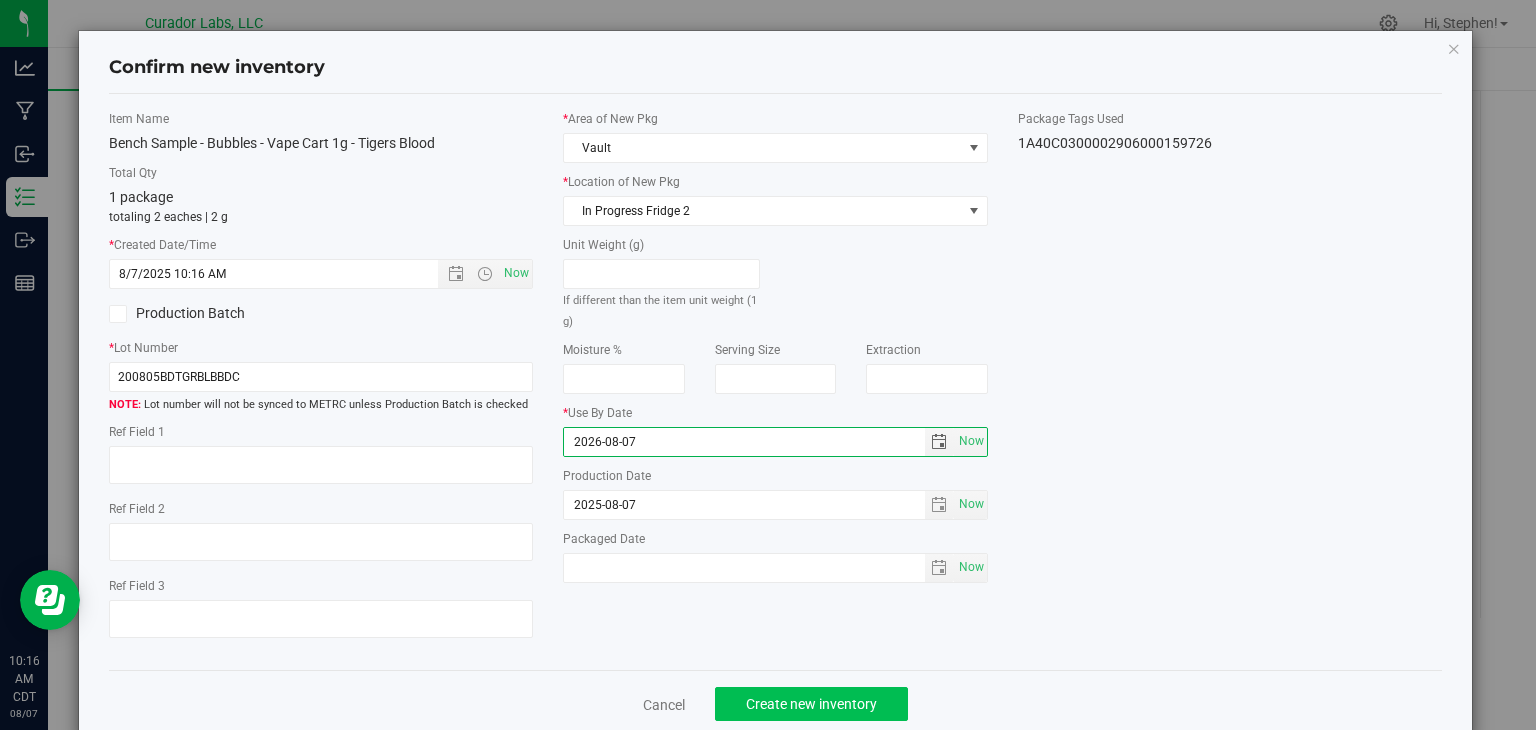 type on "2026-08-07" 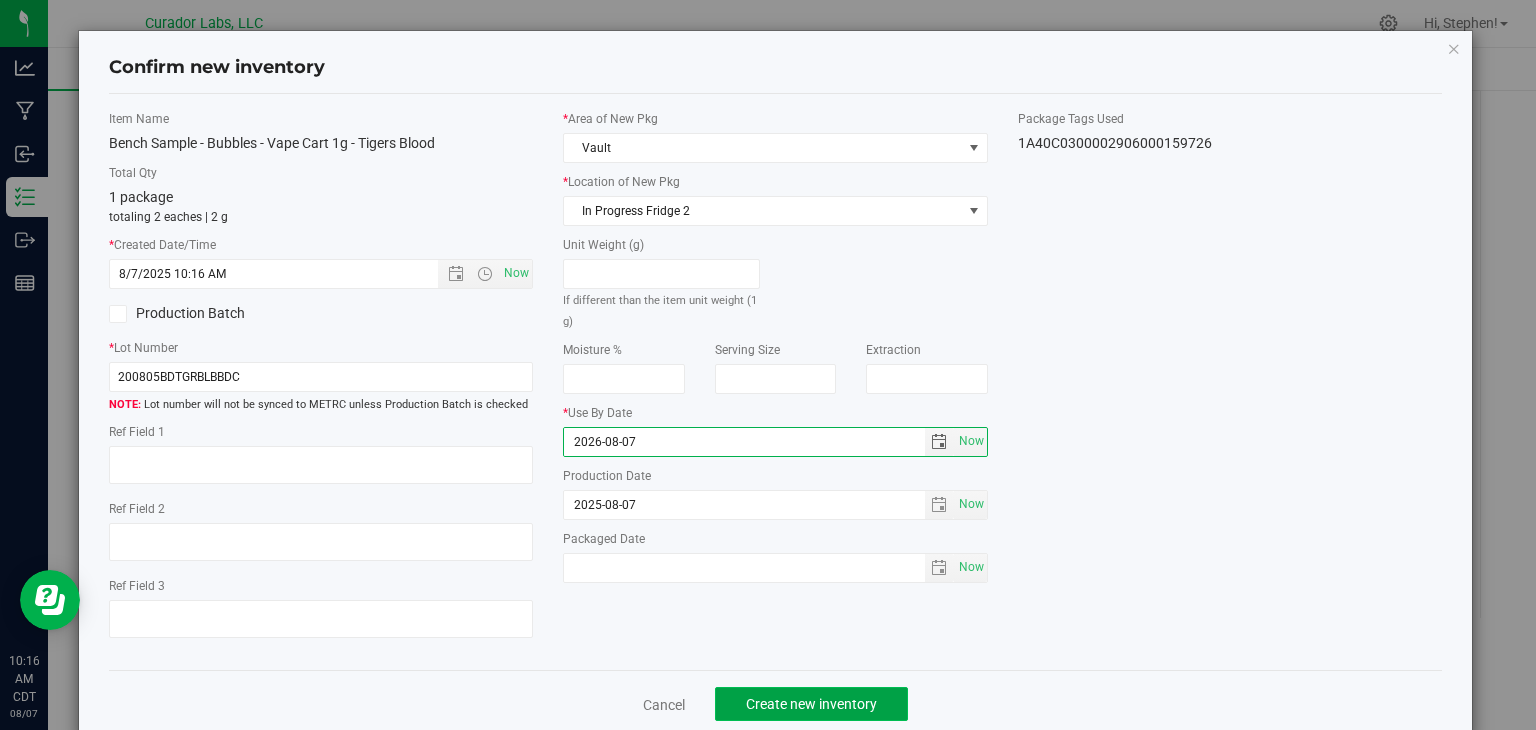 click on "Create new inventory" 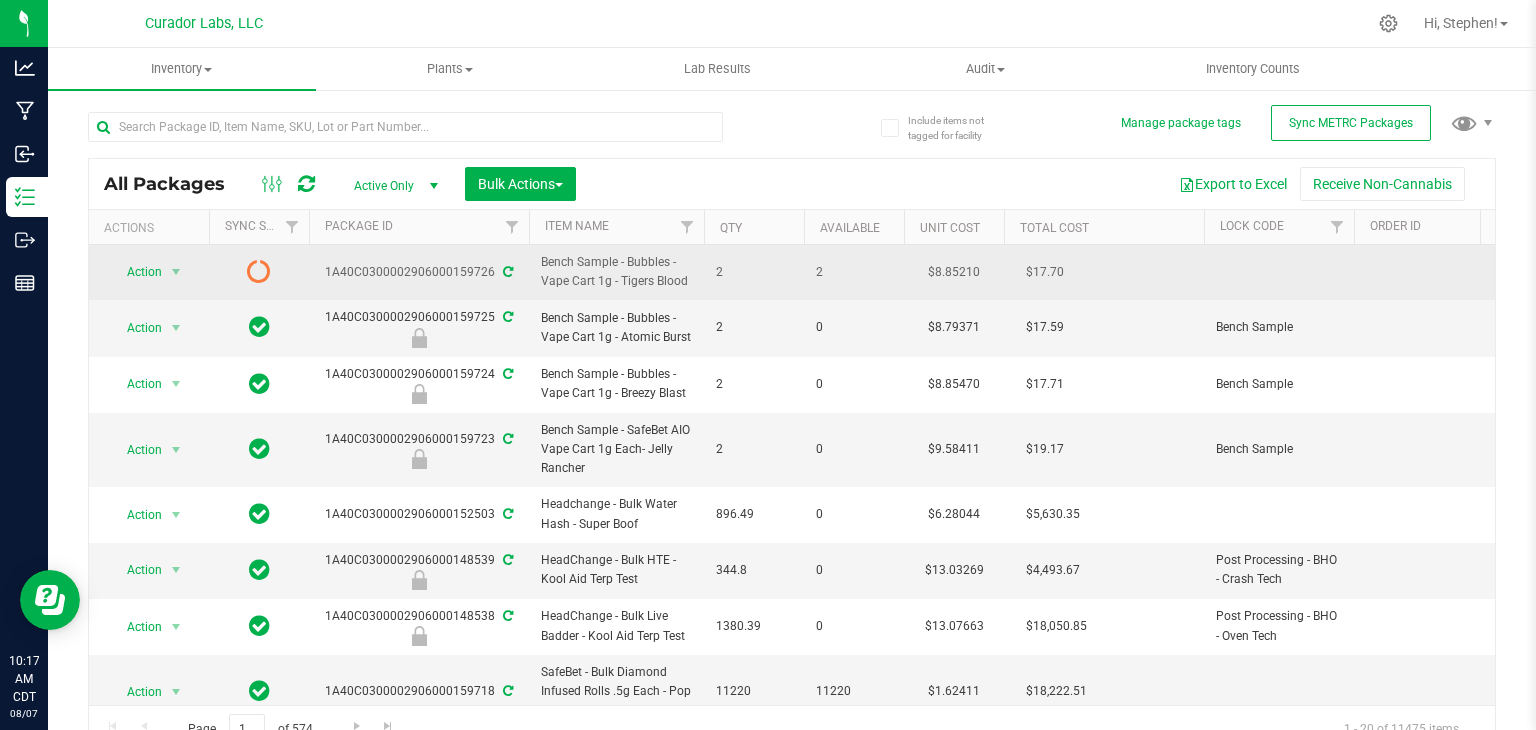 drag, startPoint x: 688, startPoint y: 281, endPoint x: 622, endPoint y: 281, distance: 66 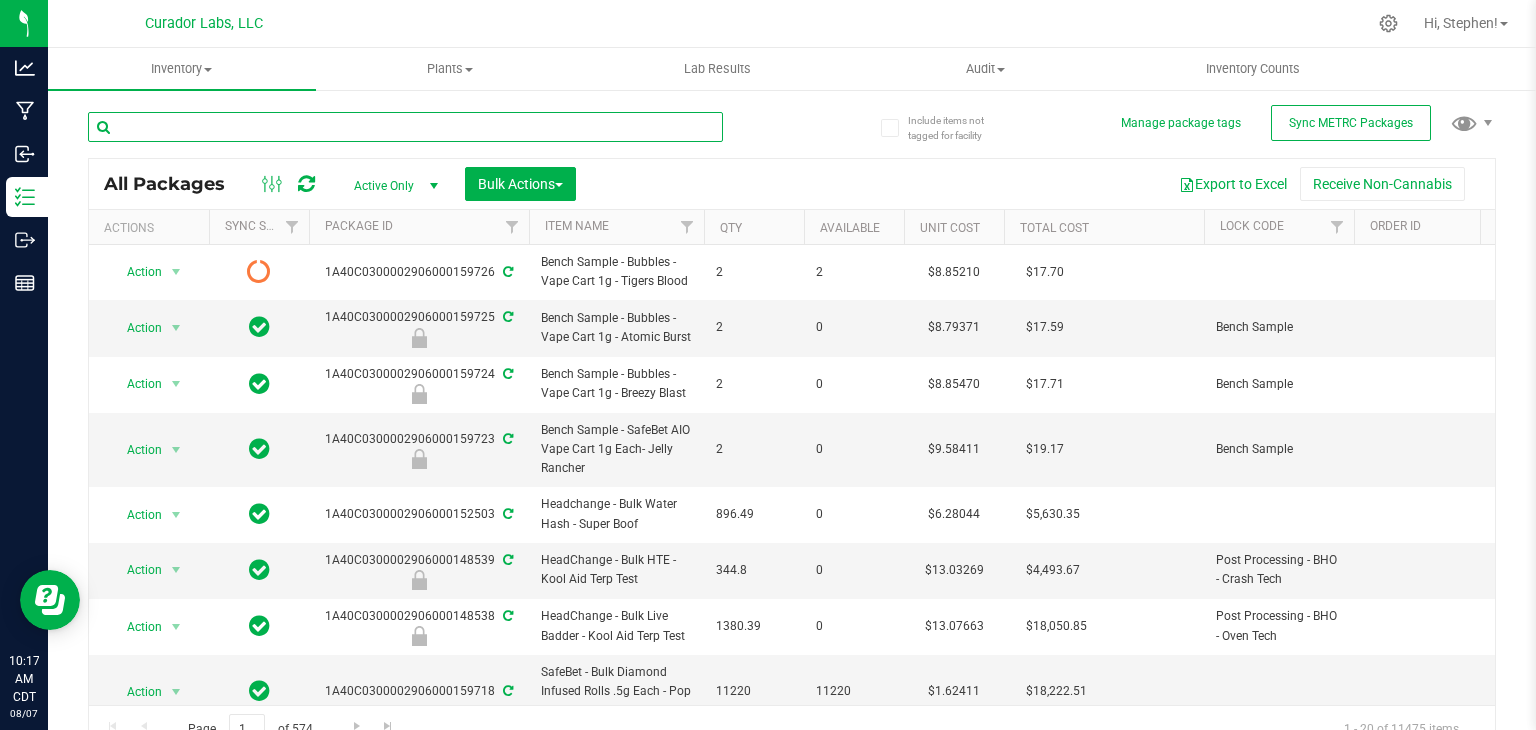 click at bounding box center (405, 127) 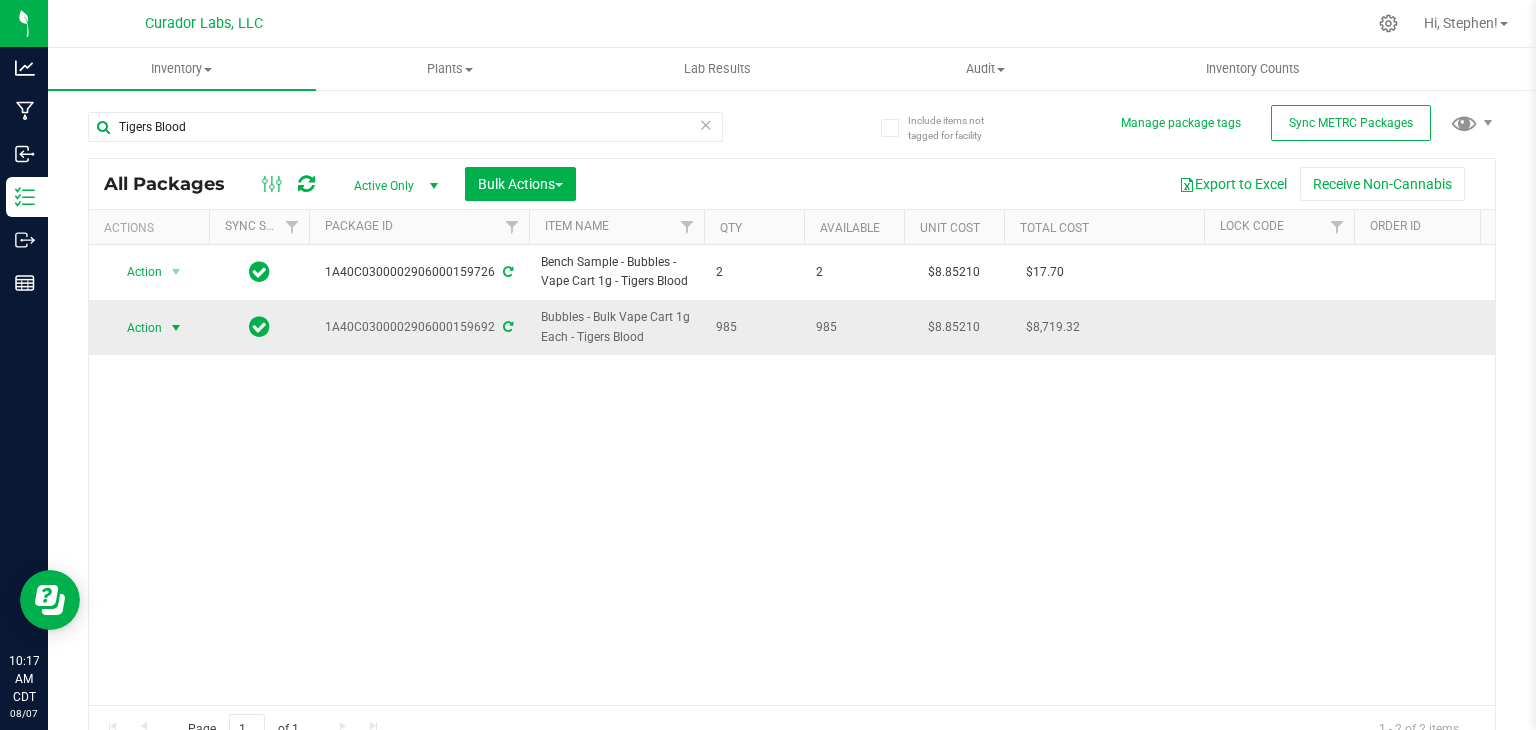 click at bounding box center [176, 328] 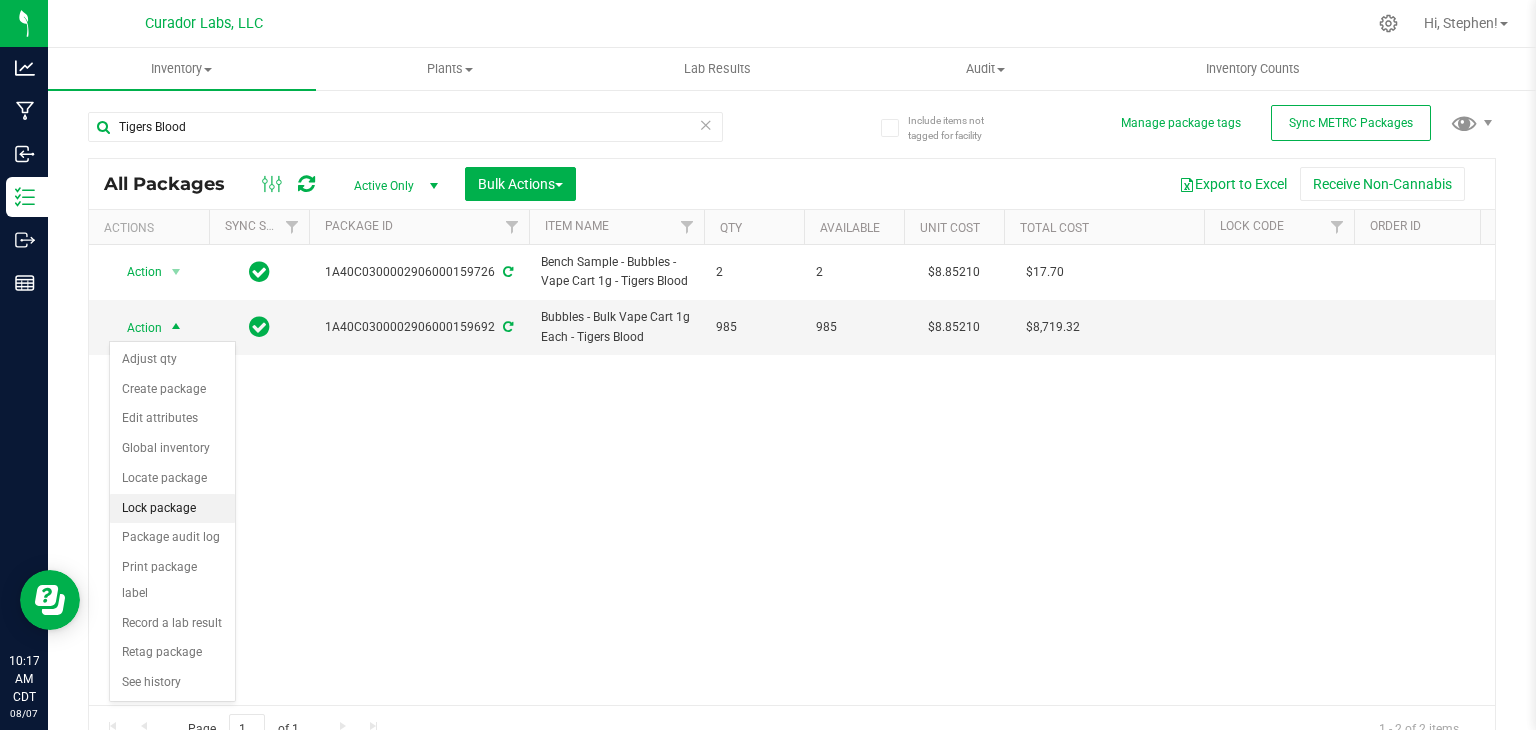 click on "Lock package" at bounding box center [172, 509] 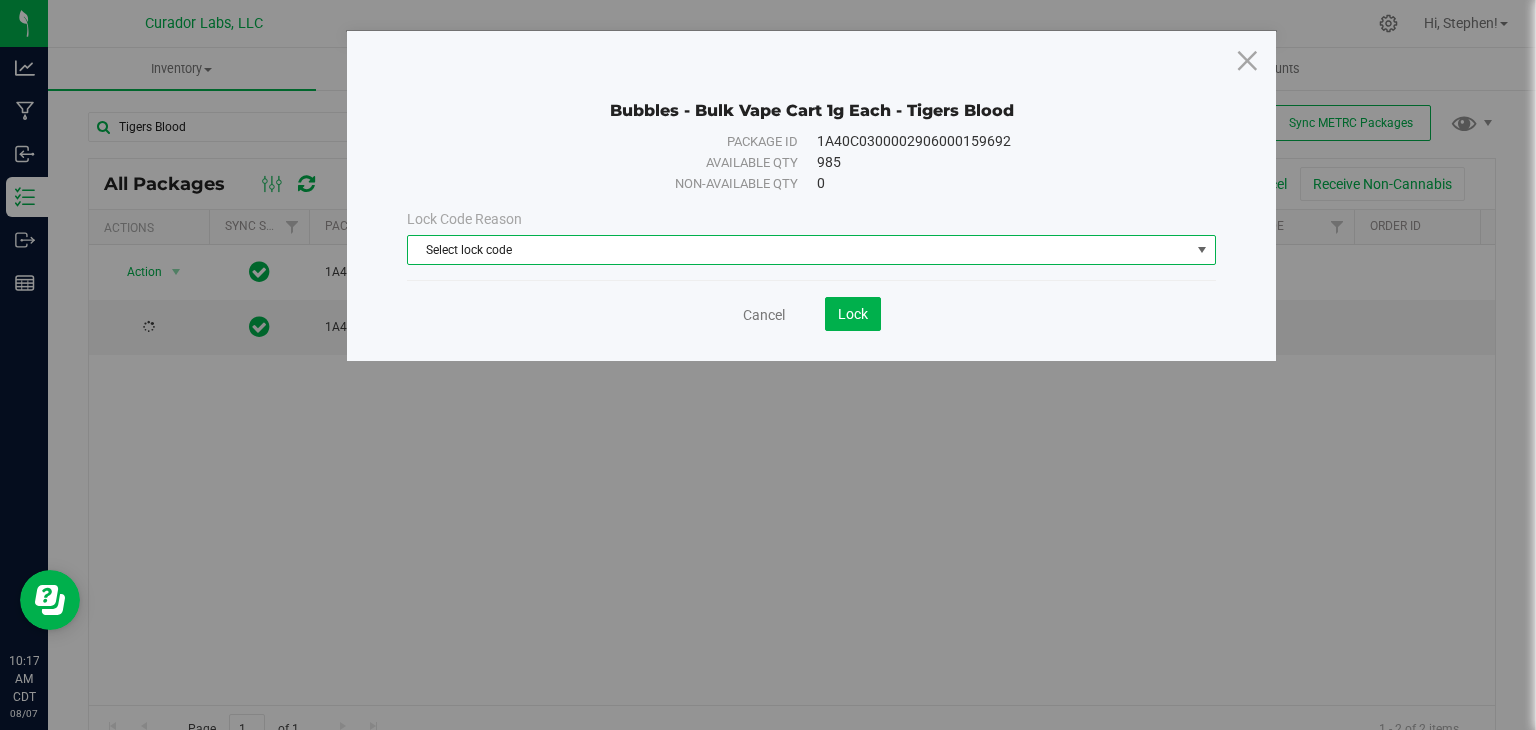 click on "Select lock code" at bounding box center (799, 250) 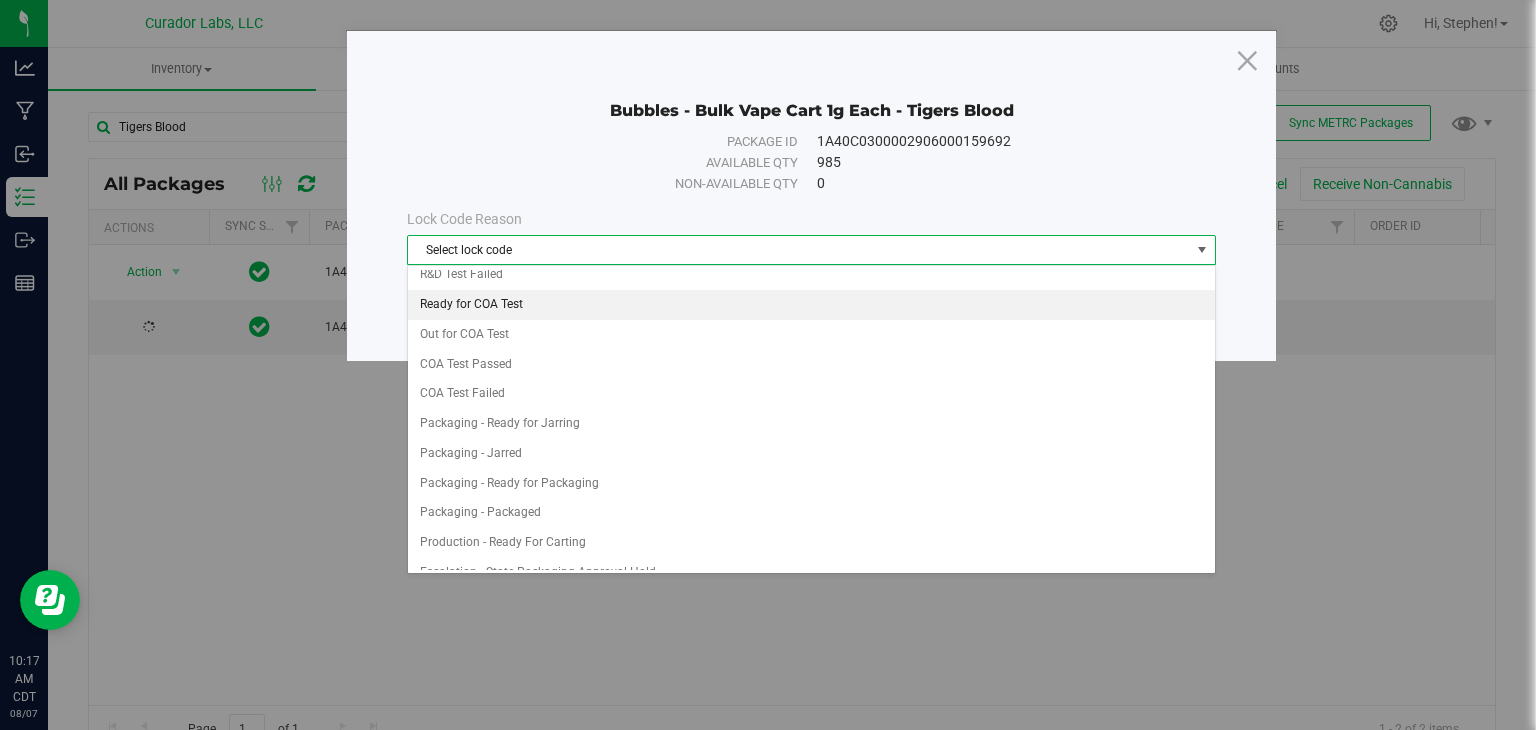 scroll, scrollTop: 752, scrollLeft: 0, axis: vertical 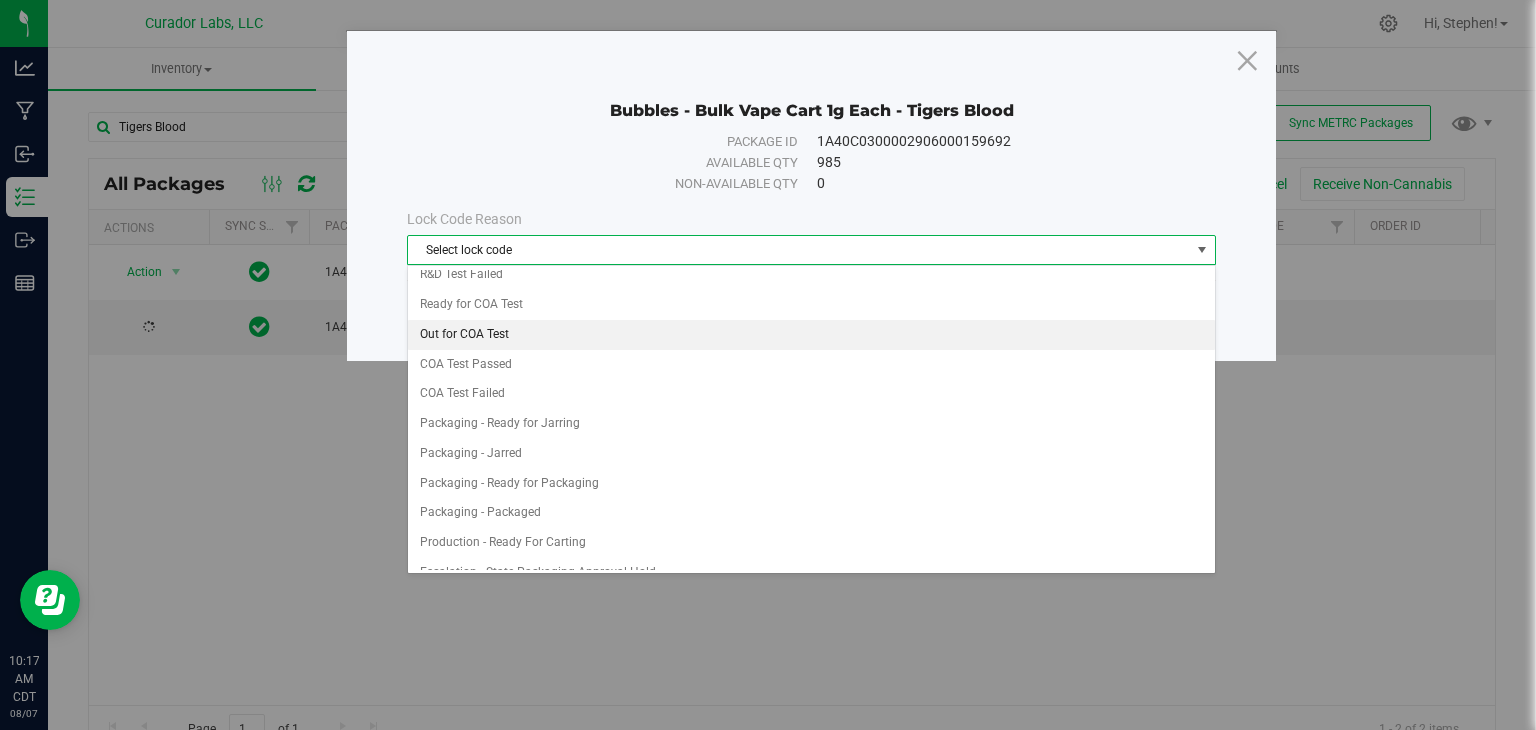 click on "Out for COA Test" at bounding box center (811, 335) 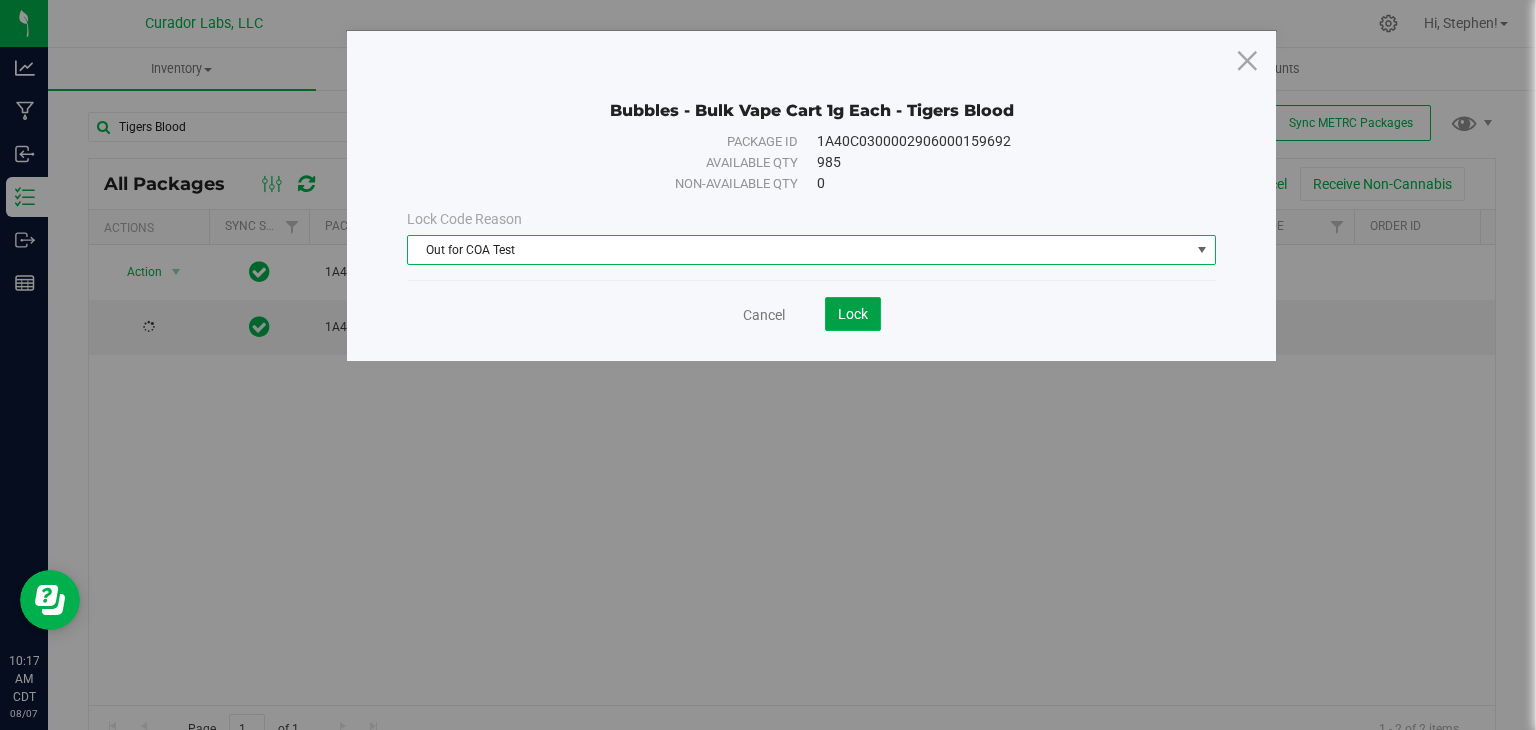 click on "Lock" 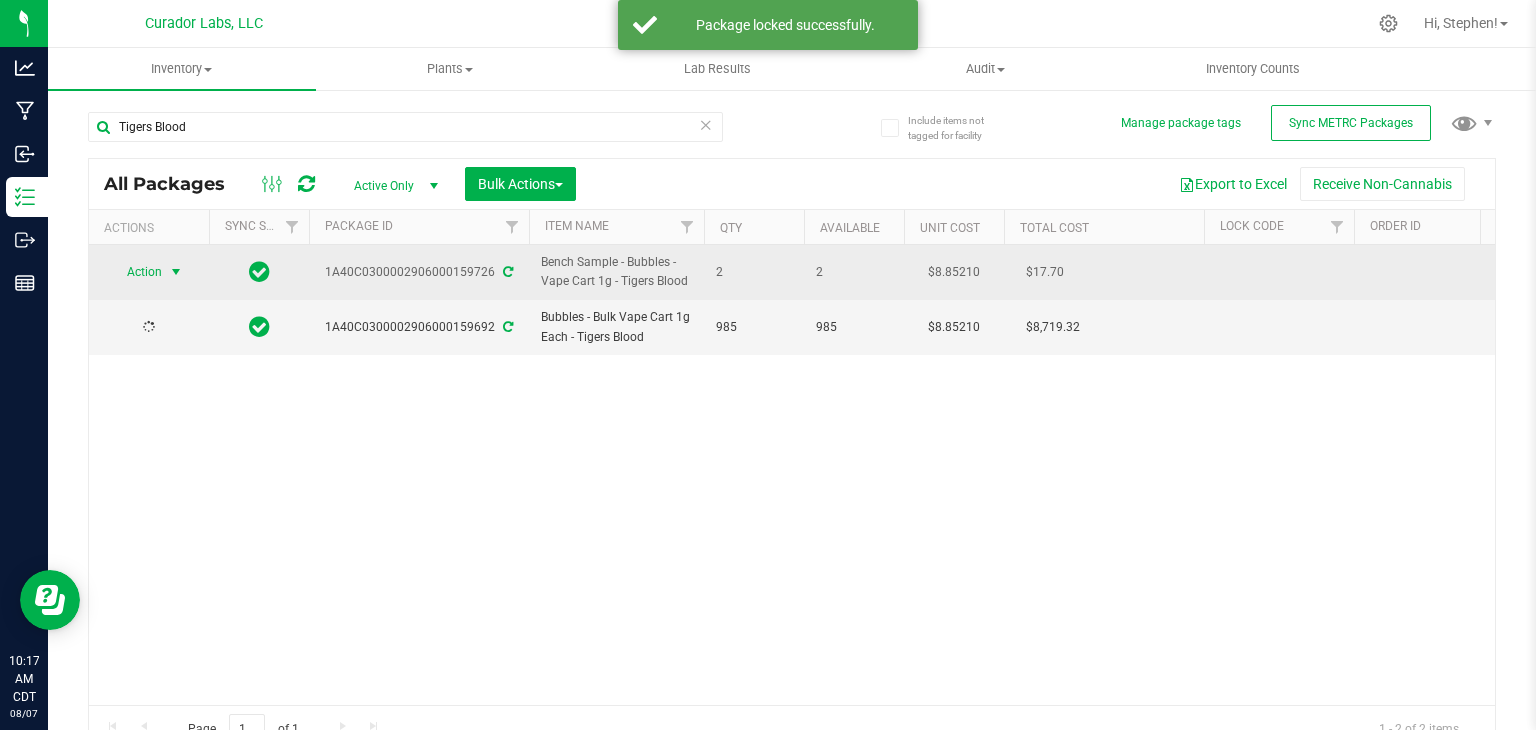 click at bounding box center [176, 272] 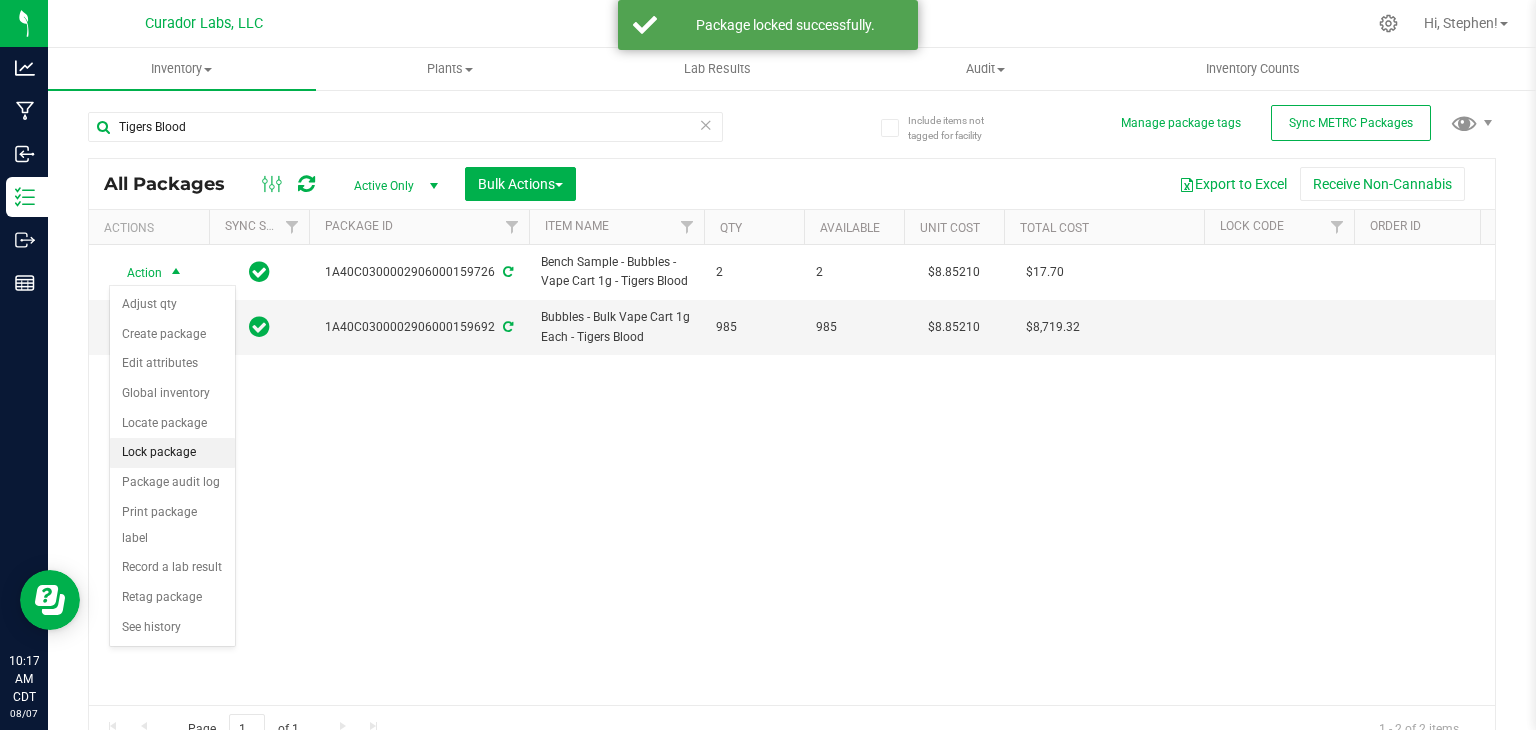 click on "Lock package" at bounding box center (172, 453) 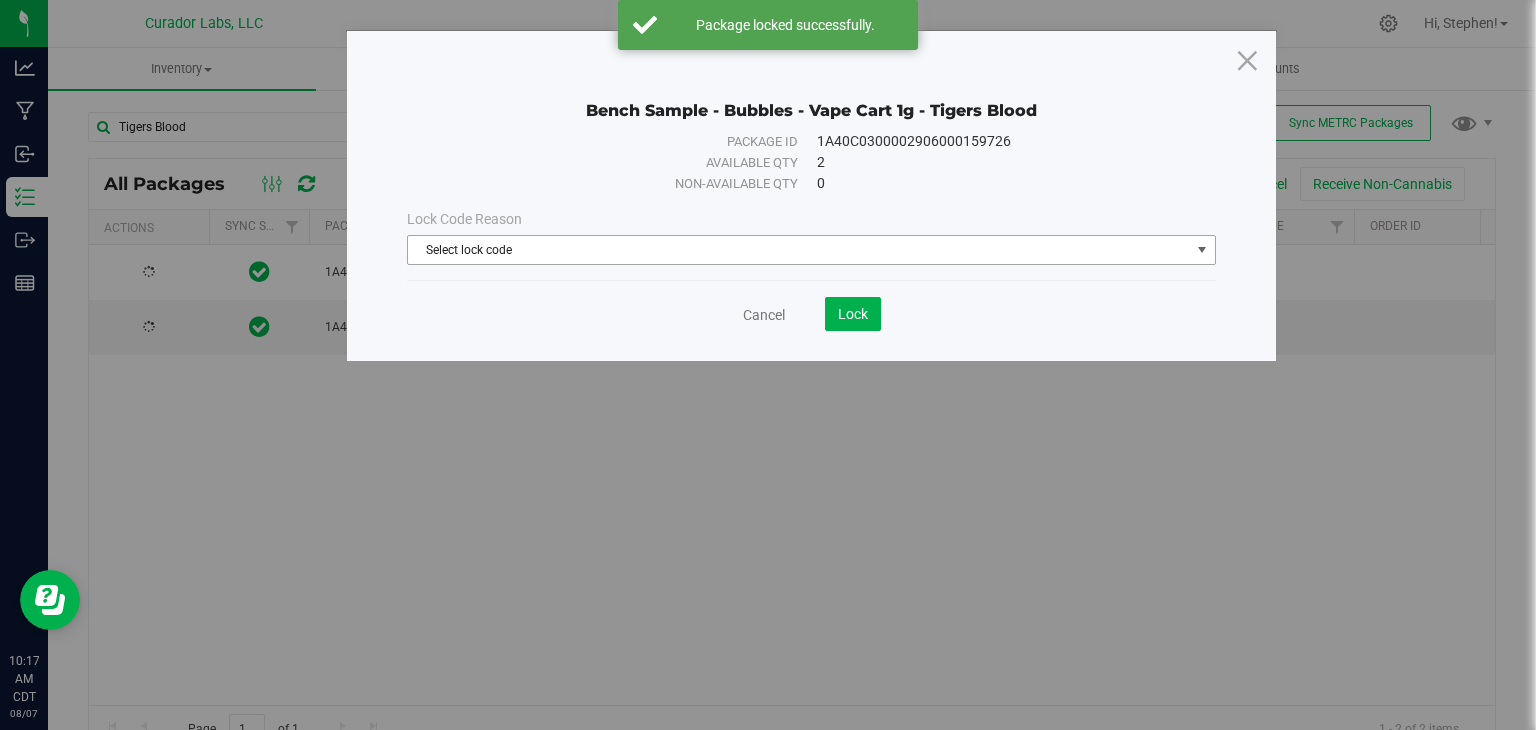 click on "Select lock code" at bounding box center [799, 250] 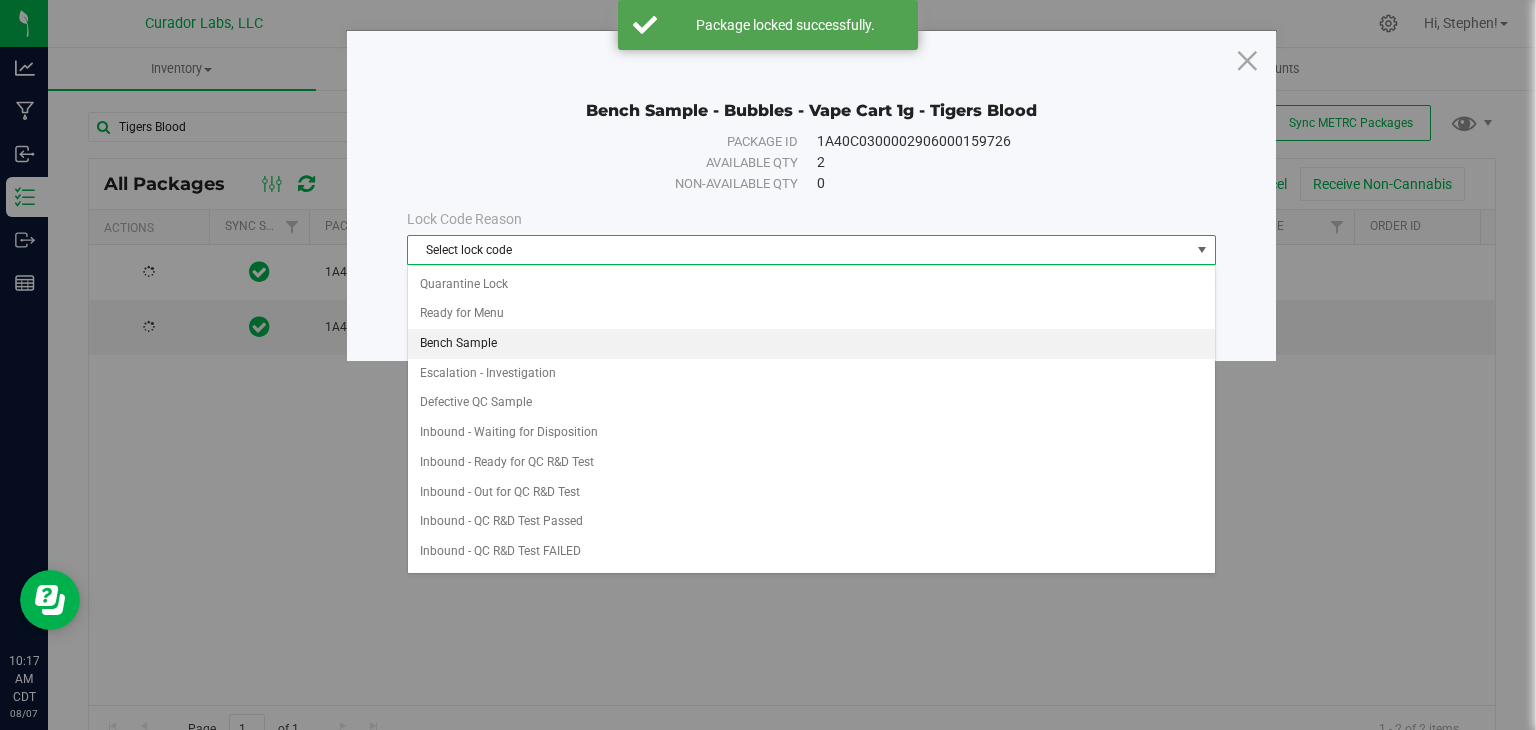 click on "Bench Sample" at bounding box center (811, 344) 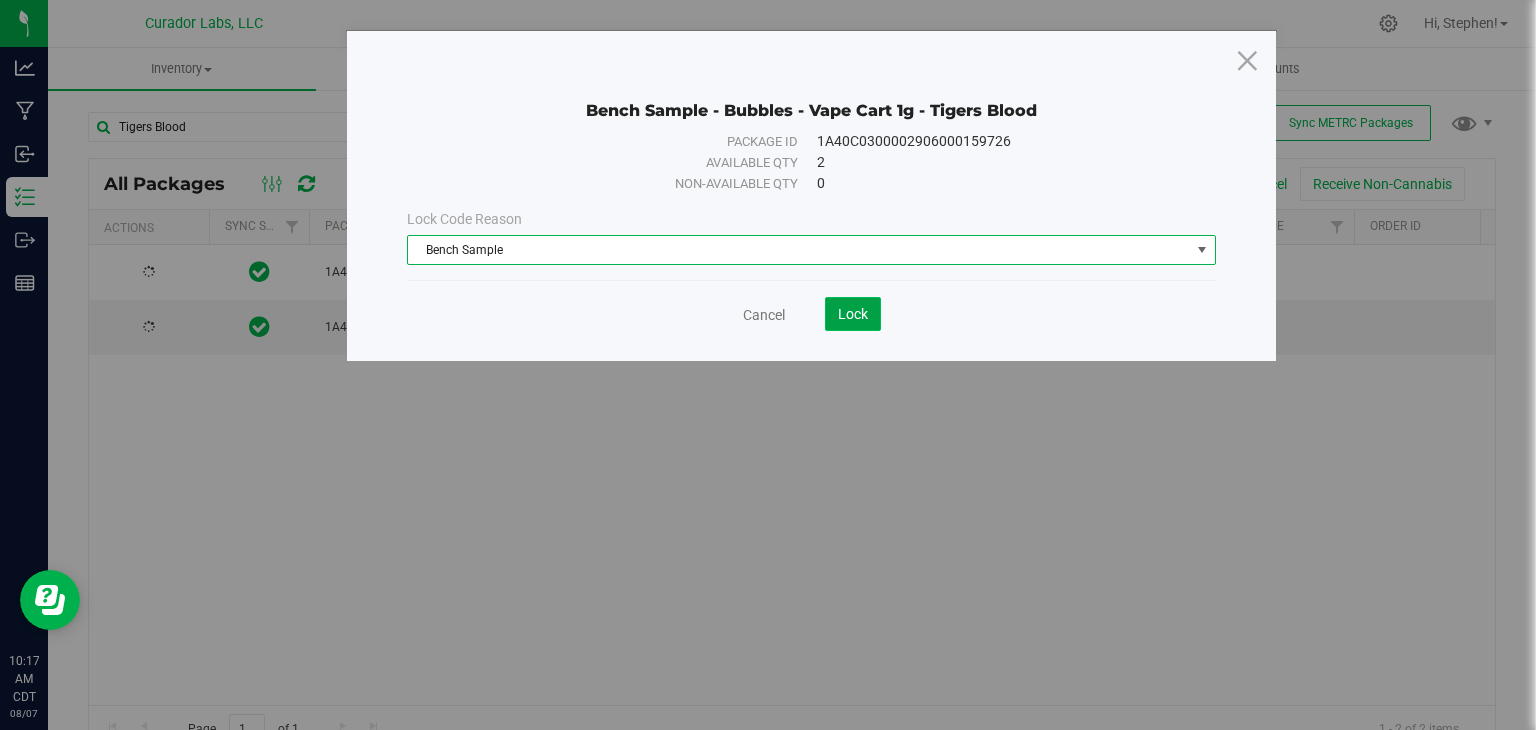 click on "Lock" 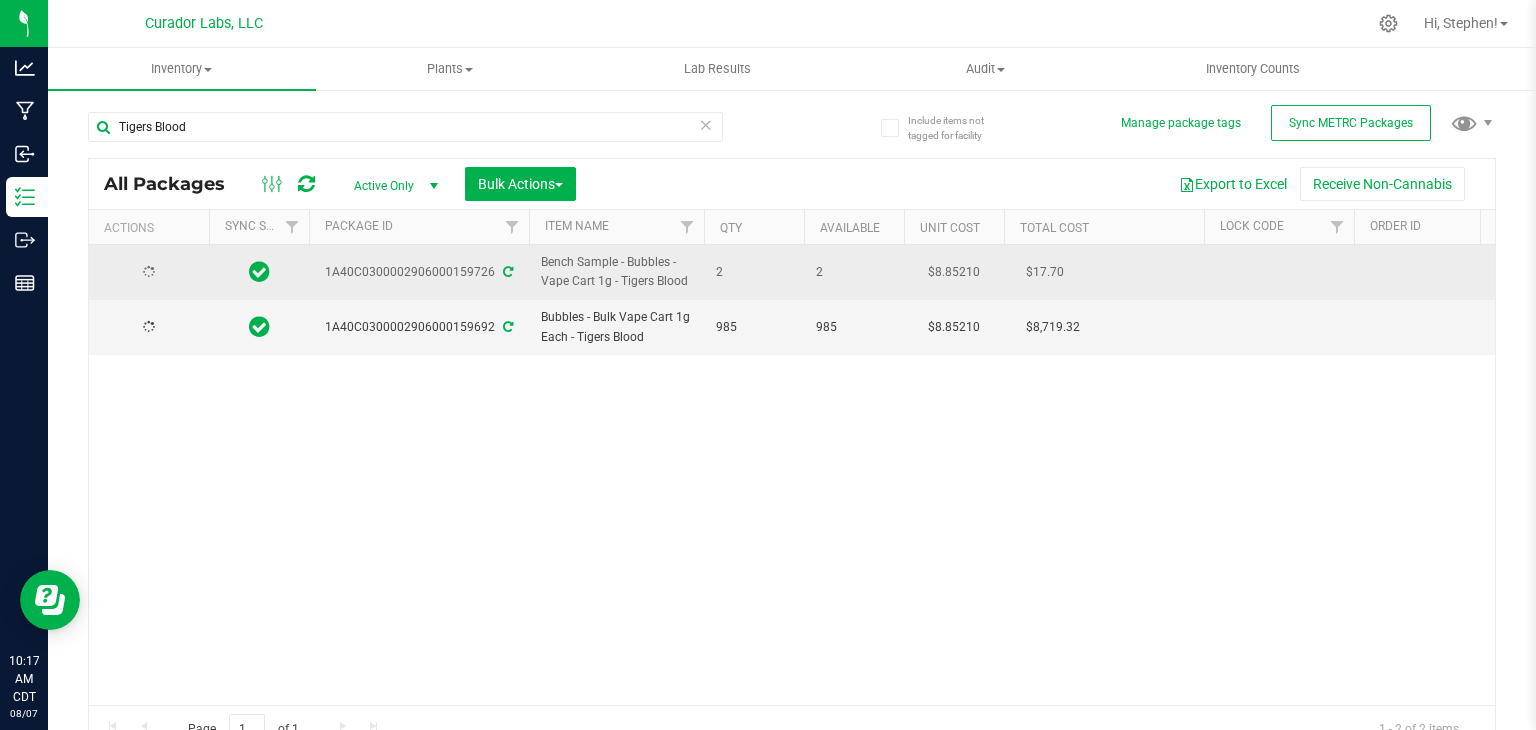 drag, startPoint x: 324, startPoint y: 268, endPoint x: 490, endPoint y: 283, distance: 166.67633 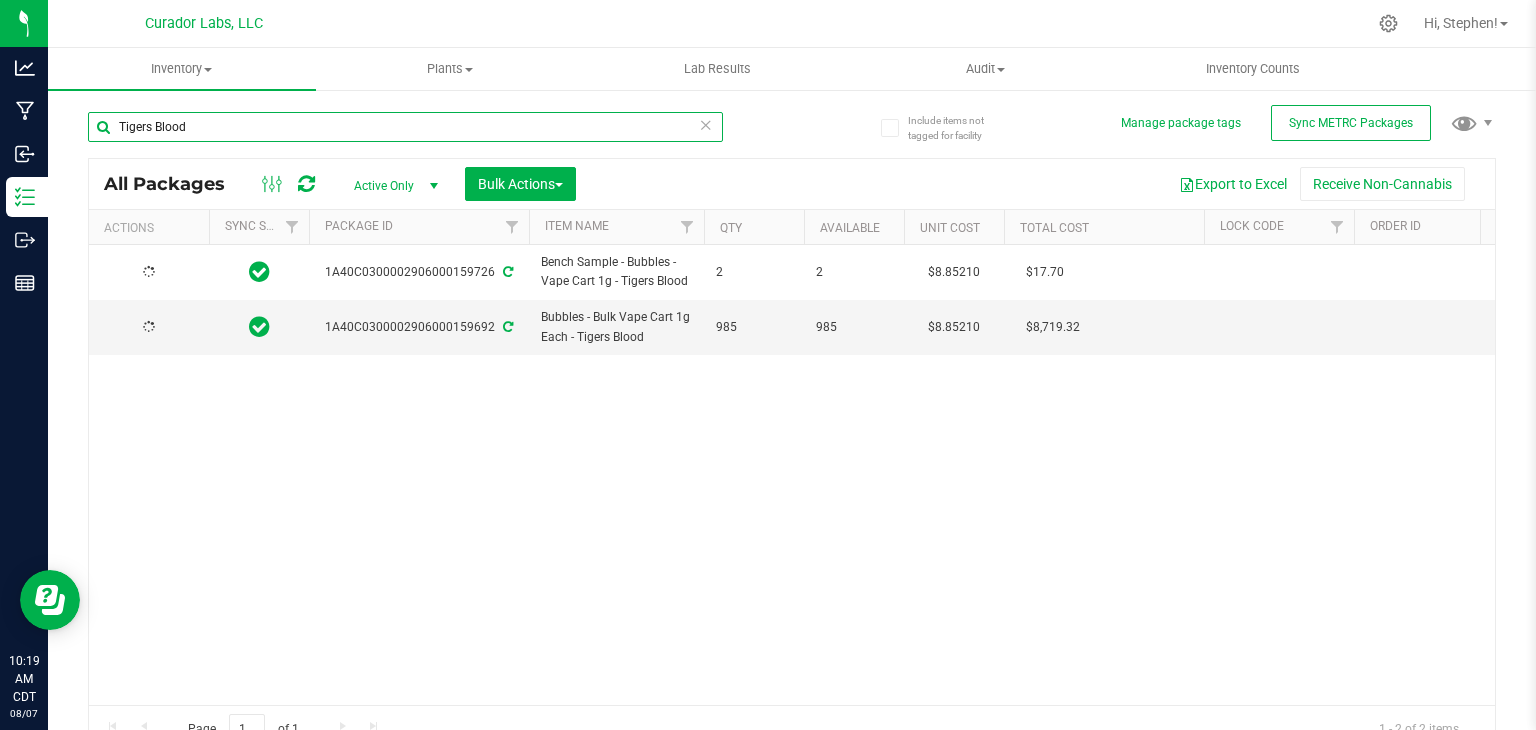click on "Tigers Blood" at bounding box center [405, 127] 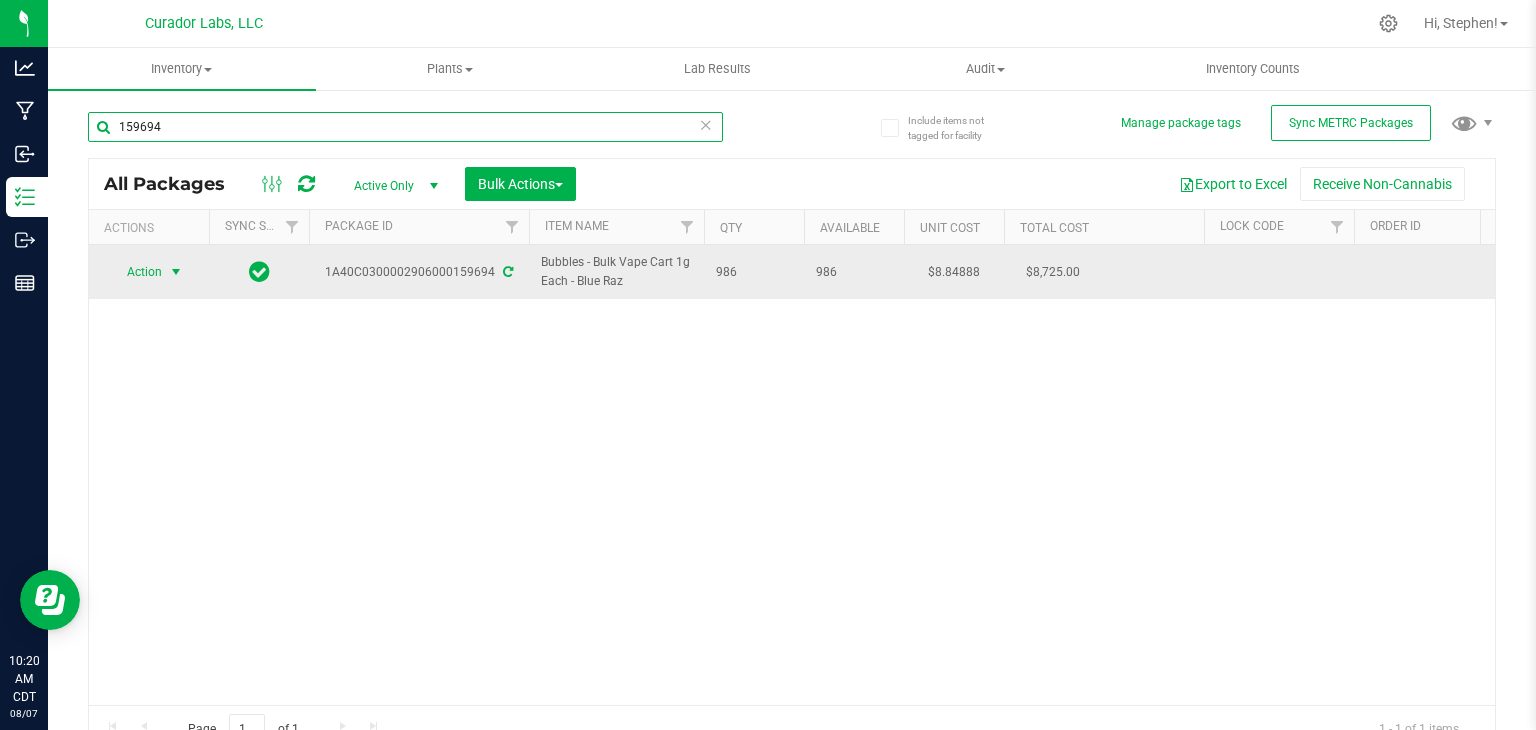 type on "159694" 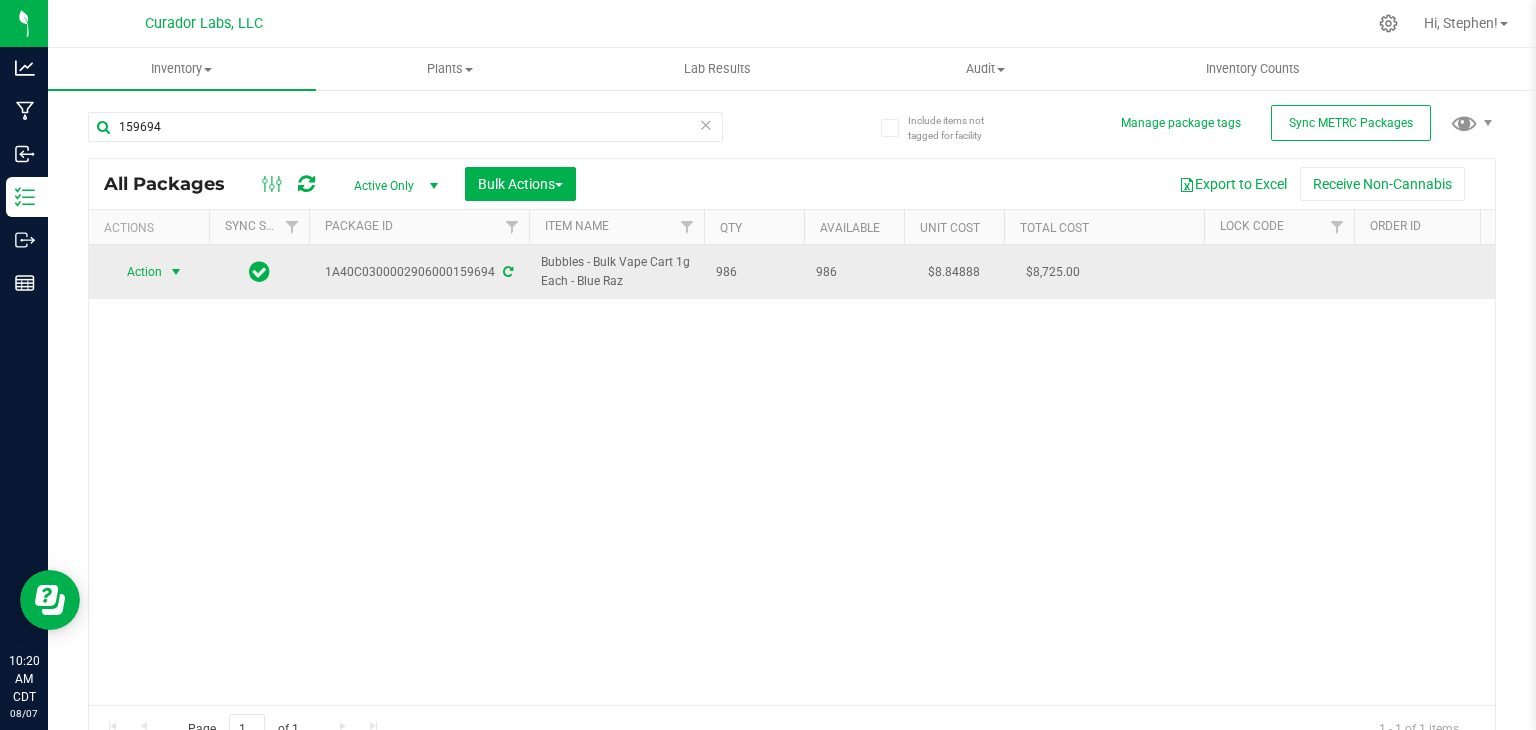 click at bounding box center [176, 272] 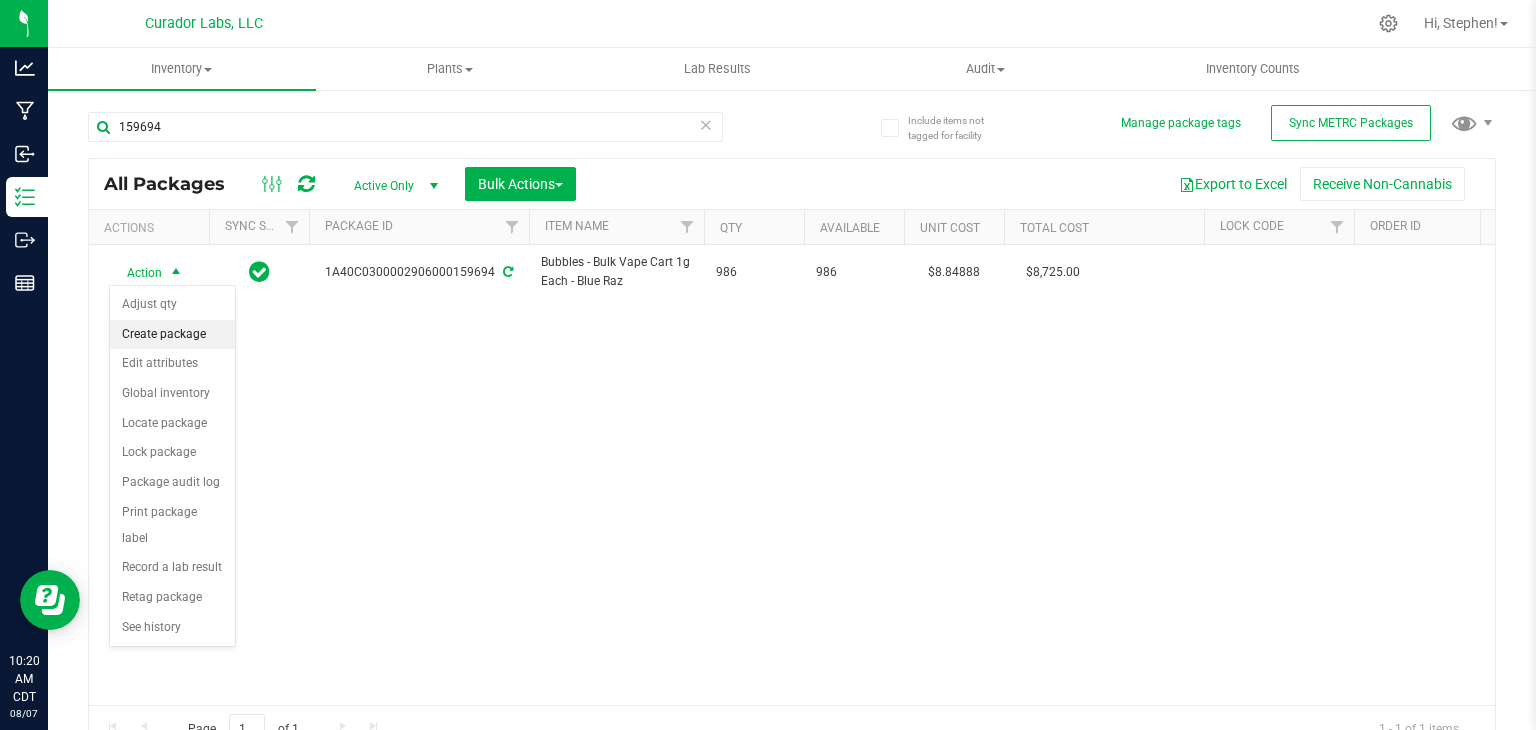 click on "Create package" at bounding box center [172, 335] 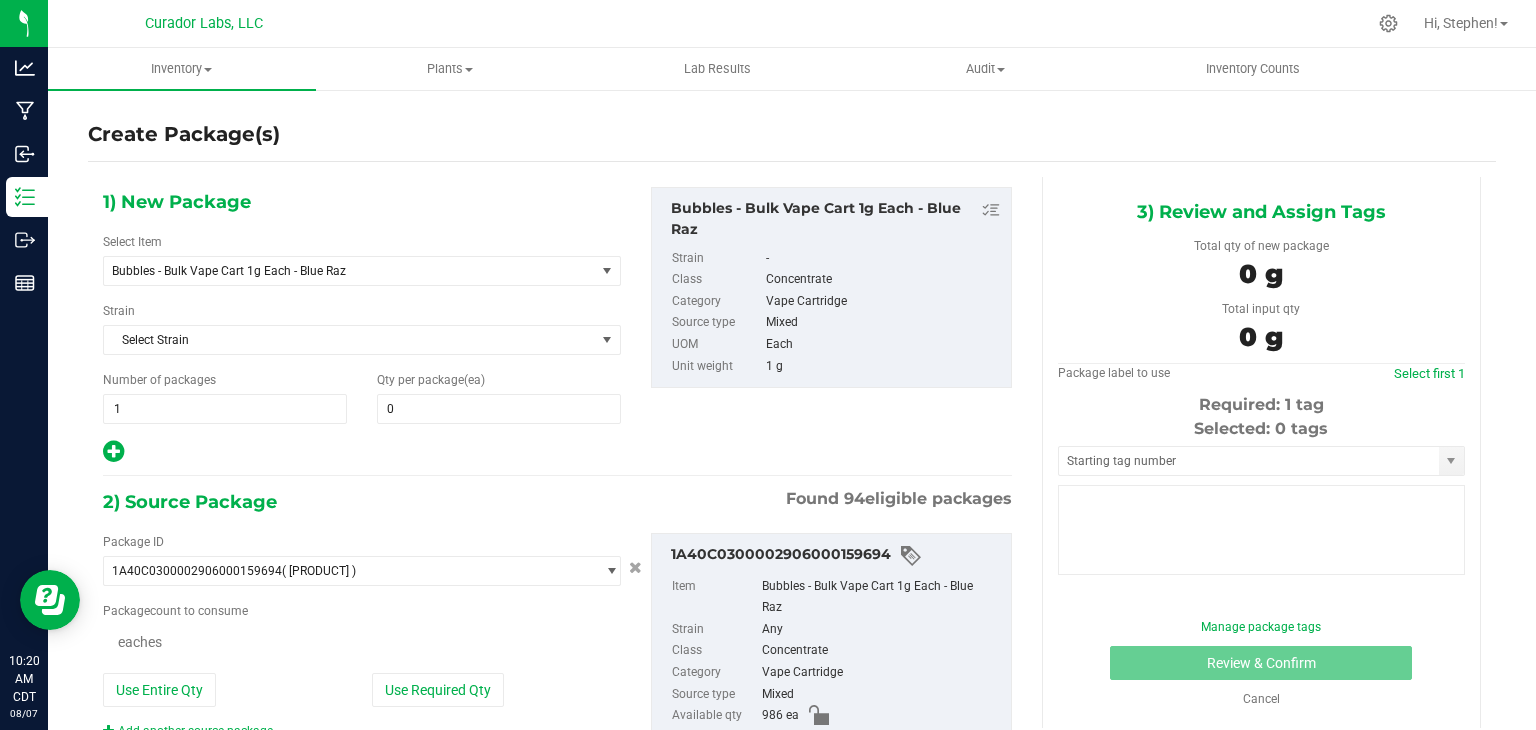 type on "0" 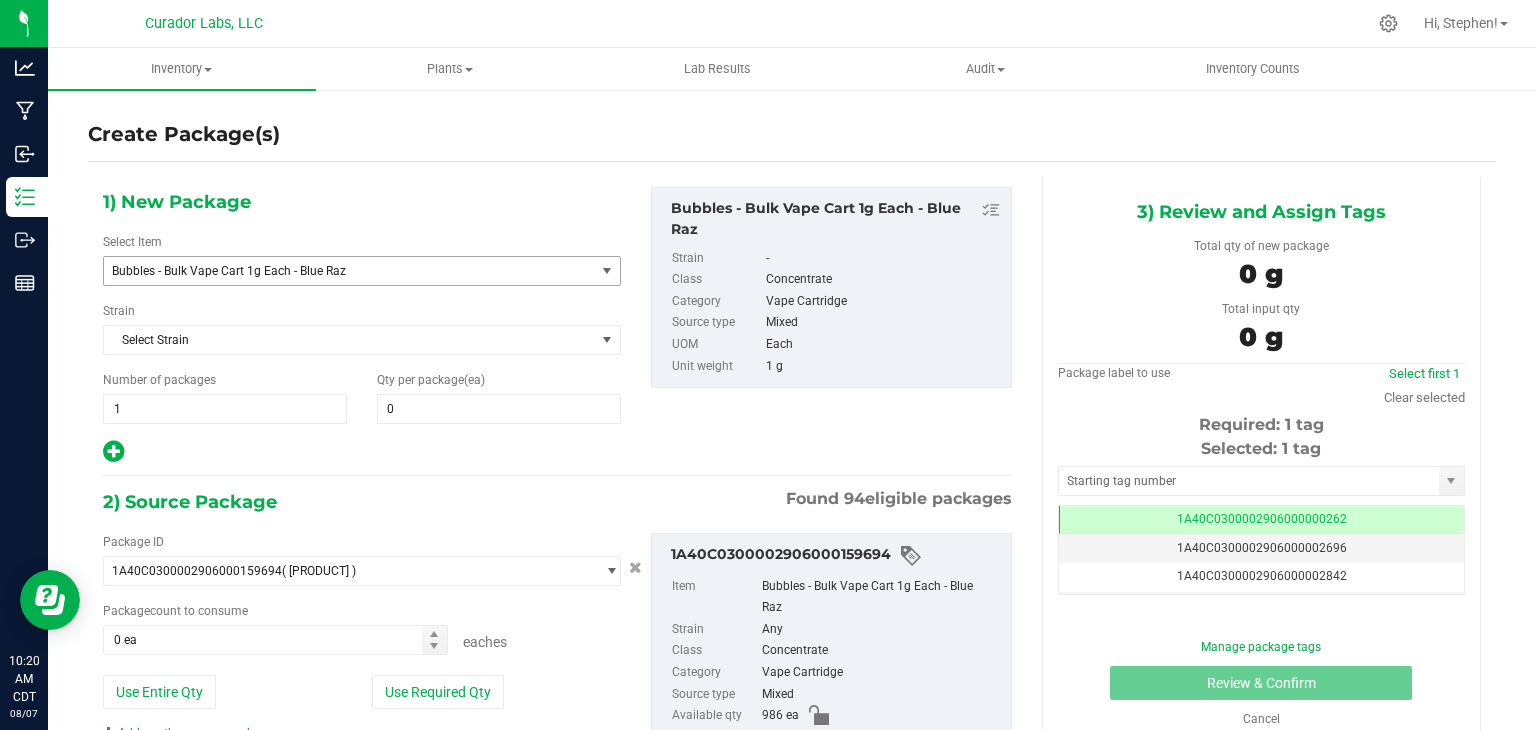 scroll, scrollTop: 0, scrollLeft: 0, axis: both 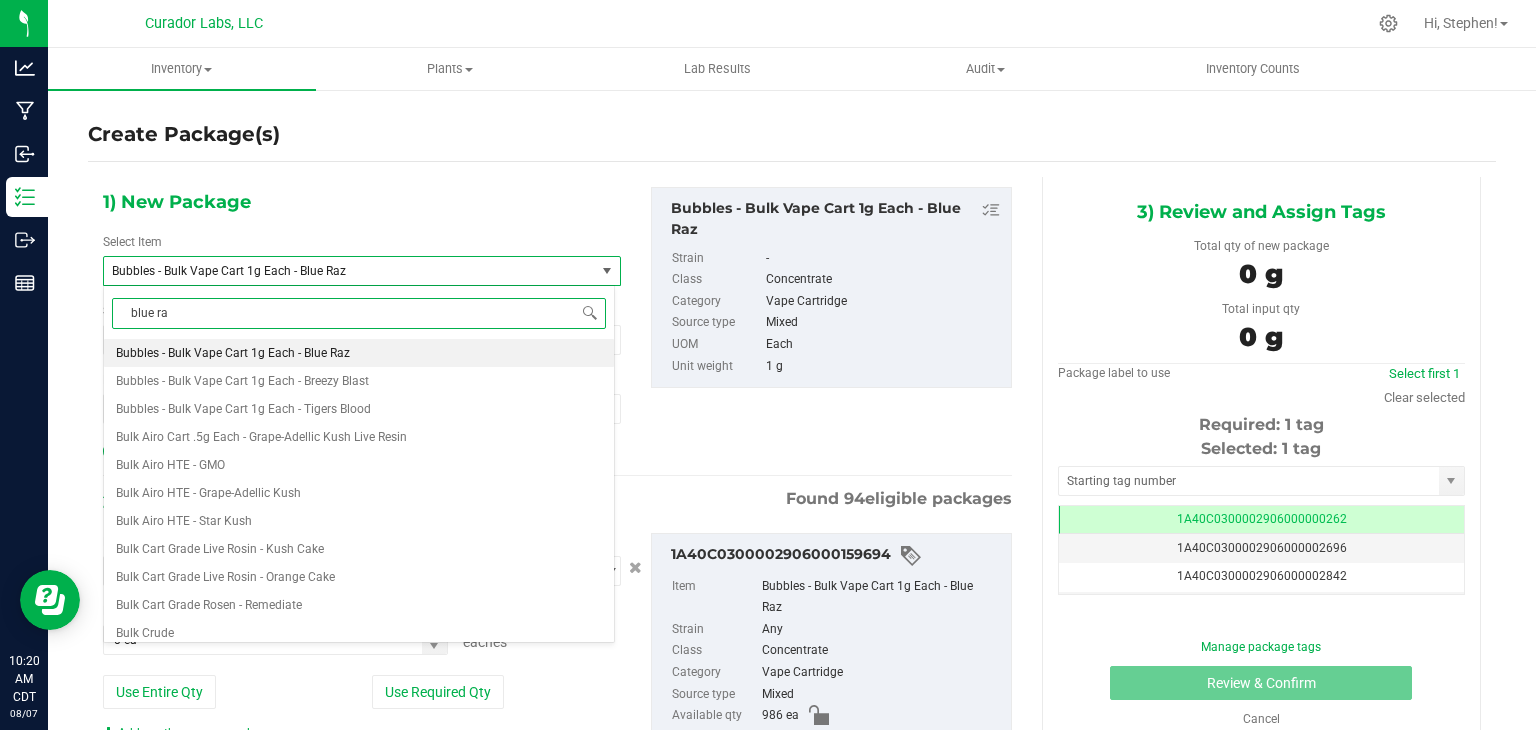 type on "blue raz" 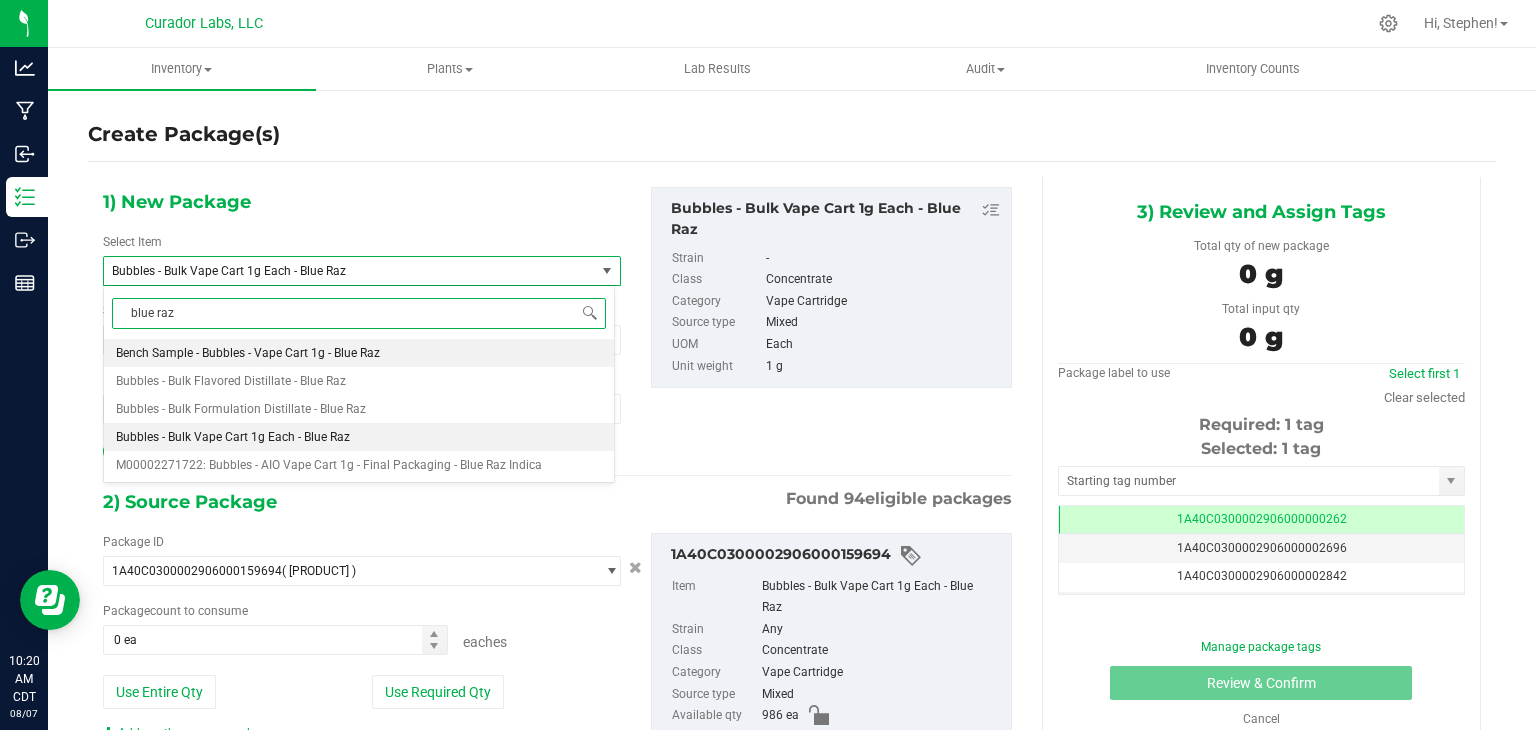 scroll, scrollTop: 0, scrollLeft: 0, axis: both 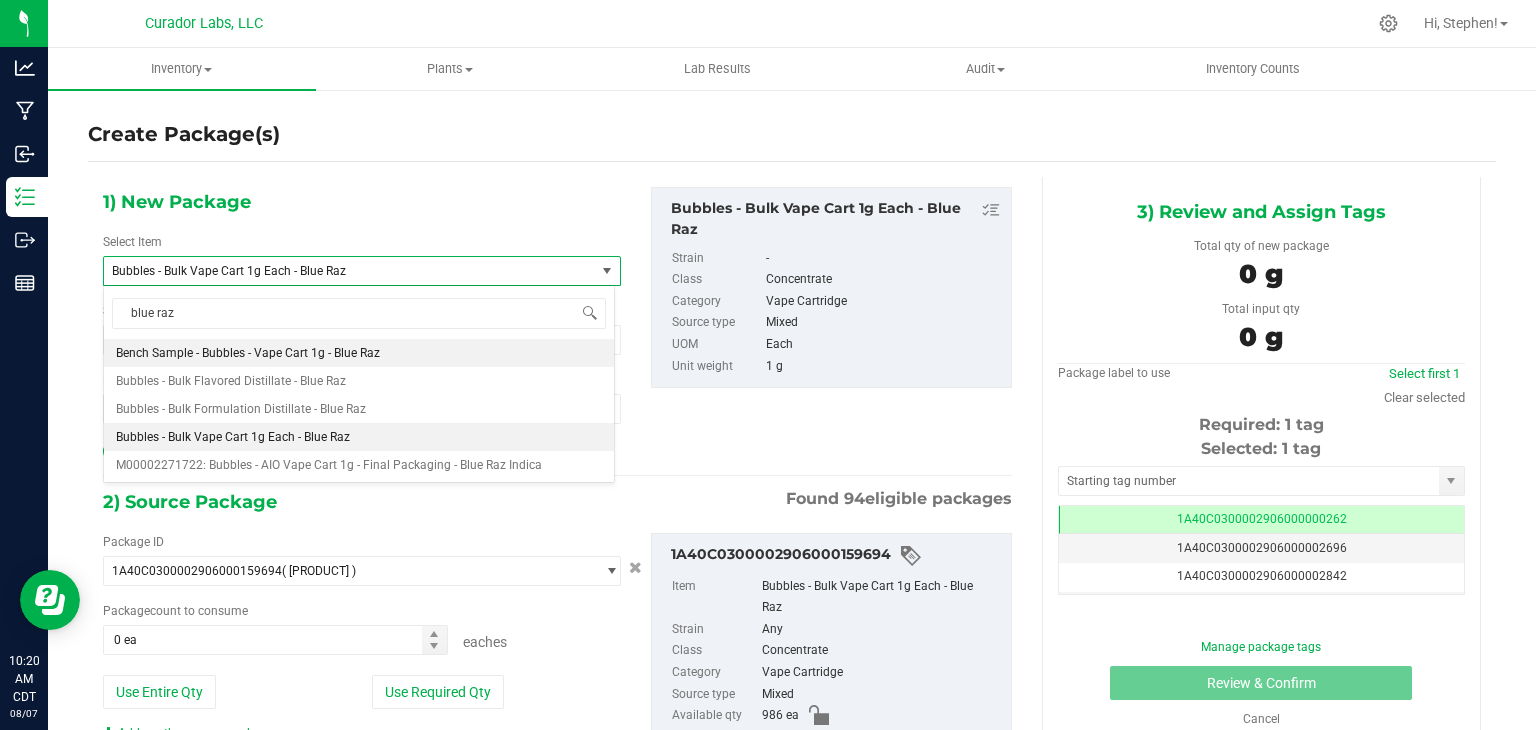 type 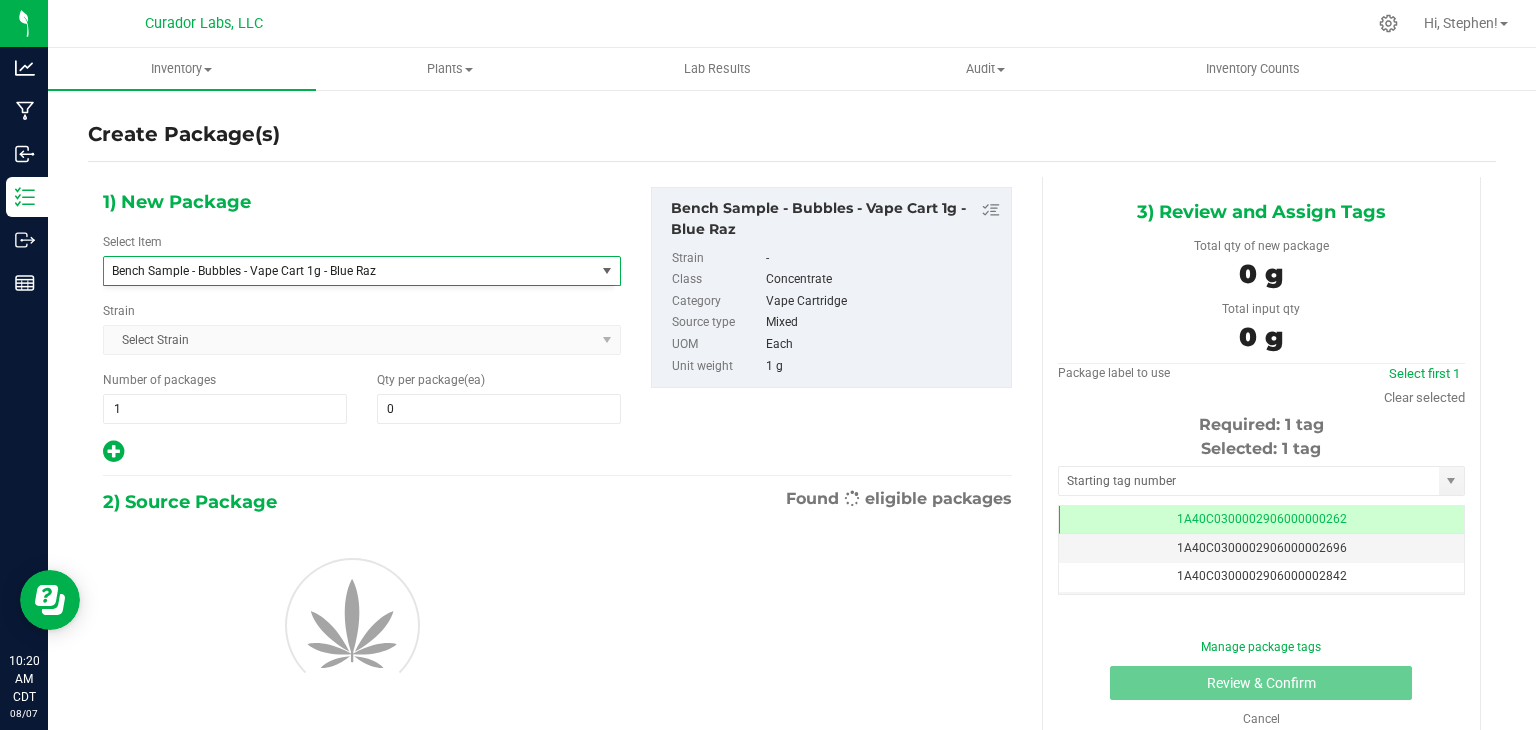 type on "0" 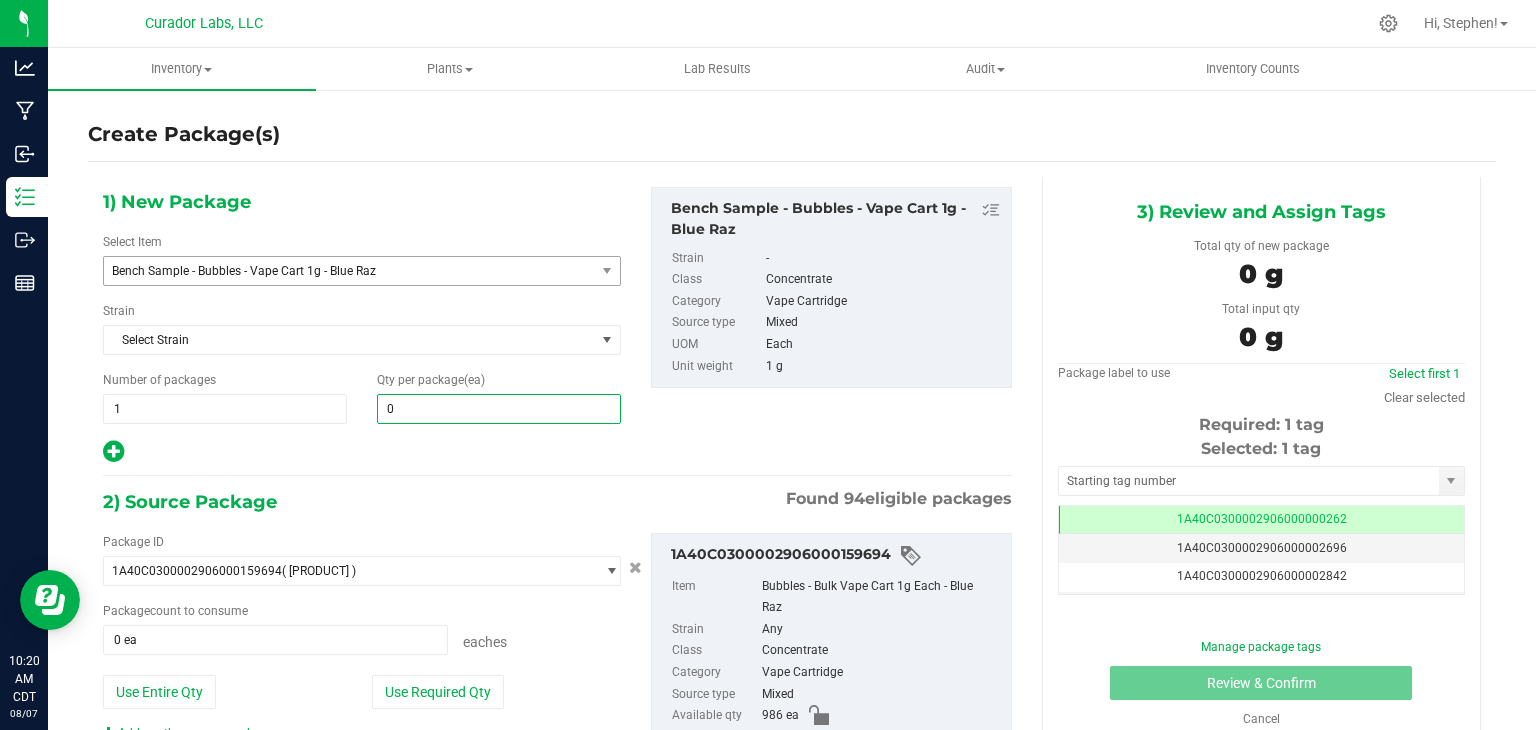 type 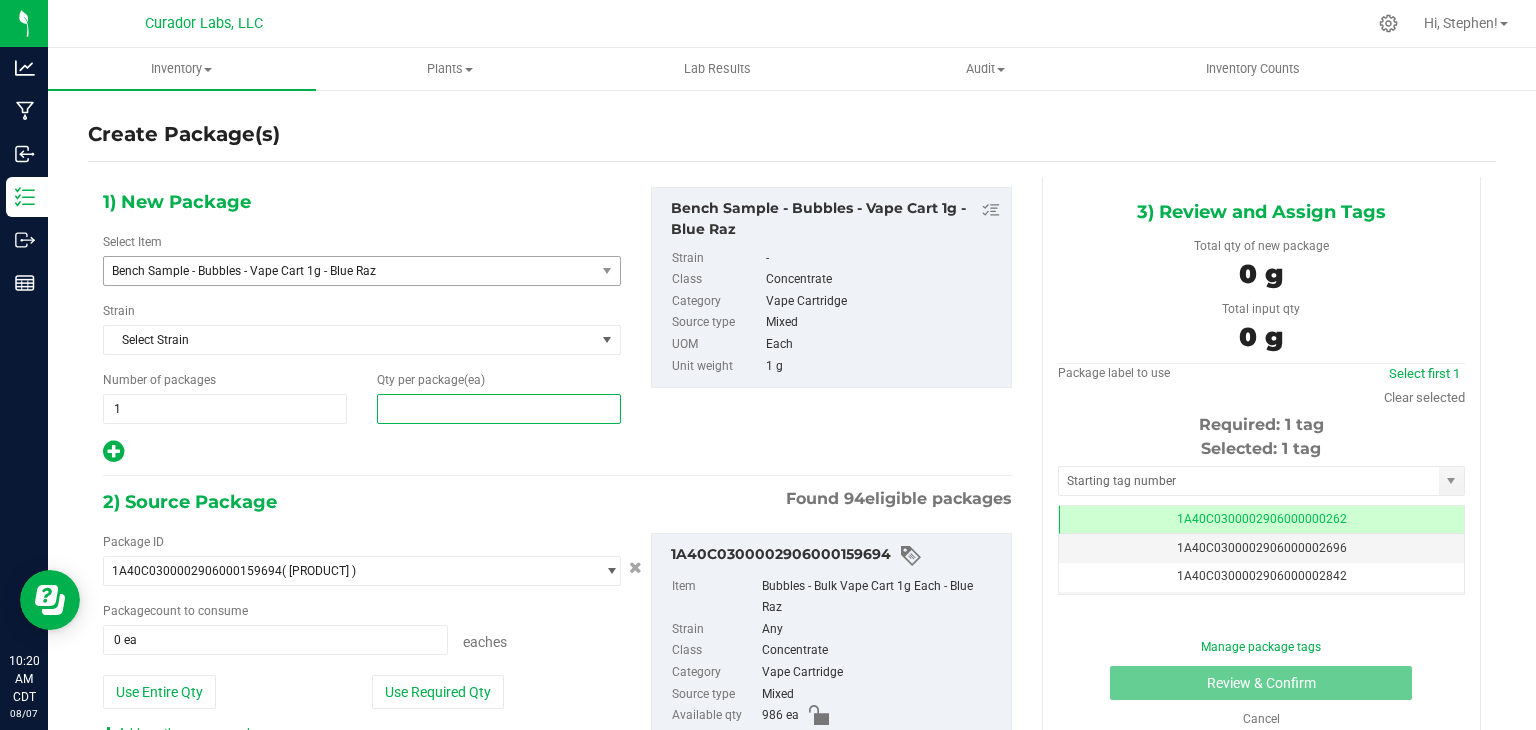 click at bounding box center (499, 409) 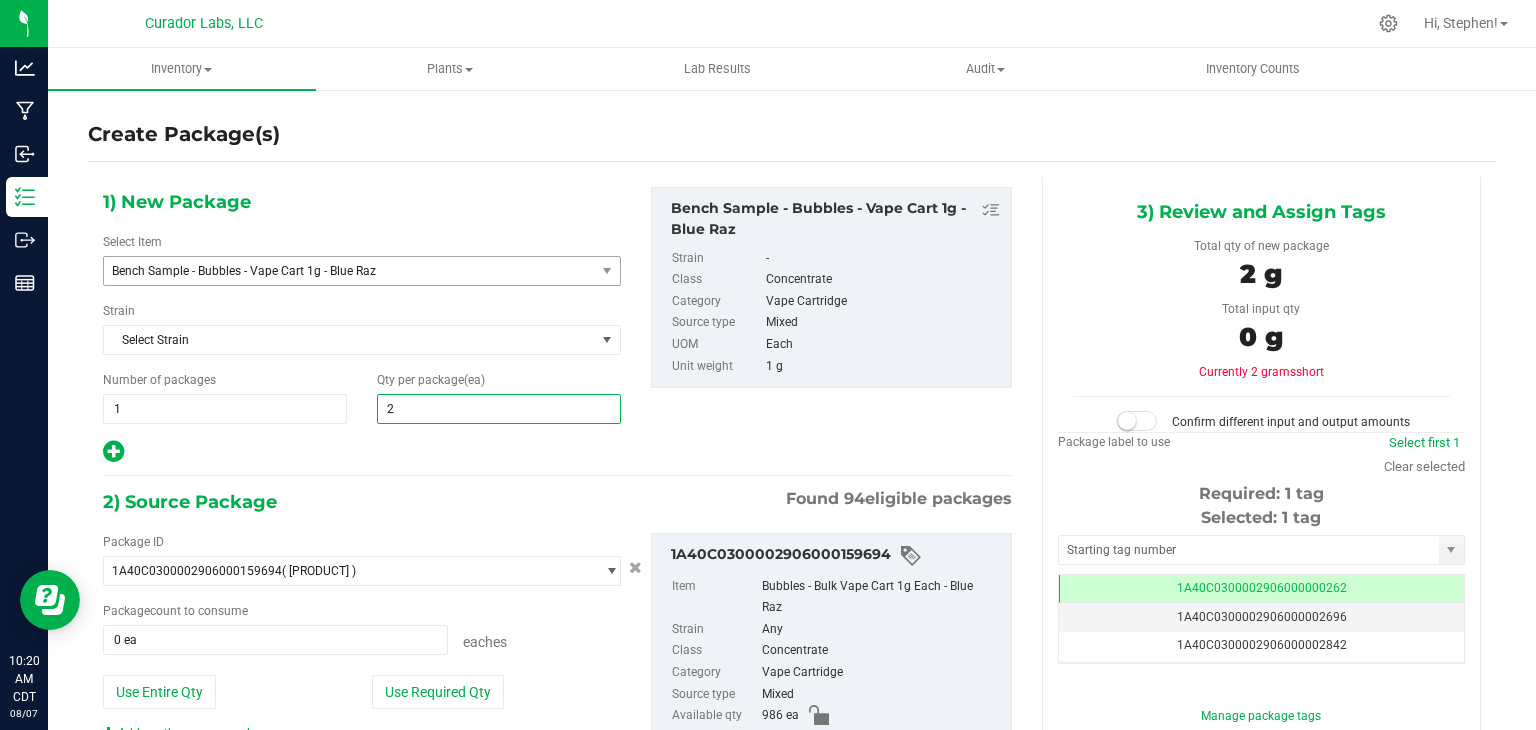 type on "2" 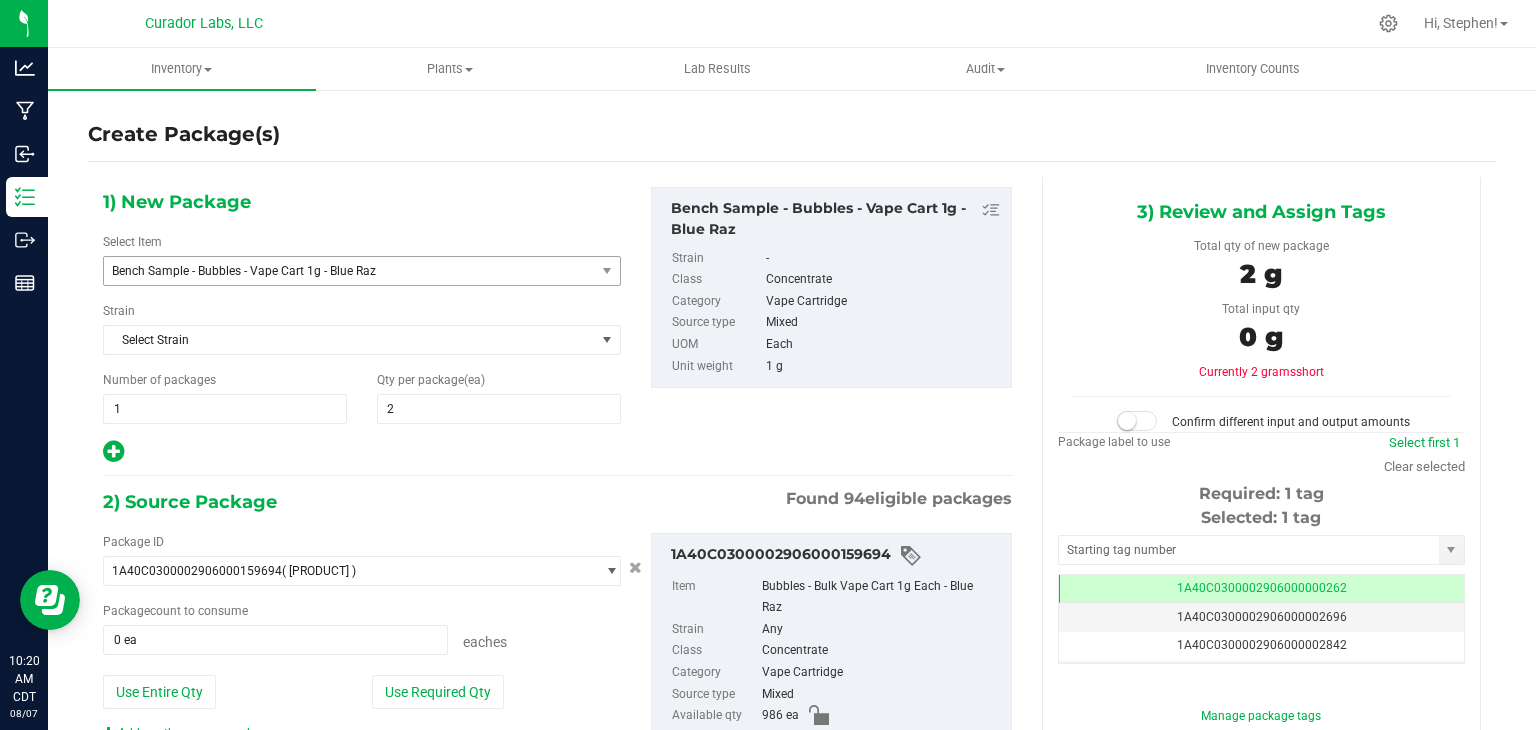 click on "1A40C0300002906000159694" at bounding box center (362, 637) 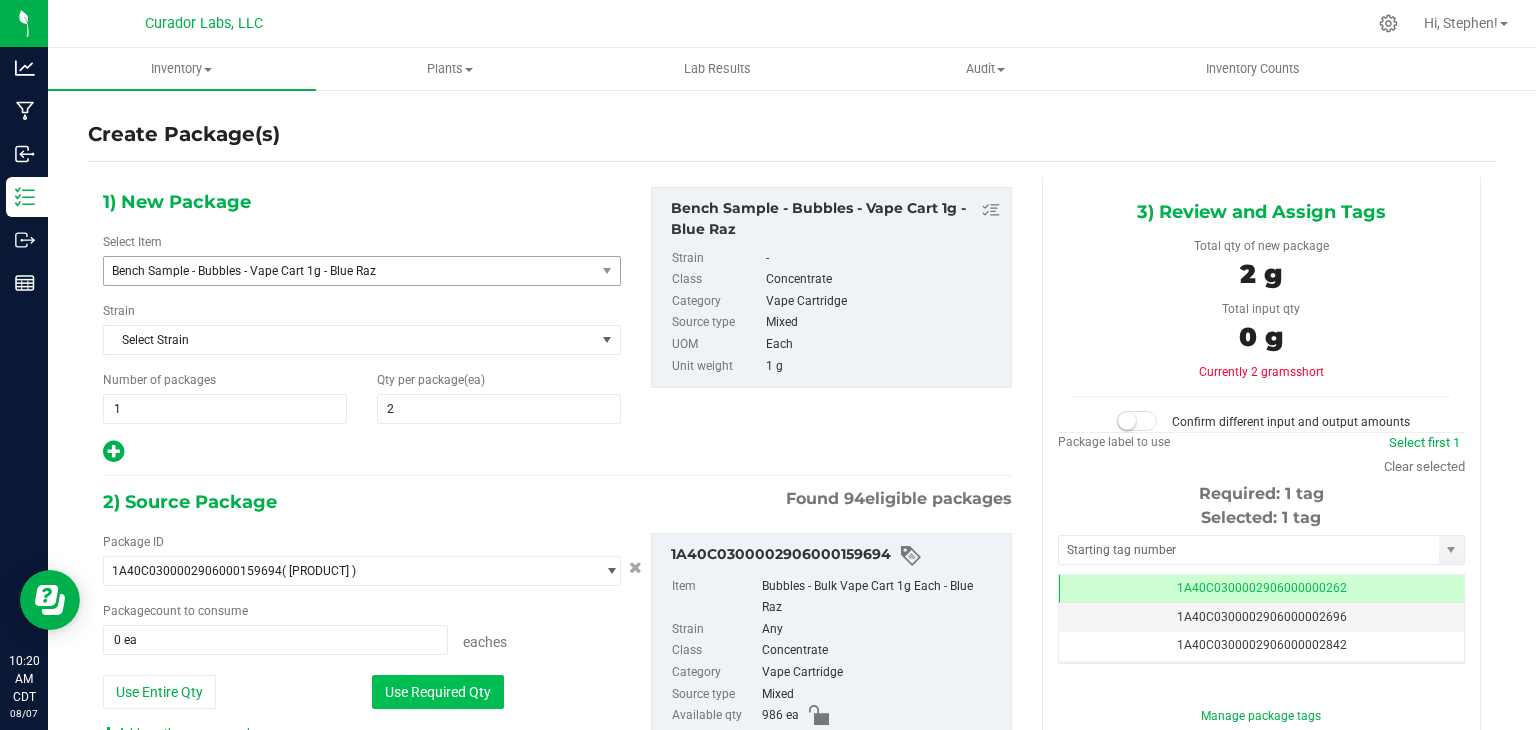 click on "Use Required Qty" at bounding box center (438, 692) 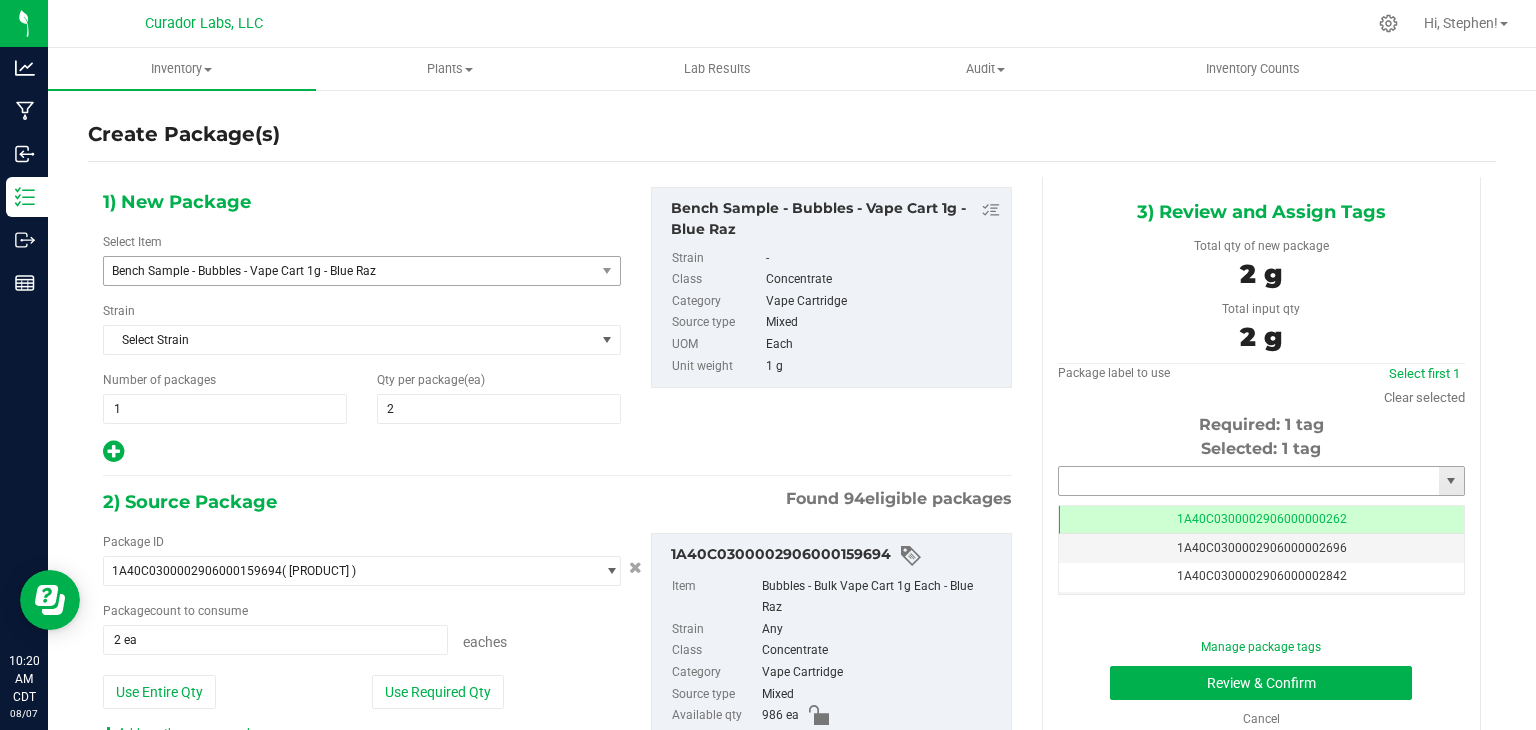 click at bounding box center (1249, 481) 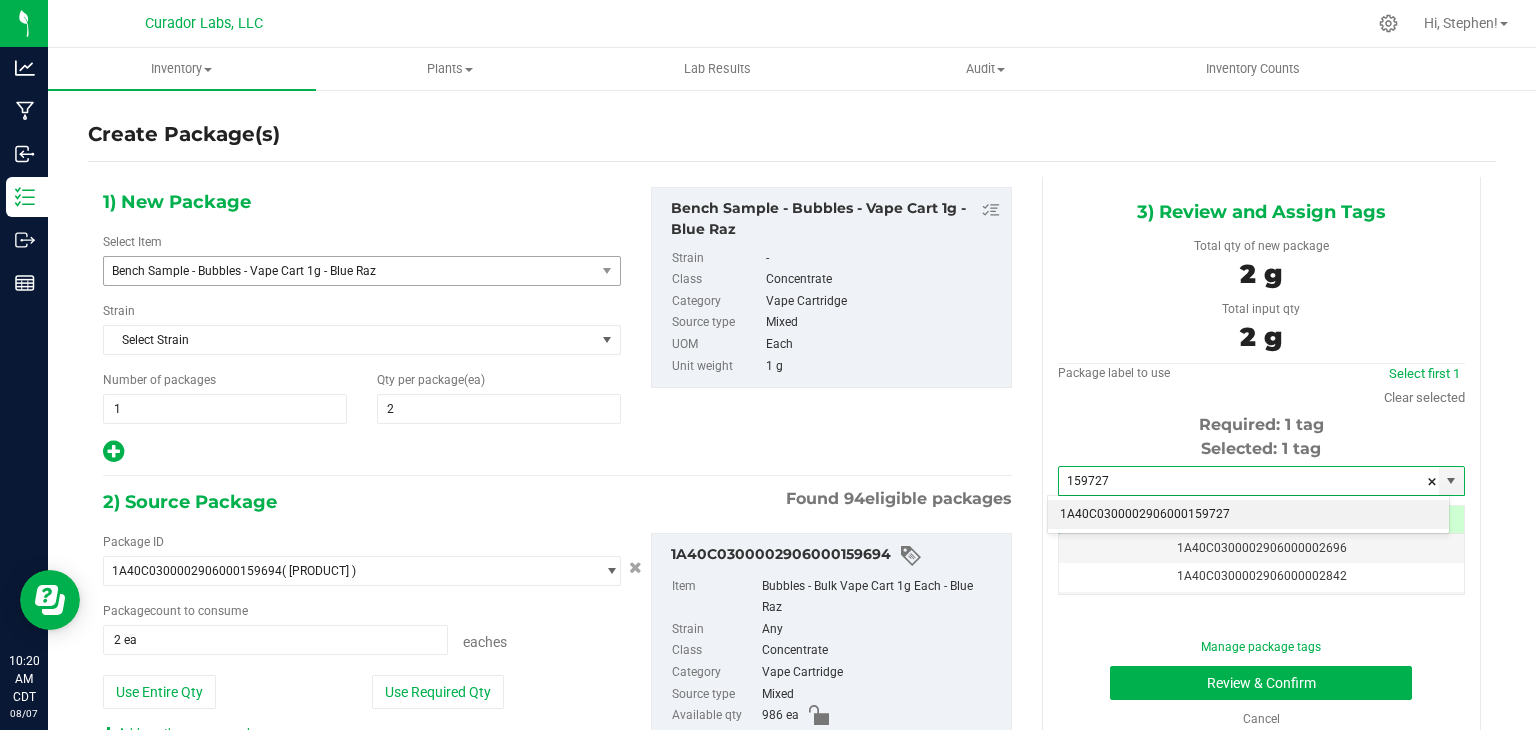 click on "1A40C0300002906000159727" at bounding box center [1248, 515] 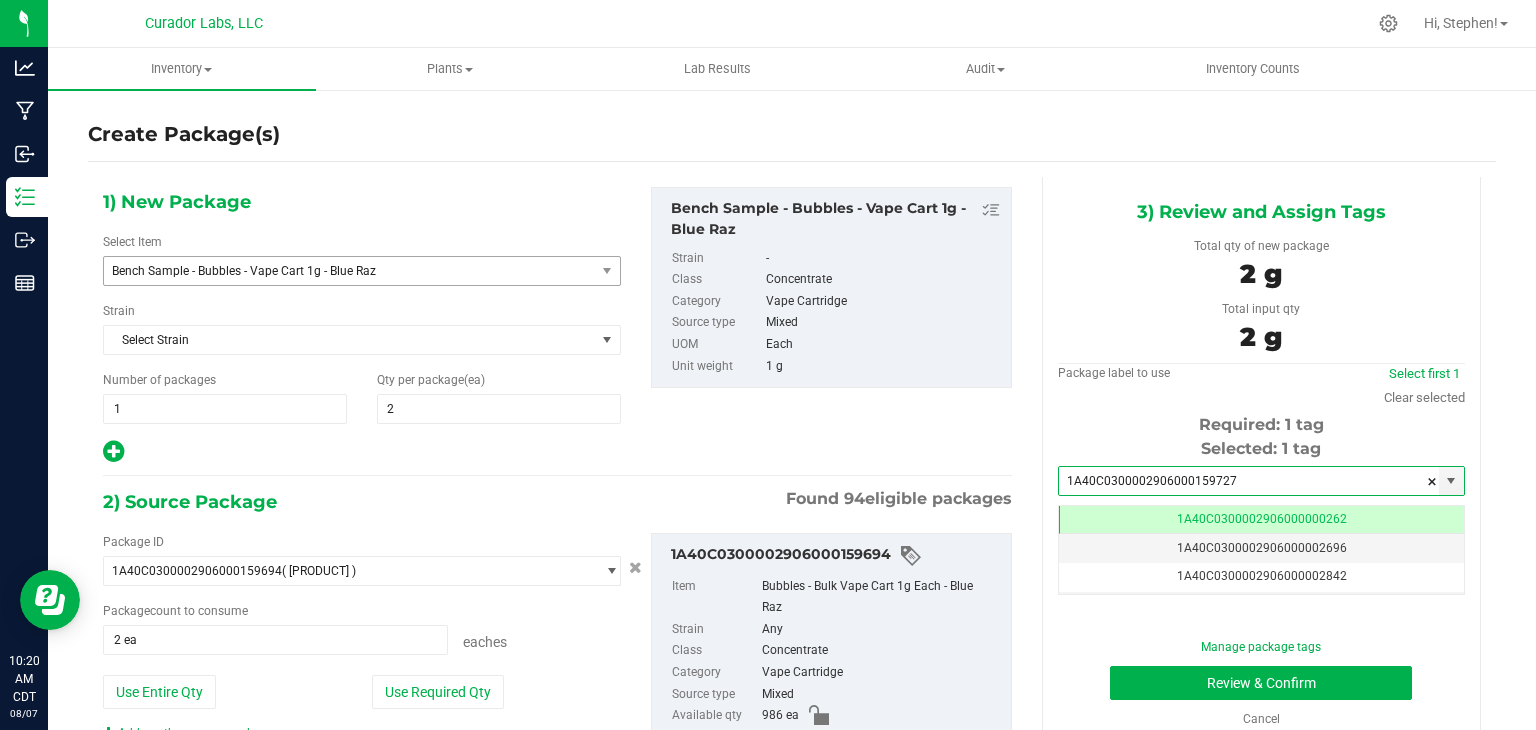 type on "1A40C0300002906000159727" 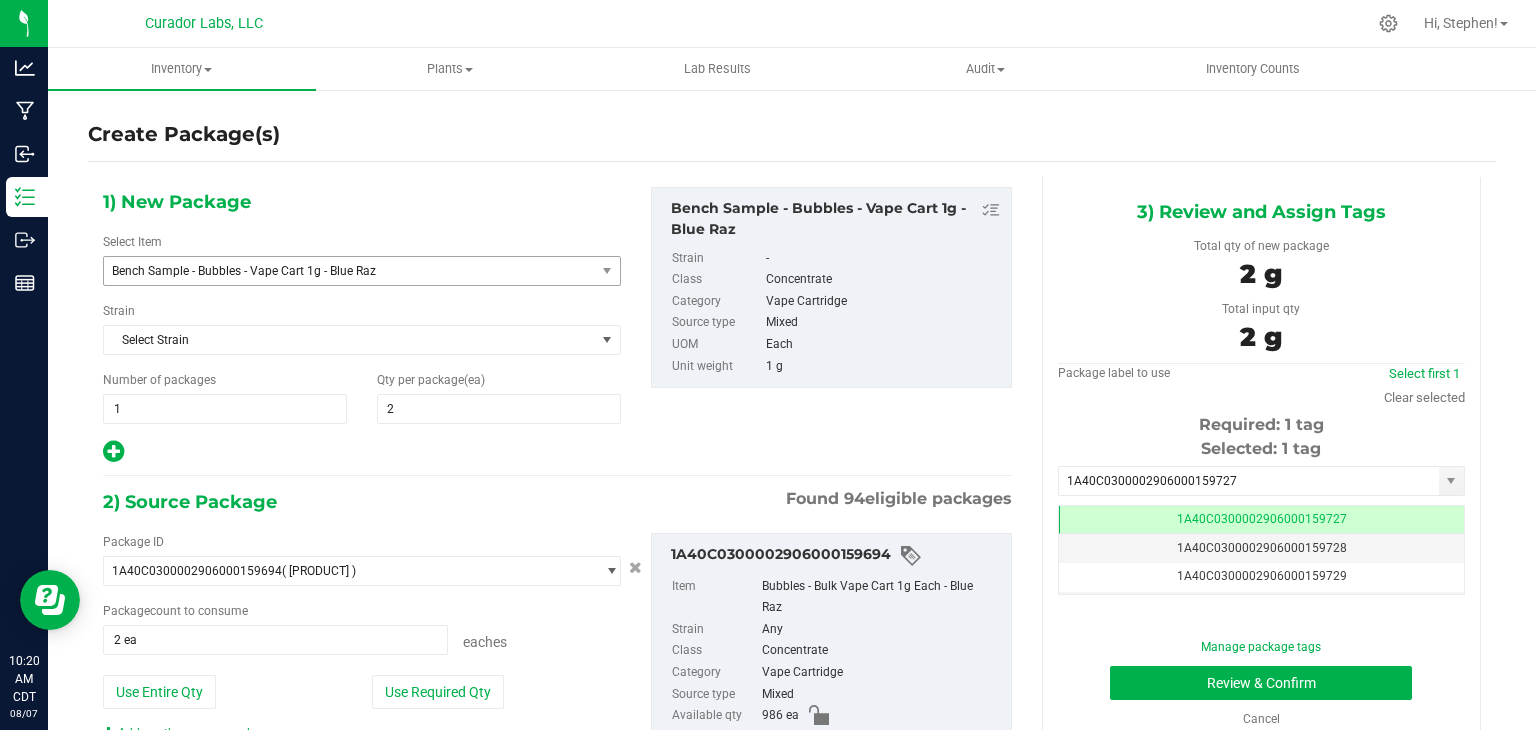 scroll, scrollTop: 0, scrollLeft: 0, axis: both 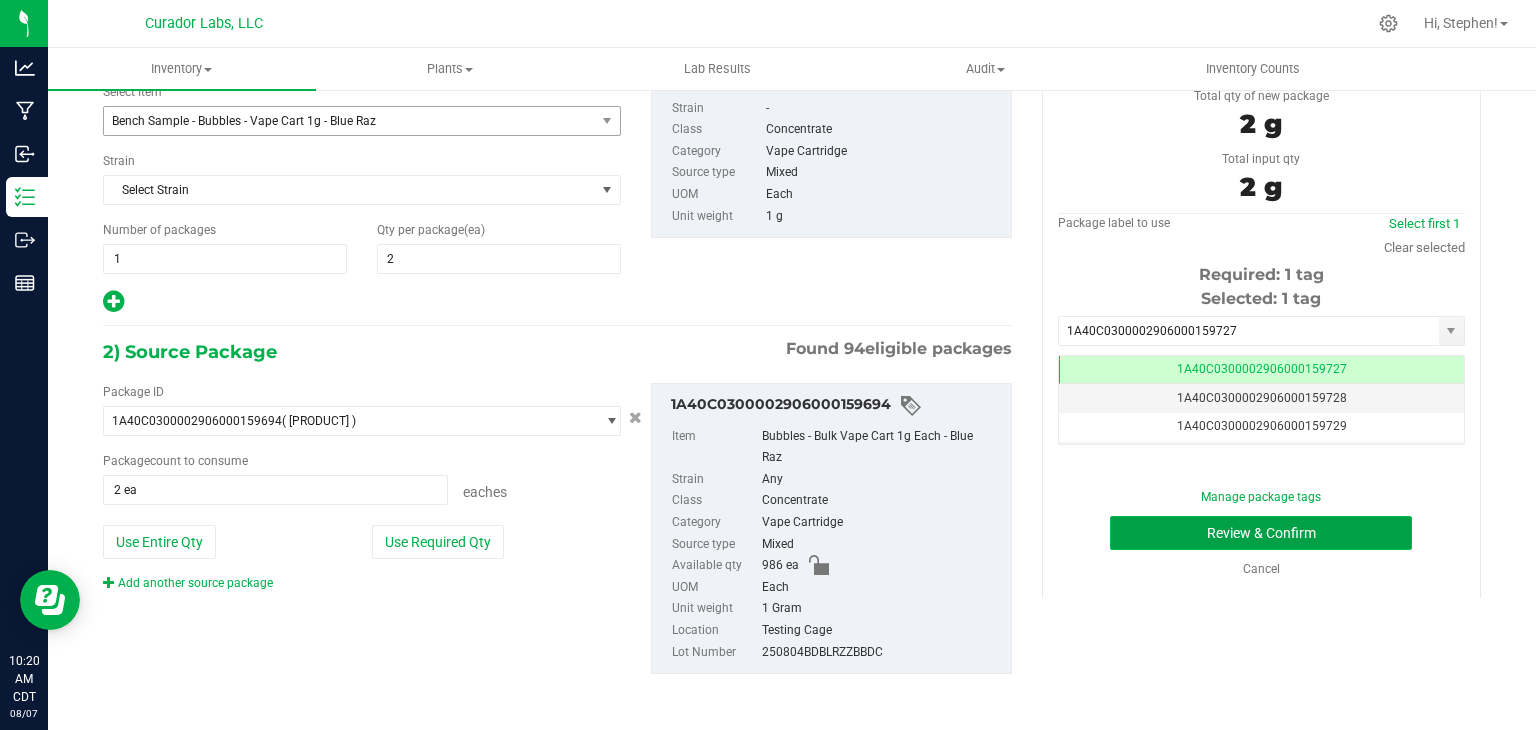 click on "Review & Confirm" at bounding box center (1261, 533) 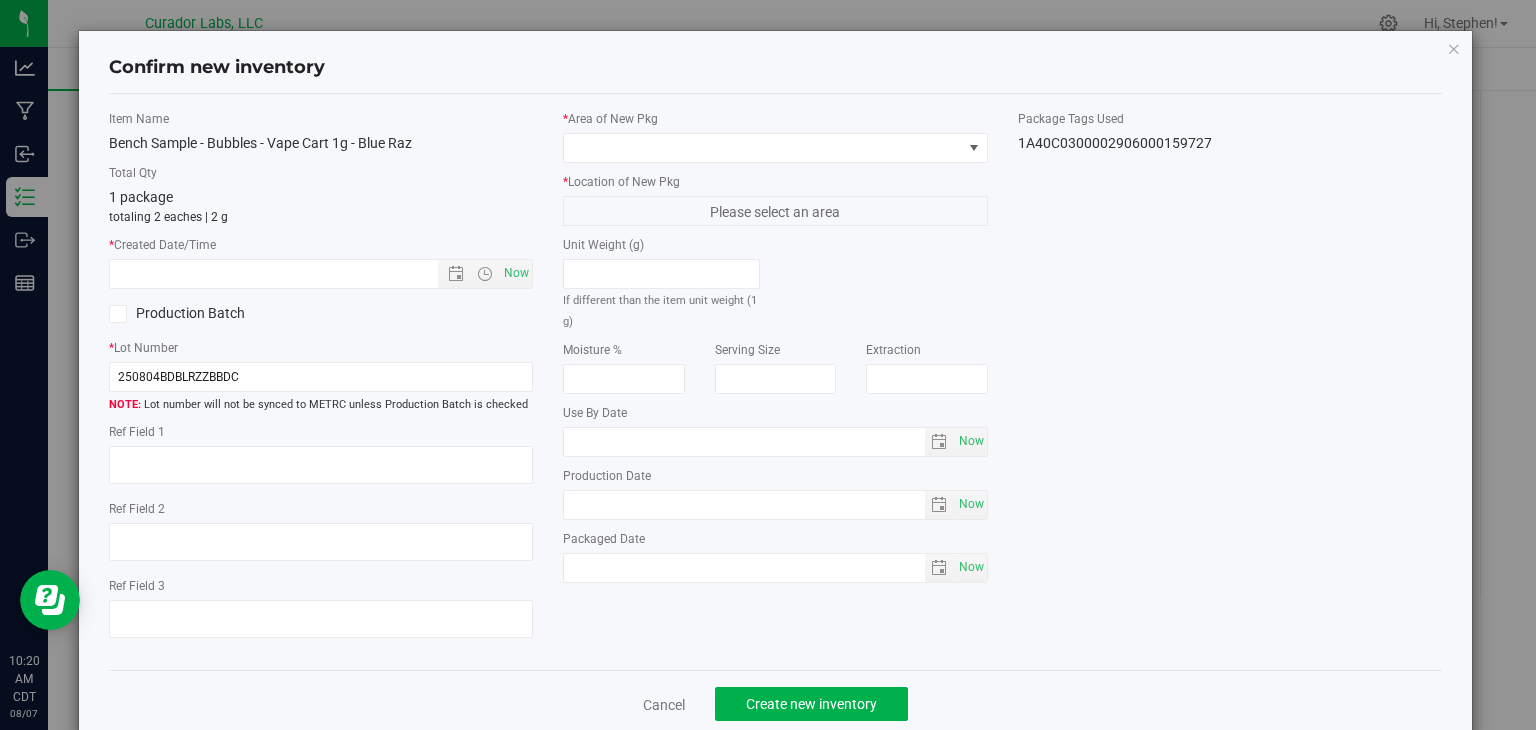 type on "2025-08-07" 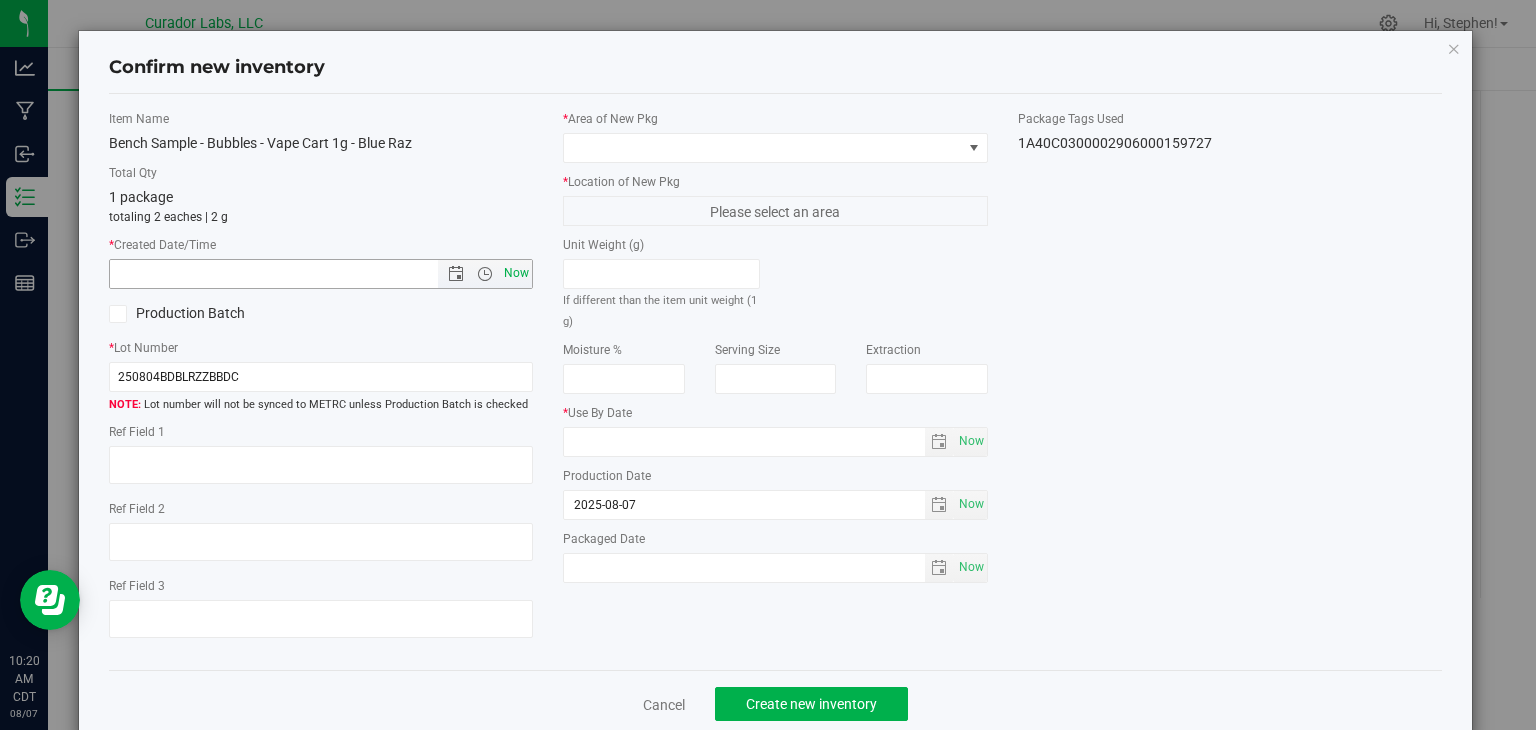 click on "Now" at bounding box center [517, 273] 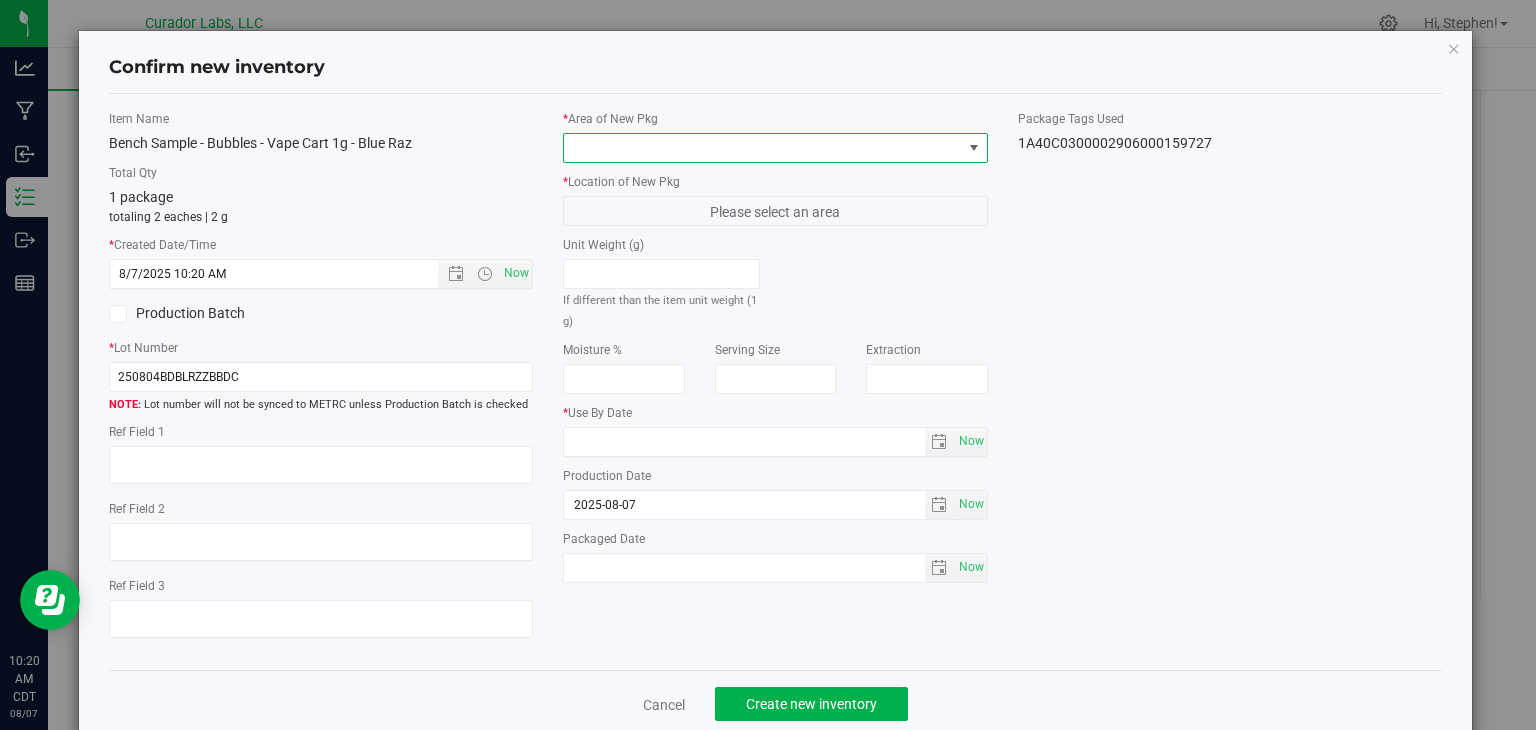 click at bounding box center [763, 148] 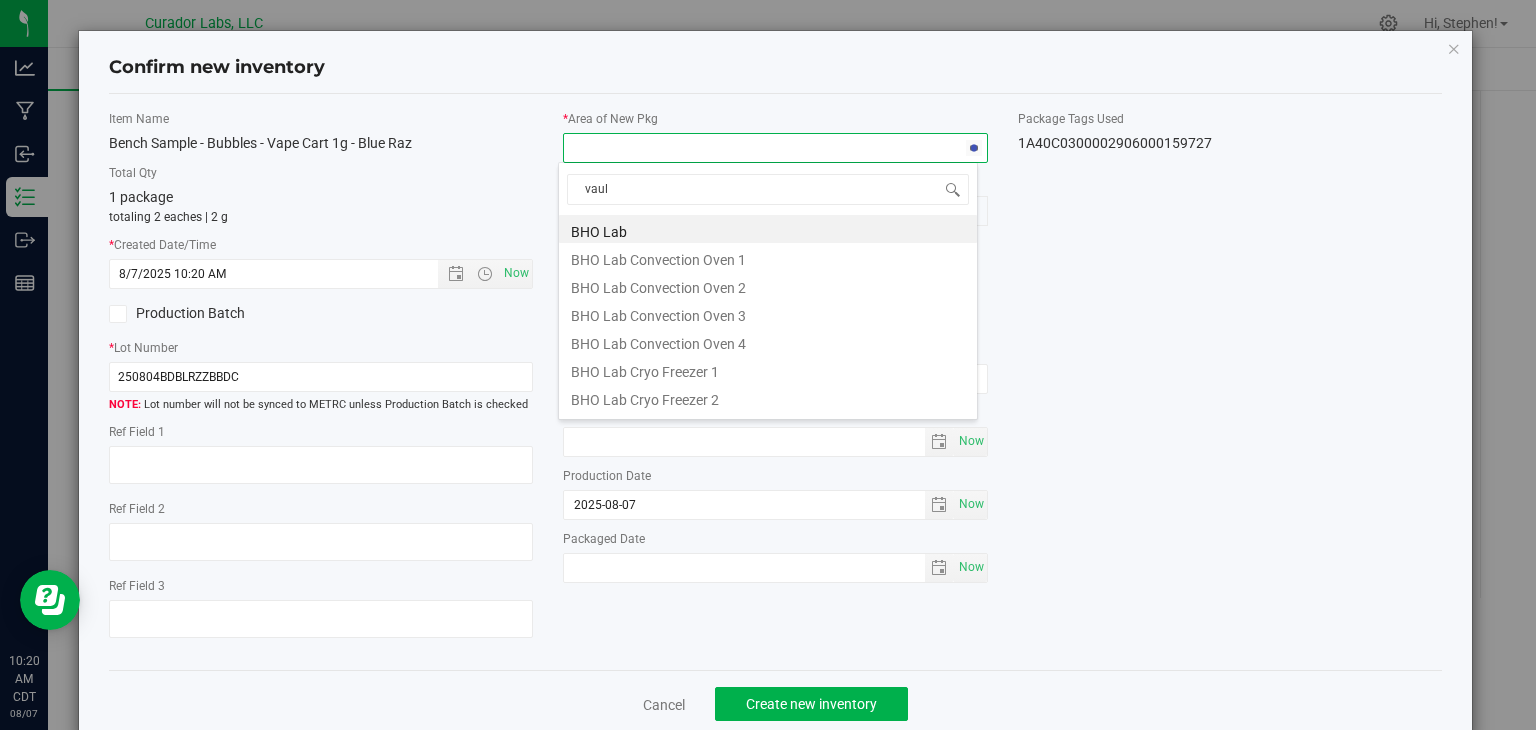type on "vault" 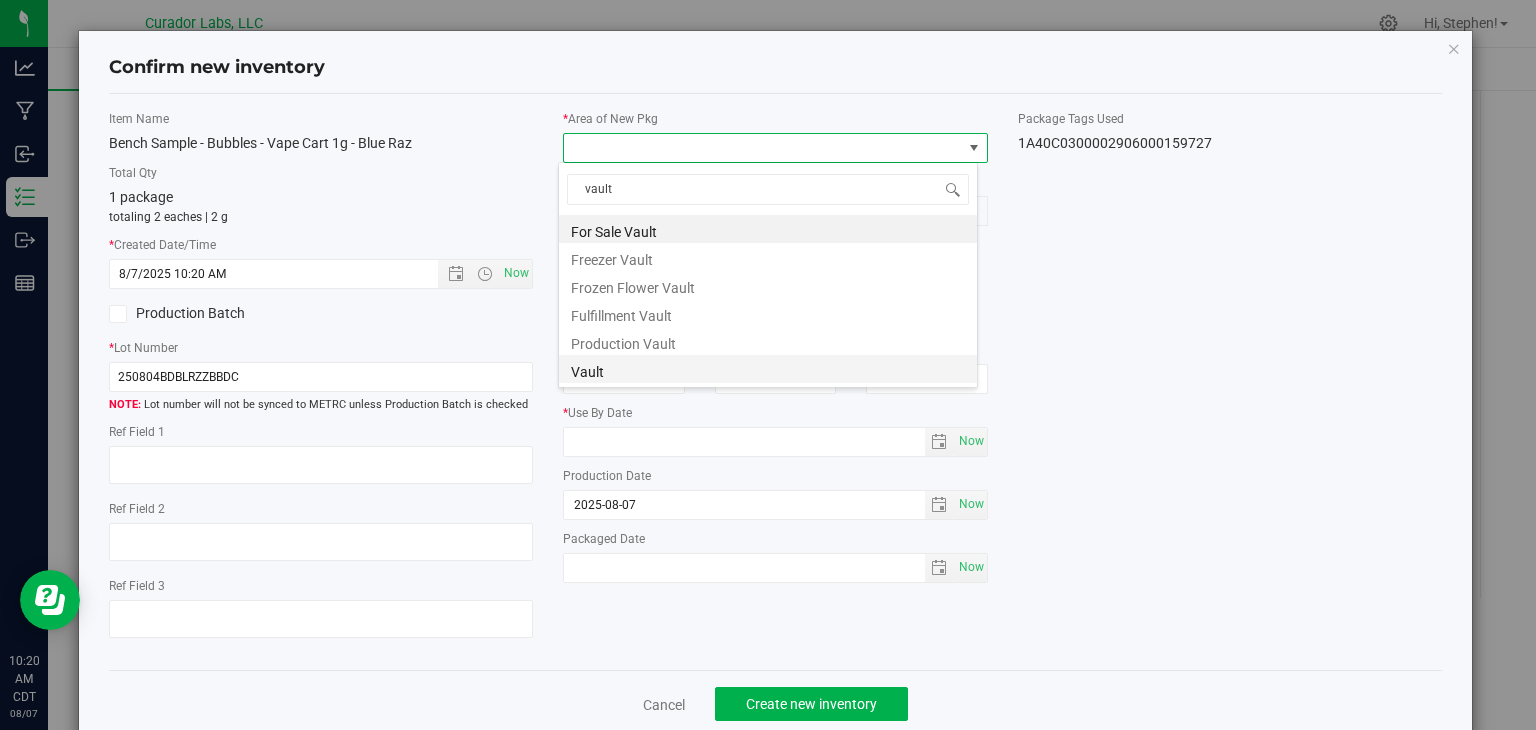 click on "Vault" at bounding box center [768, 369] 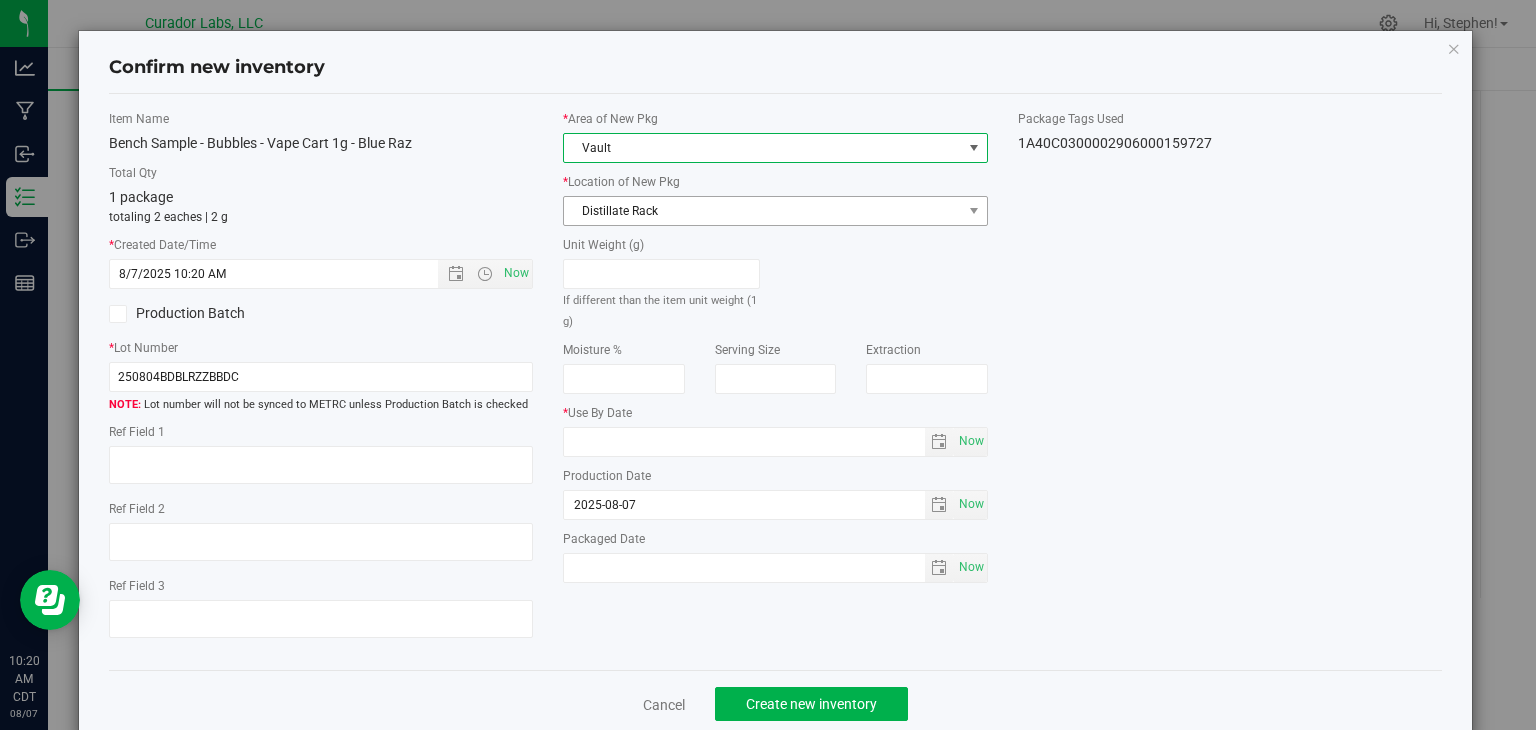 click on "Distillate Rack" at bounding box center (763, 211) 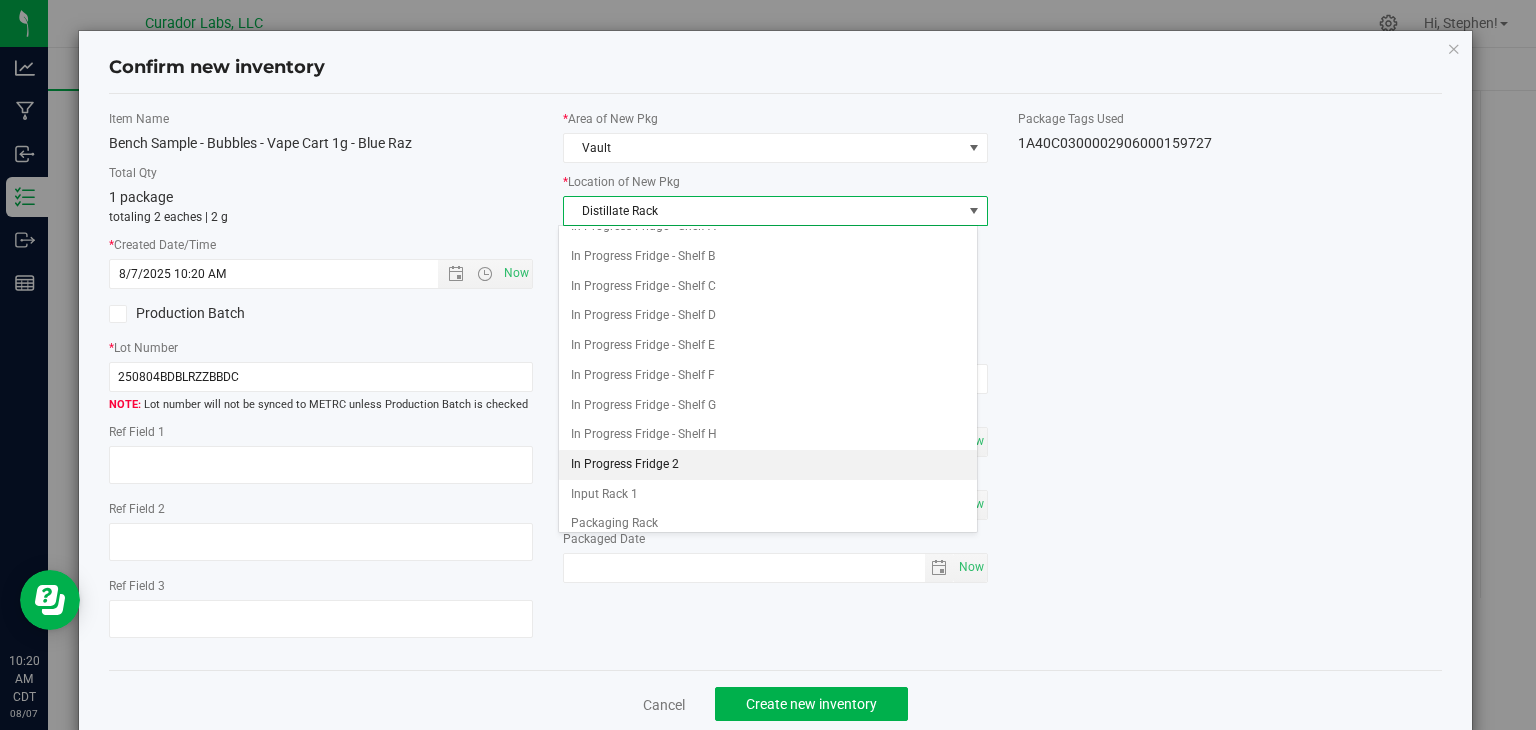 click on "In Progress Fridge 2" at bounding box center [768, 465] 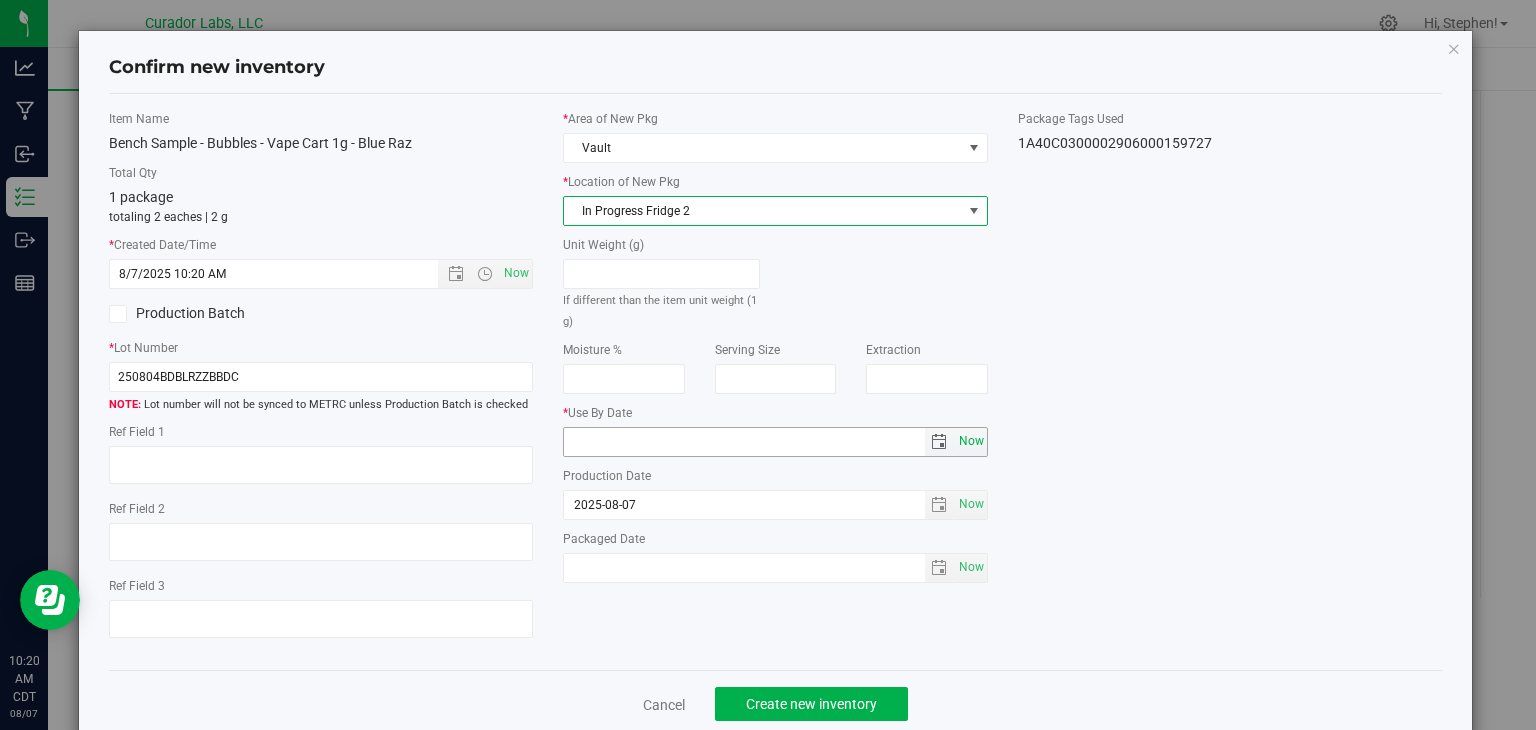 click on "Now" at bounding box center (971, 441) 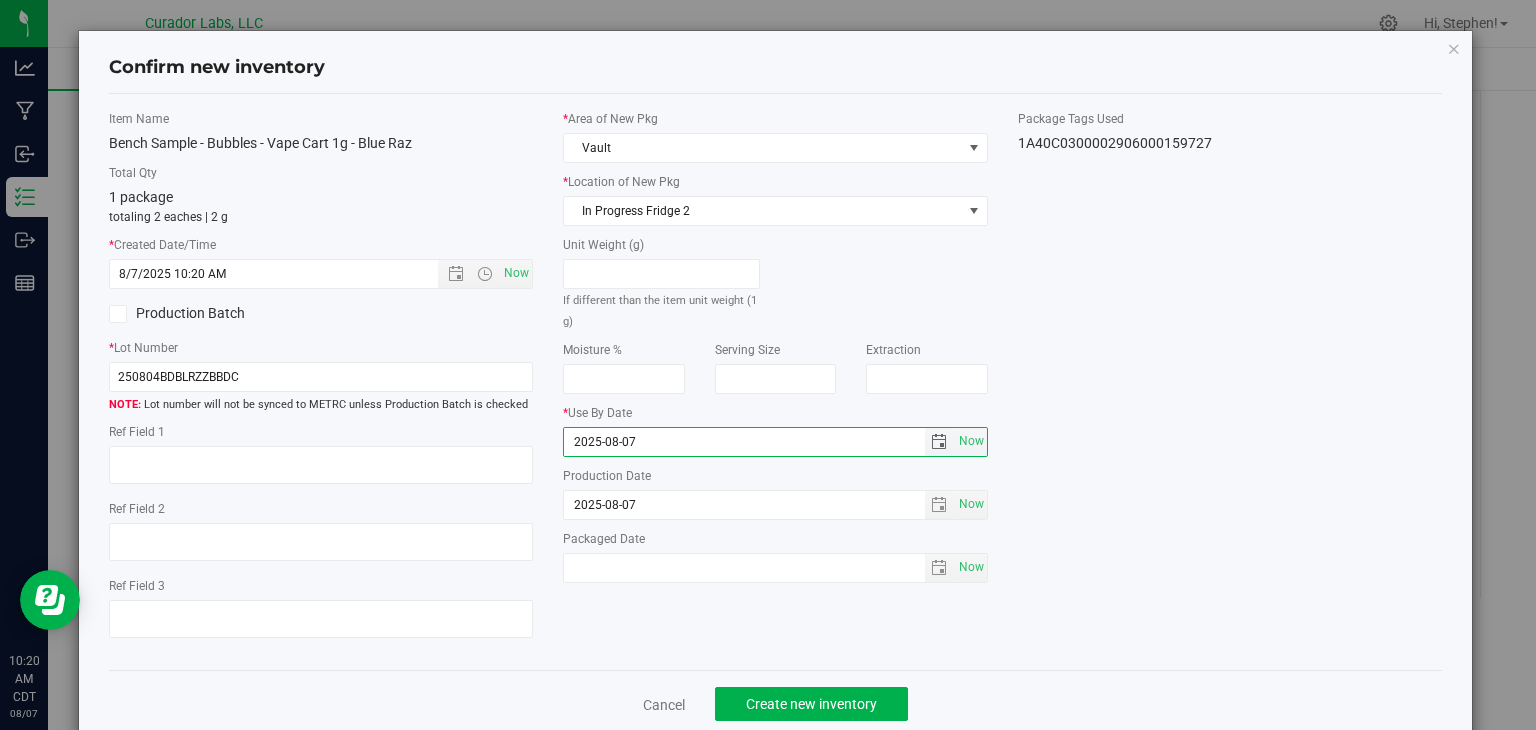 click on "2025-08-07" at bounding box center [744, 442] 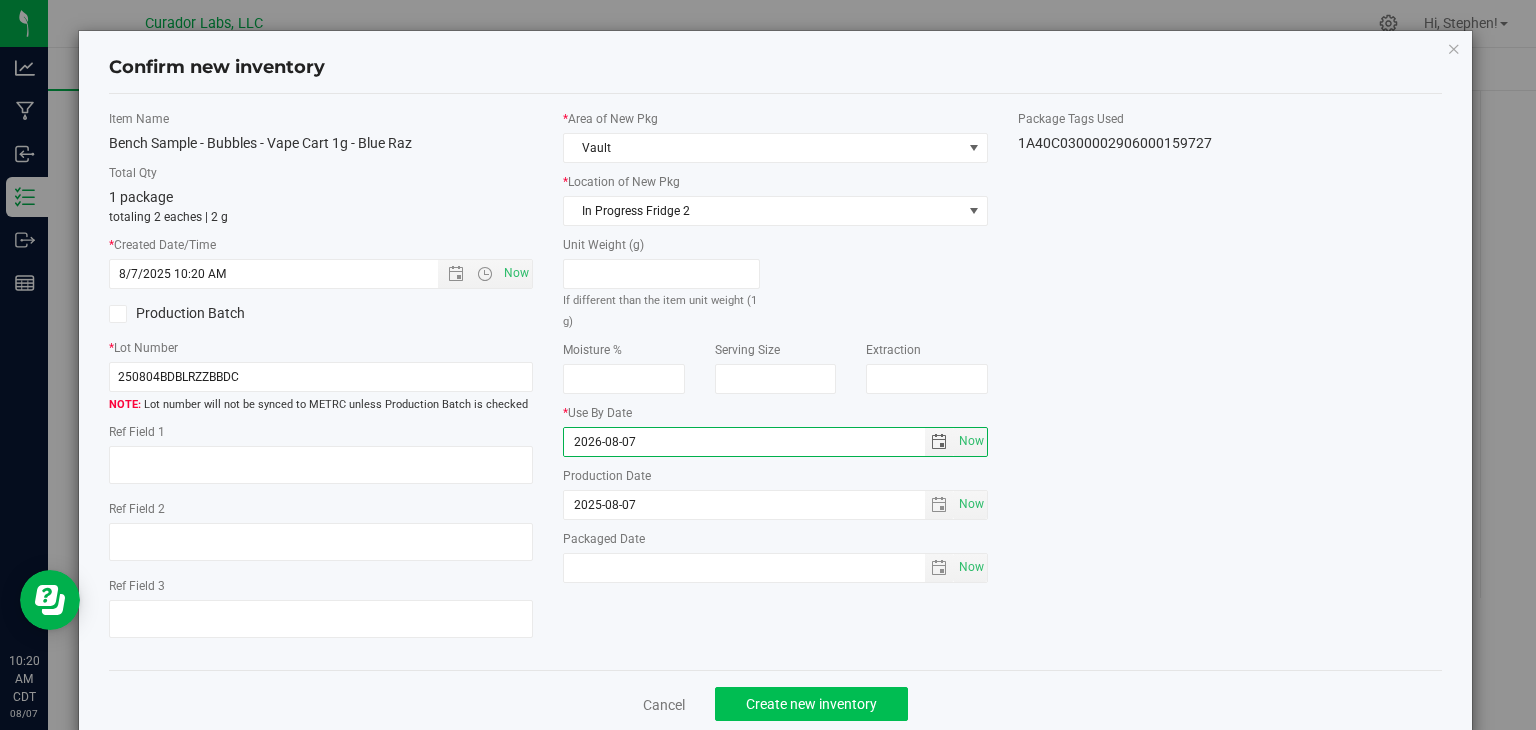 type on "2026-08-07" 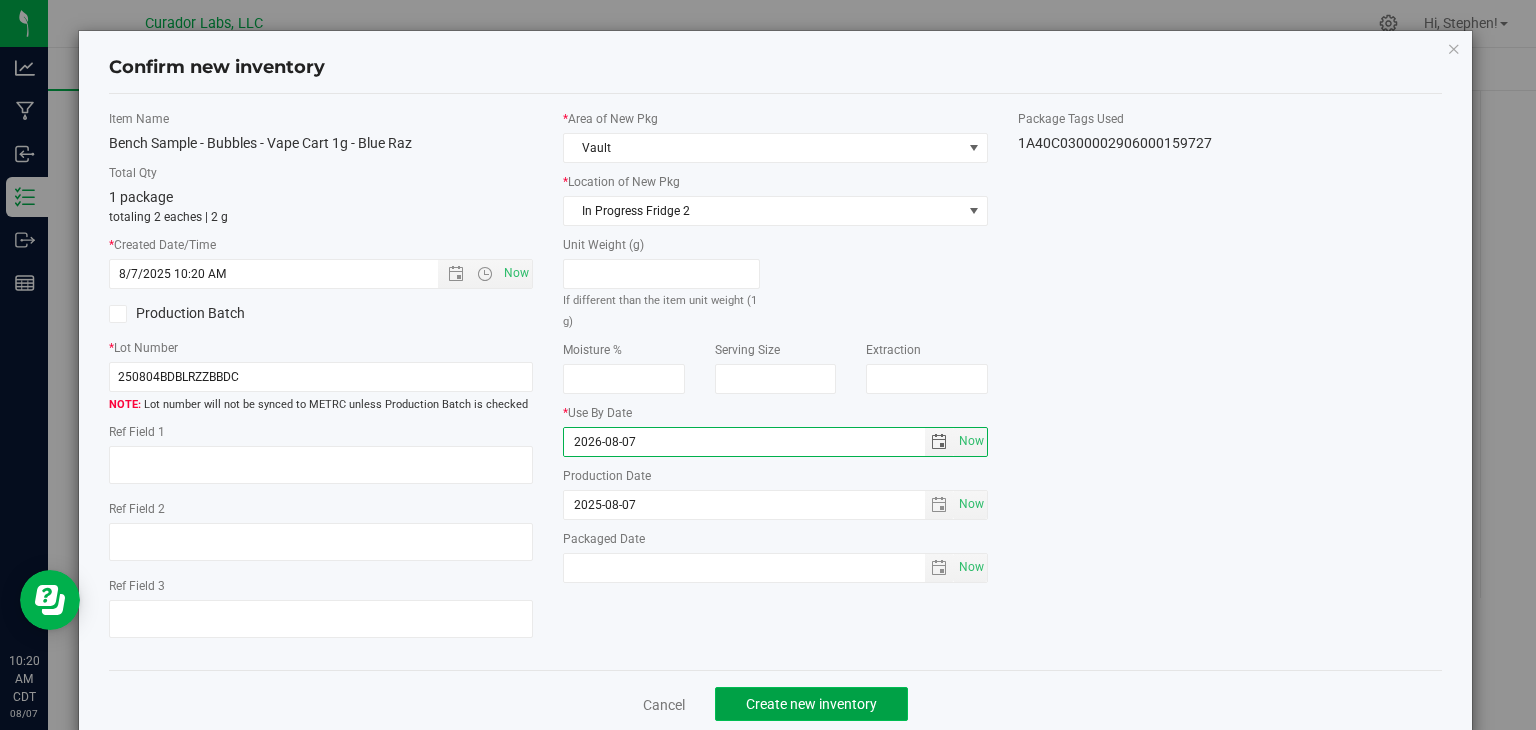 click on "Create new inventory" 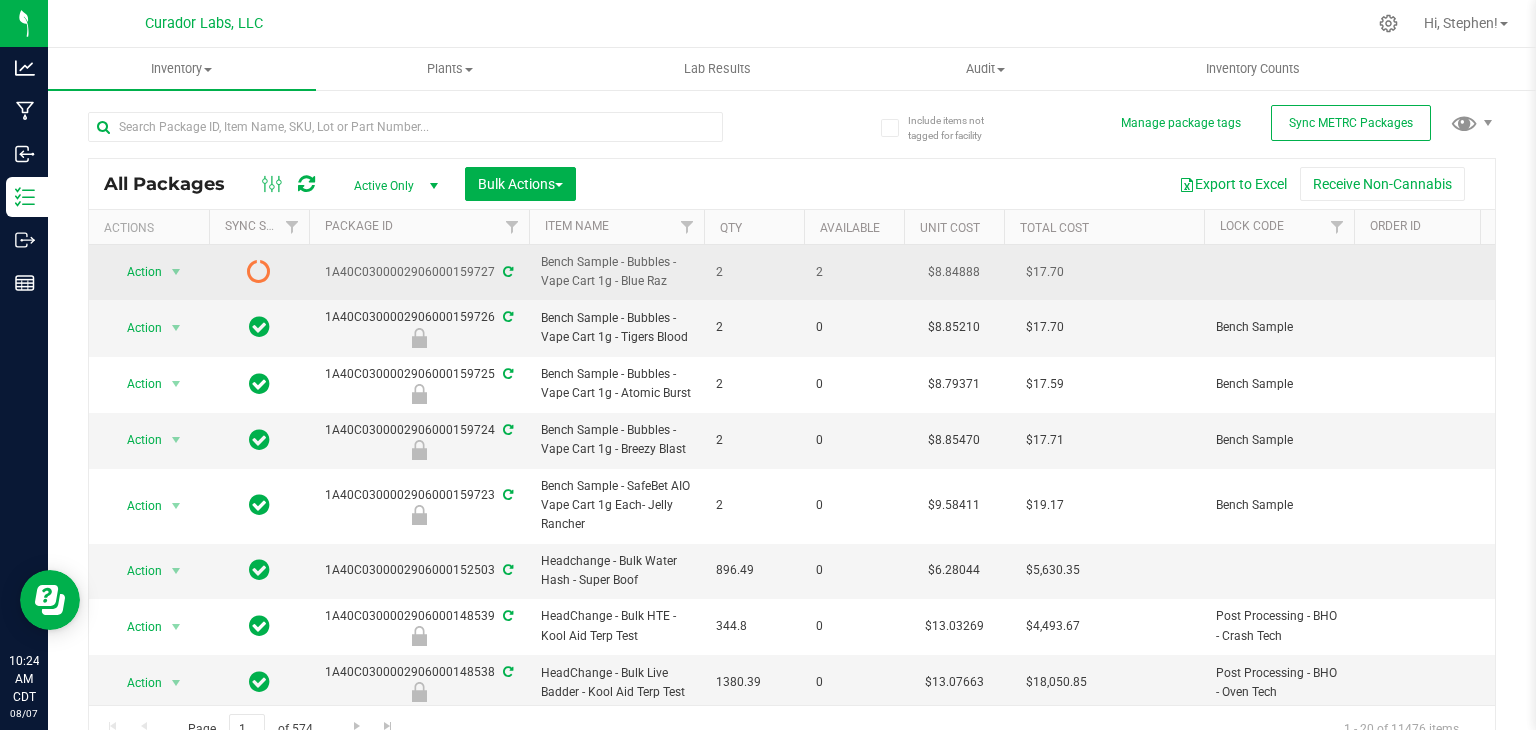drag, startPoint x: 666, startPoint y: 277, endPoint x: 622, endPoint y: 278, distance: 44.011364 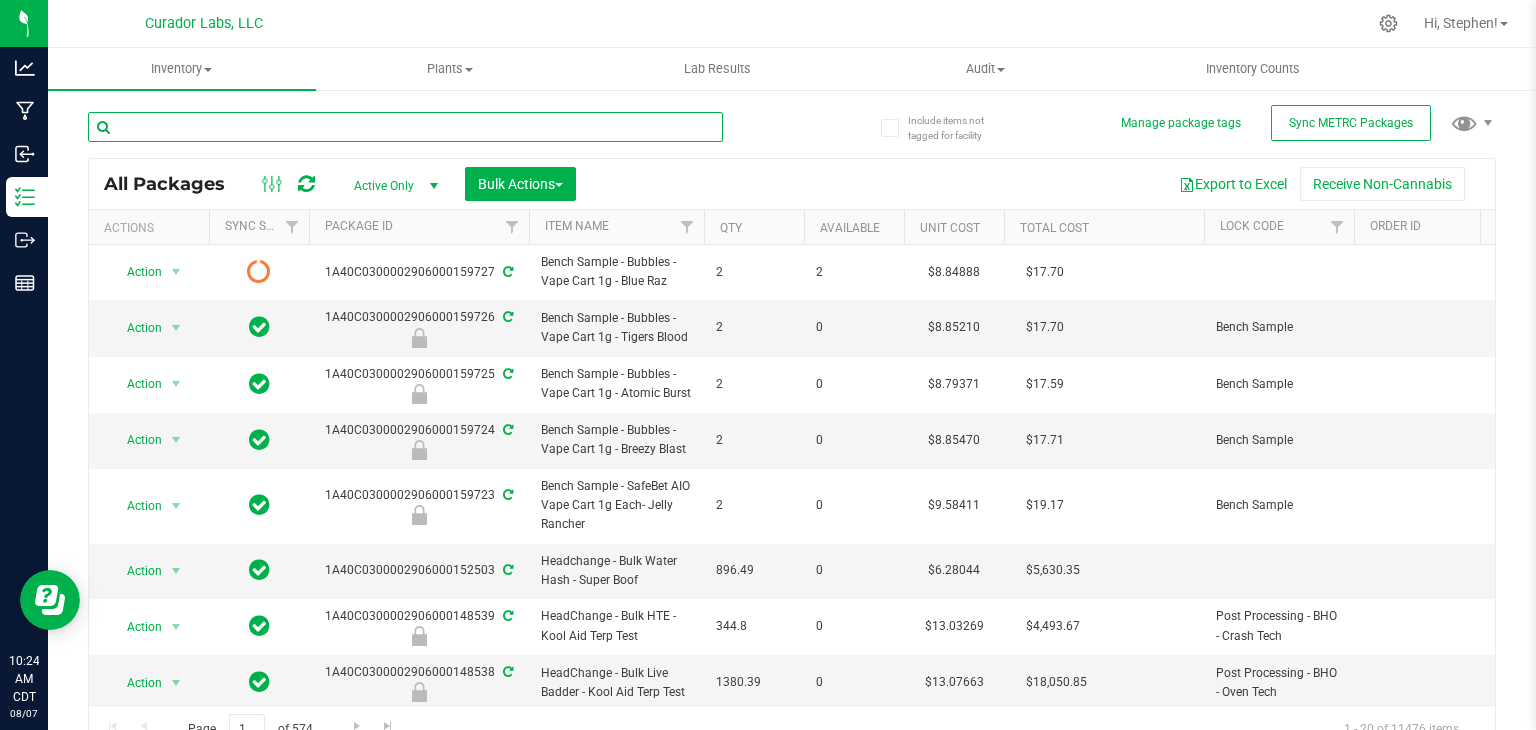 click at bounding box center (405, 127) 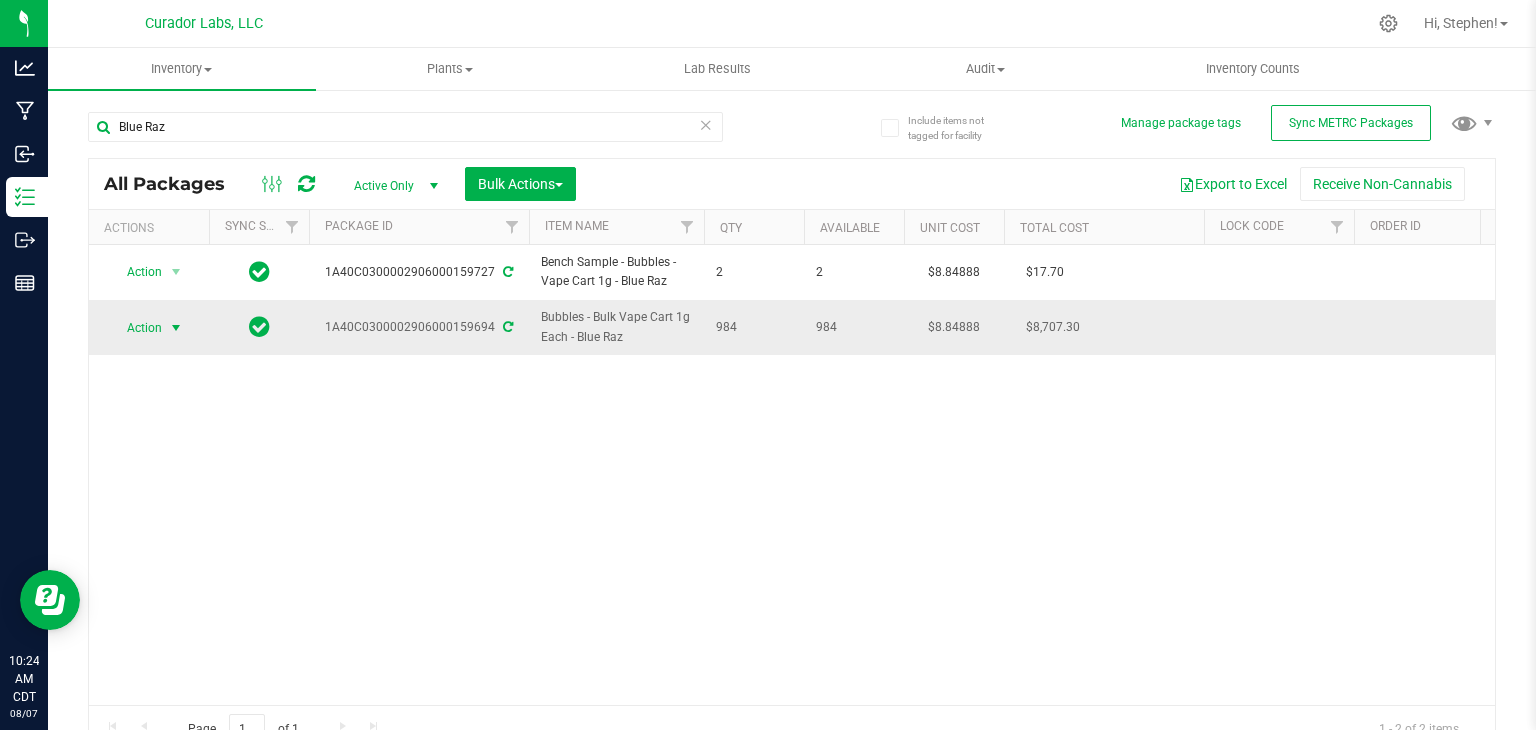 click on "Action" at bounding box center (136, 328) 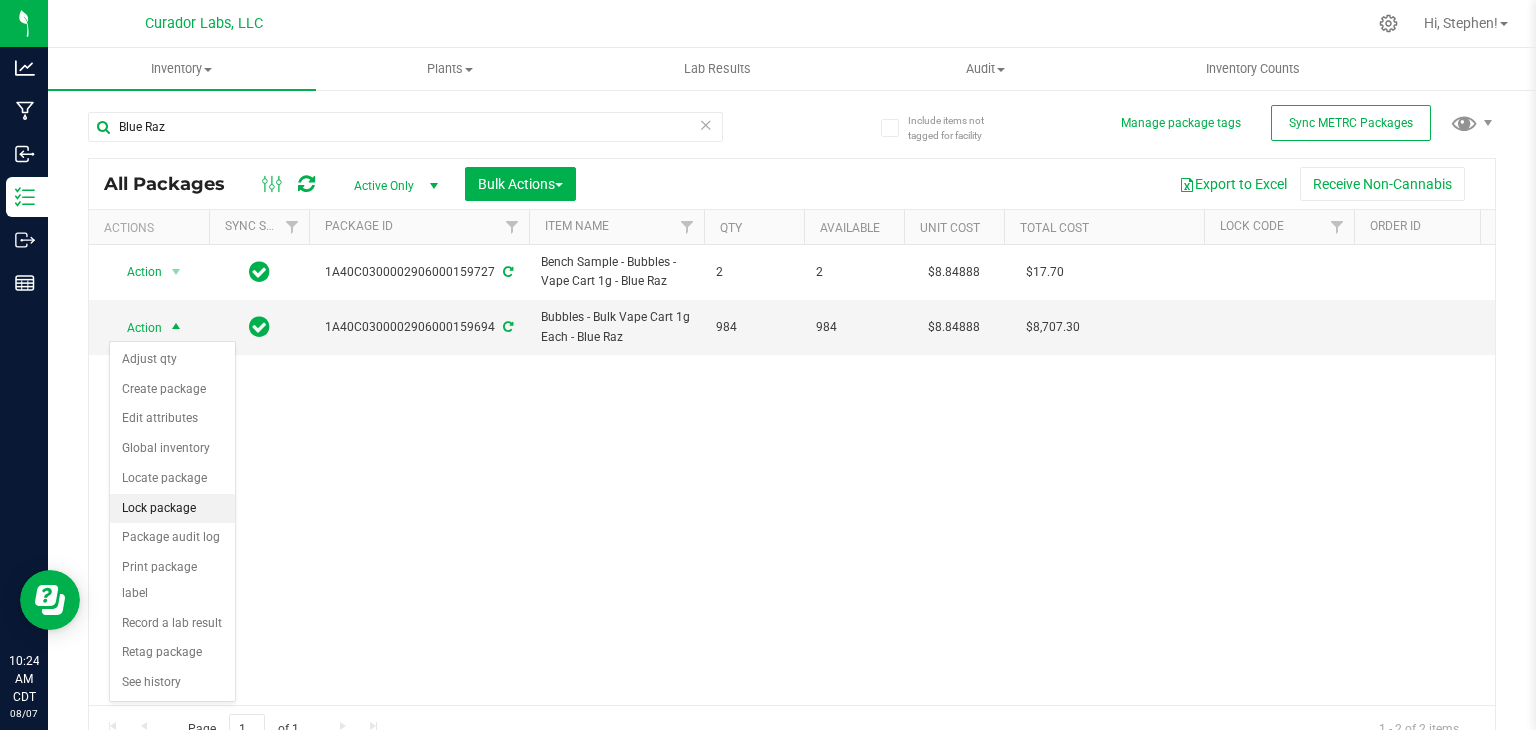 click on "Lock package" at bounding box center (172, 509) 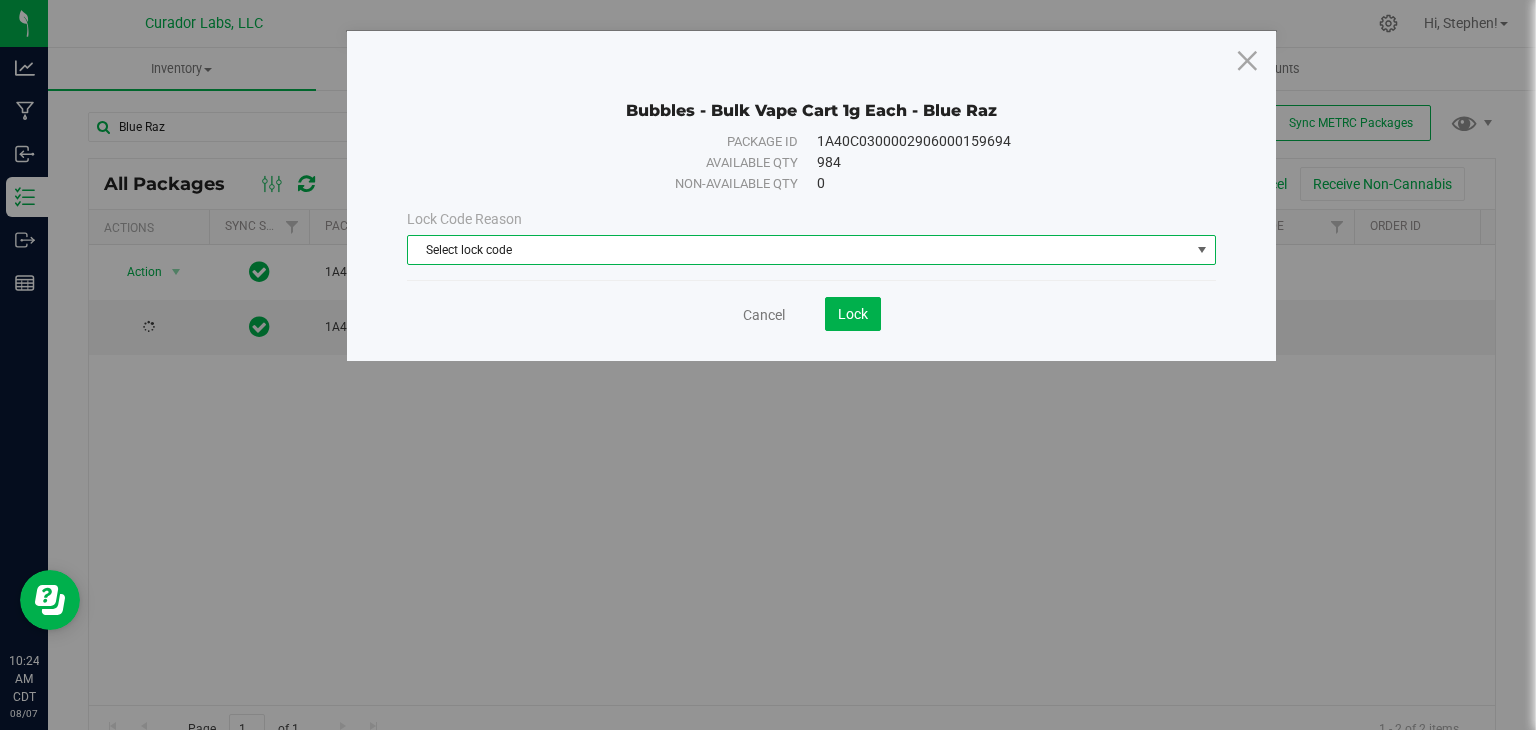 click on "Select lock code" at bounding box center (799, 250) 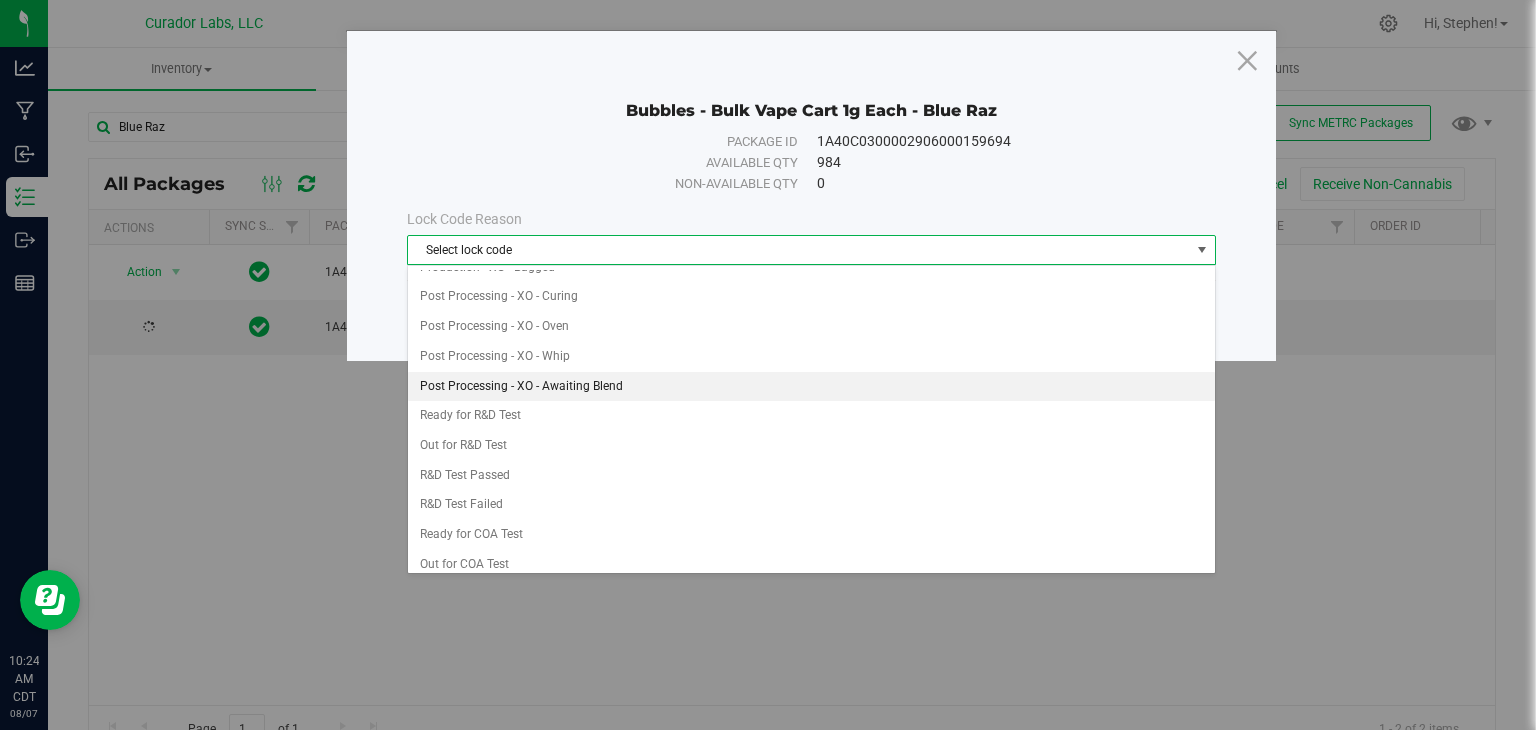 scroll, scrollTop: 616, scrollLeft: 0, axis: vertical 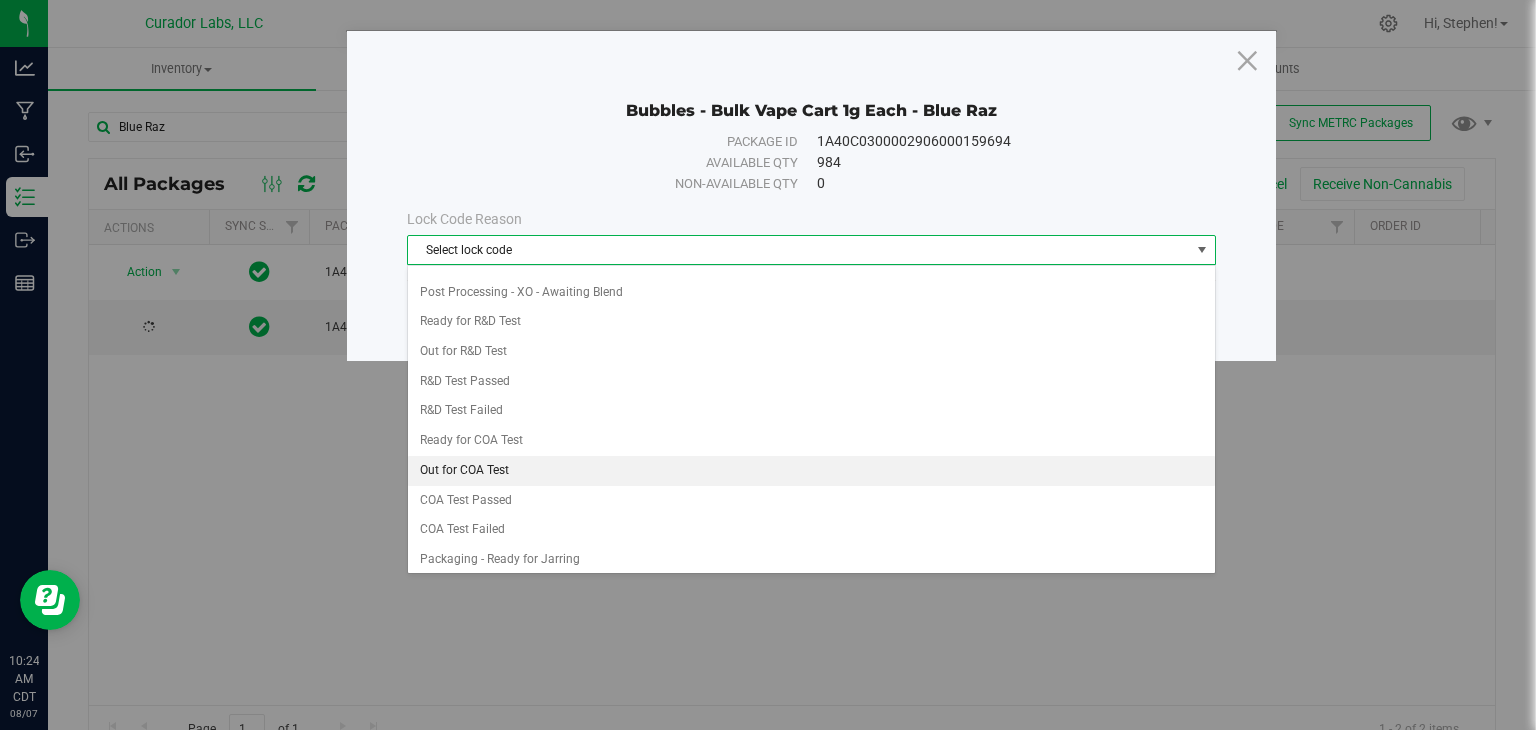 click on "Out for COA Test" at bounding box center [811, 471] 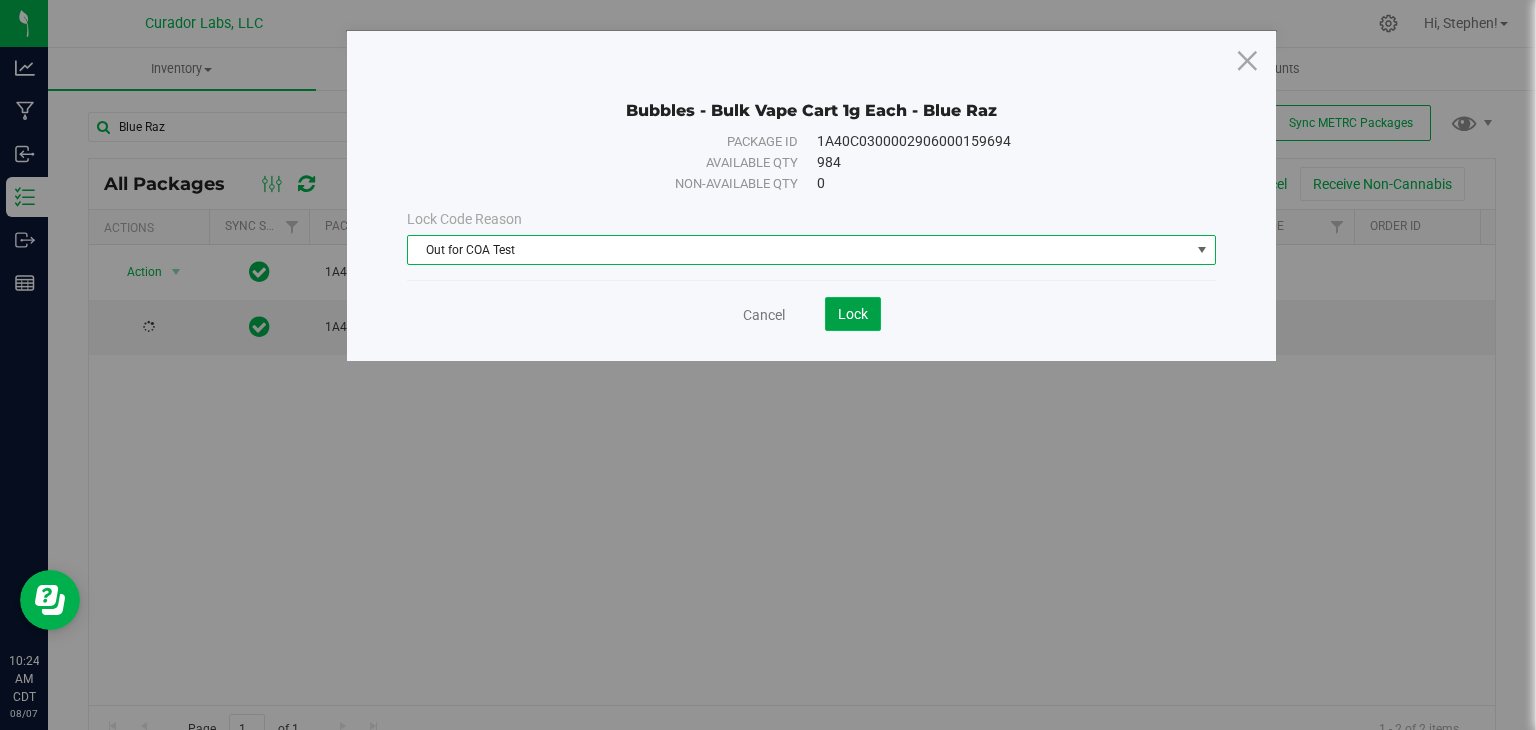 click on "Lock" 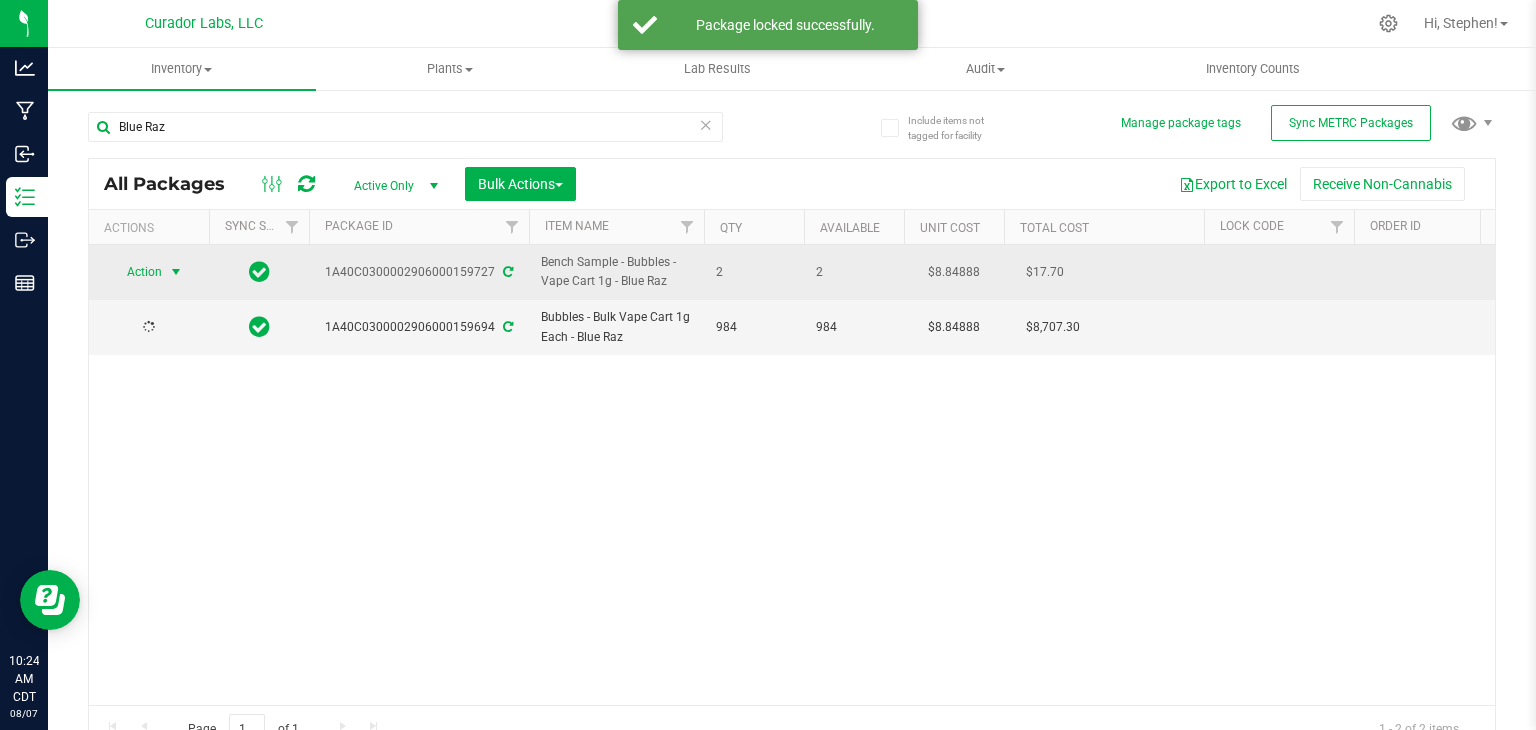 click at bounding box center [176, 272] 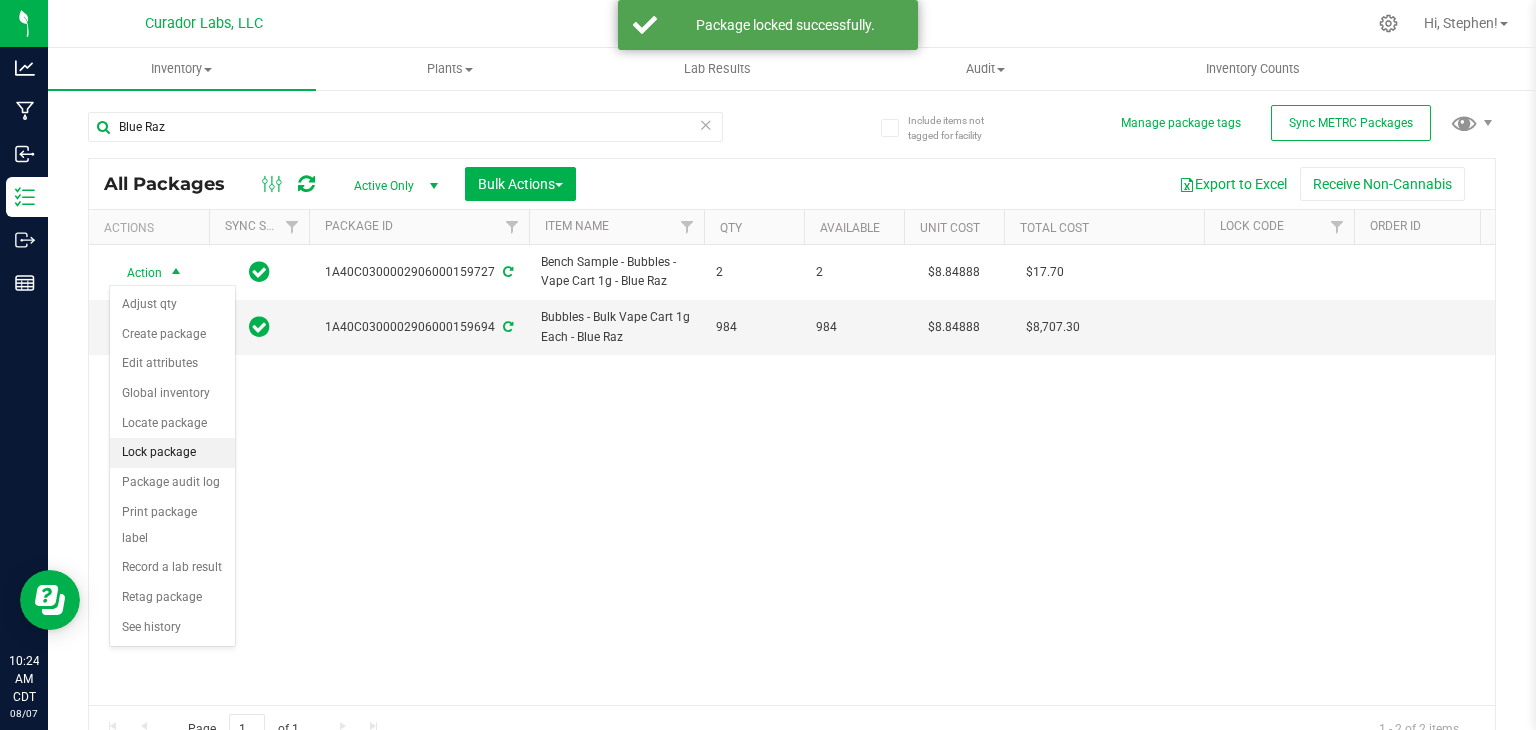 click on "Lock package" at bounding box center [172, 453] 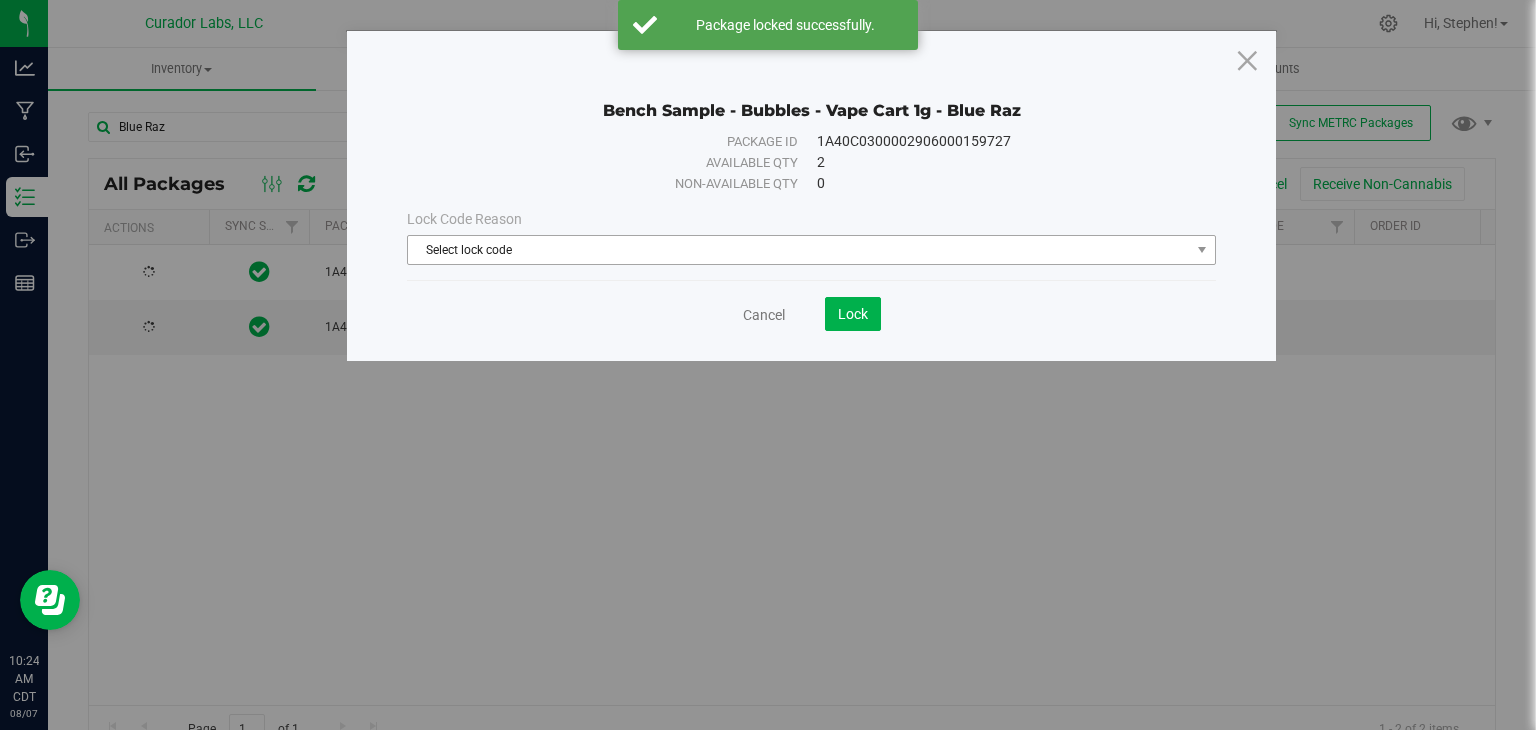 click on "Select lock code" at bounding box center [799, 250] 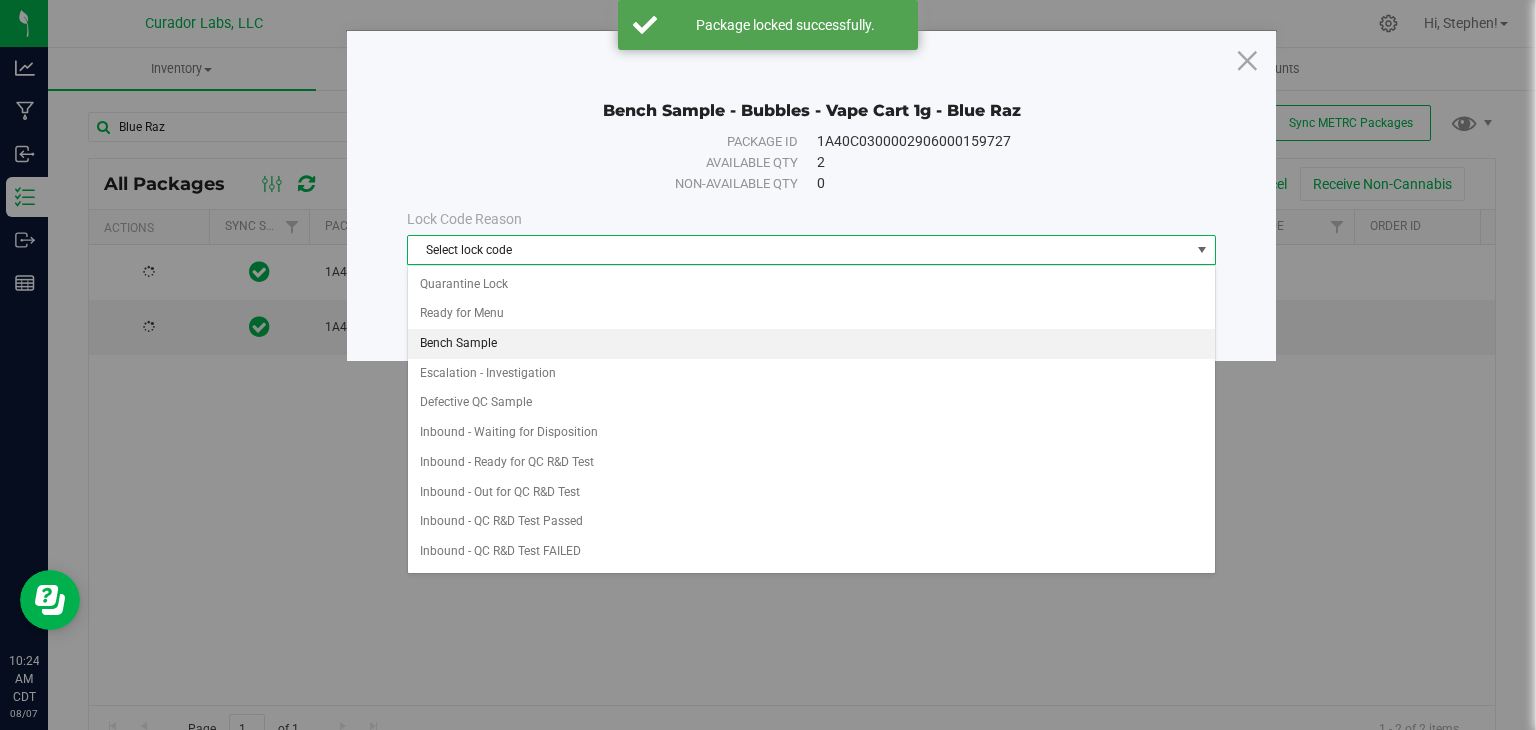click on "Bench Sample" at bounding box center (811, 344) 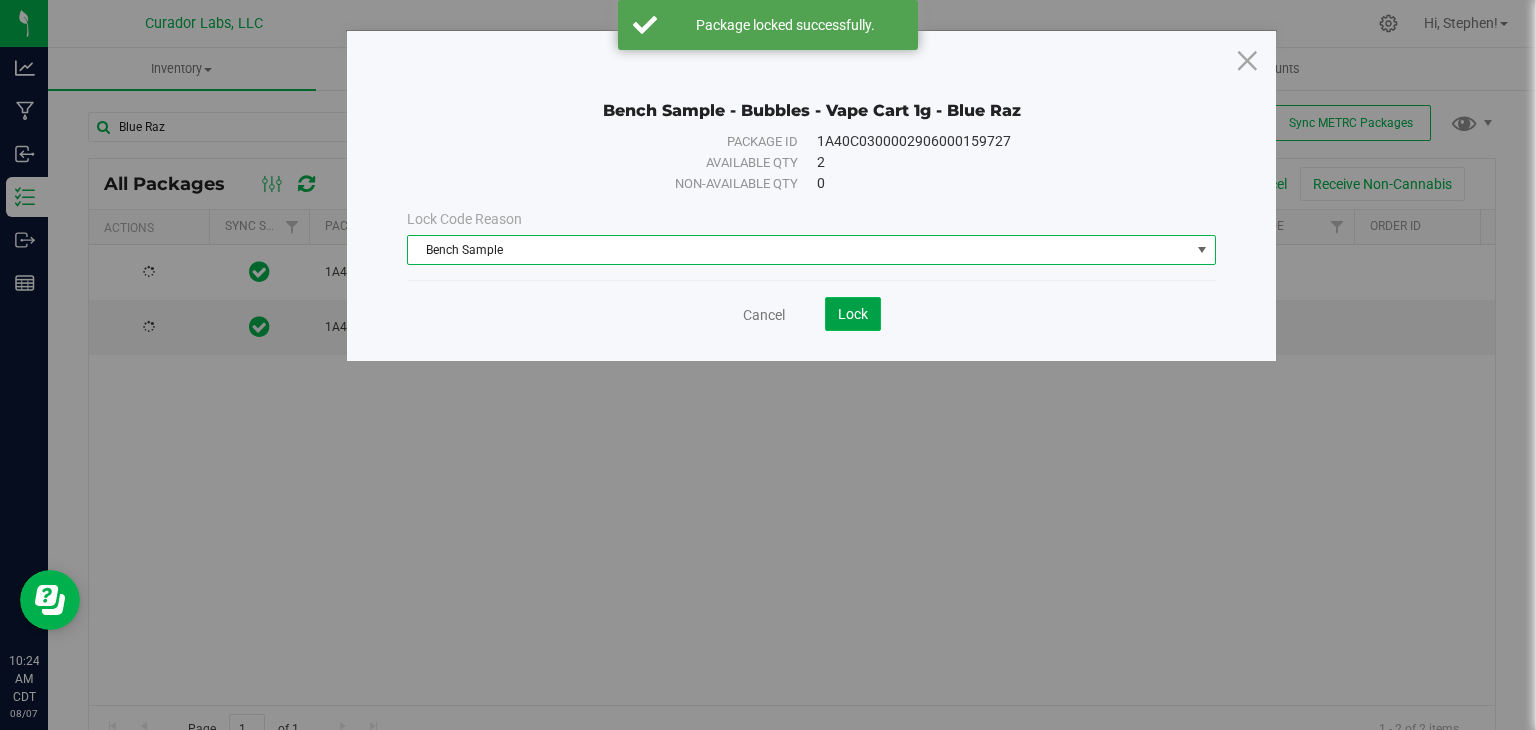 click on "Lock" 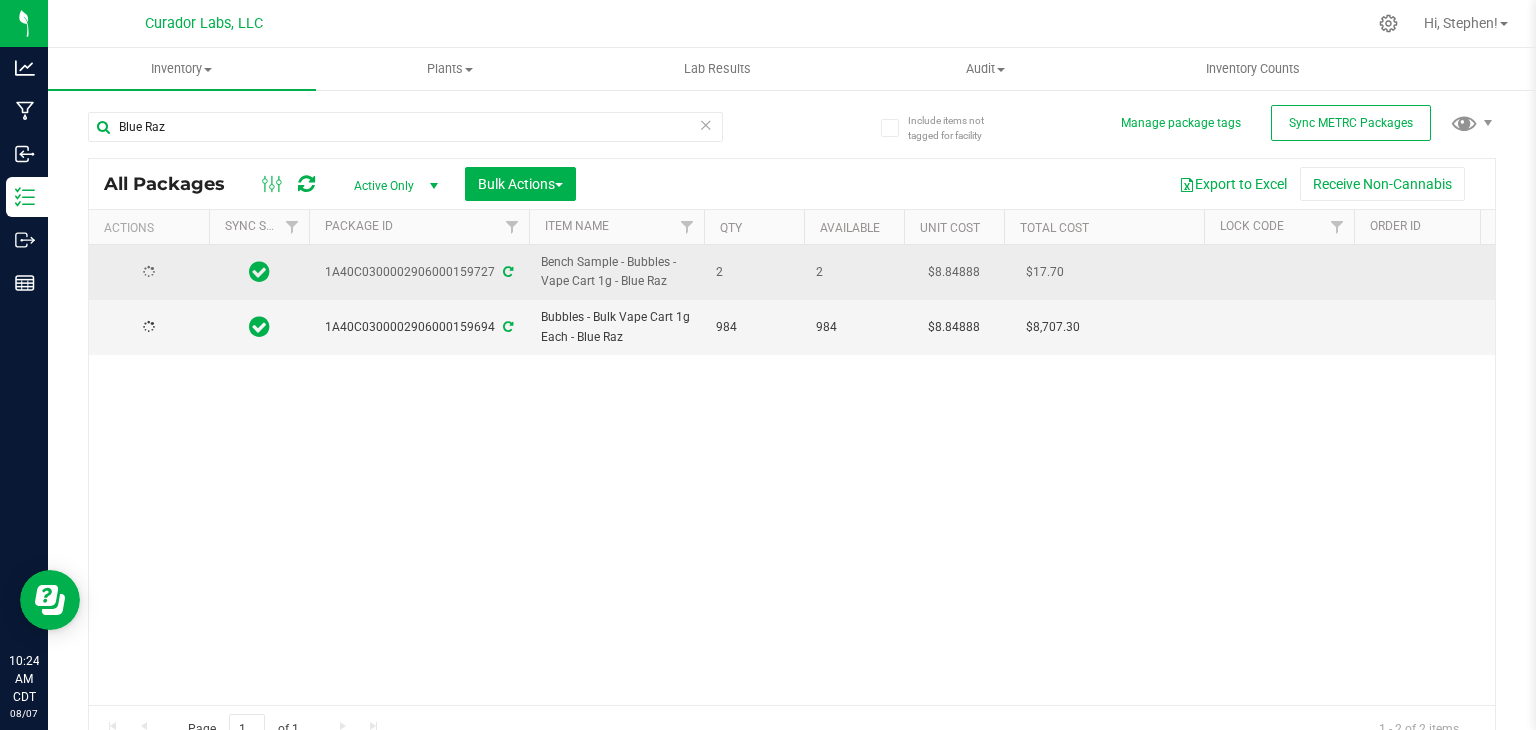 drag, startPoint x: 328, startPoint y: 272, endPoint x: 496, endPoint y: 265, distance: 168.14577 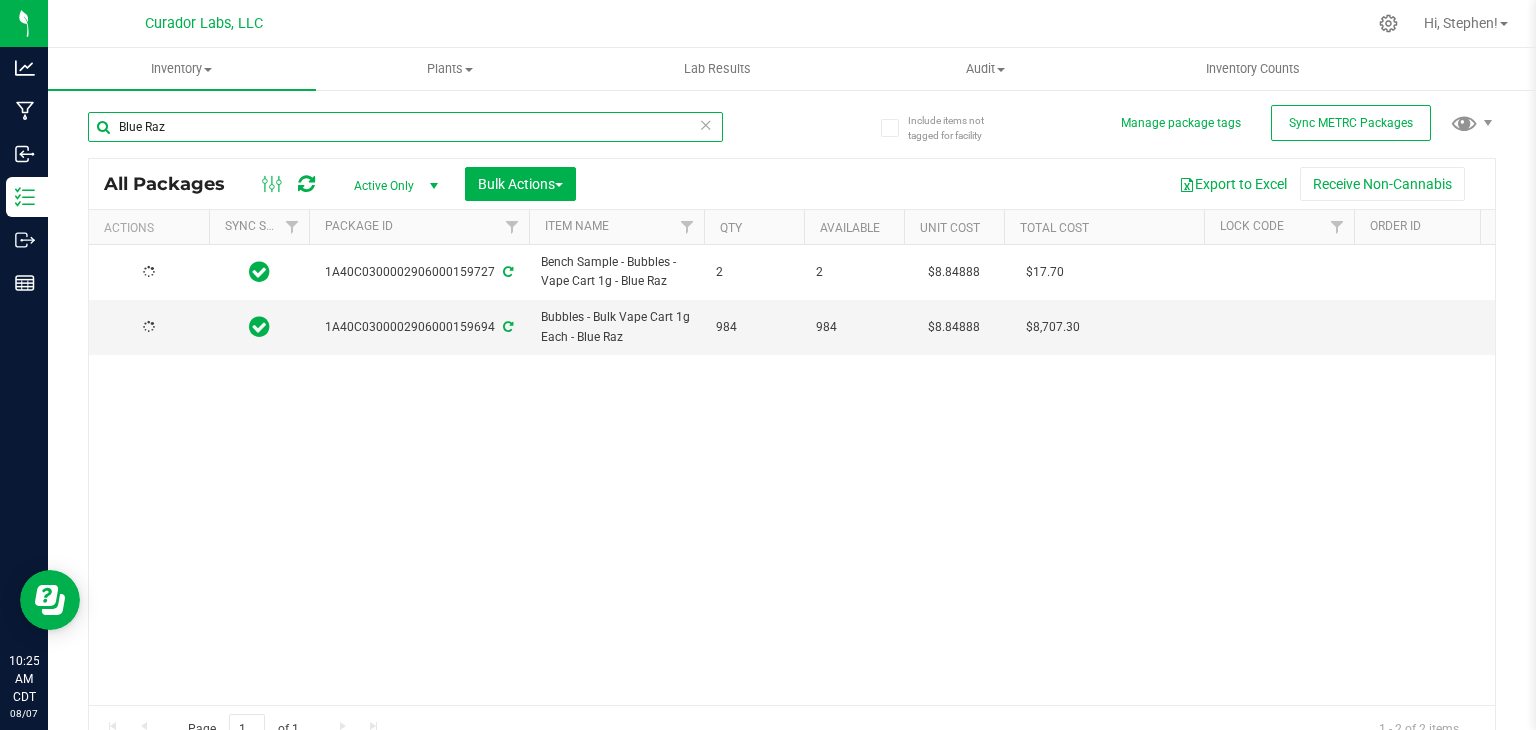 click on "Blue Raz" at bounding box center [405, 127] 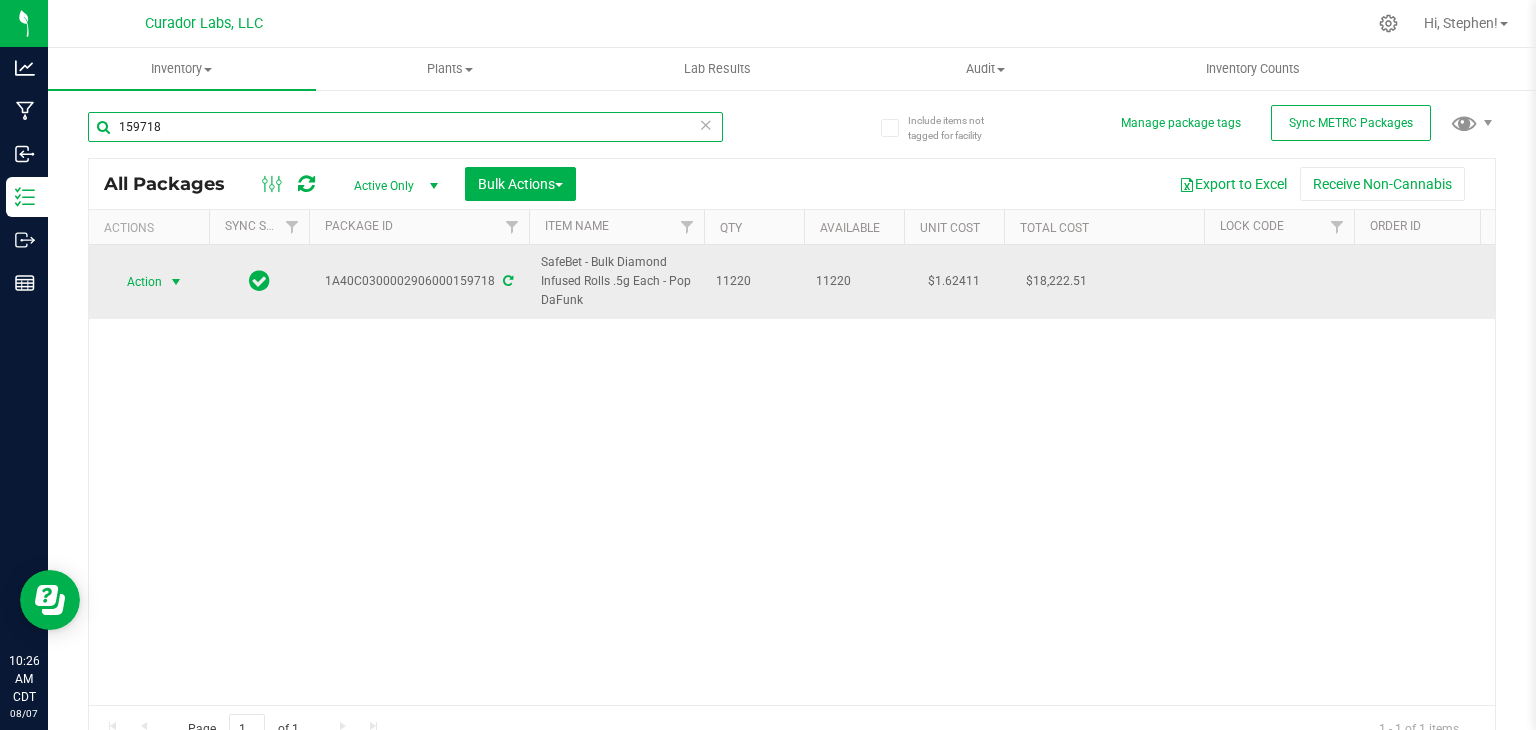 type on "159718" 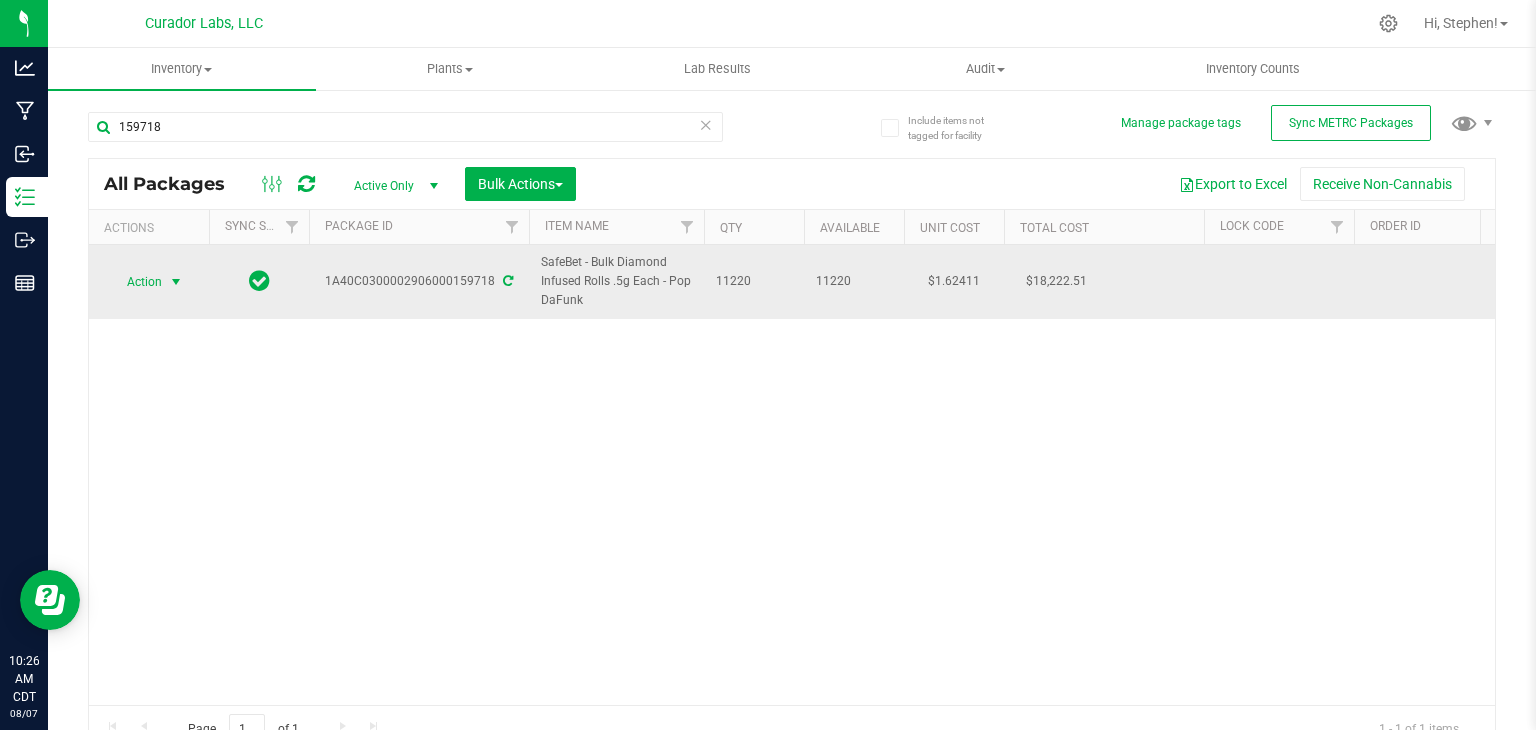 click on "Action" at bounding box center [136, 282] 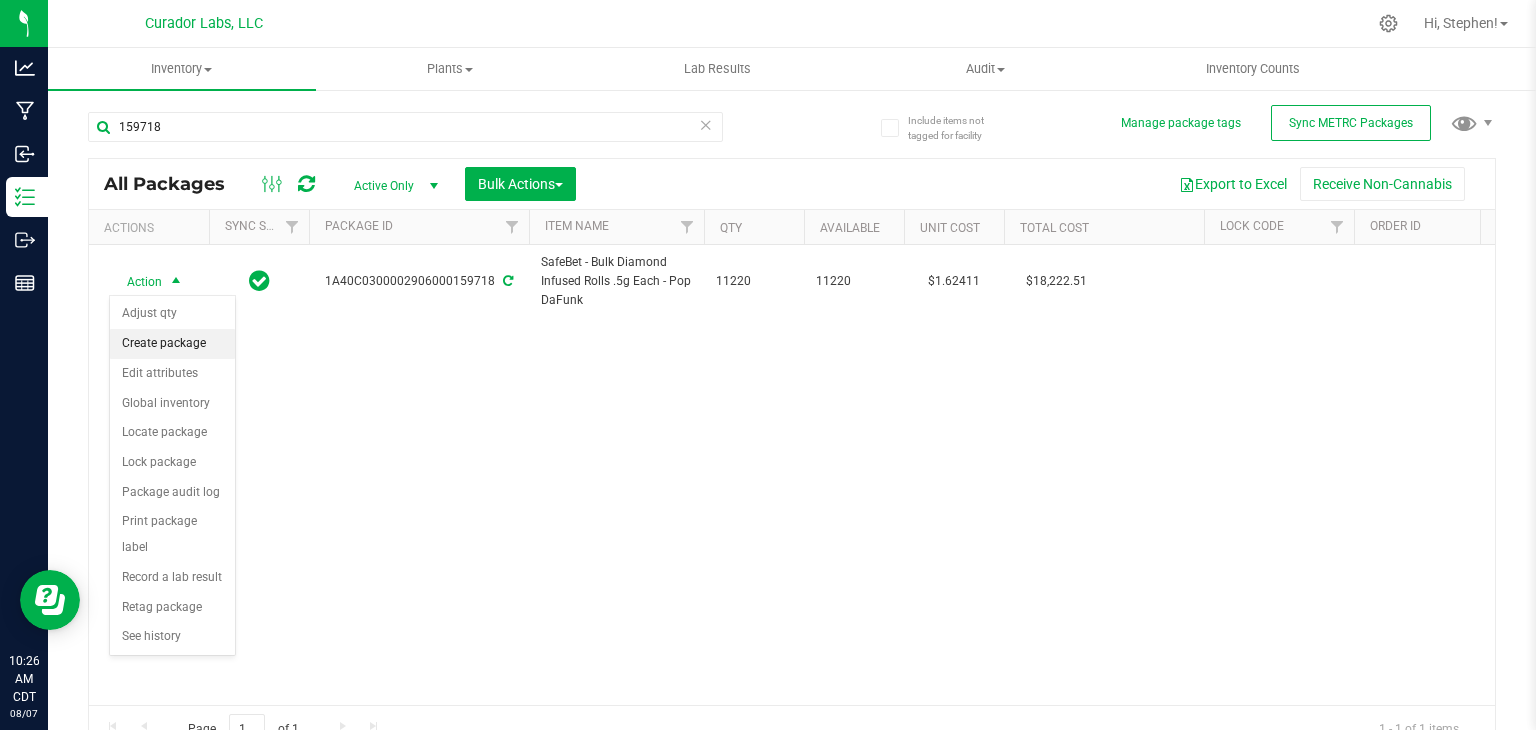 click on "Create package" at bounding box center [172, 344] 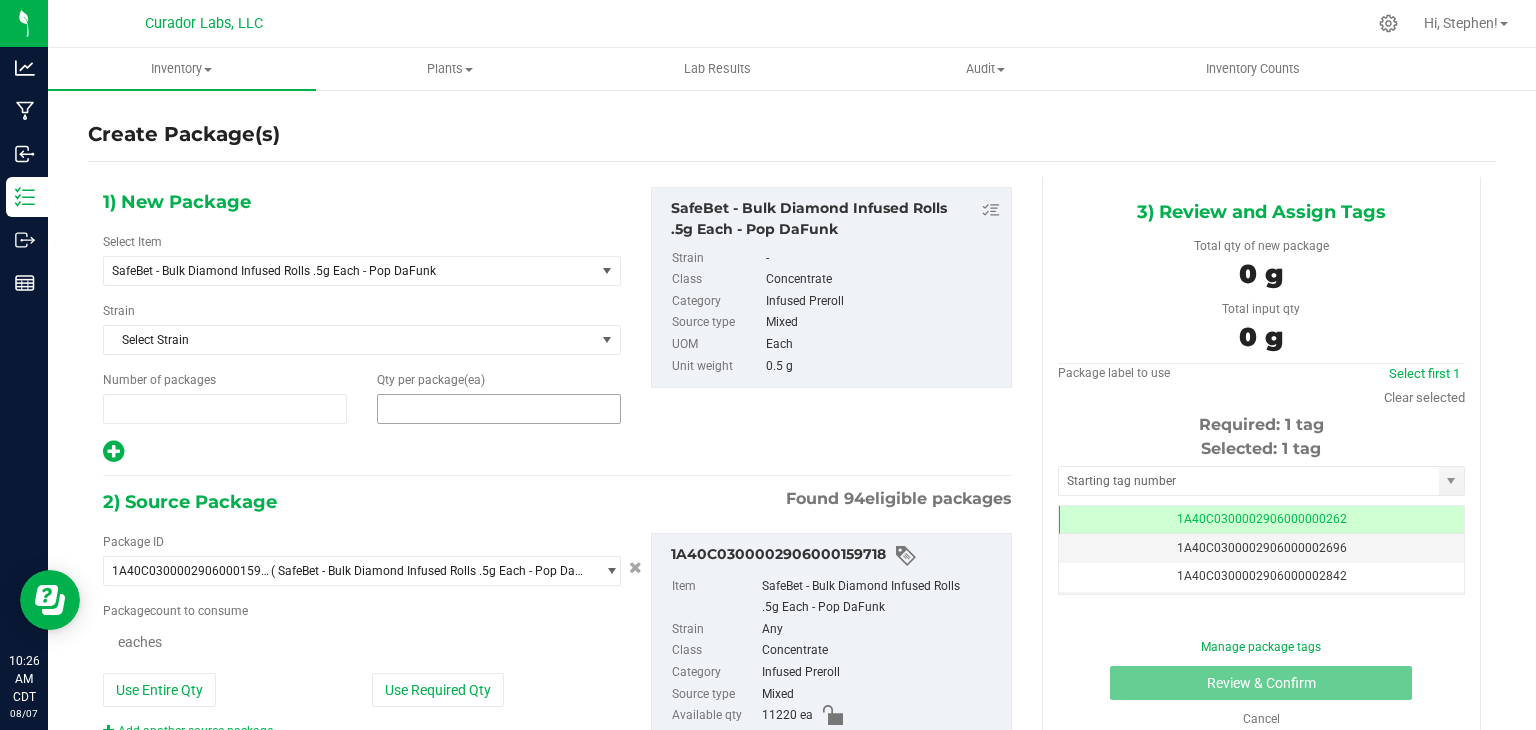 type on "1" 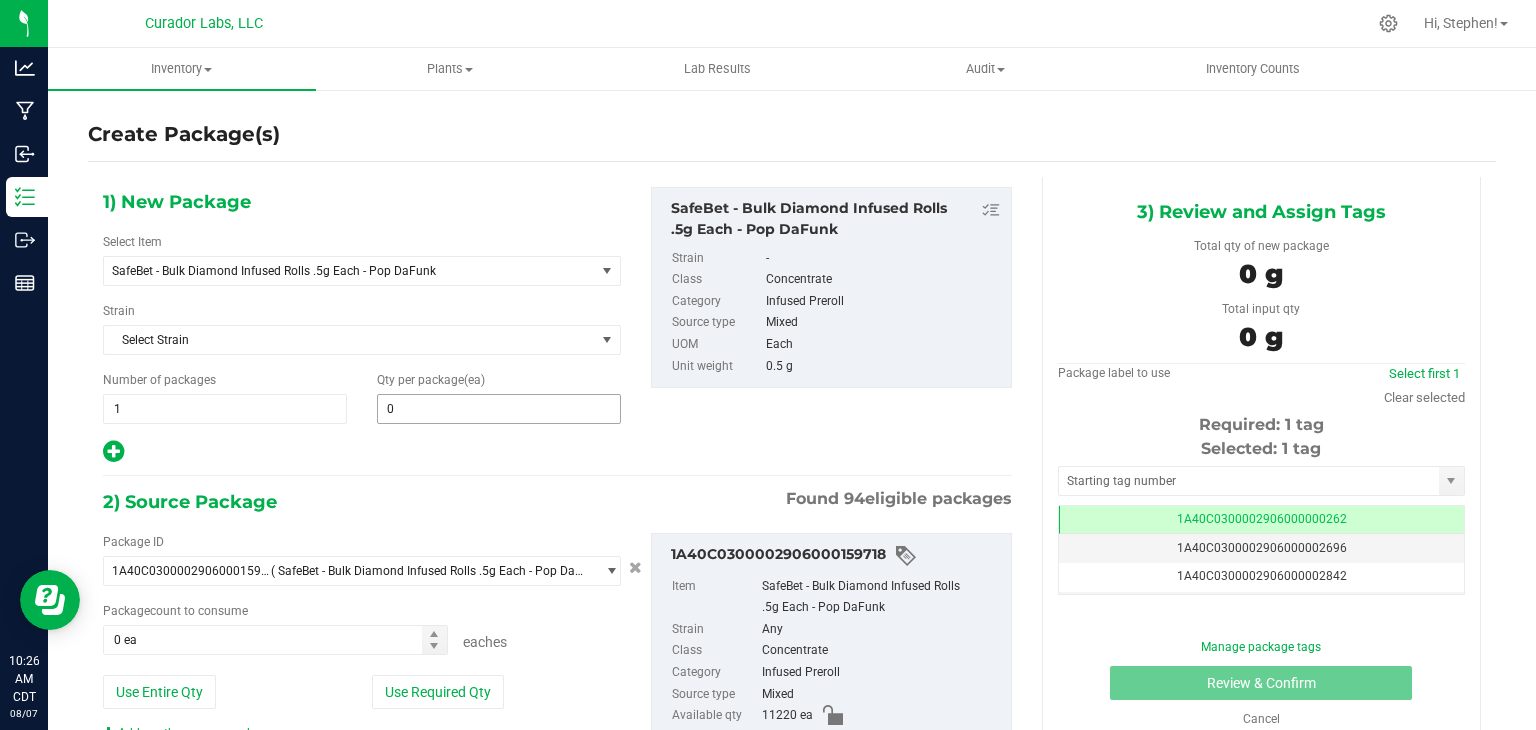 scroll, scrollTop: 0, scrollLeft: 0, axis: both 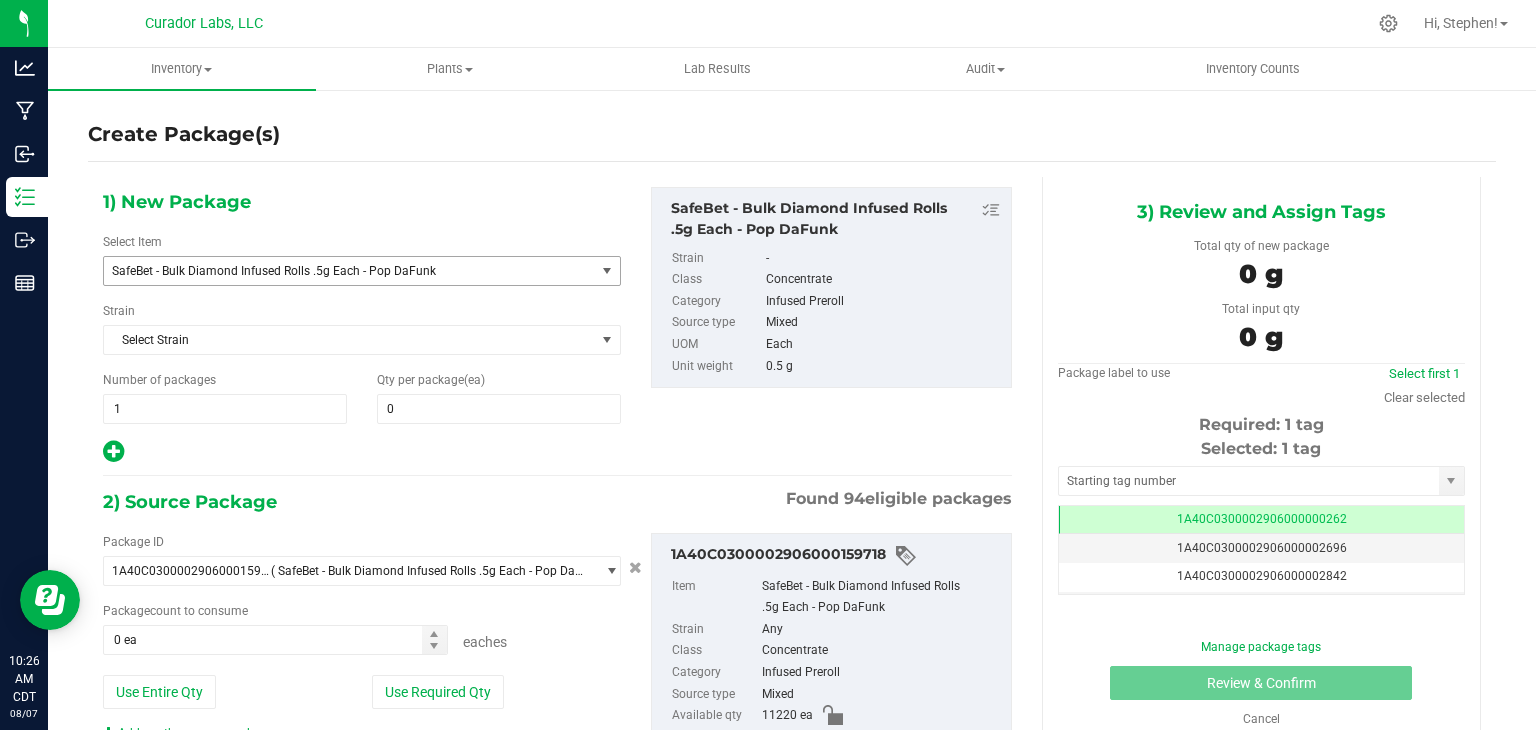 click on "SafeBet - Bulk Diamond Infused Rolls .5g Each - Pop DaFunk" at bounding box center [340, 271] 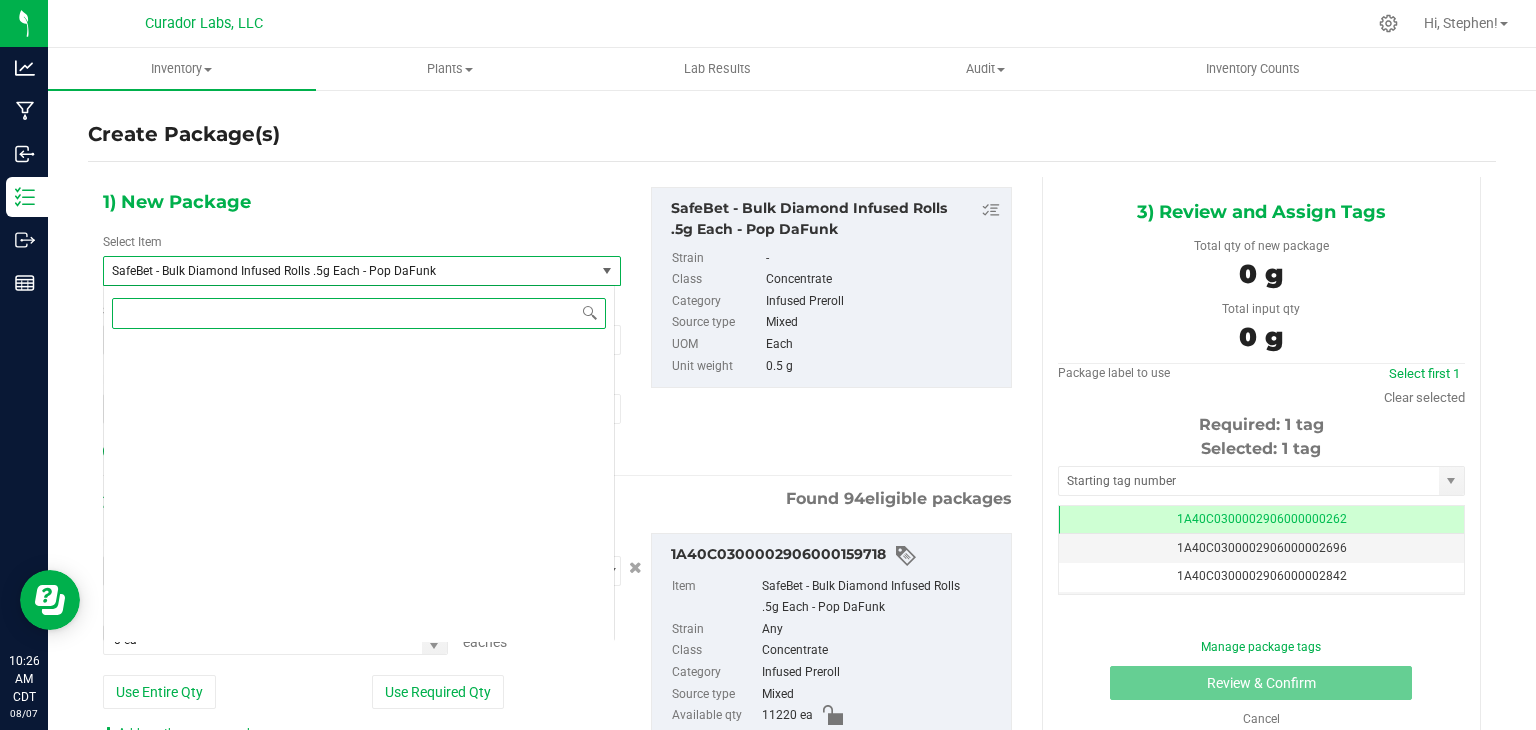 scroll, scrollTop: 155904, scrollLeft: 0, axis: vertical 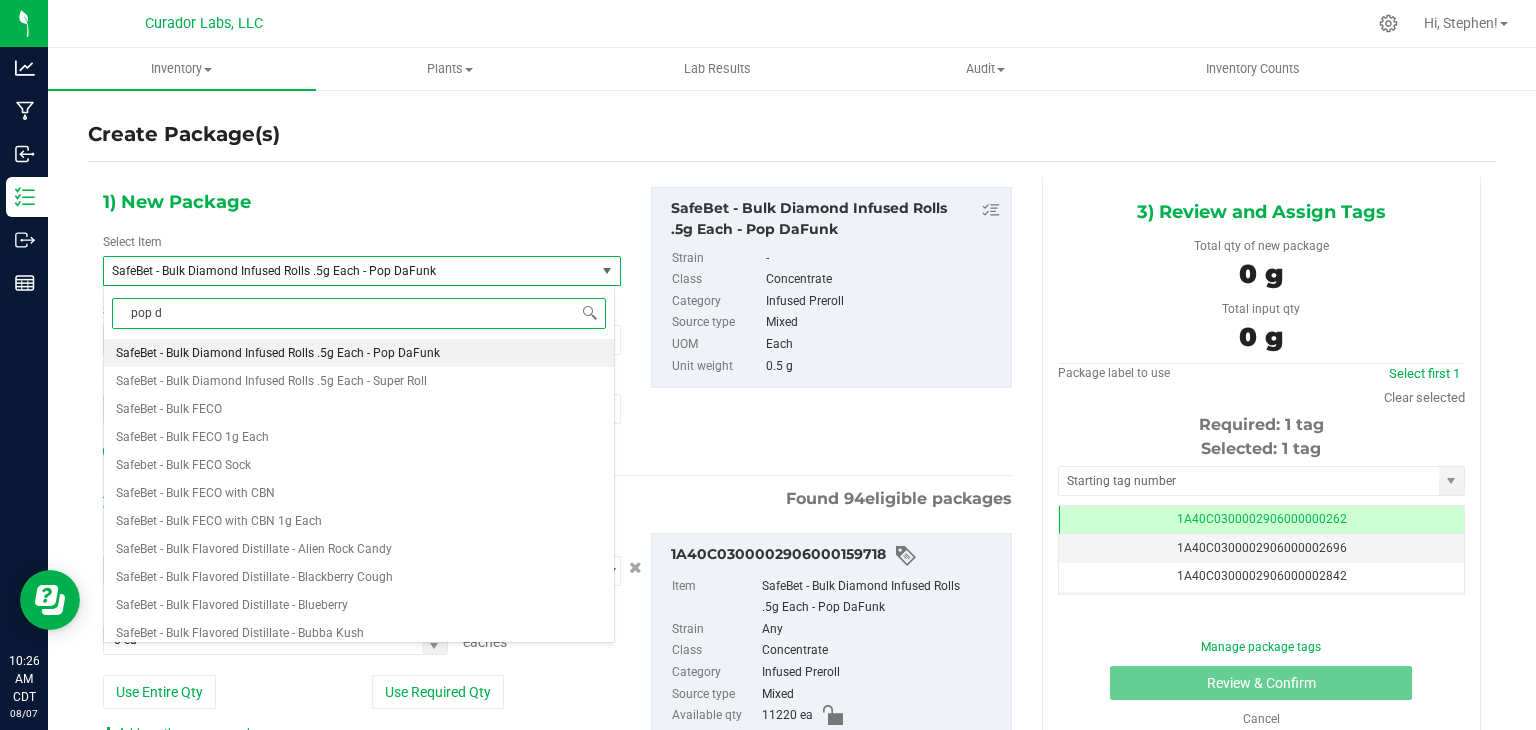 type on "pop da" 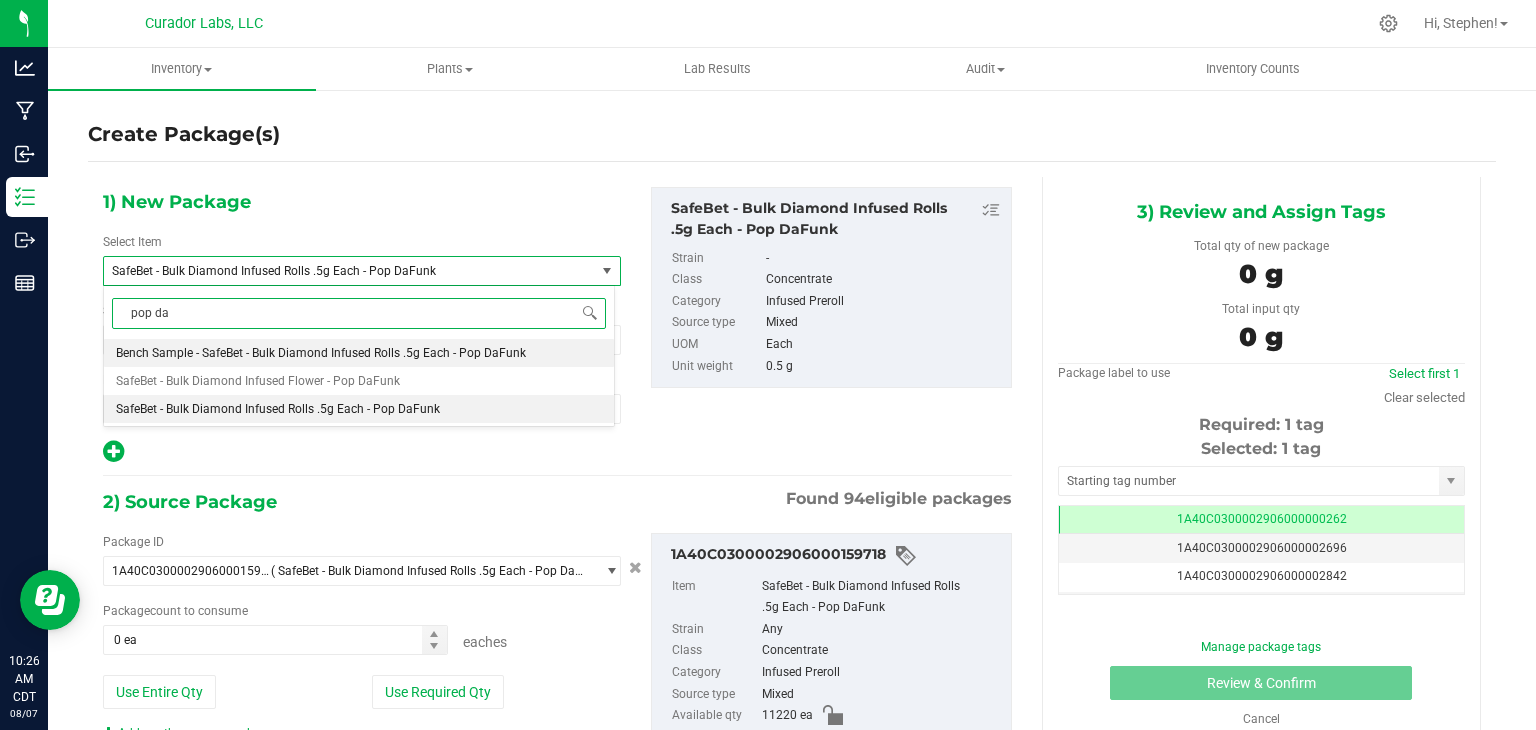 scroll, scrollTop: 0, scrollLeft: 0, axis: both 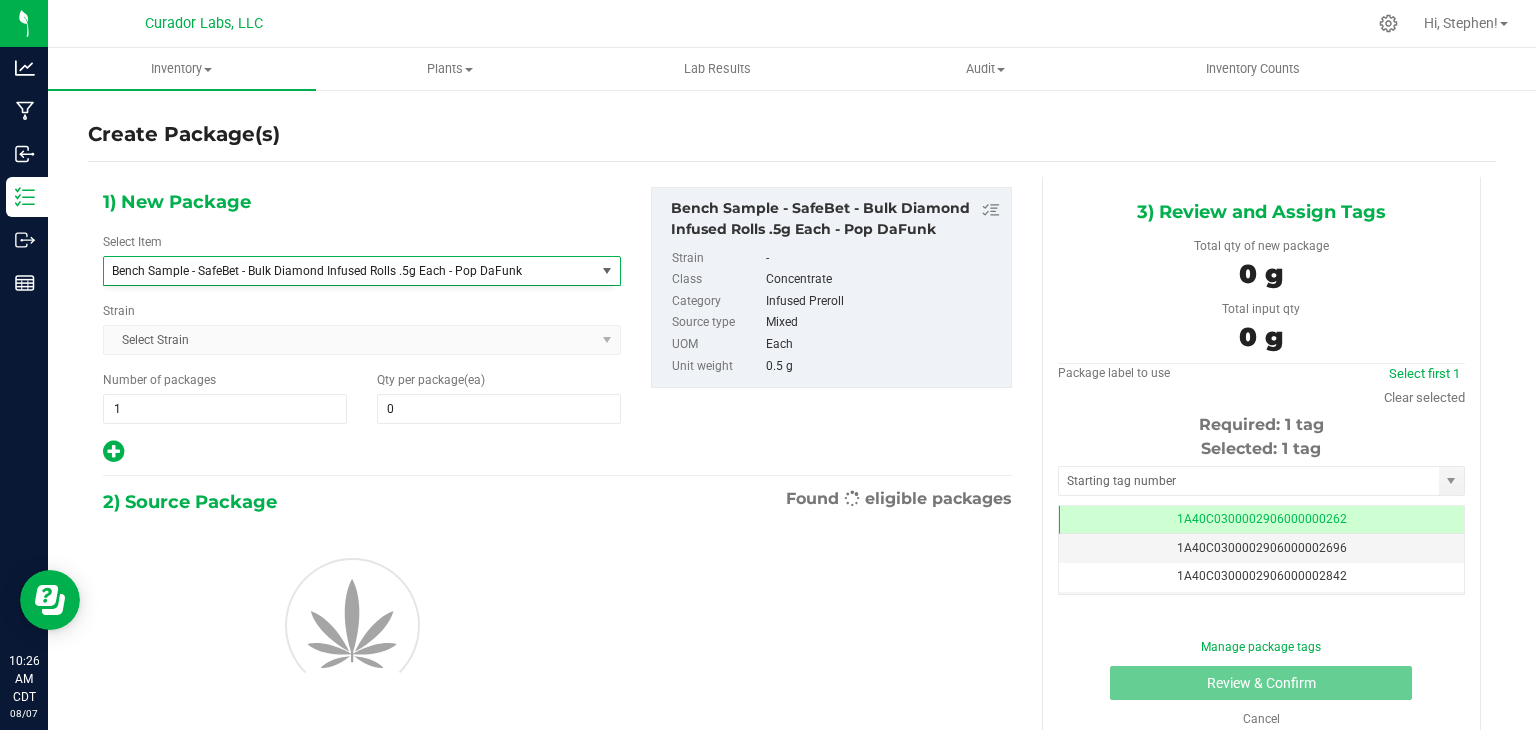 type 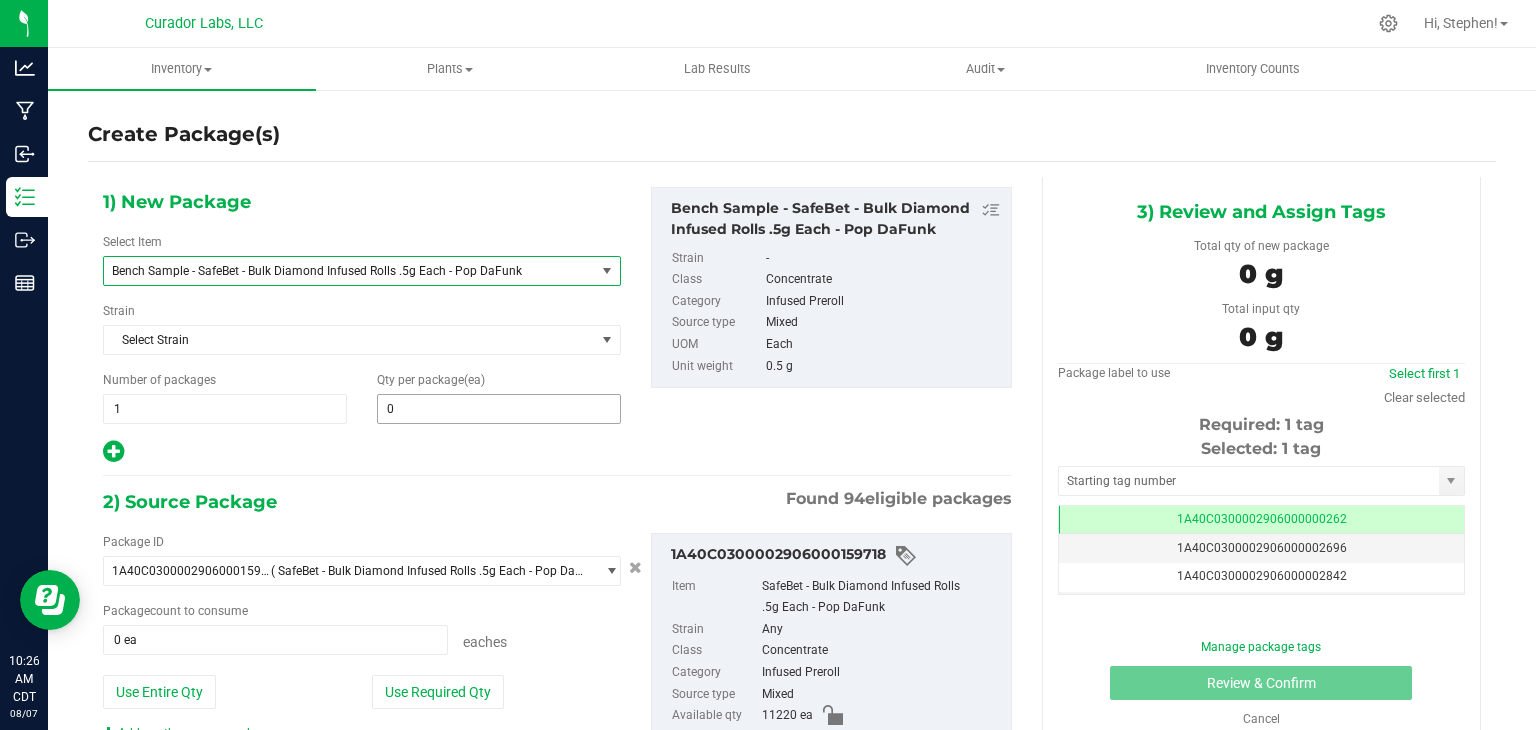 type 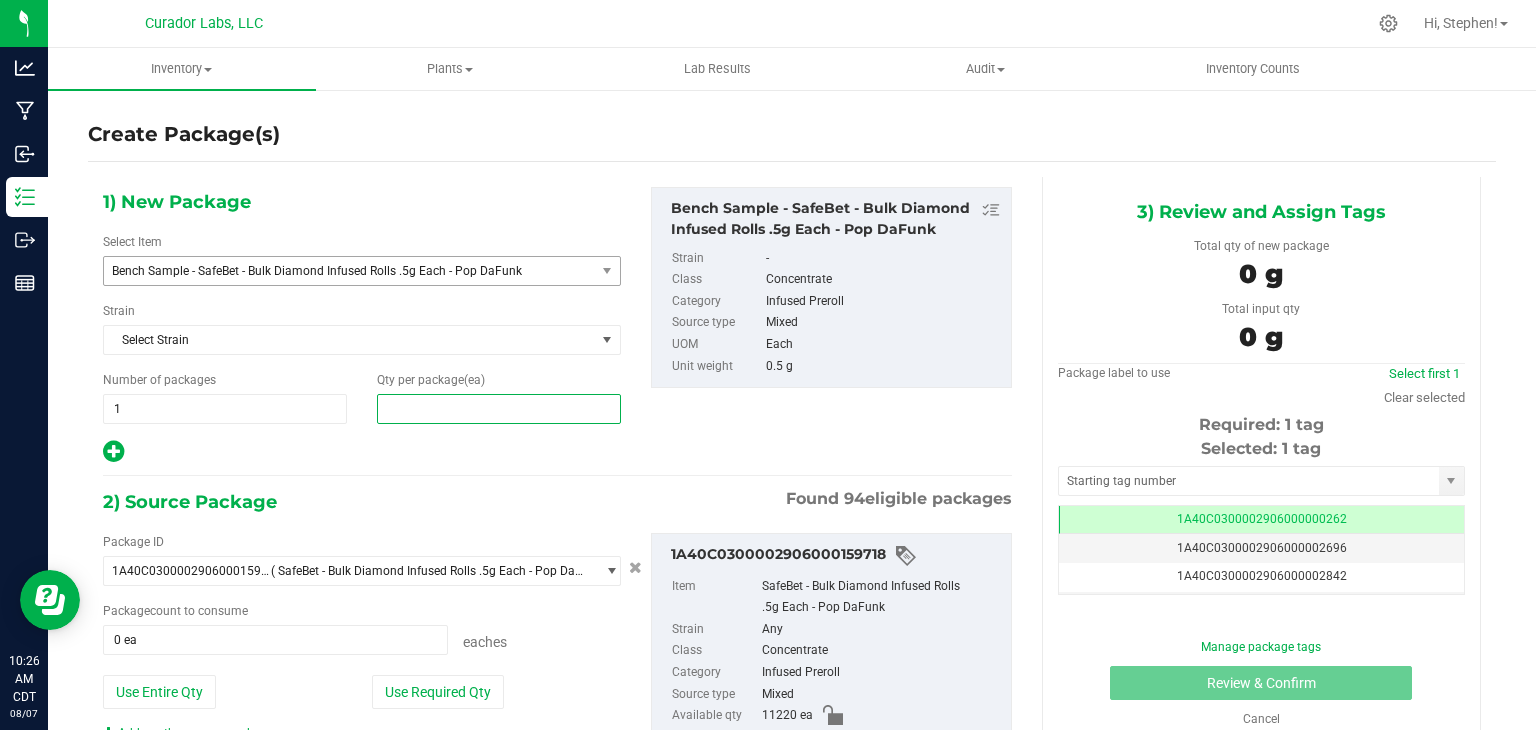 click at bounding box center [499, 409] 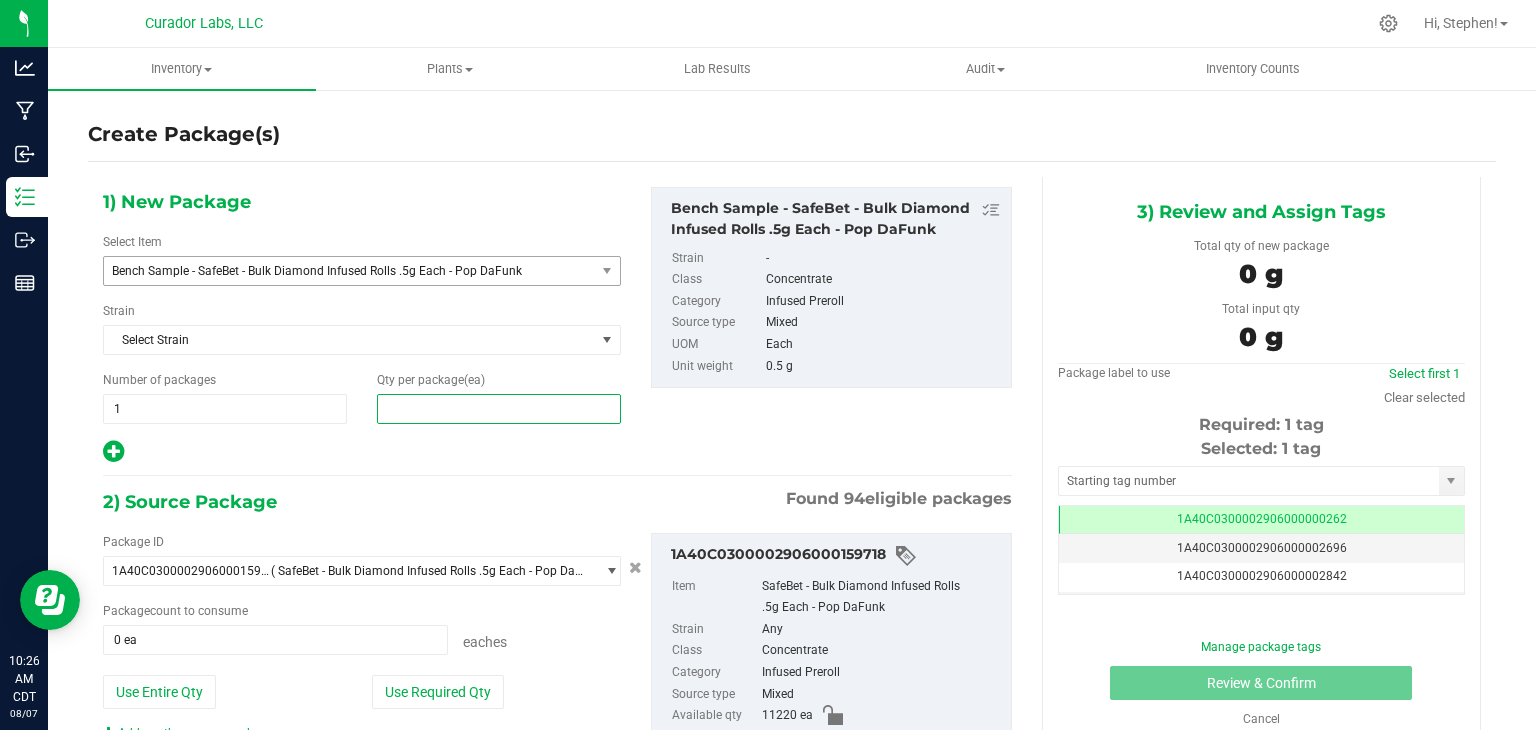 type on "6" 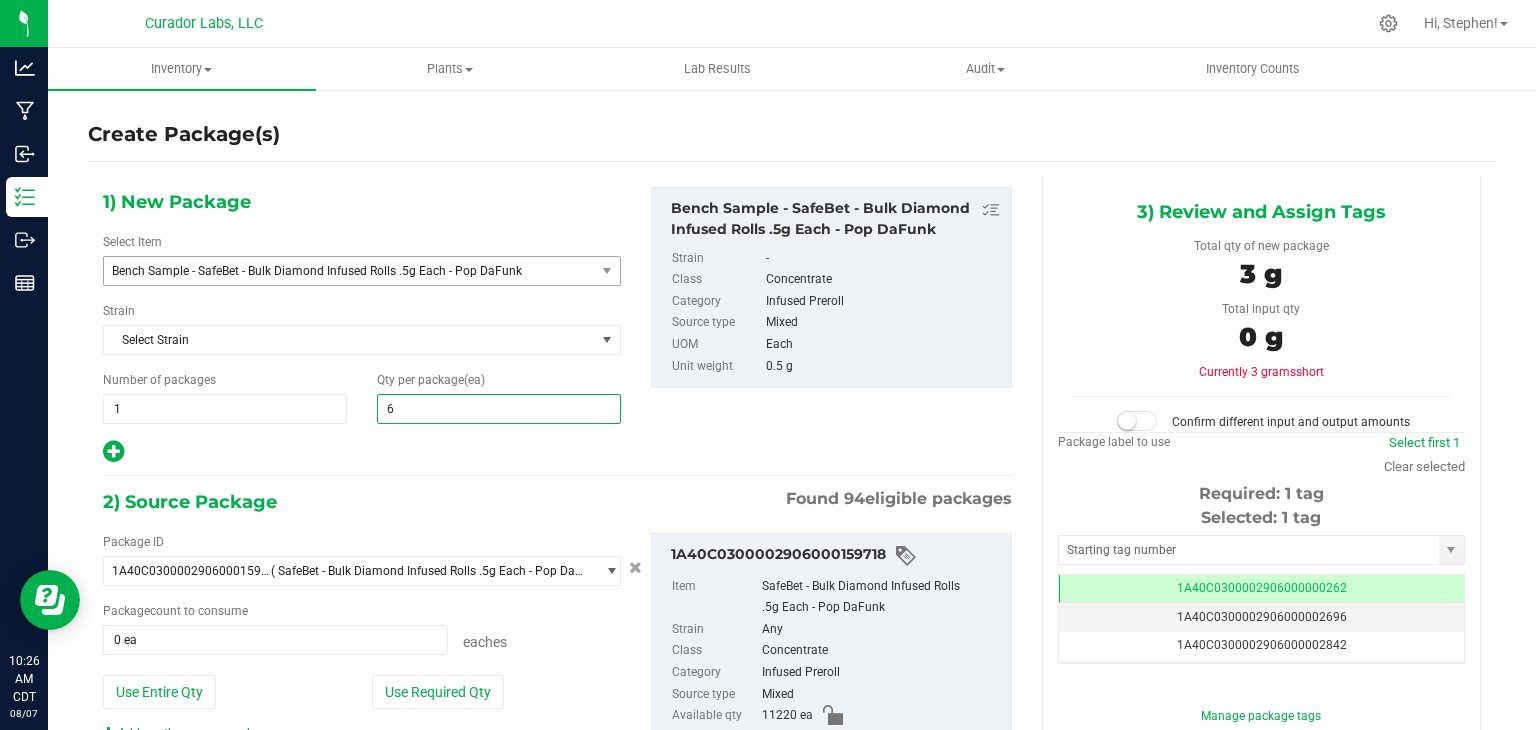 type on "6" 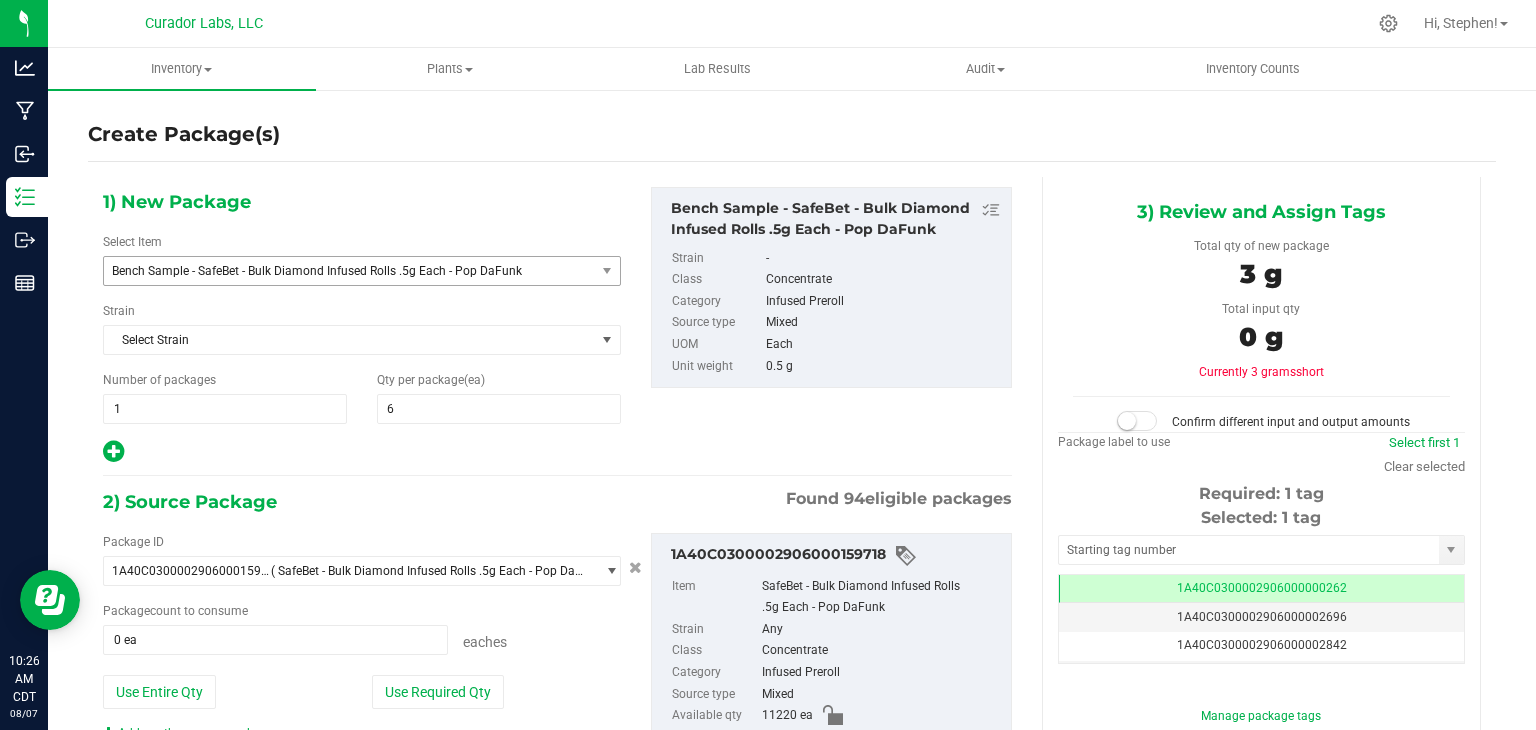 click on "2) Source Package
Found
94
eligible packages" at bounding box center [557, 502] 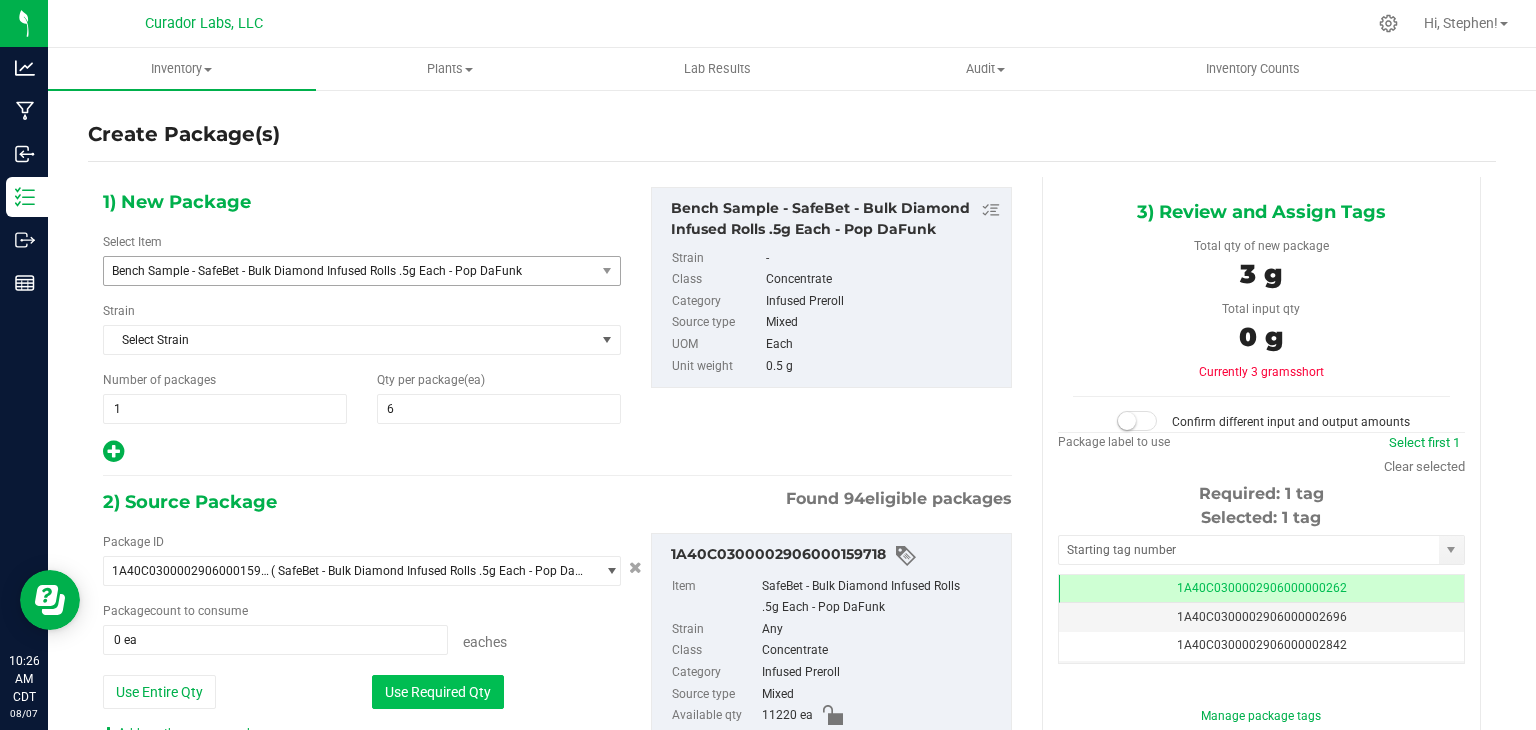 click on "Use Required Qty" at bounding box center [438, 692] 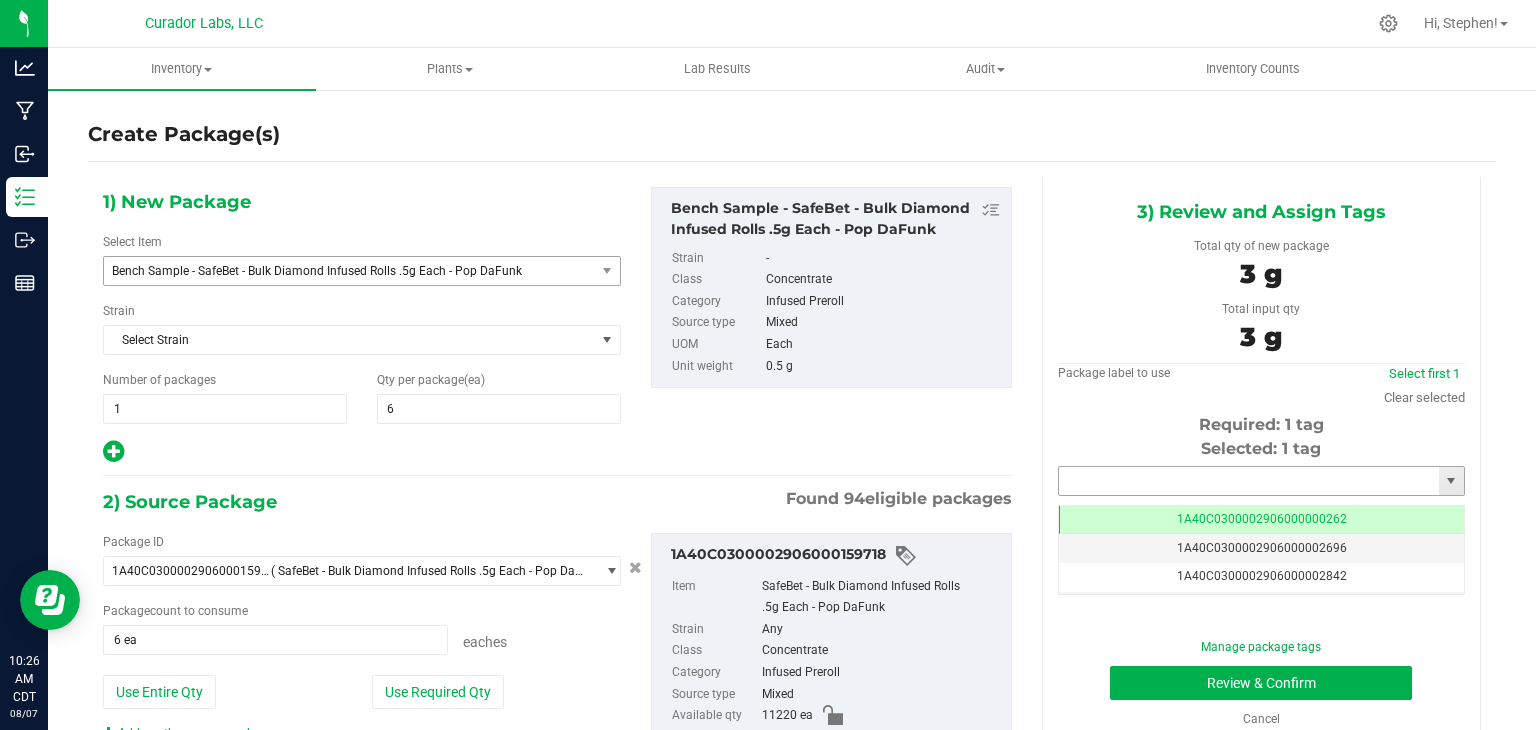 click at bounding box center (1249, 481) 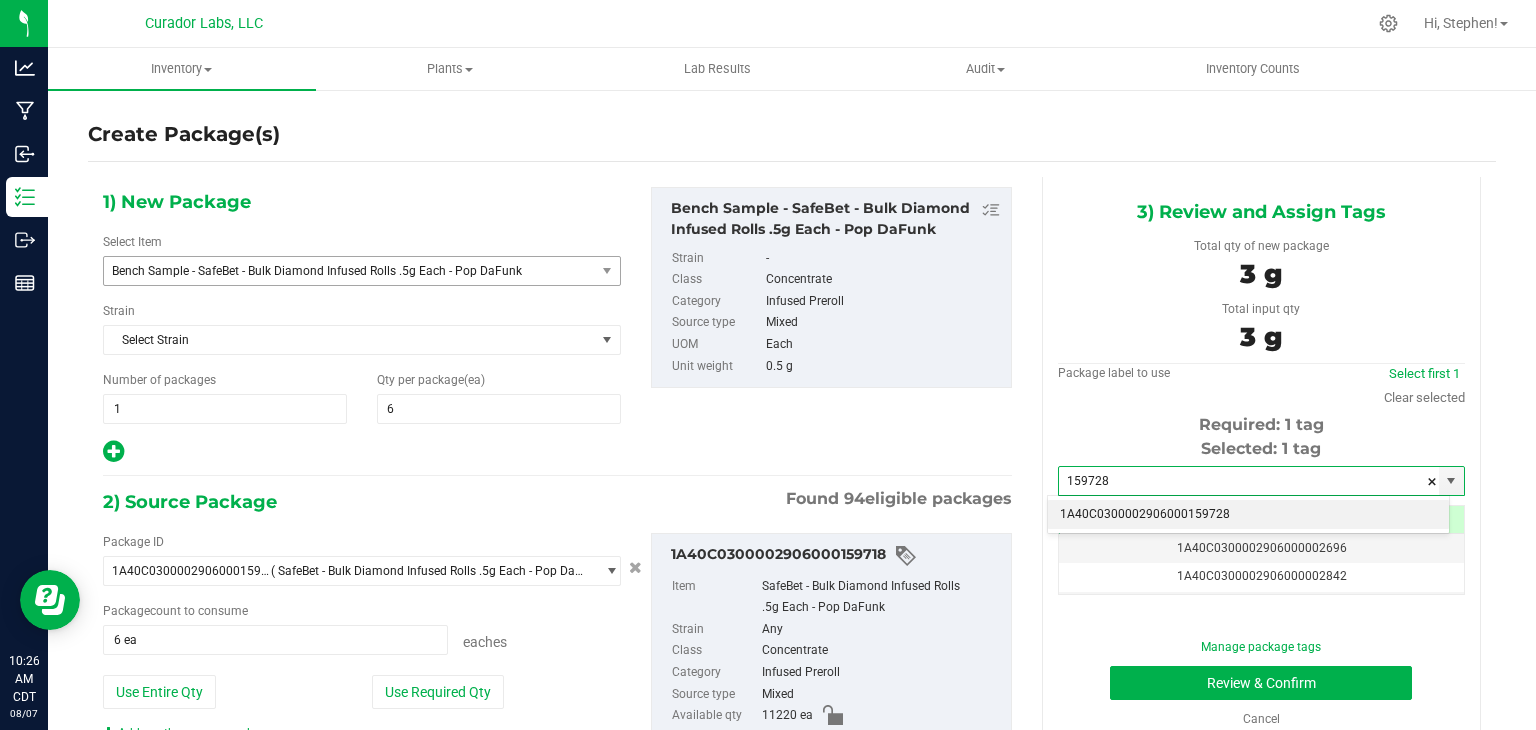 click on "1A40C0300002906000159728" at bounding box center [1248, 515] 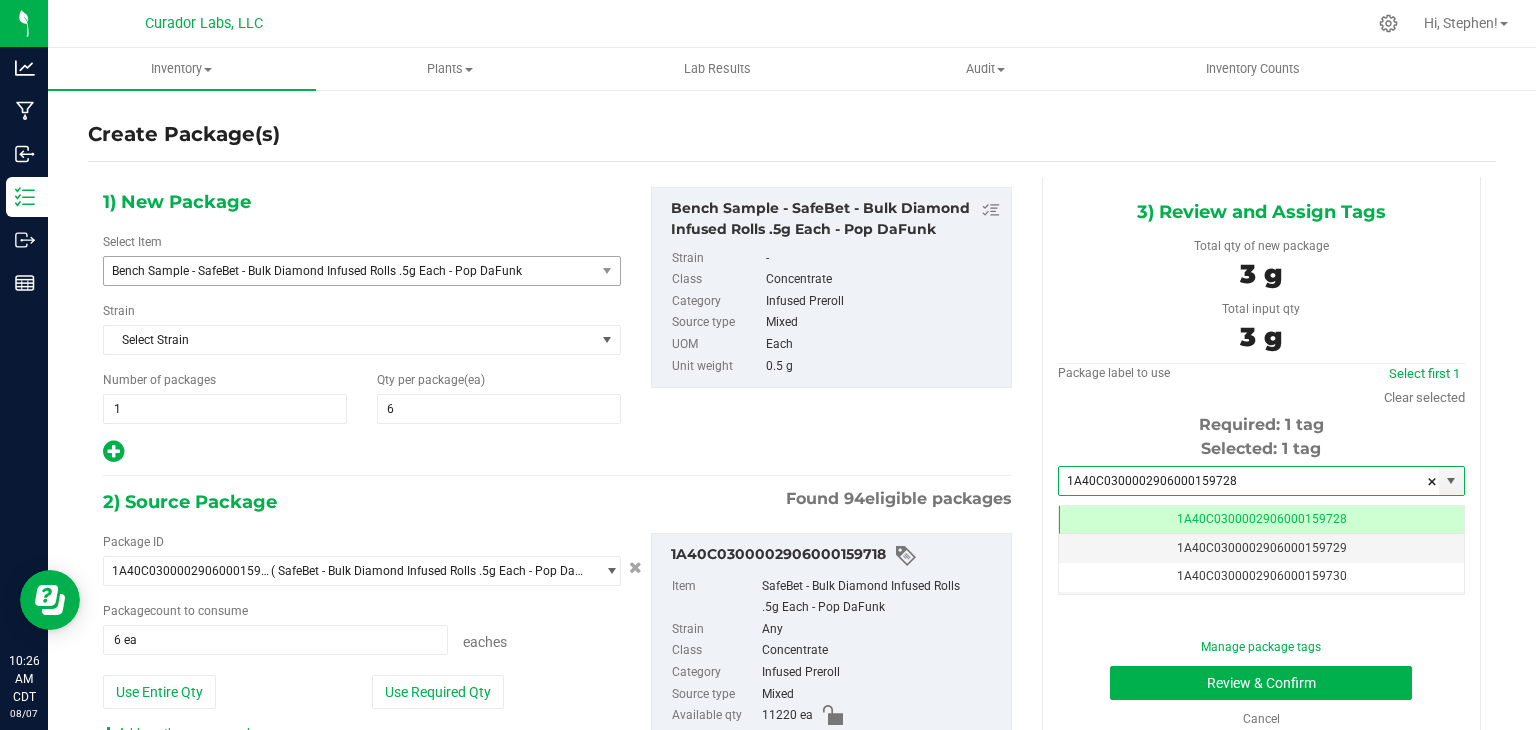 type on "1A40C0300002906000159728" 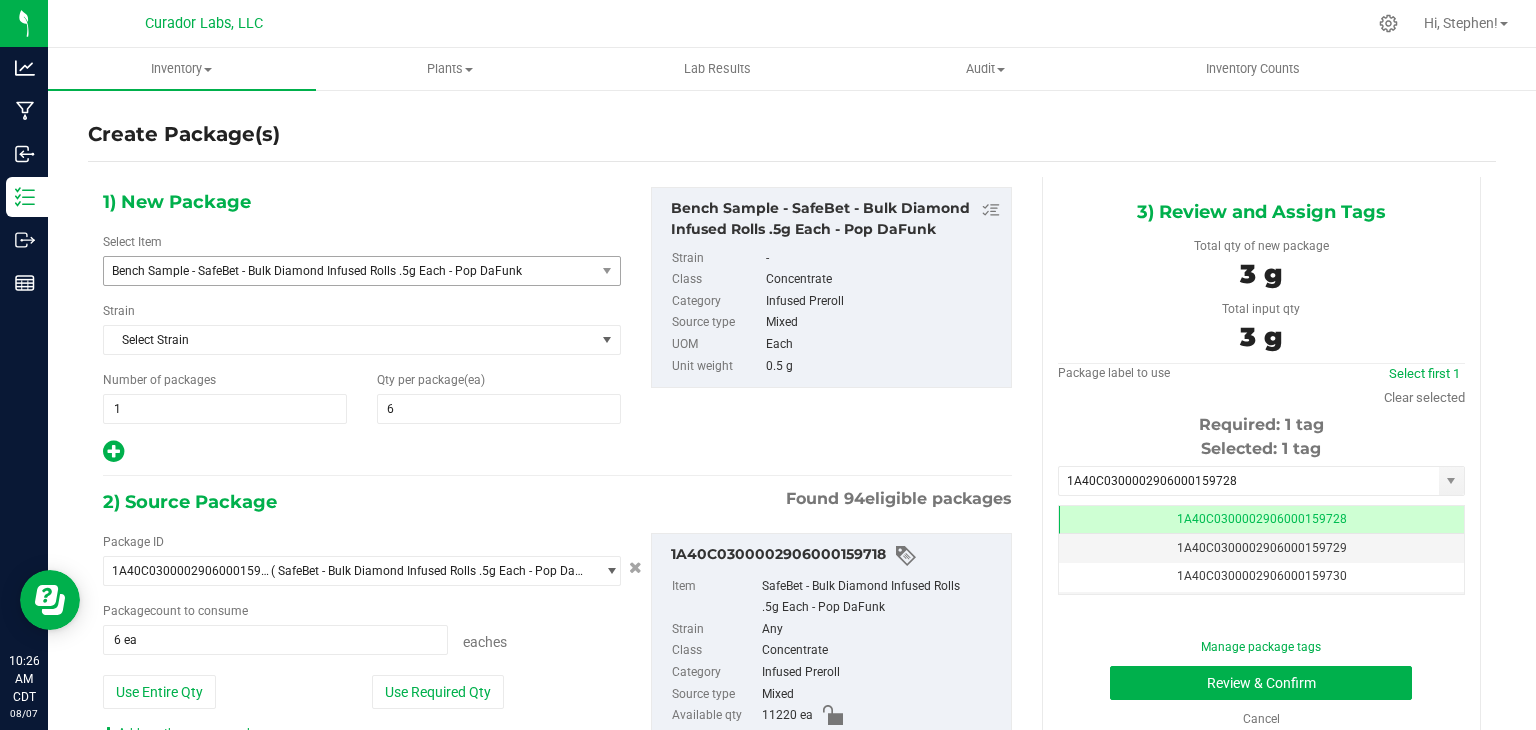 click on "Found
94
eligible packages" at bounding box center (899, 499) 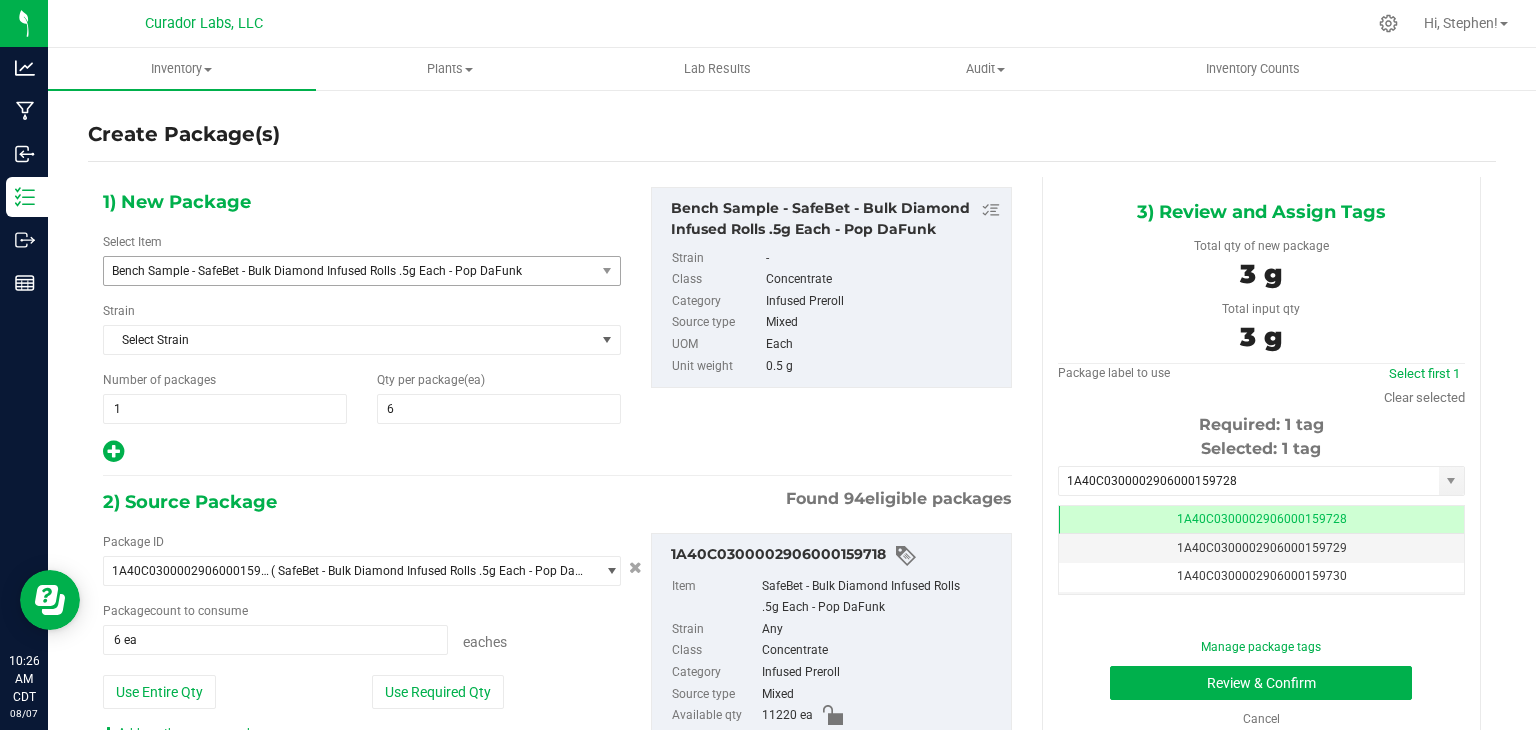 click on "Found
94
eligible packages" at bounding box center [899, 499] 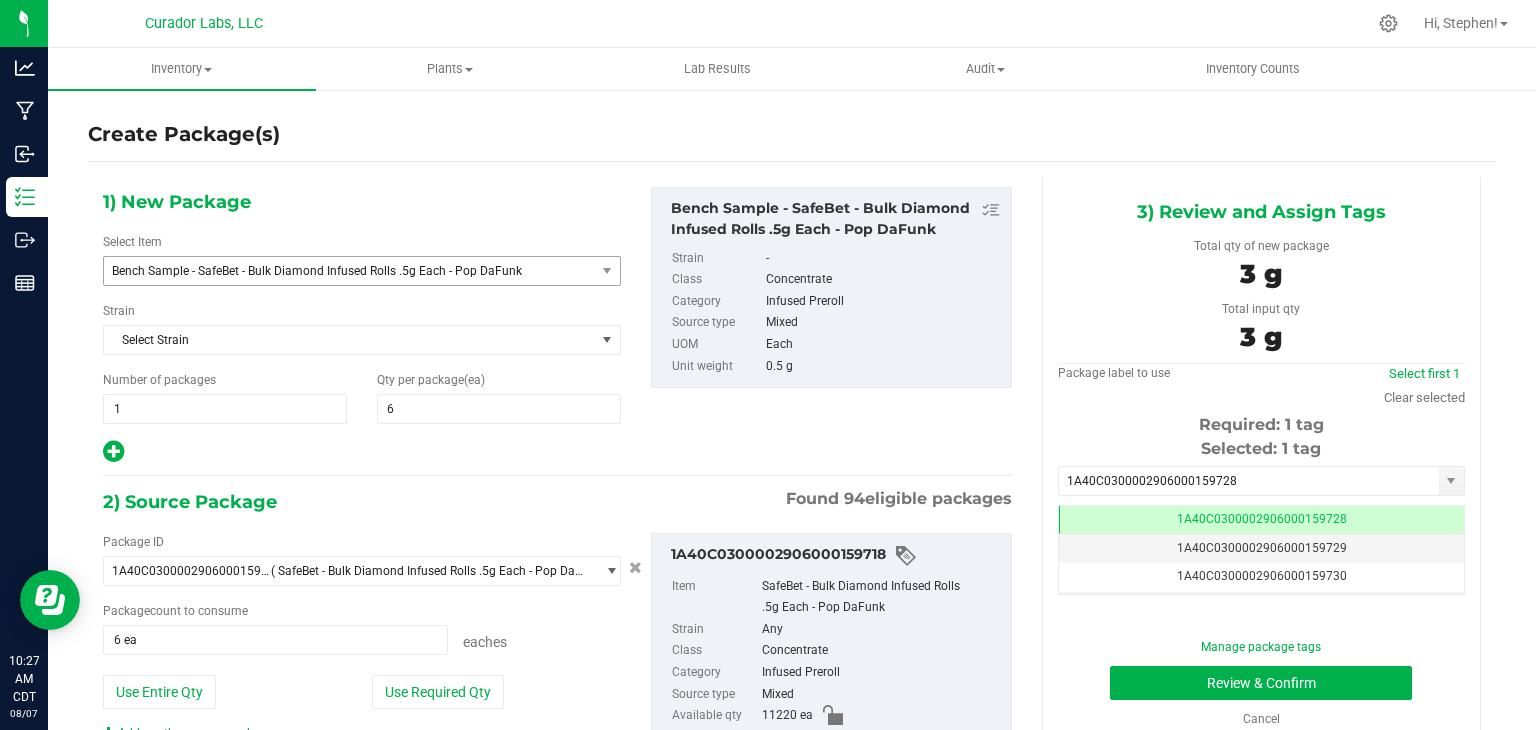 click on "1) New Package
Select Item
Bench Sample - SafeBet - Bulk Diamond Infused Rolls .5g Each - Pop DaFunk
Bench Sample - SafeBet - Bulk Blunt 1g Each - Broadway Pie Bench Sample - SafeBet - Bulk Blunt 1g Each - Hot Tropics Bench Sample - Safebet - Bulk Blunt 1g Each - PawPaw Puff Bench Sample - SafeBet - Bulk Blunt 1g Each - Star Glaze Bench Sample - SafeBet - Bulk Blunt 1g Each - Tombstoned Bench Sample - SafeBet - Bulk Blunt 1g Each - Tropeeze Bench Sample - SafeBet - Bulk Blunt 1g Eaches - Bluntfetti Bench Sample - SafeBet - Bulk Crude Bench Sample - SafeBet - Bulk Diamond Infused Rolls .5g Each - Breath Face Bench Sample - Safebet - Bulk Dry Sift" at bounding box center (557, 326) 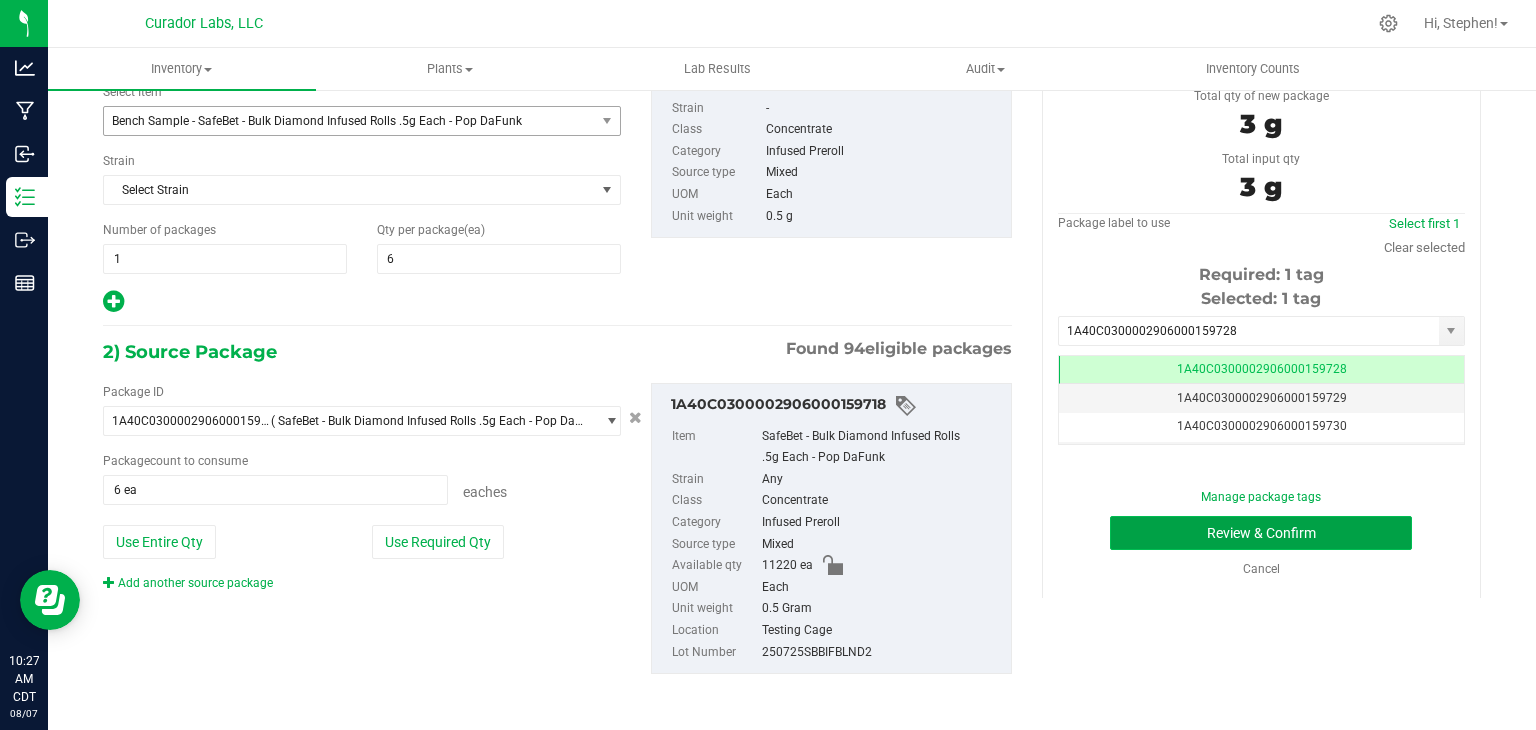 click on "Review & Confirm" at bounding box center (1261, 533) 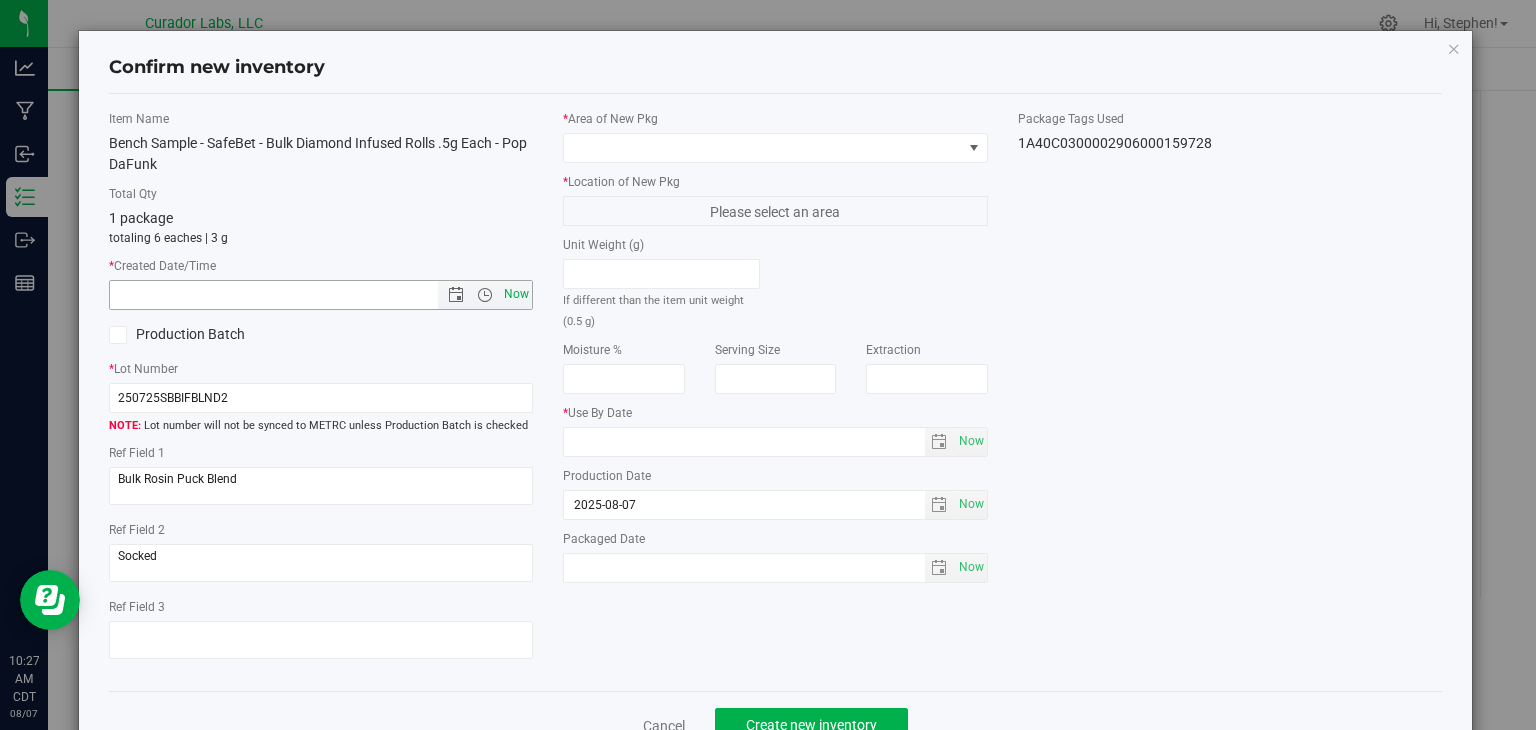 click on "Now" at bounding box center [517, 294] 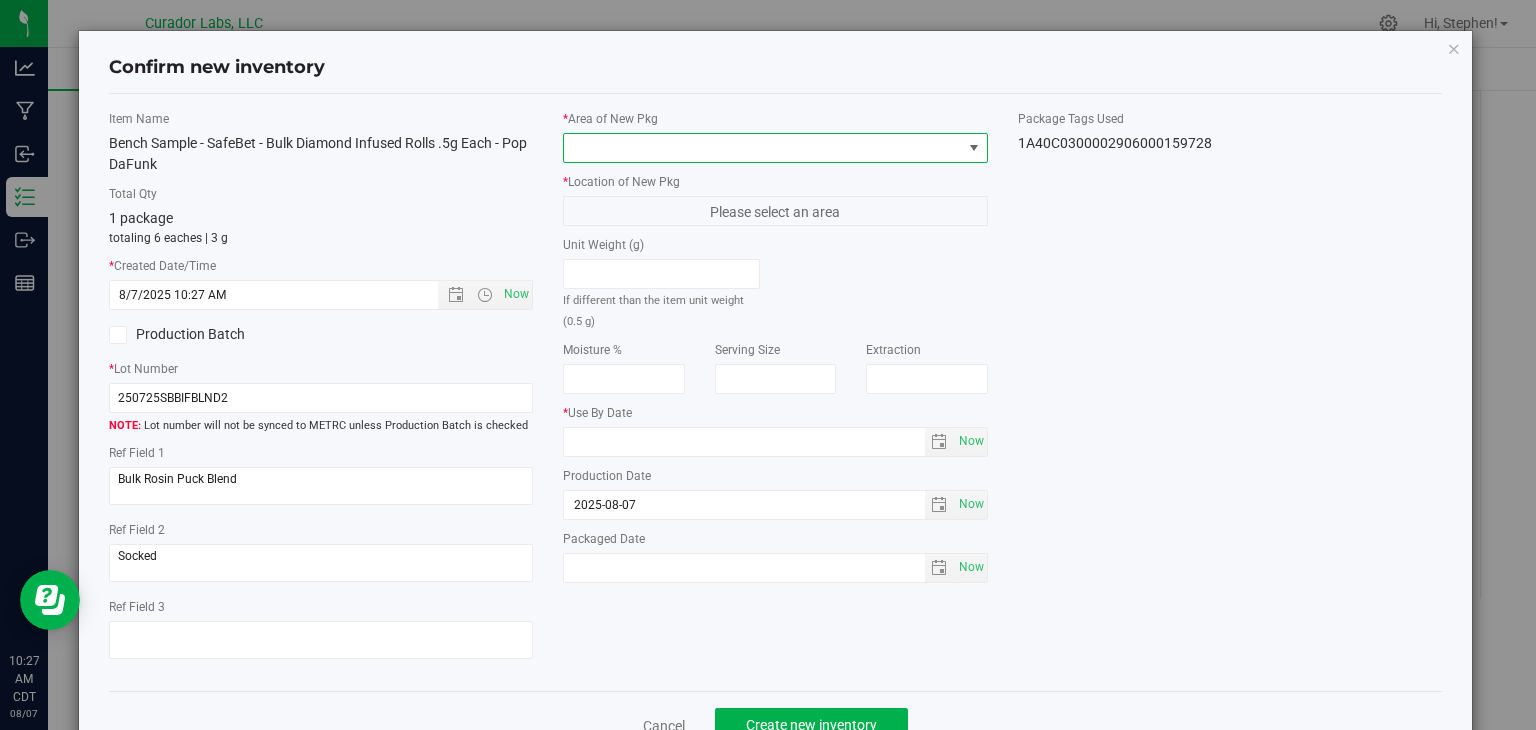click at bounding box center [763, 148] 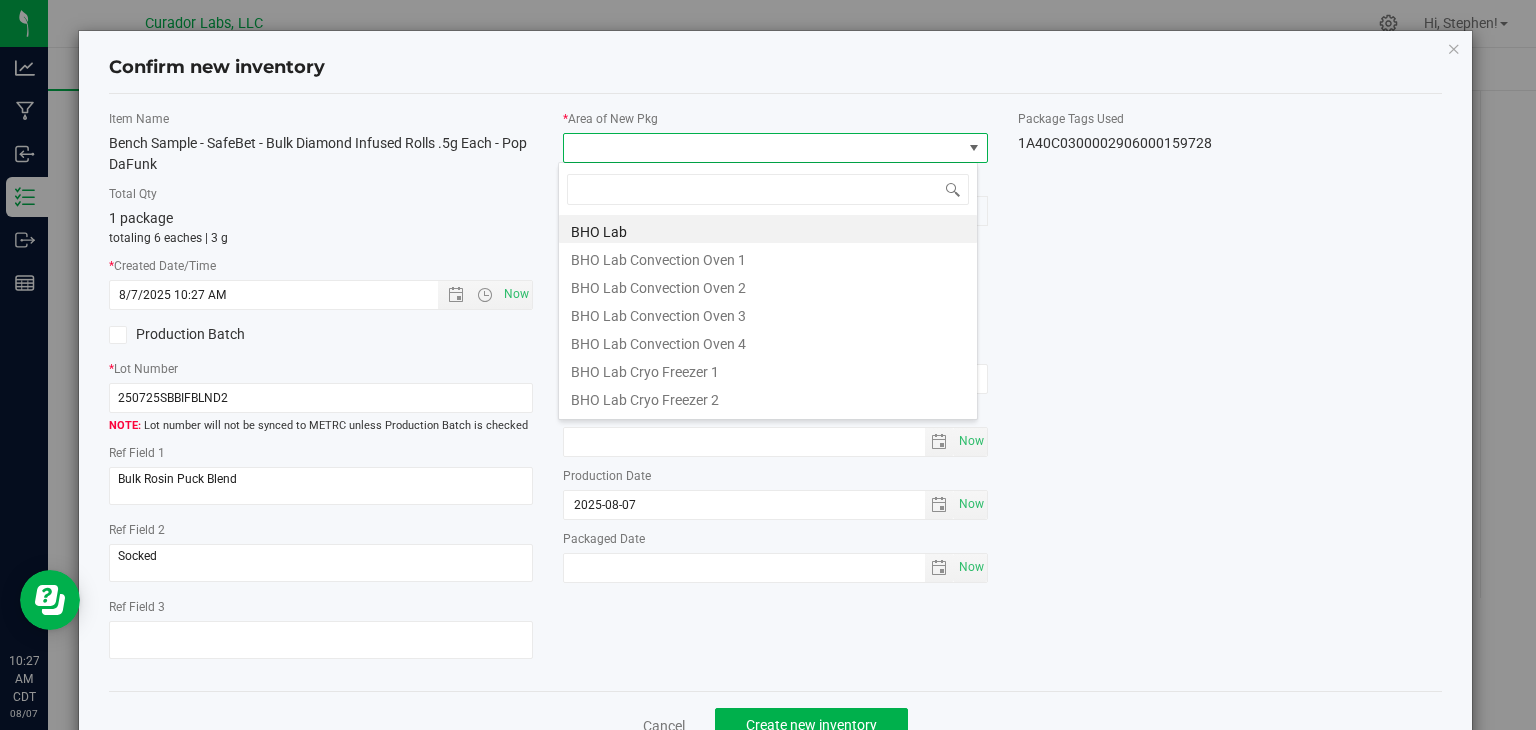 scroll, scrollTop: 99970, scrollLeft: 99580, axis: both 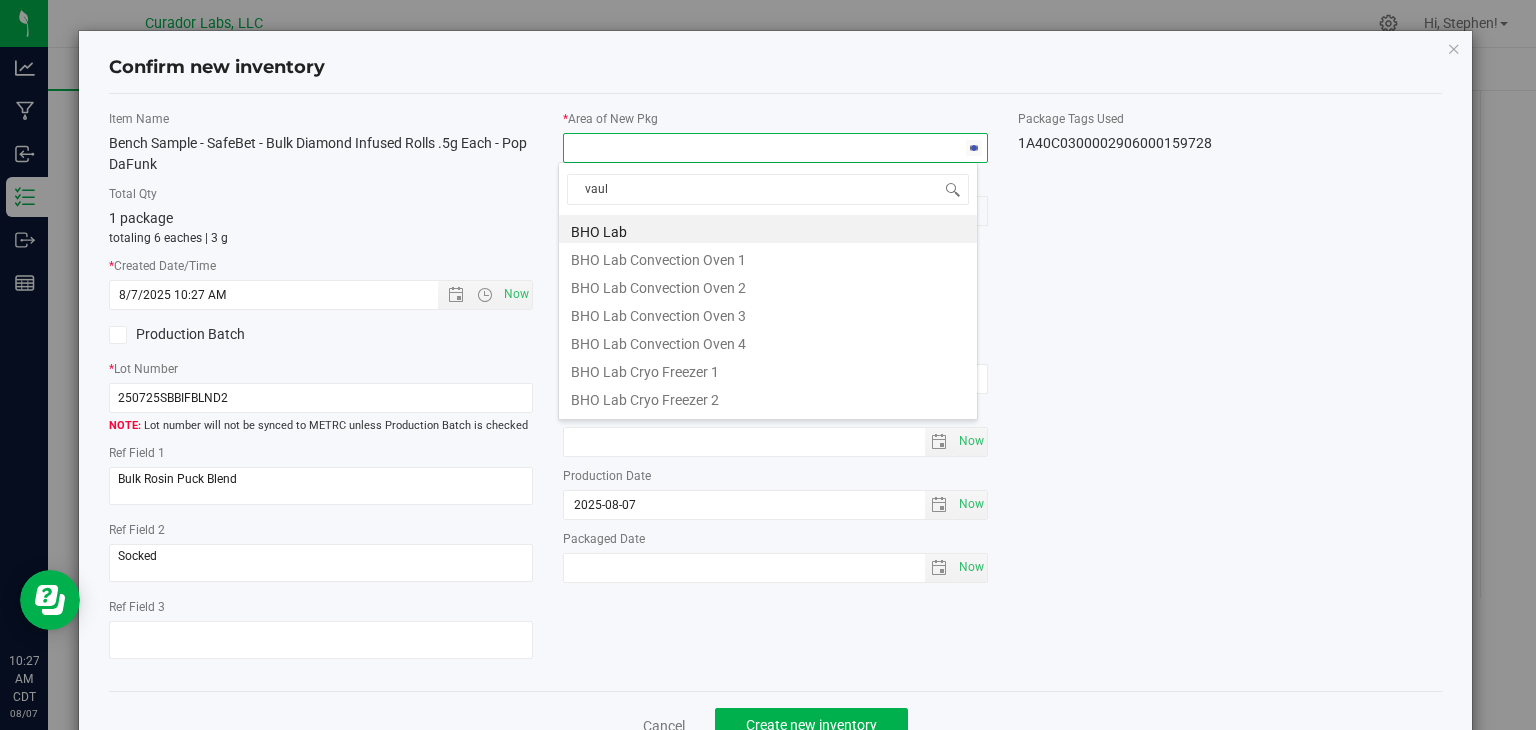 type on "vault" 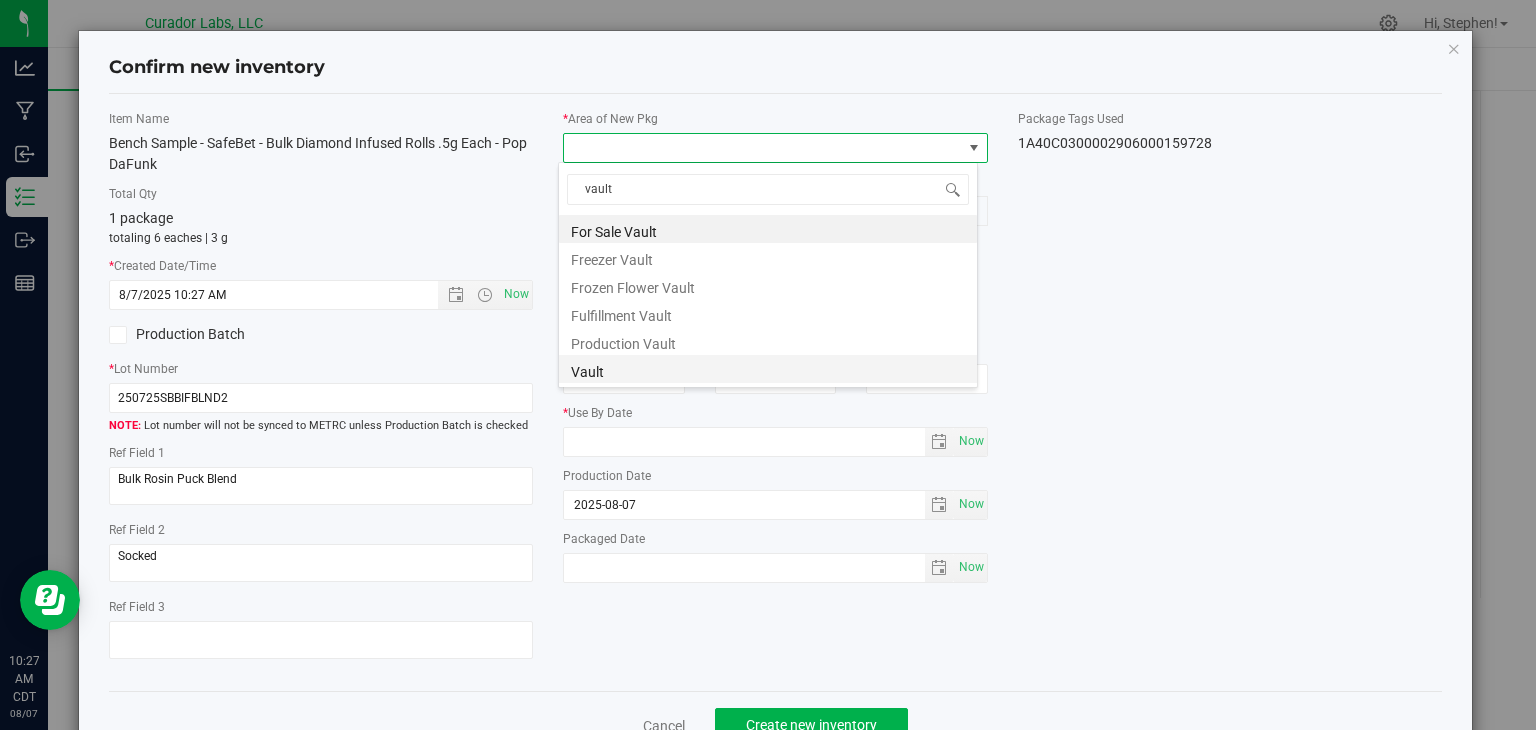 click on "Vault" at bounding box center [768, 369] 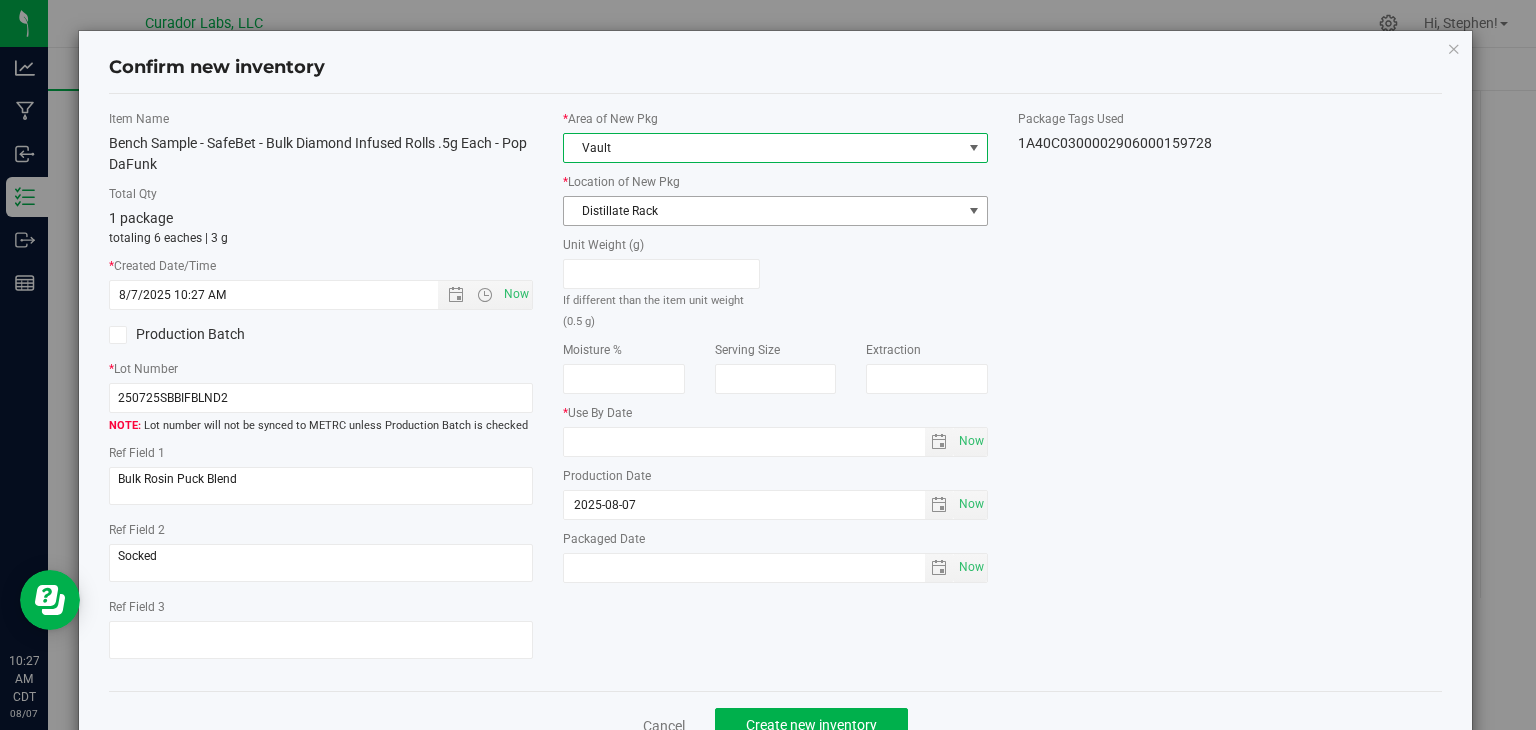 click on "Distillate Rack" at bounding box center [763, 211] 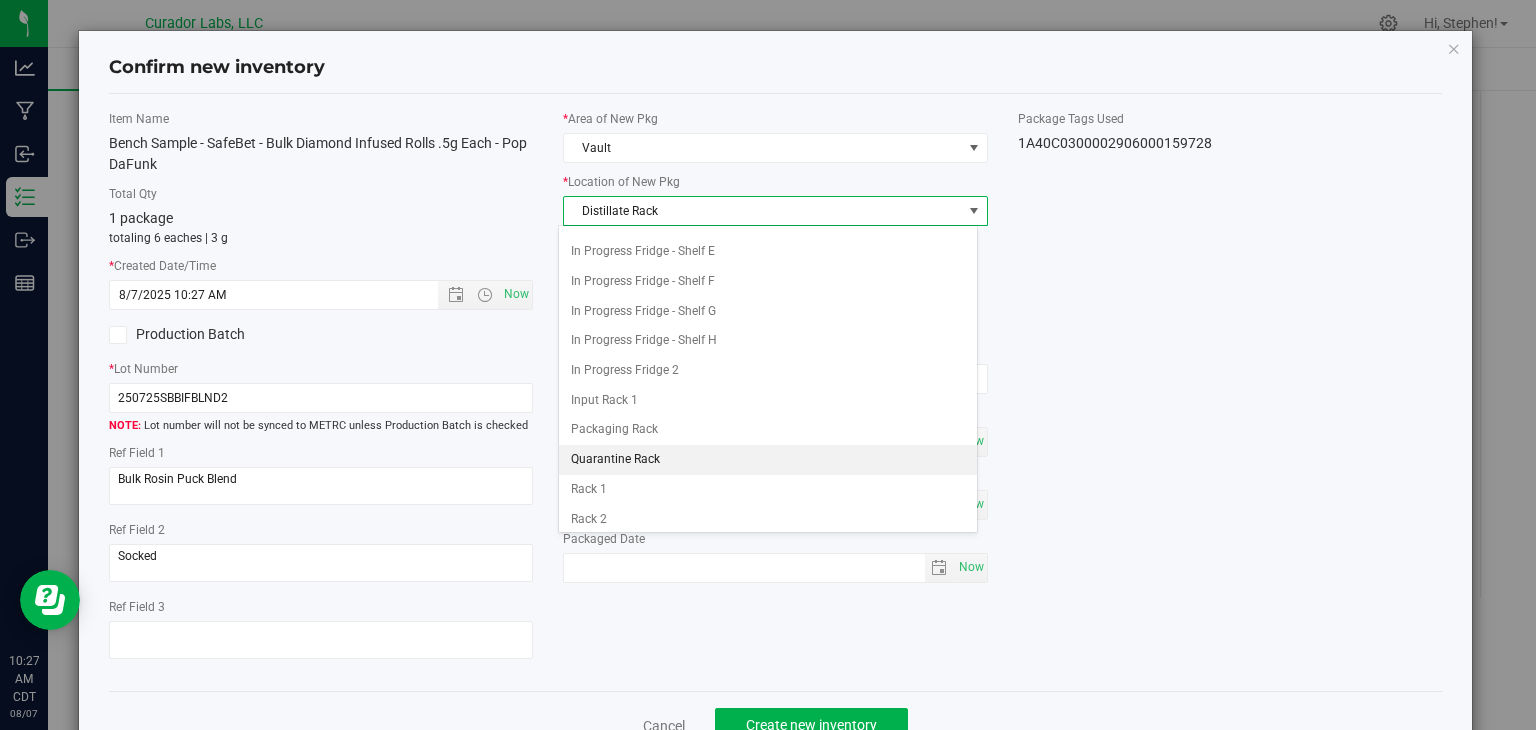 scroll, scrollTop: 226, scrollLeft: 0, axis: vertical 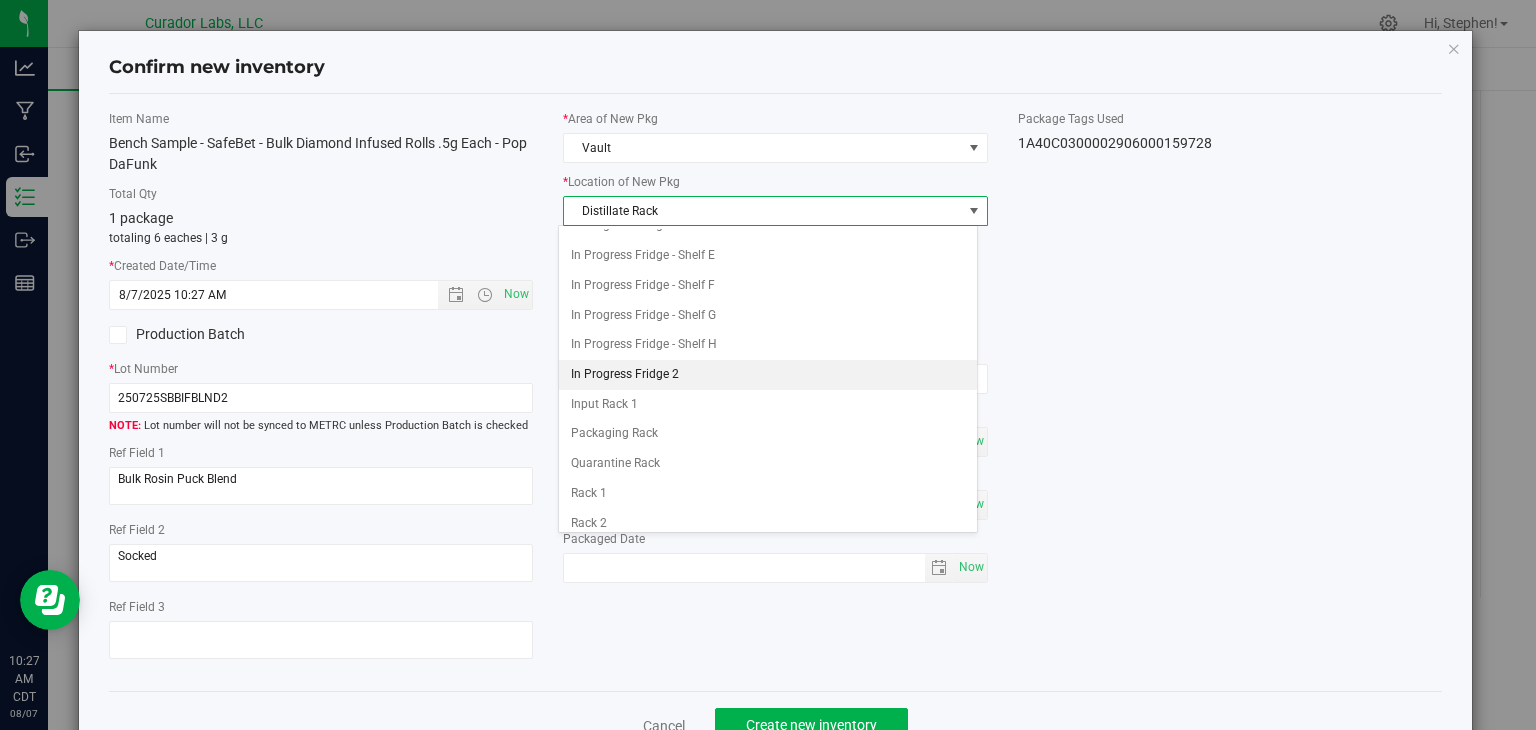 click on "In Progress Fridge 2" at bounding box center [768, 375] 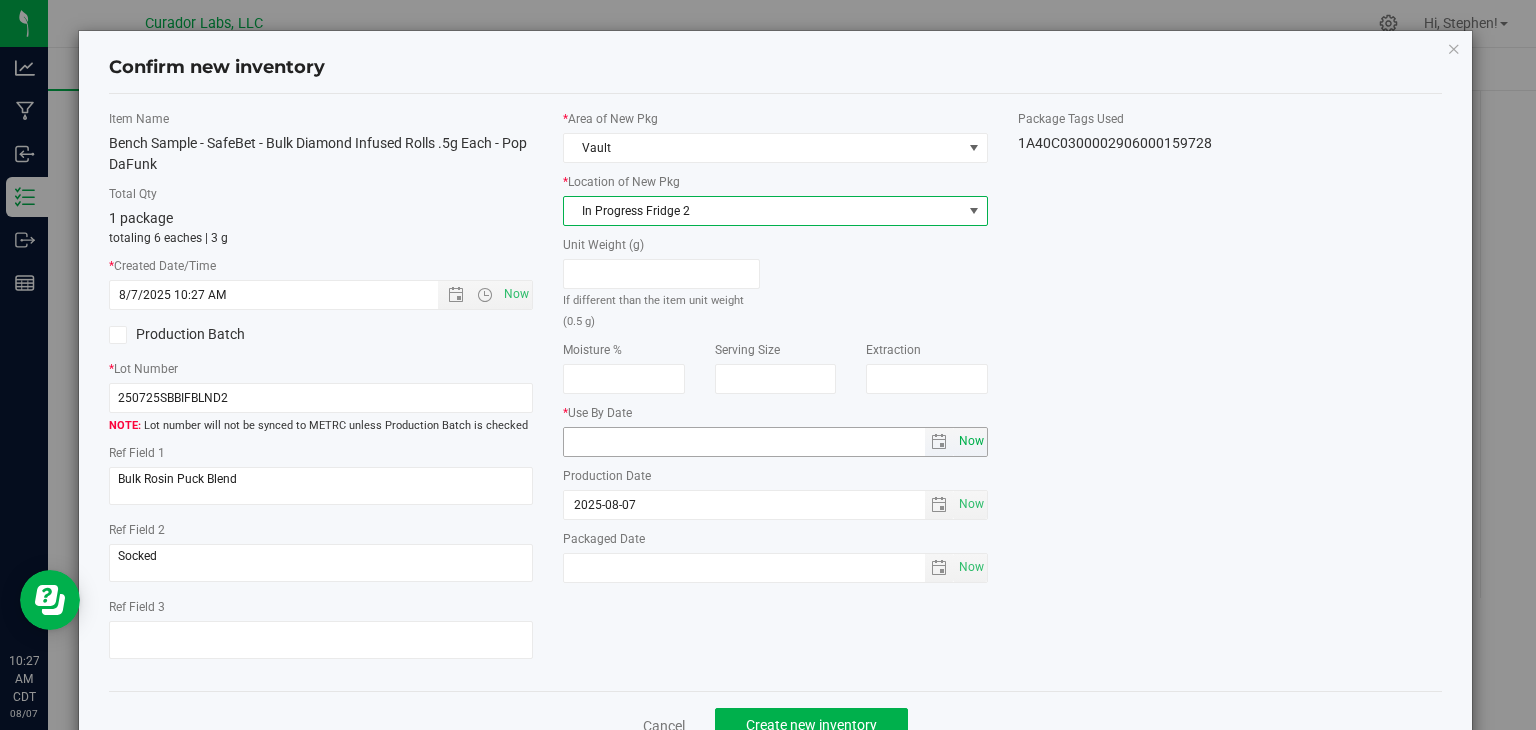 click on "Now" at bounding box center (971, 441) 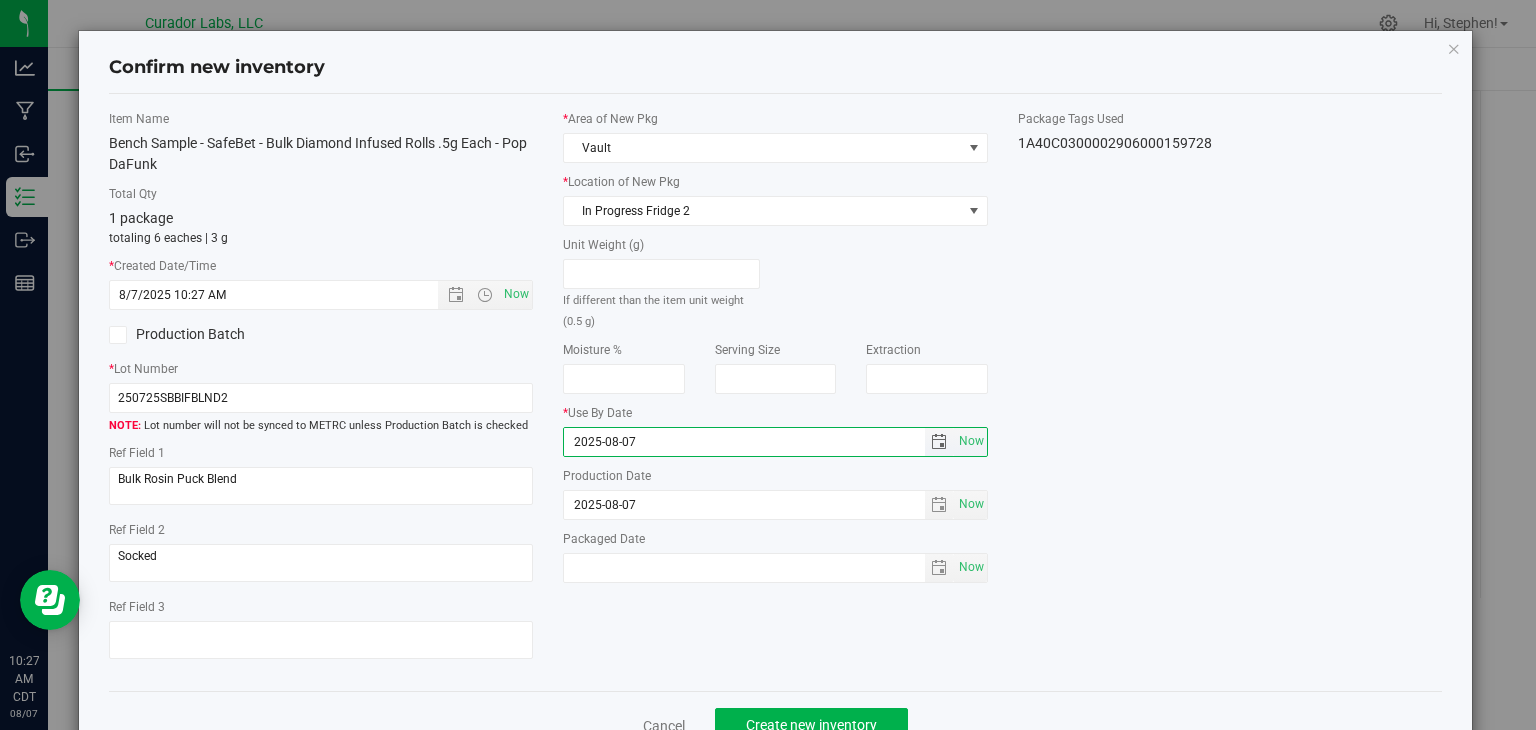 click on "2025-08-07" at bounding box center [744, 442] 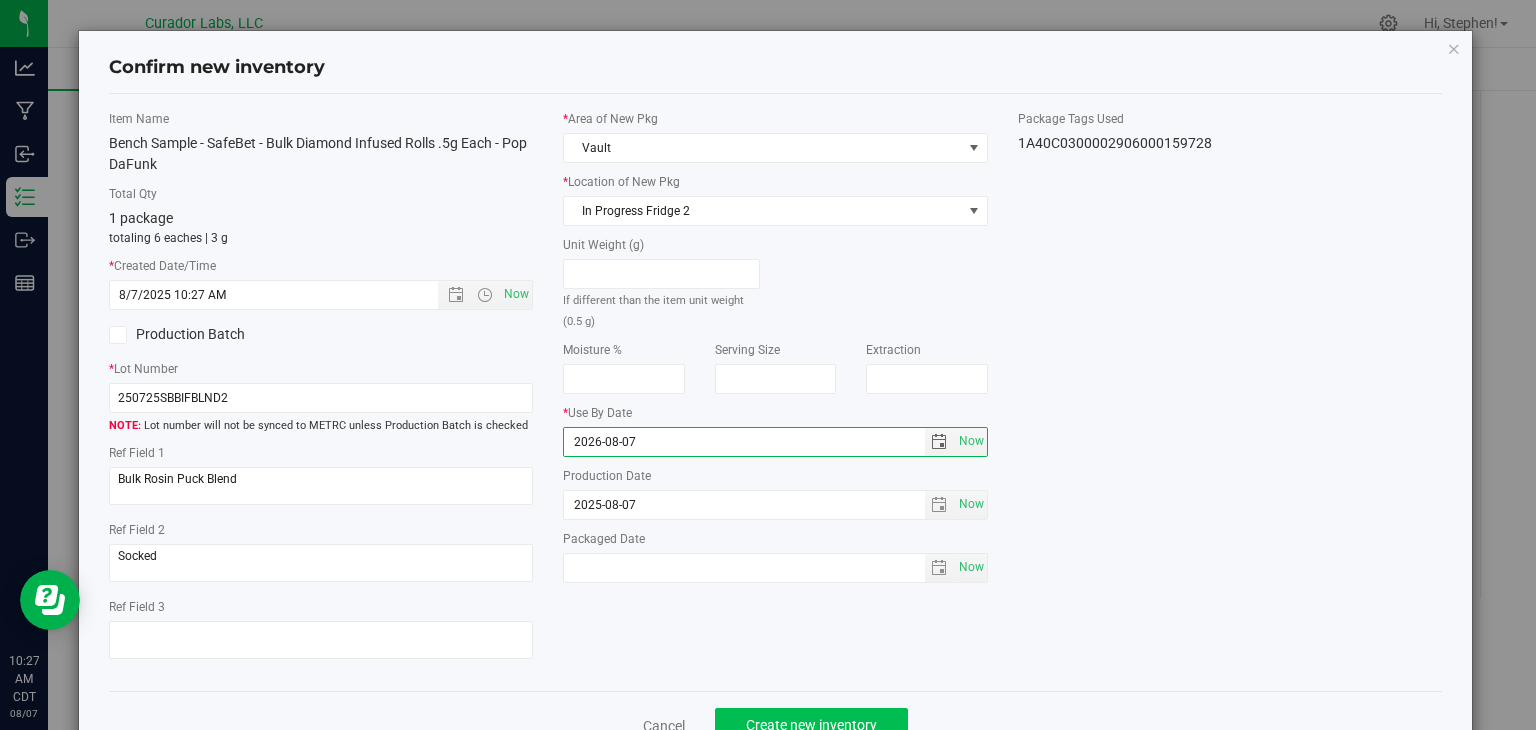 type on "2026-08-07" 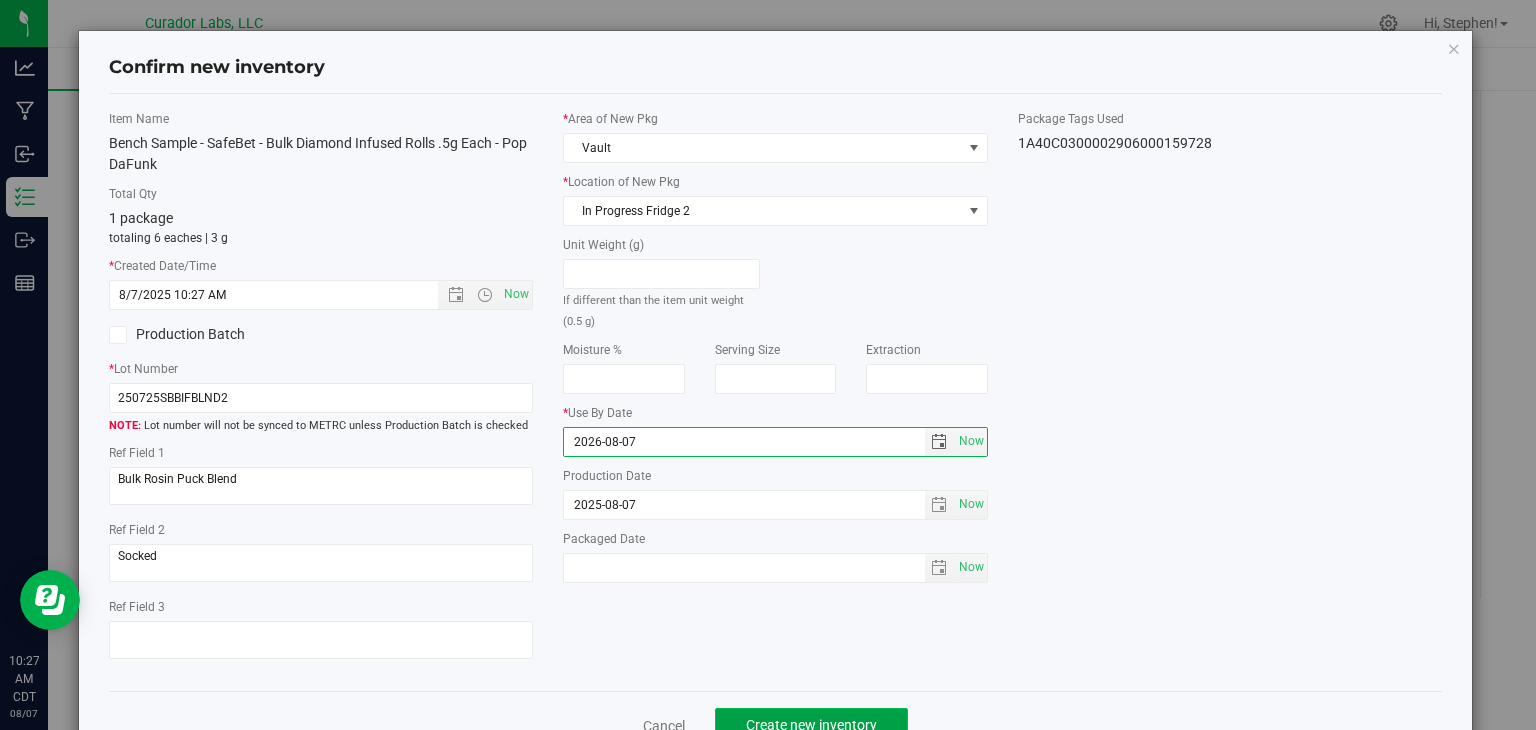 click on "Create new inventory" 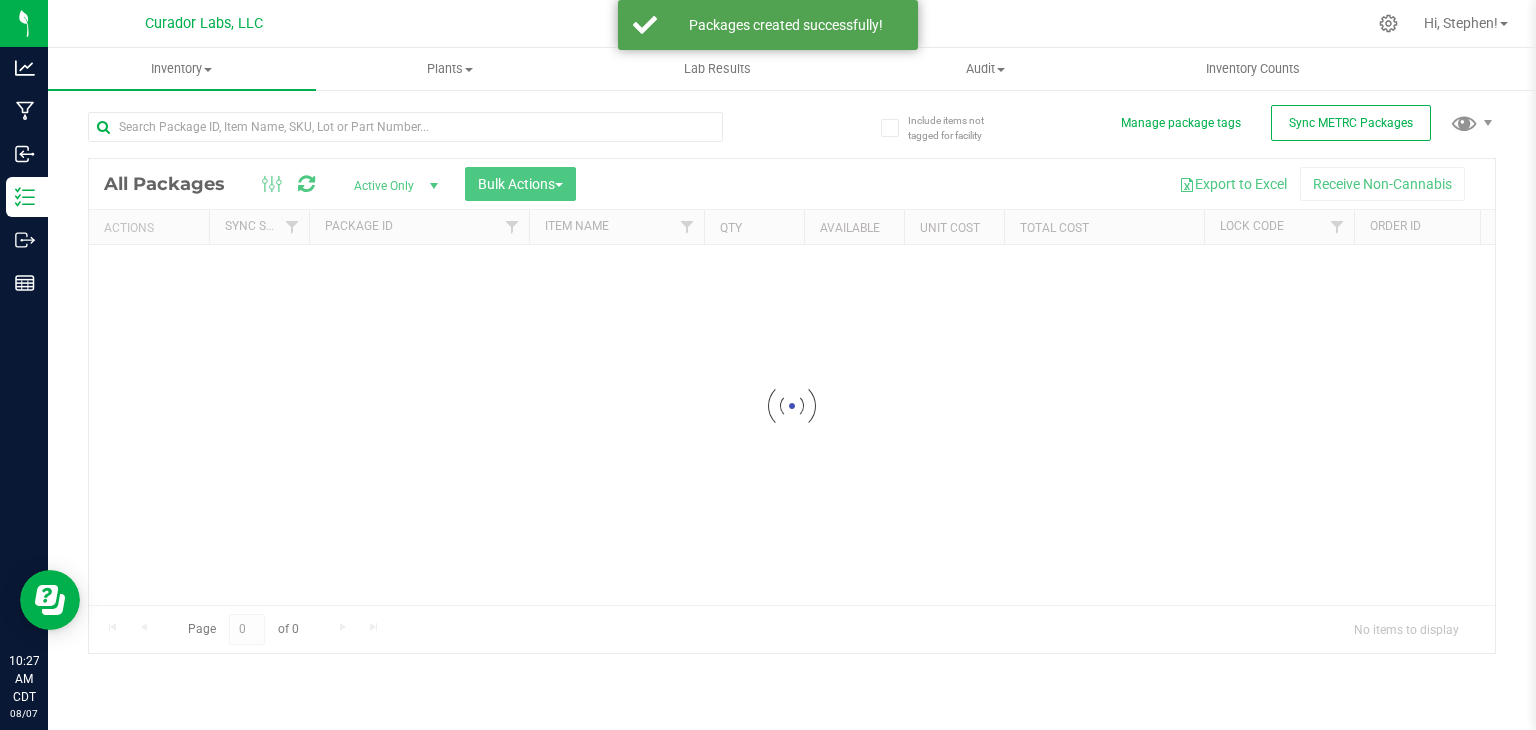 scroll, scrollTop: 0, scrollLeft: 0, axis: both 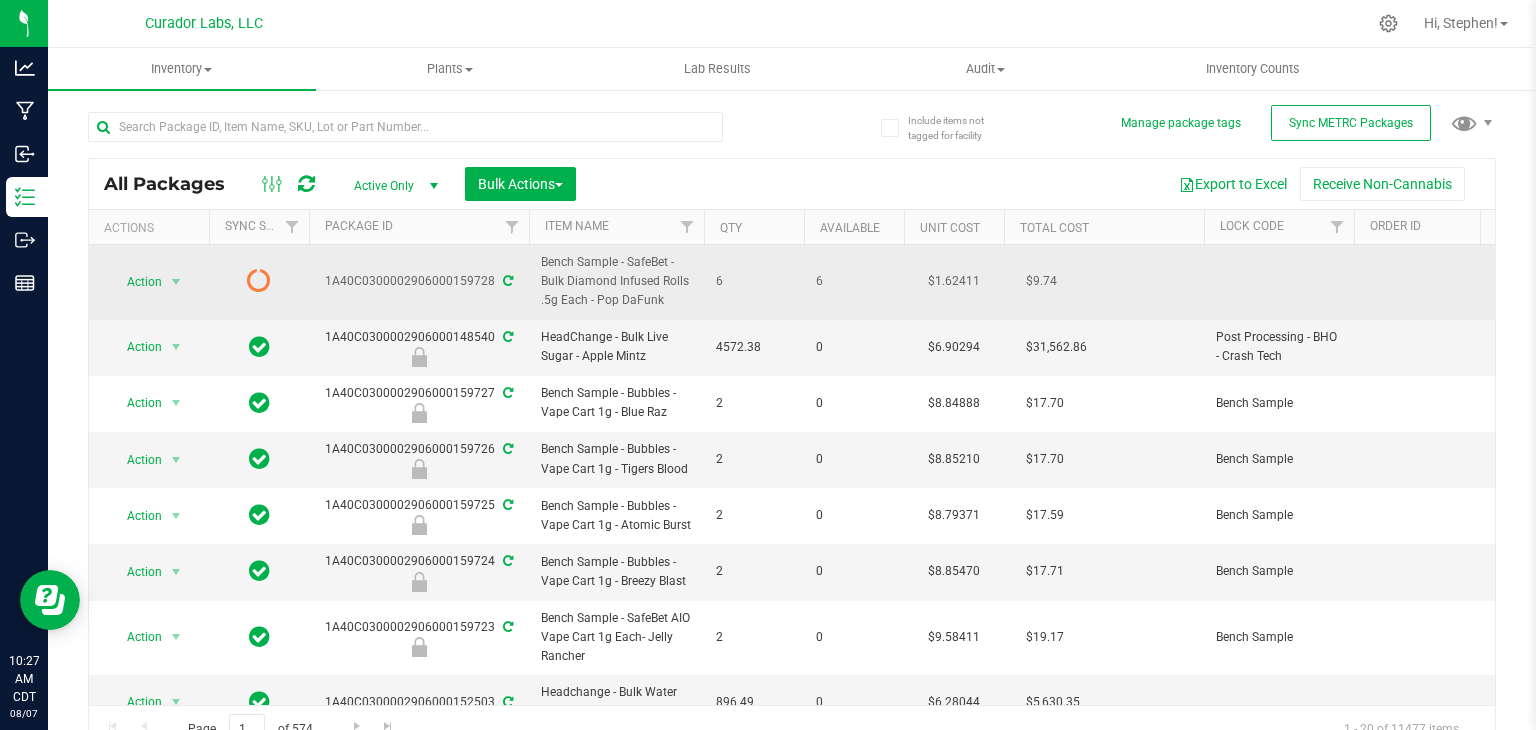 drag, startPoint x: 322, startPoint y: 284, endPoint x: 489, endPoint y: 279, distance: 167.07483 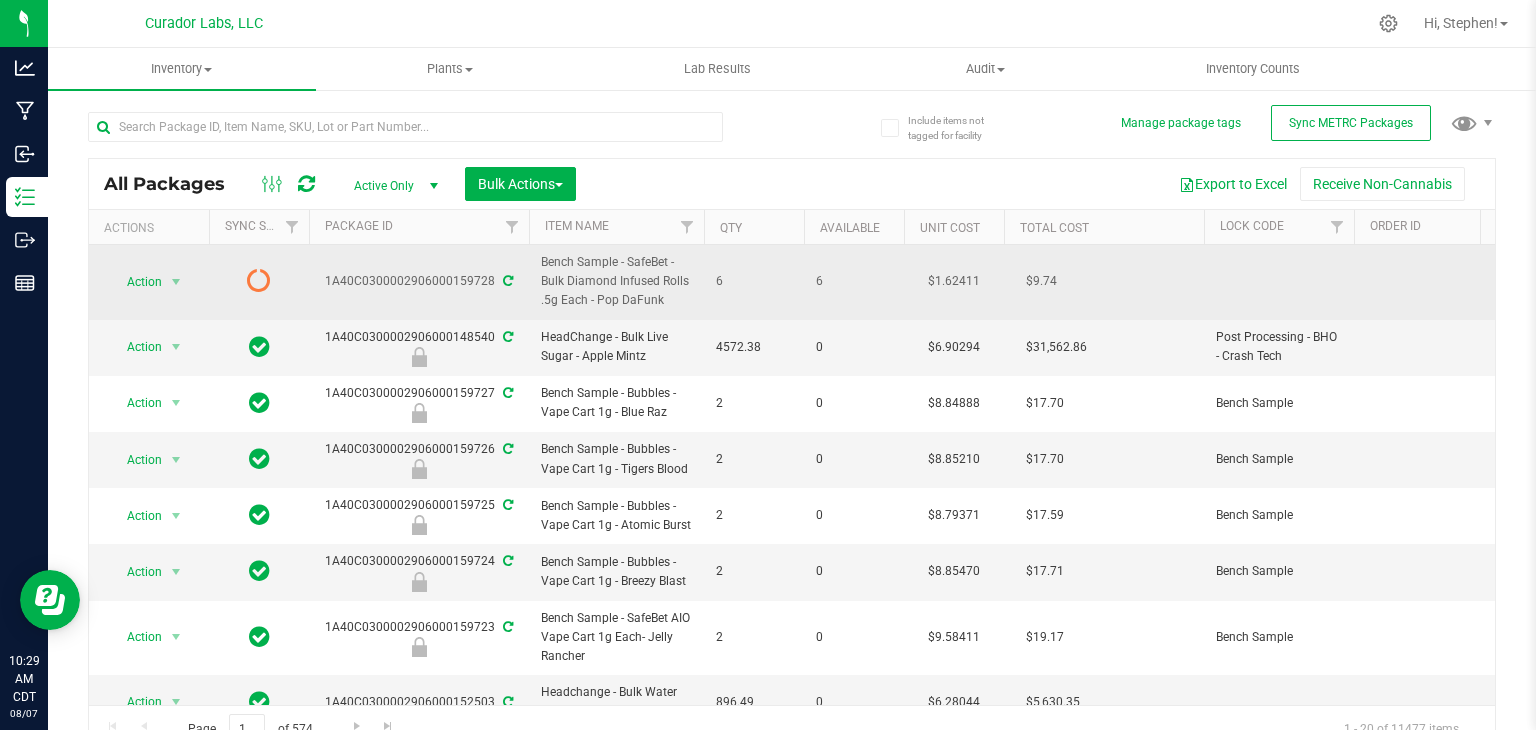 drag, startPoint x: 660, startPoint y: 305, endPoint x: 597, endPoint y: 298, distance: 63.387695 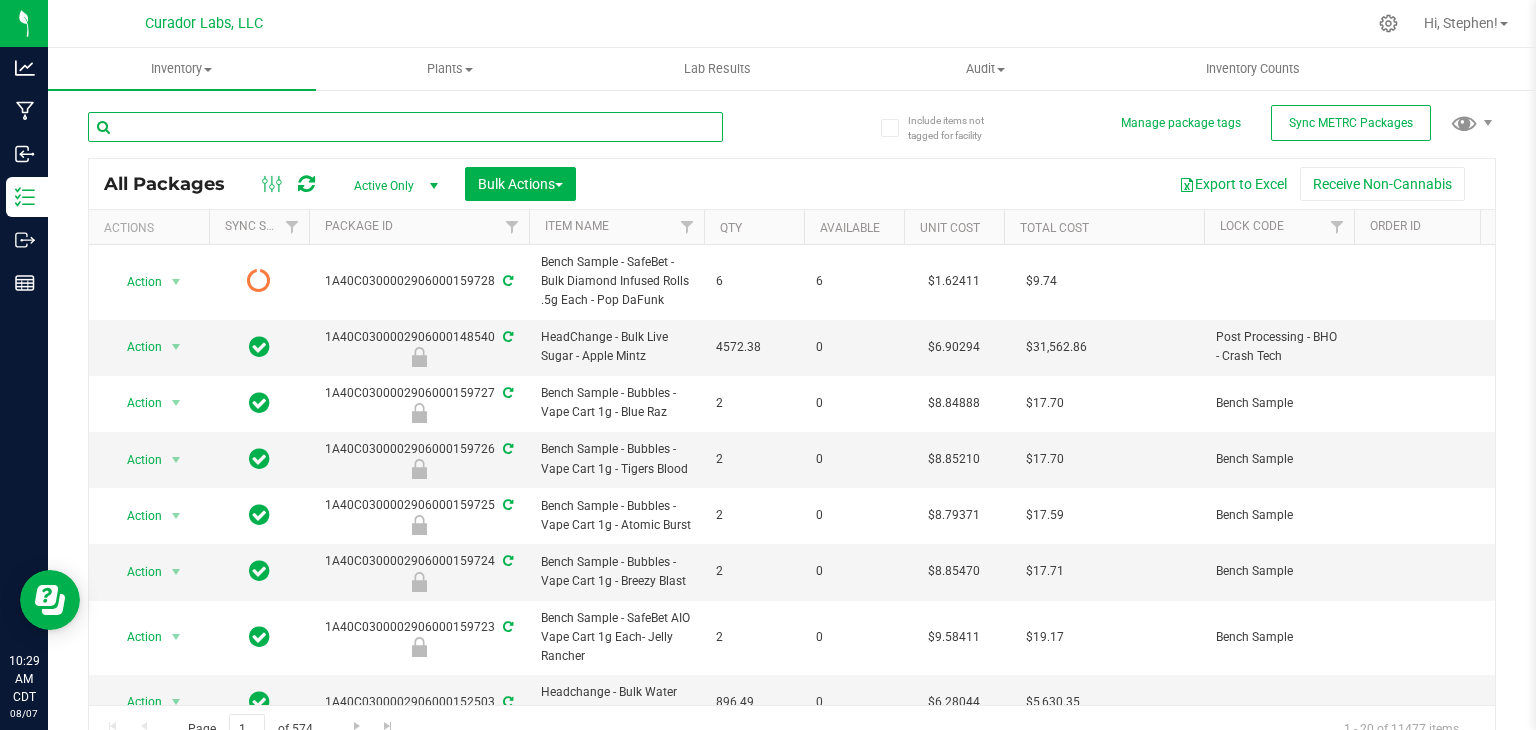 click at bounding box center [405, 127] 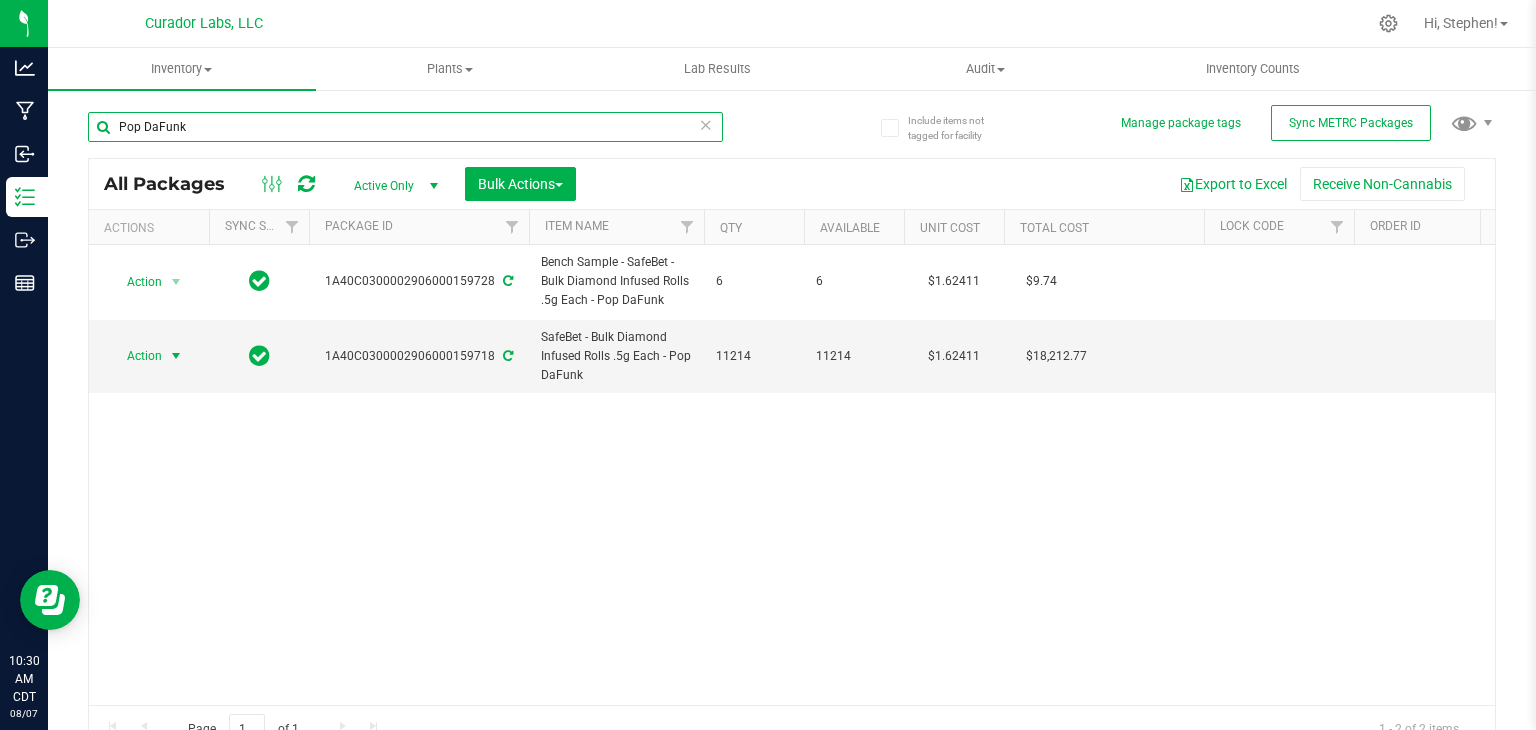 type on "Pop DaFunk" 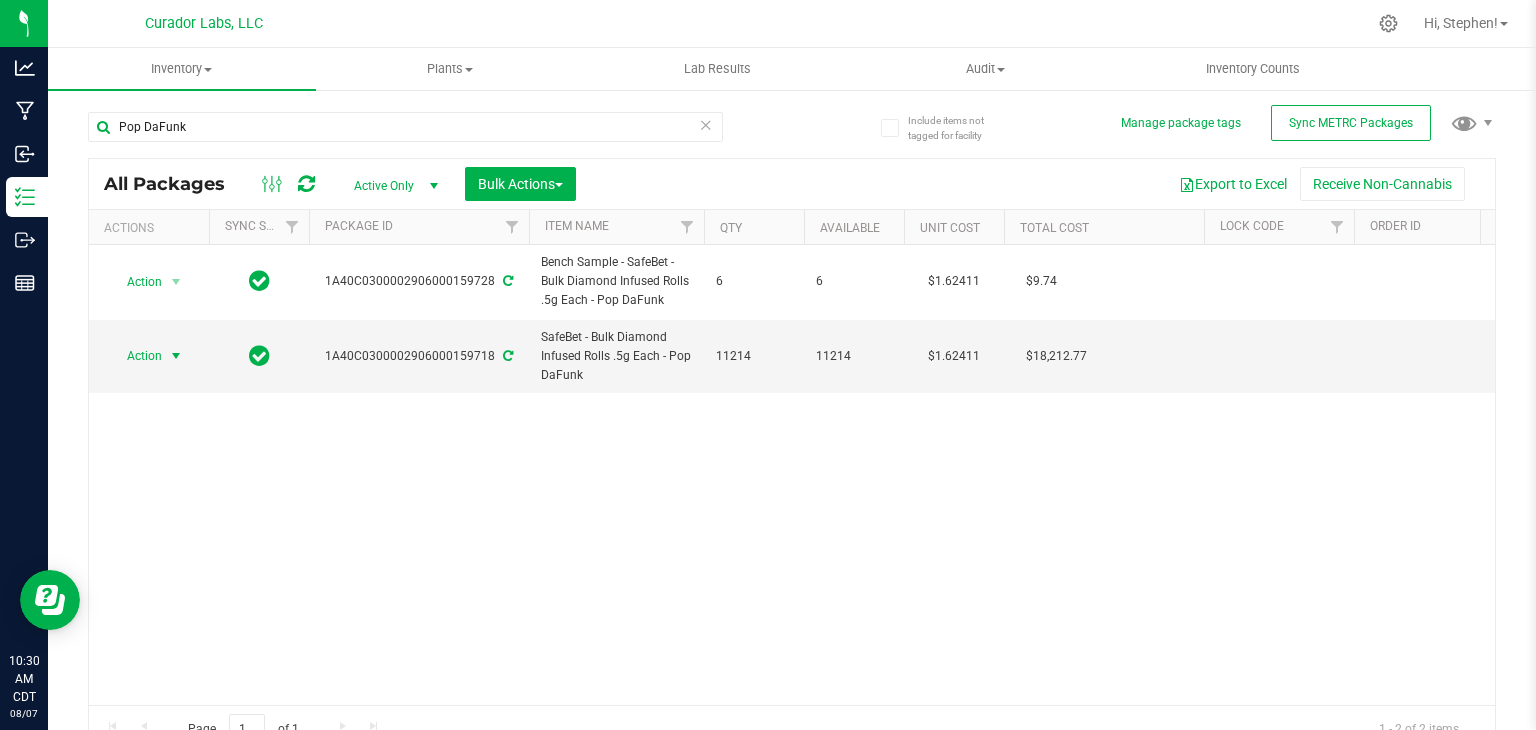 click at bounding box center [176, 356] 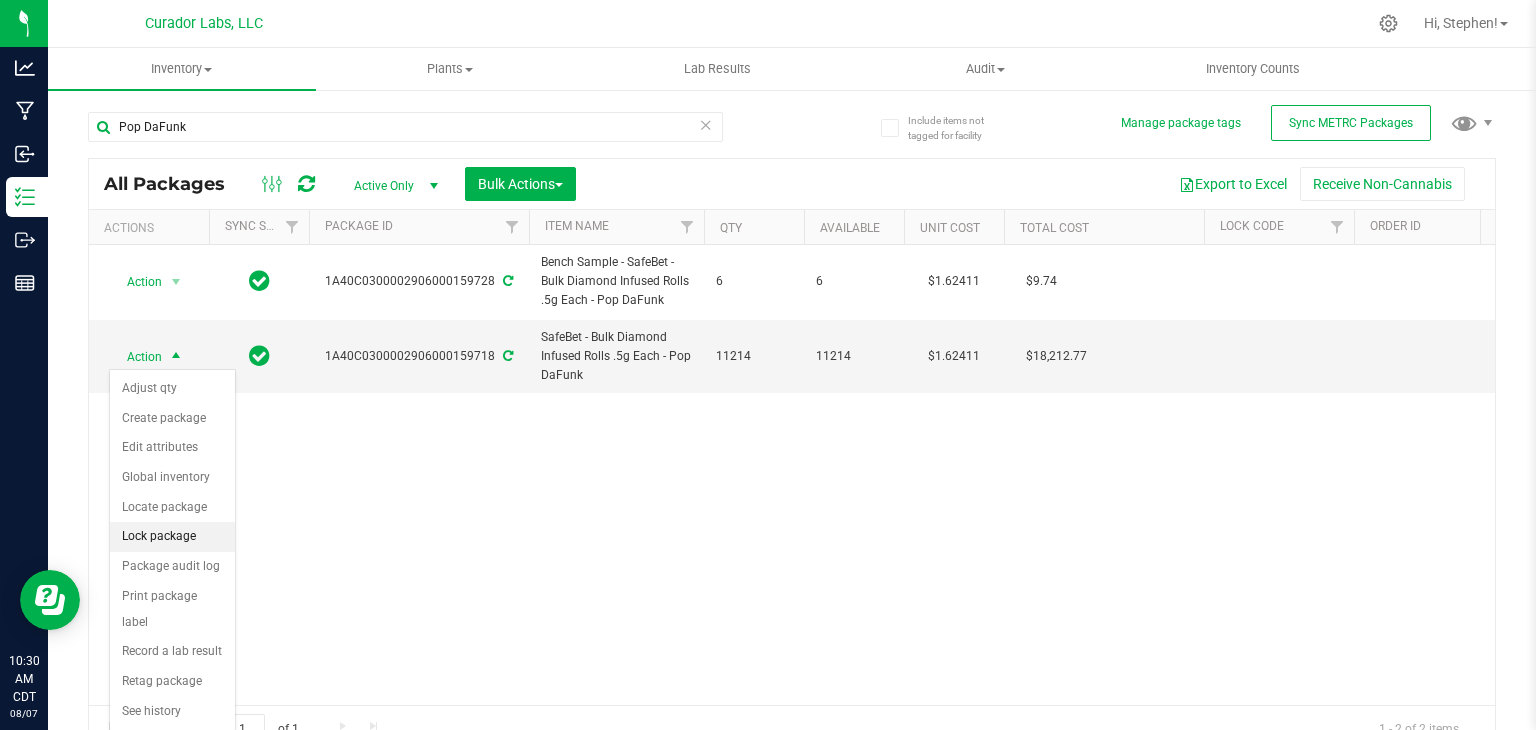click on "Lock package" at bounding box center [172, 537] 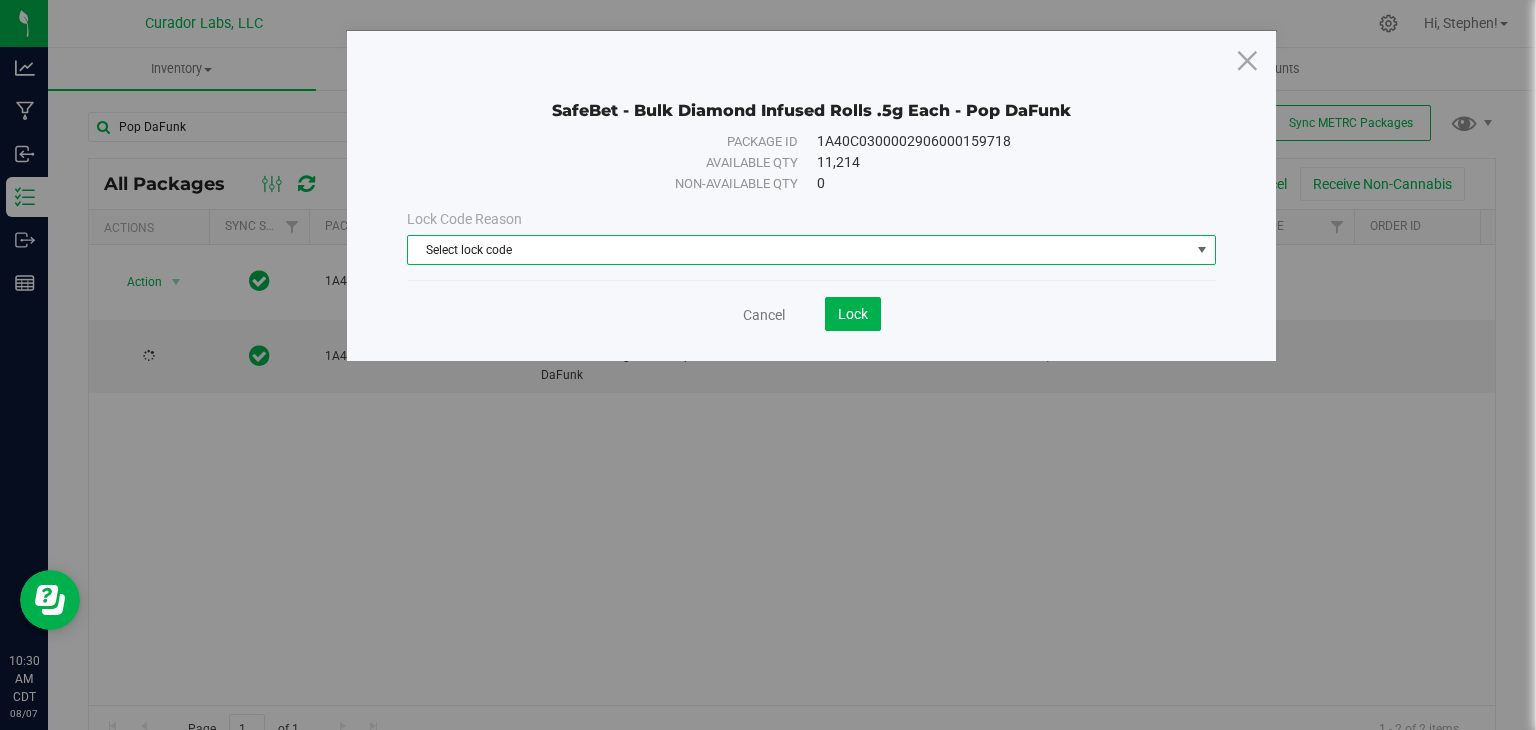 click on "Select lock code" at bounding box center [799, 250] 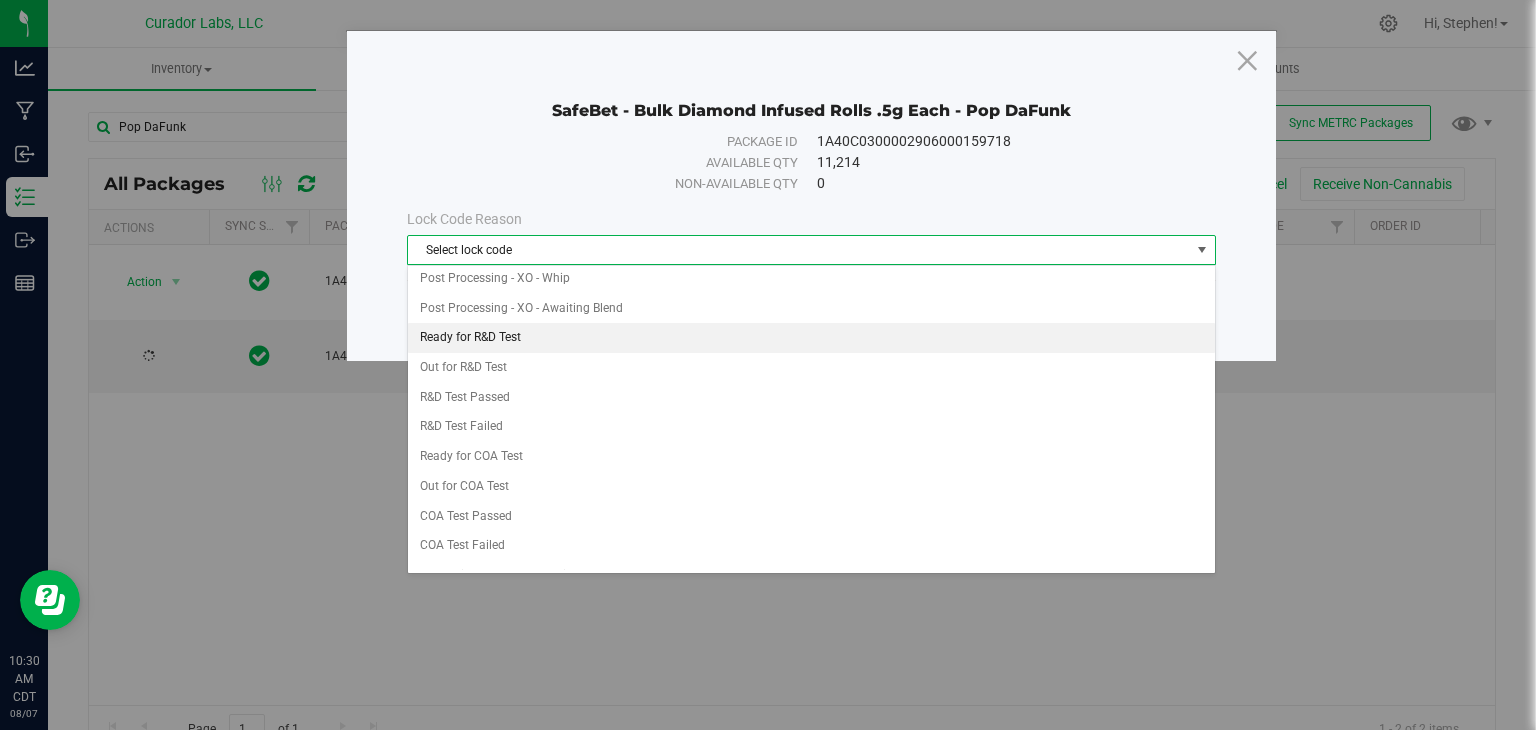 scroll, scrollTop: 606, scrollLeft: 0, axis: vertical 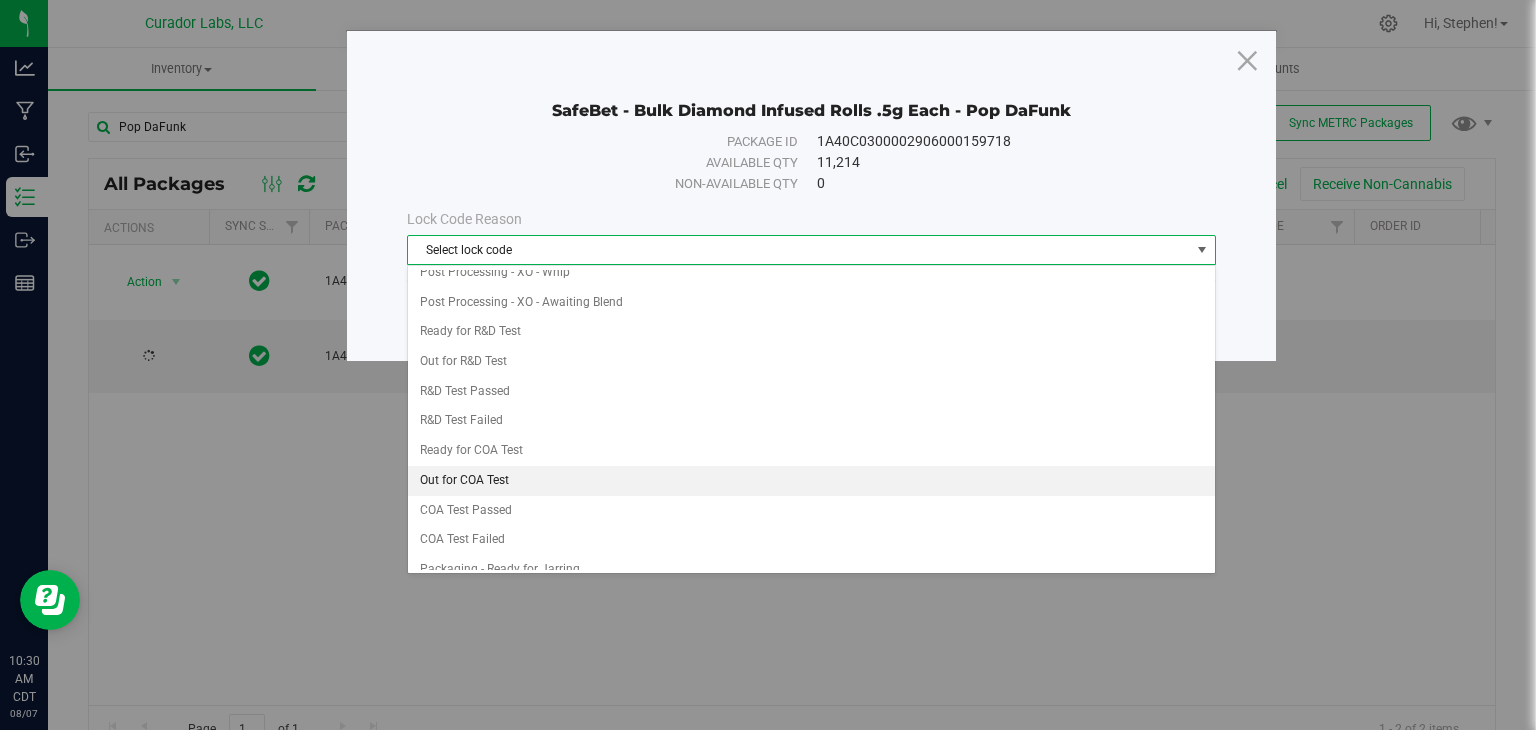 click on "Out for COA Test" at bounding box center (811, 481) 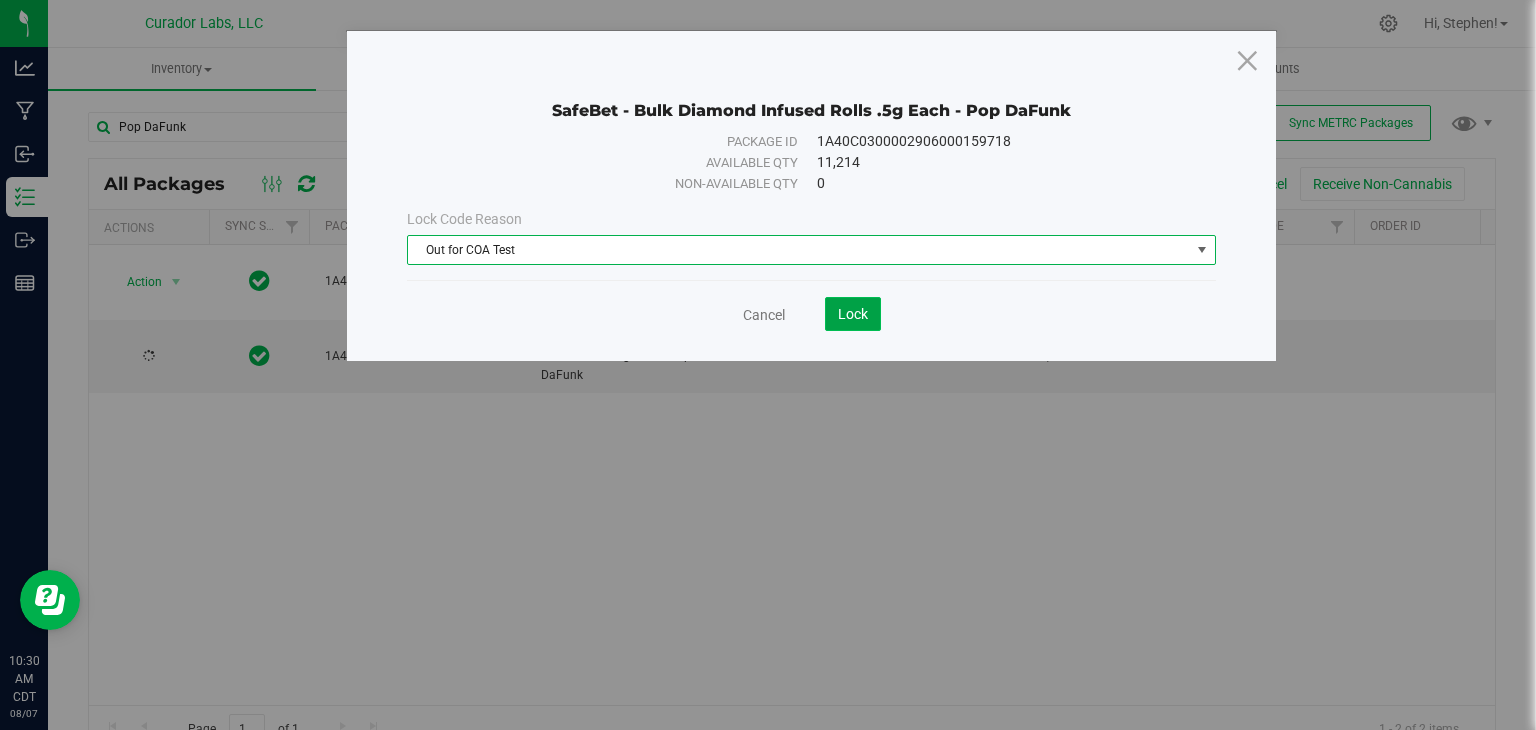 click on "Lock" 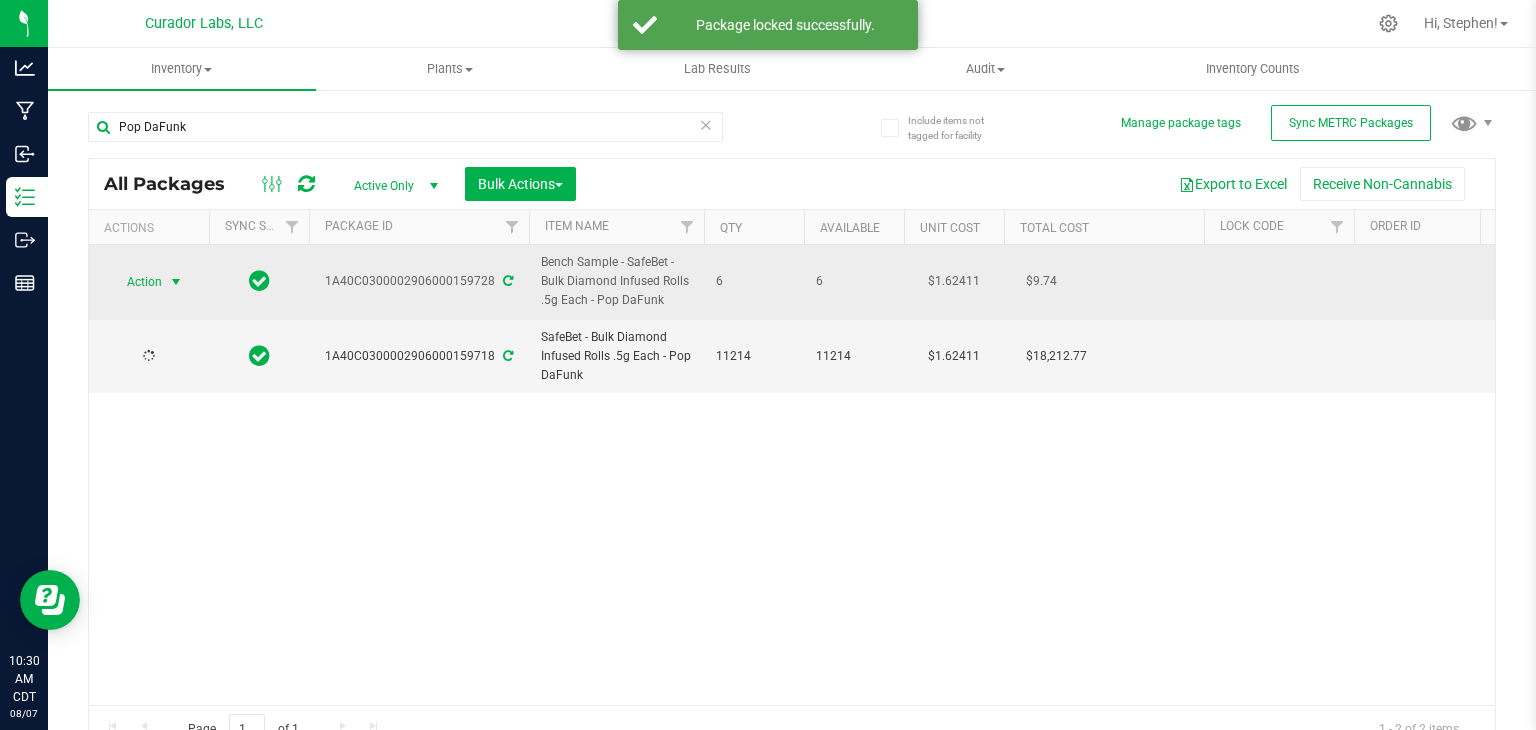 click on "Action" at bounding box center [136, 282] 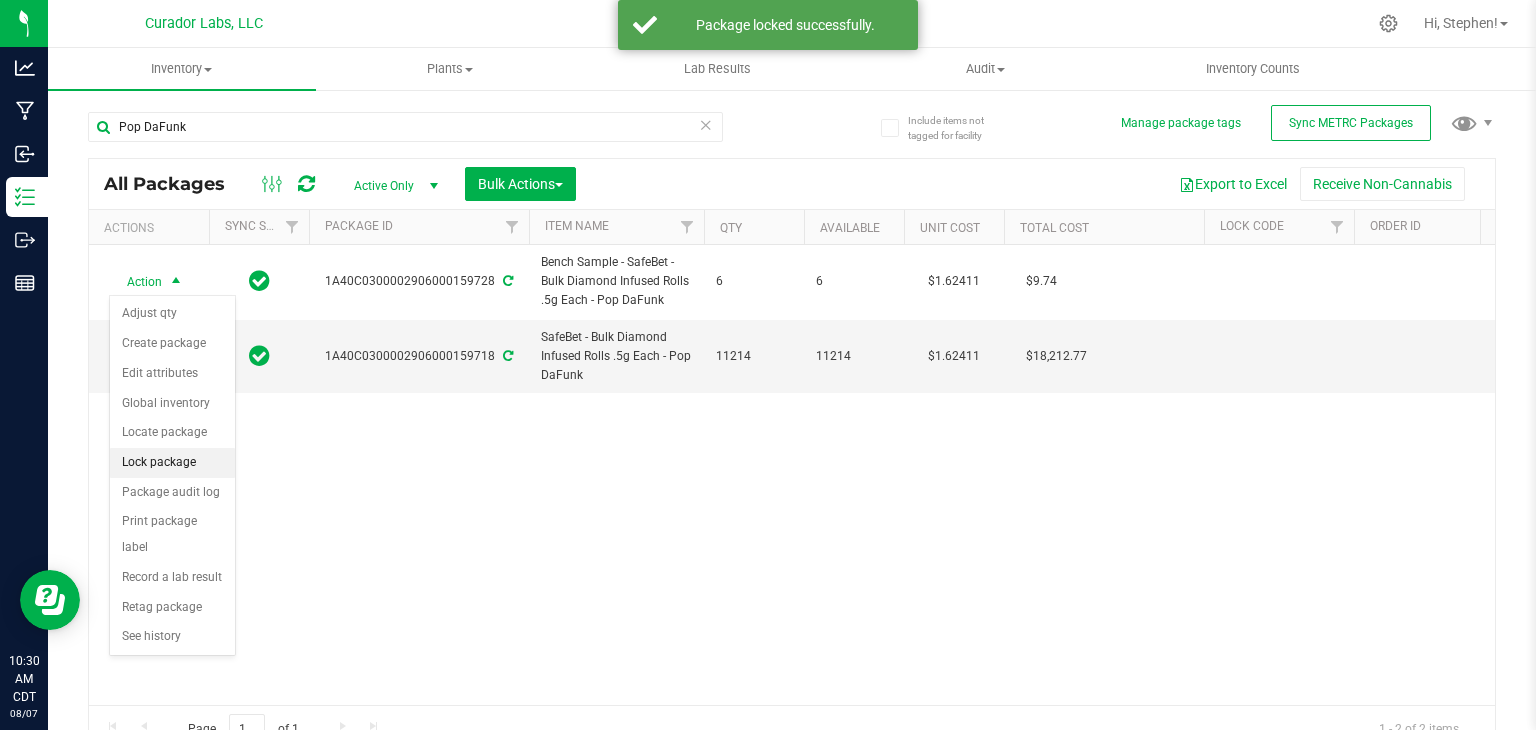 click on "Lock package" at bounding box center (172, 463) 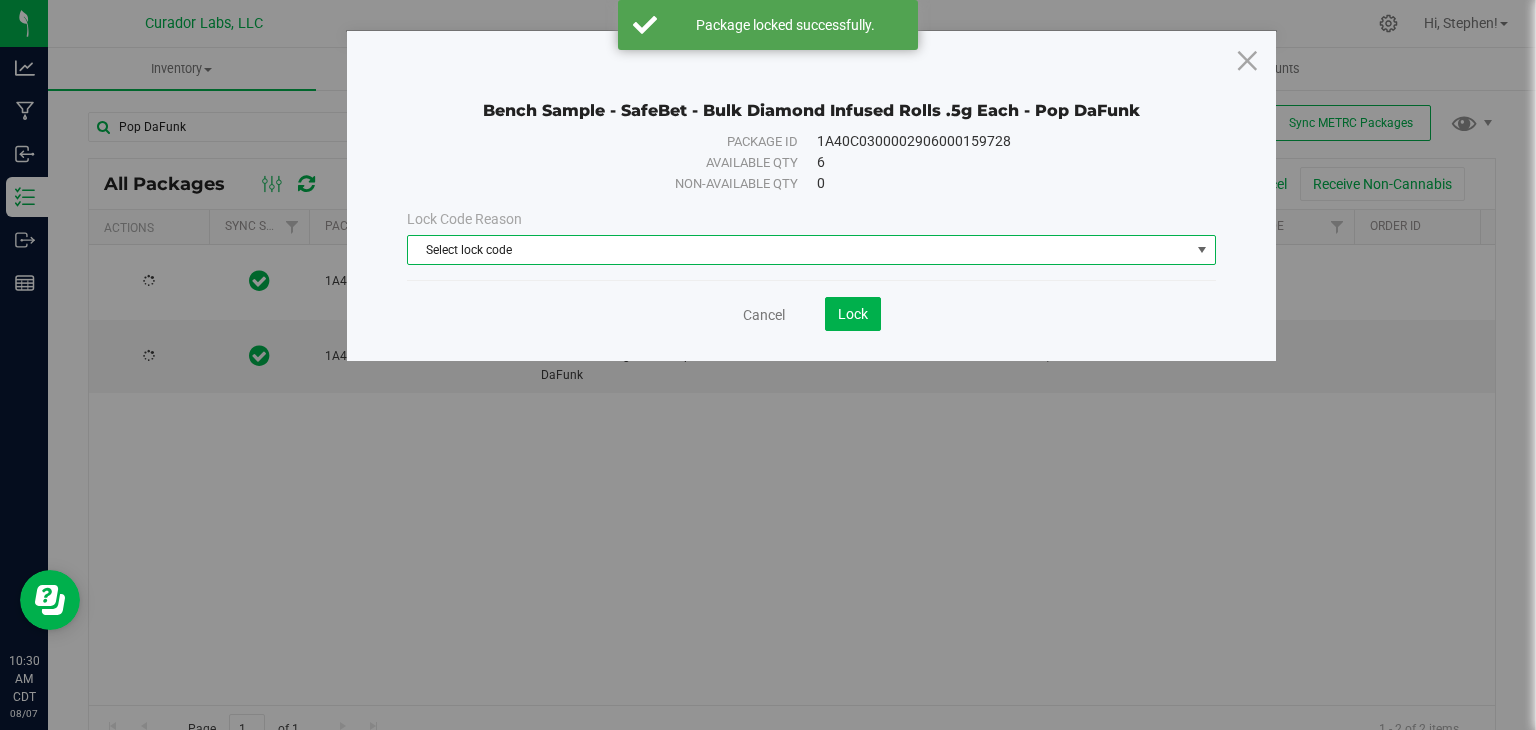 click on "Select lock code" at bounding box center [799, 250] 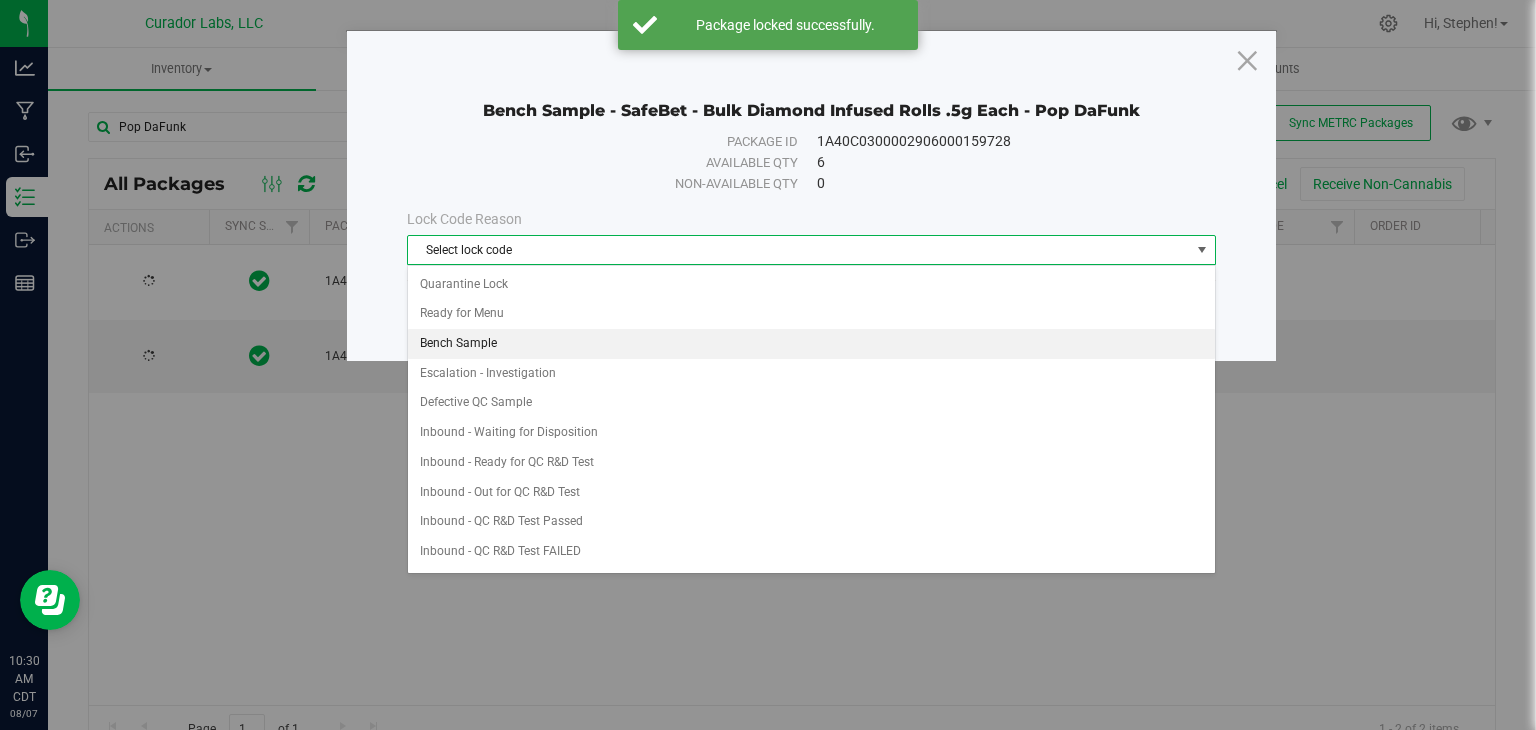 click on "Bench Sample" at bounding box center (811, 344) 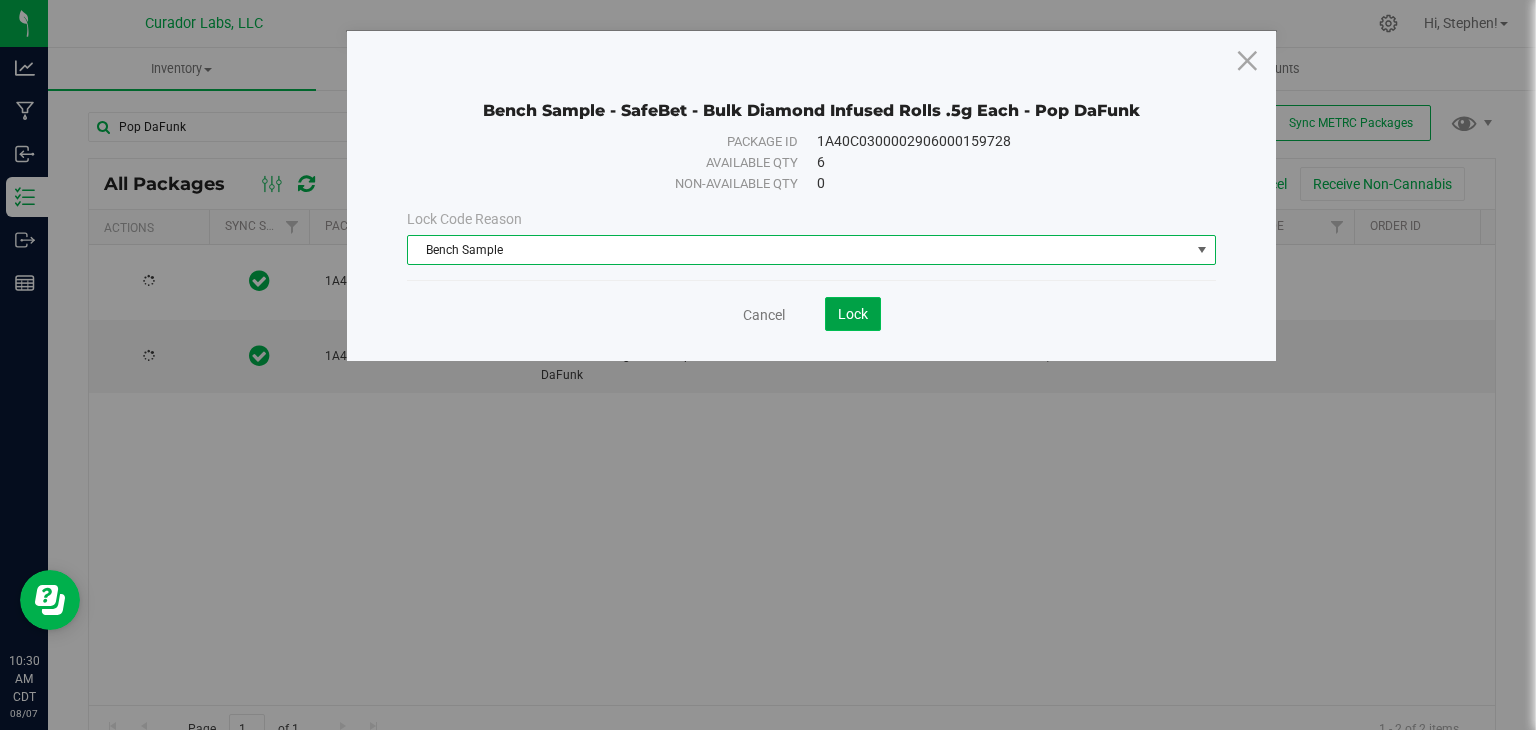 click on "Lock" 